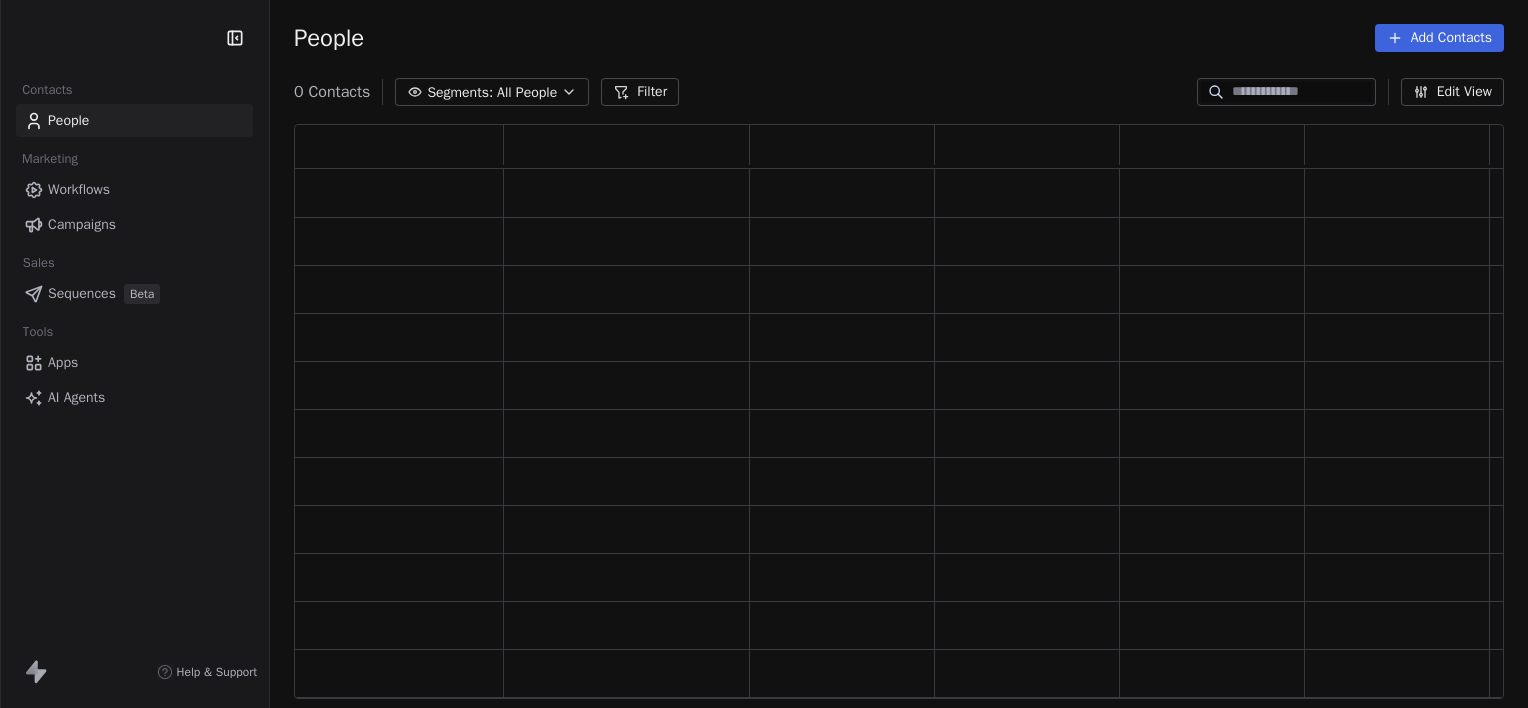 scroll, scrollTop: 0, scrollLeft: 0, axis: both 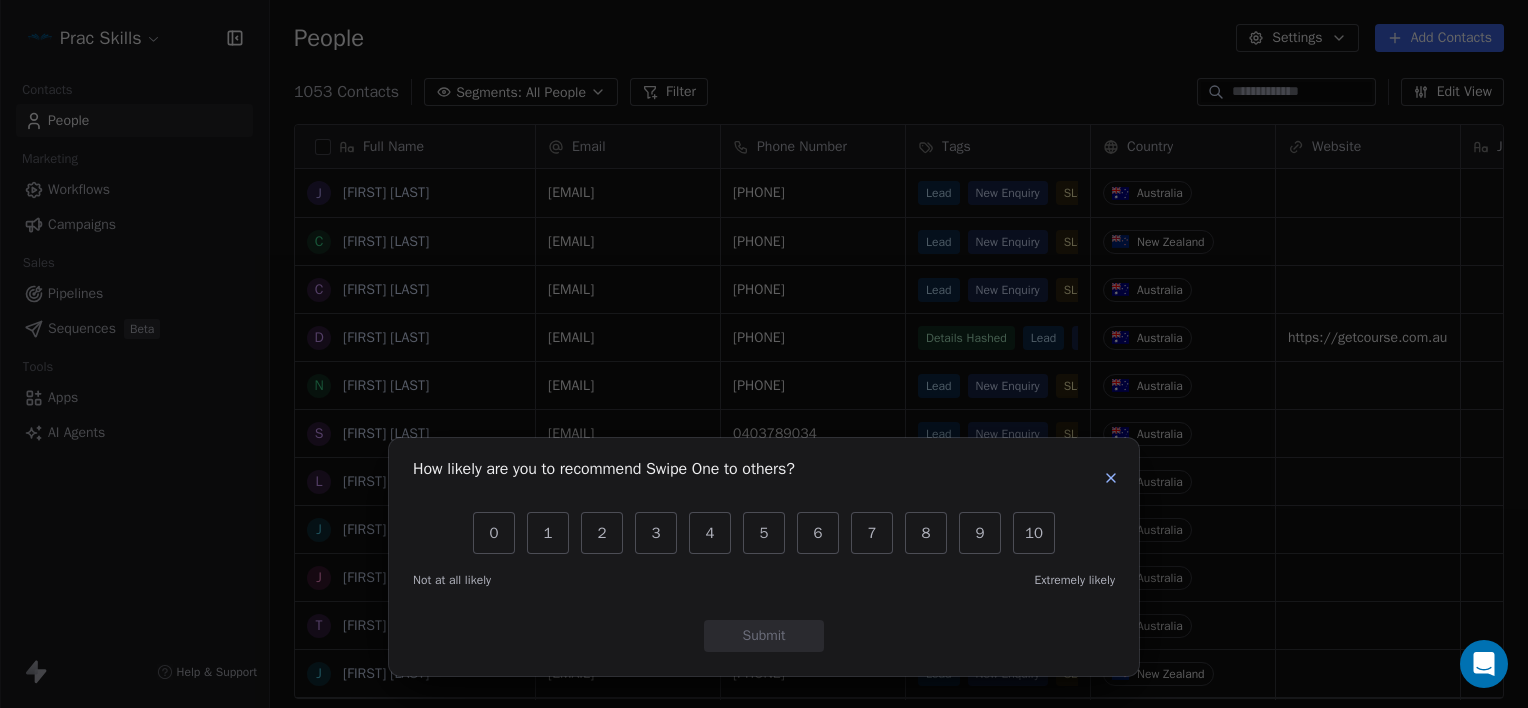 click 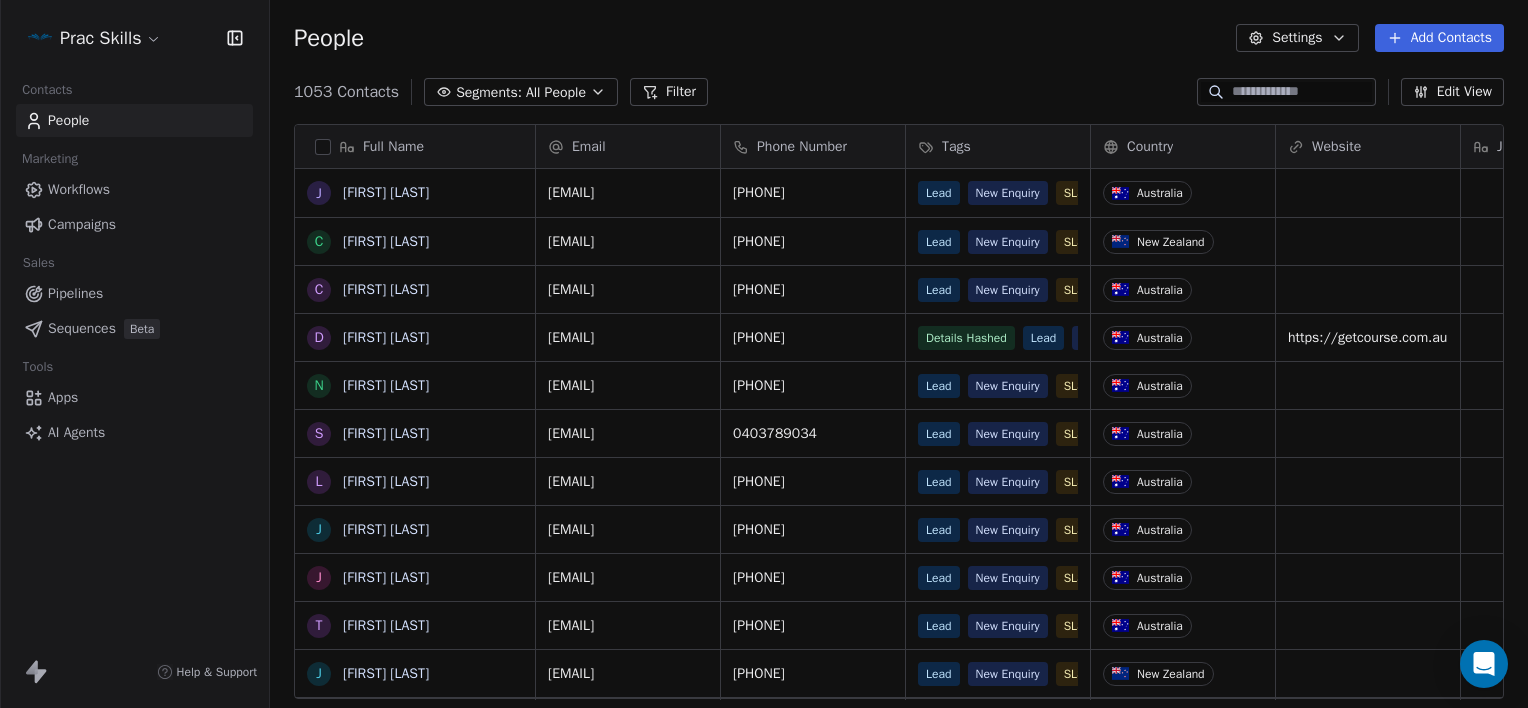 click on "Campaigns" at bounding box center (82, 224) 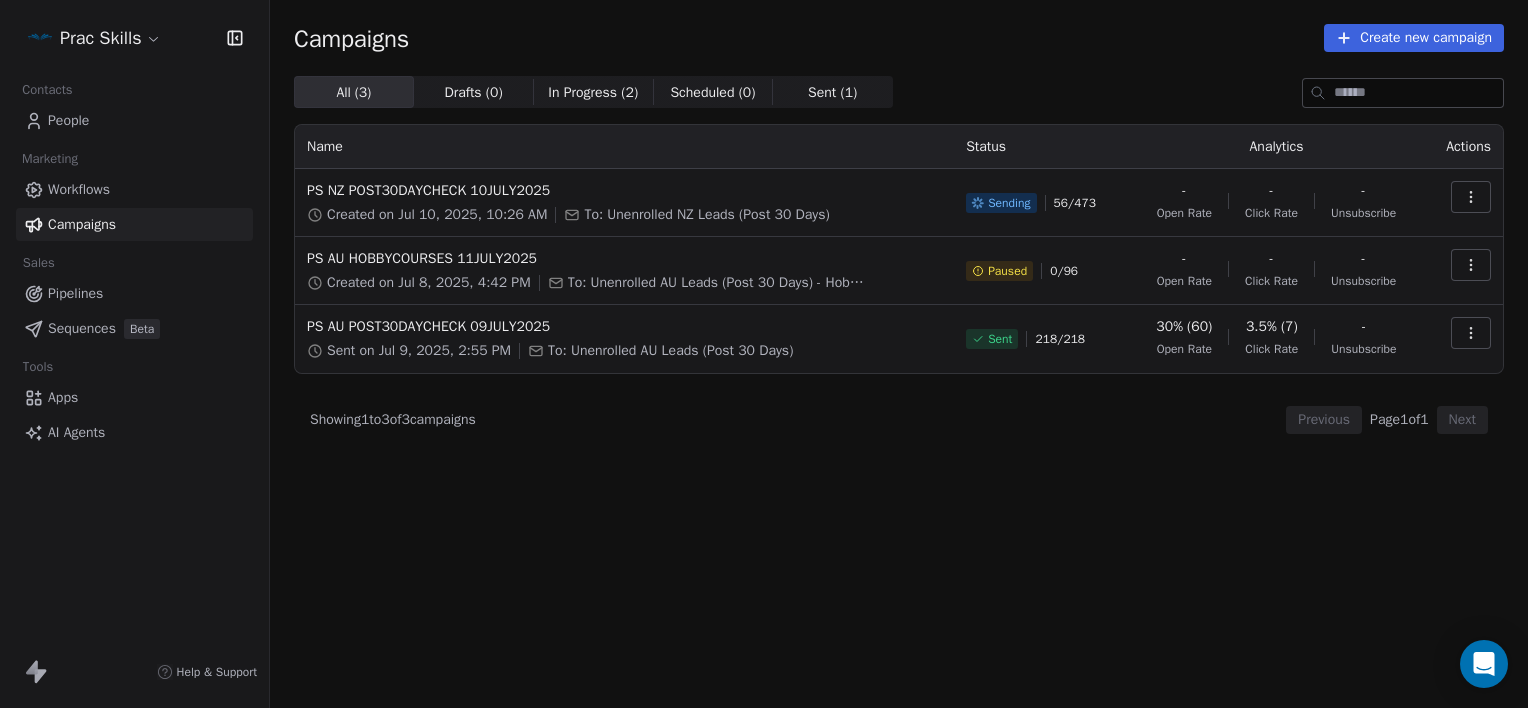 click on "Workflows" at bounding box center (79, 189) 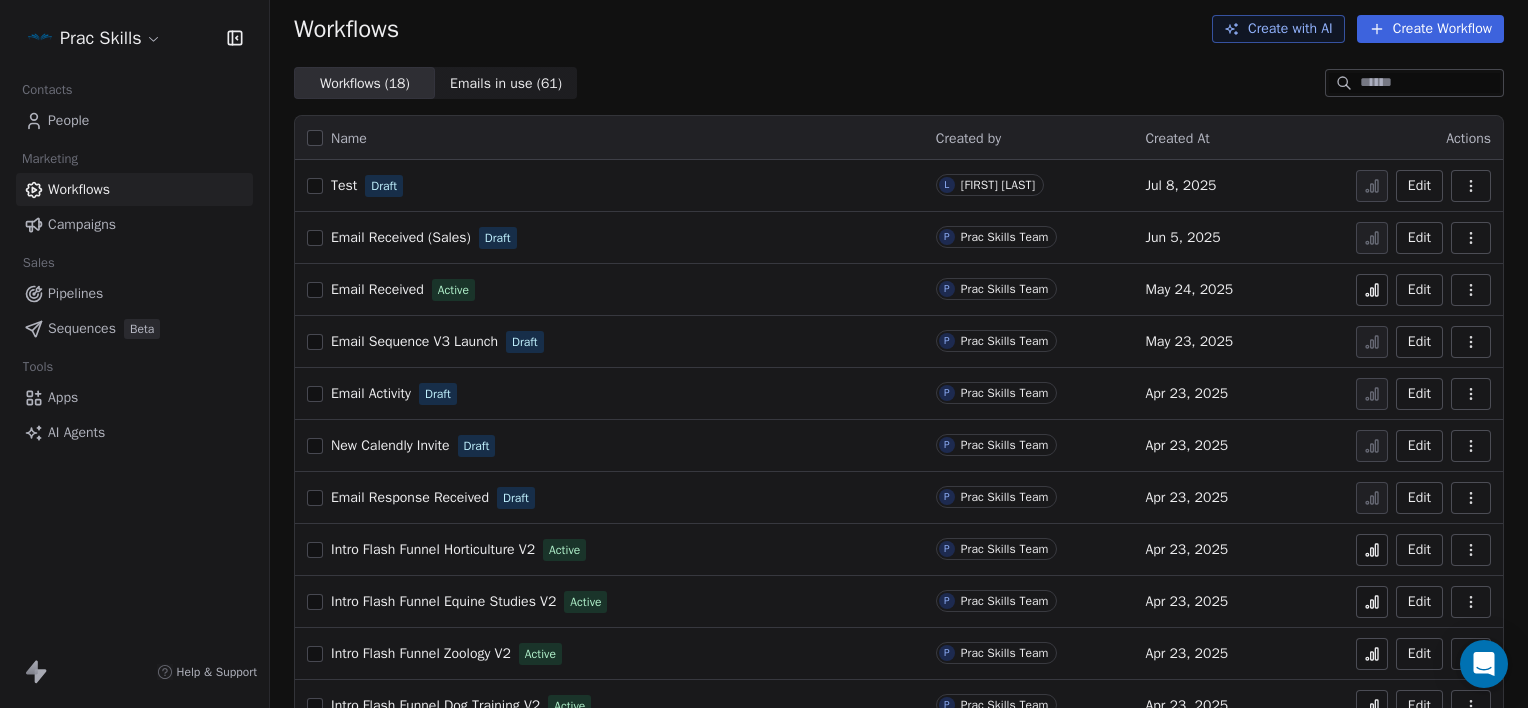 scroll, scrollTop: 0, scrollLeft: 0, axis: both 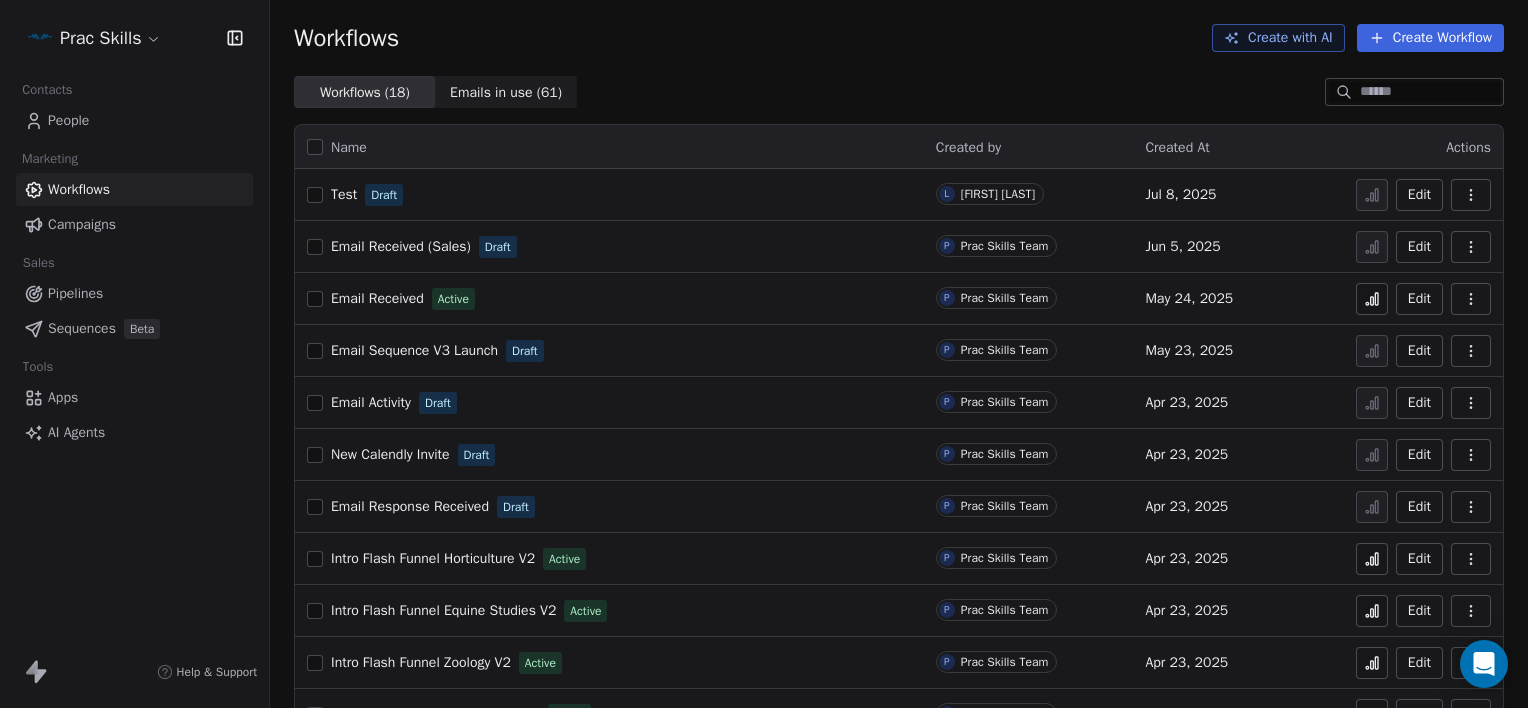 click on "Email Sequence V3 Launch" at bounding box center (414, 350) 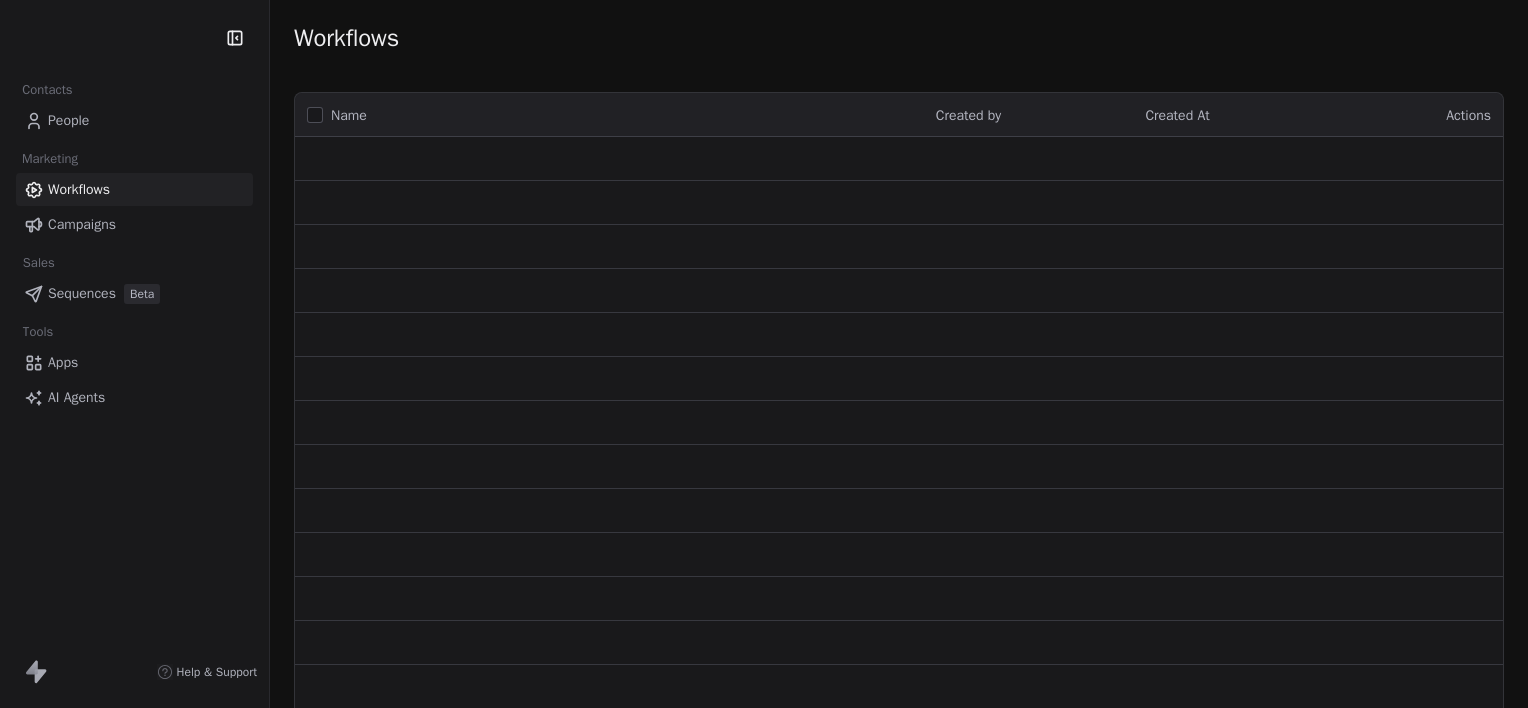 scroll, scrollTop: 0, scrollLeft: 0, axis: both 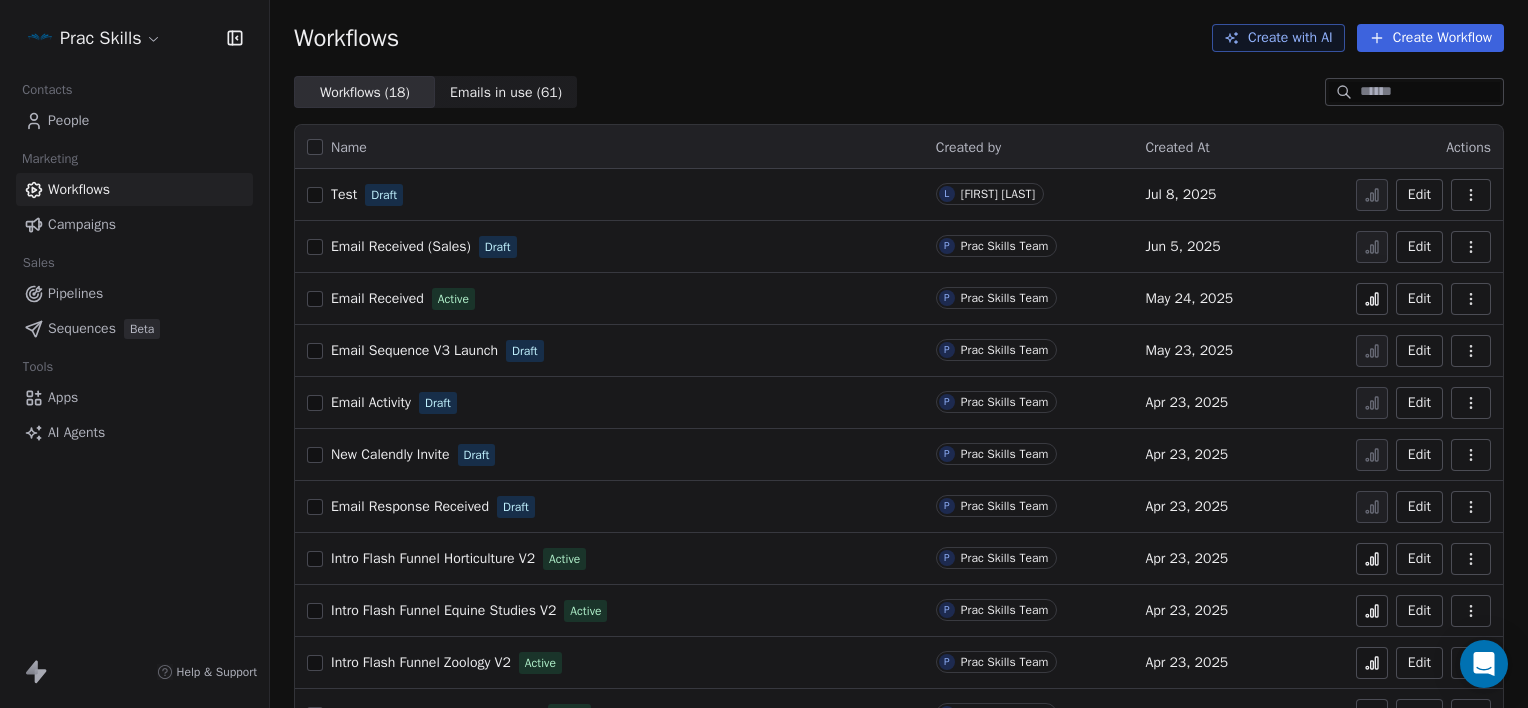 click on "Prac Skills Contacts People Marketing Workflows Campaigns Sales Pipelines Sequences Beta Tools Apps AI Agents Help & Support Workflows Create with AI Create Workflow Workflows ( 18 ) Workflows ( 18 ) Emails in use ( 61 ) Emails in use ( 61 ) Name Created by Created At Actions Test Draft L [FIRST] [LAST] [MONTH] [DAY], [YEAR] Edit Email Received (Sales) Draft P Prac Skills Team [MONTH] [DAY], [YEAR] Edit Email Received Active P Prac Skills Team [MONTH] [DAY], [YEAR] Edit Email Sequence V3 Launch Draft P Prac Skills Team [MONTH] [DAY], [YEAR] Edit Email Activity Draft P Prac Skills Team [MONTH] [DAY], [YEAR] Edit New Calendly Invite Draft P Prac Skills Team [MONTH] [DAY], [YEAR] Edit Email Response Received Draft P Prac Skills Team [MONTH] [DAY], [YEAR] Edit Intro Flash Funnel Horticulture V2 Active P Prac Skills Team [MONTH] [DAY], [YEAR] Edit Intro Flash Funnel Equine Studies V2 Active P Prac Skills Team [MONTH] [DAY], [YEAR] Edit Intro Flash Funnel Zoology V2 Active P Prac Skills Team [MONTH] [DAY], [YEAR] Edit Intro Flash Funnel Dog Training V2 Active P Prac Skills Team [MONTH] [DAY], [YEAR] Edit Active" at bounding box center [764, 354] 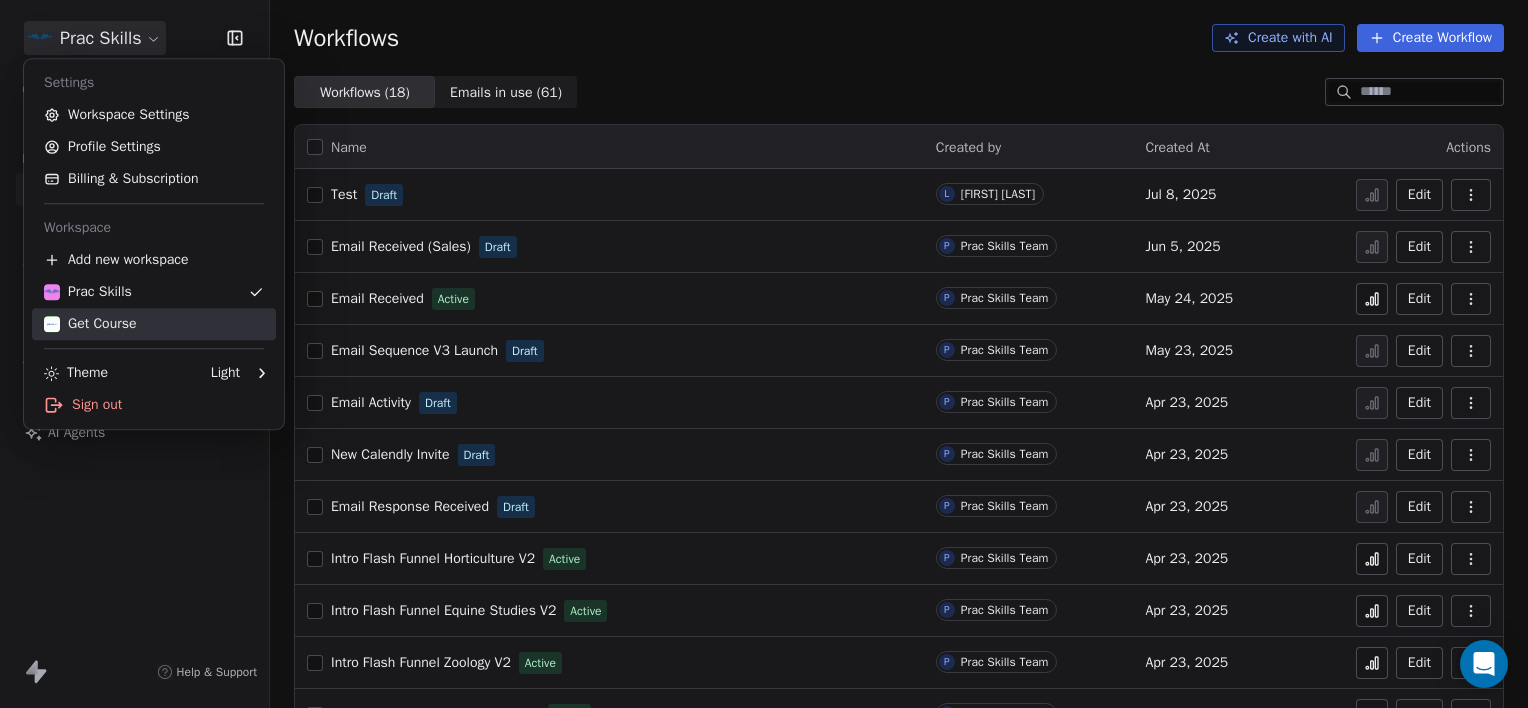 click on "Get Course" at bounding box center [154, 324] 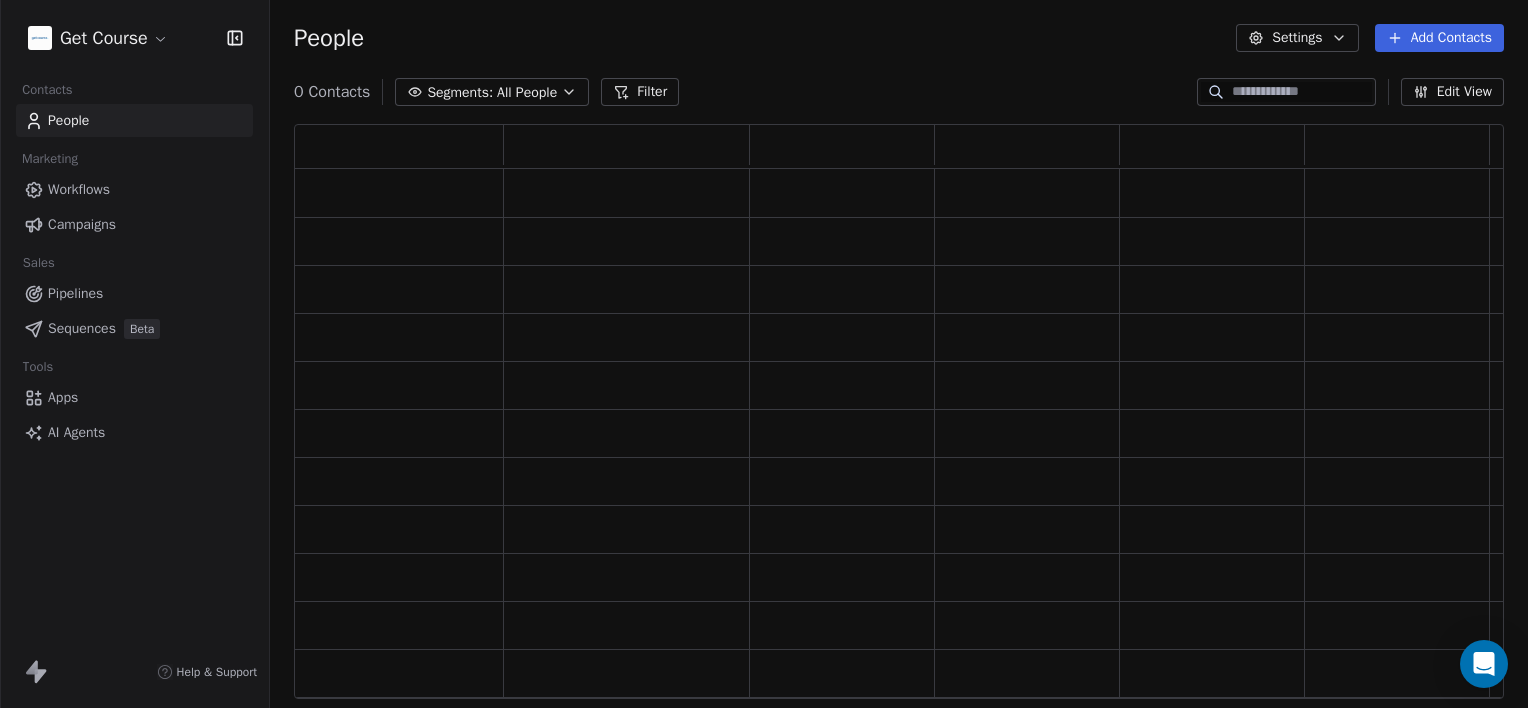 scroll, scrollTop: 16, scrollLeft: 16, axis: both 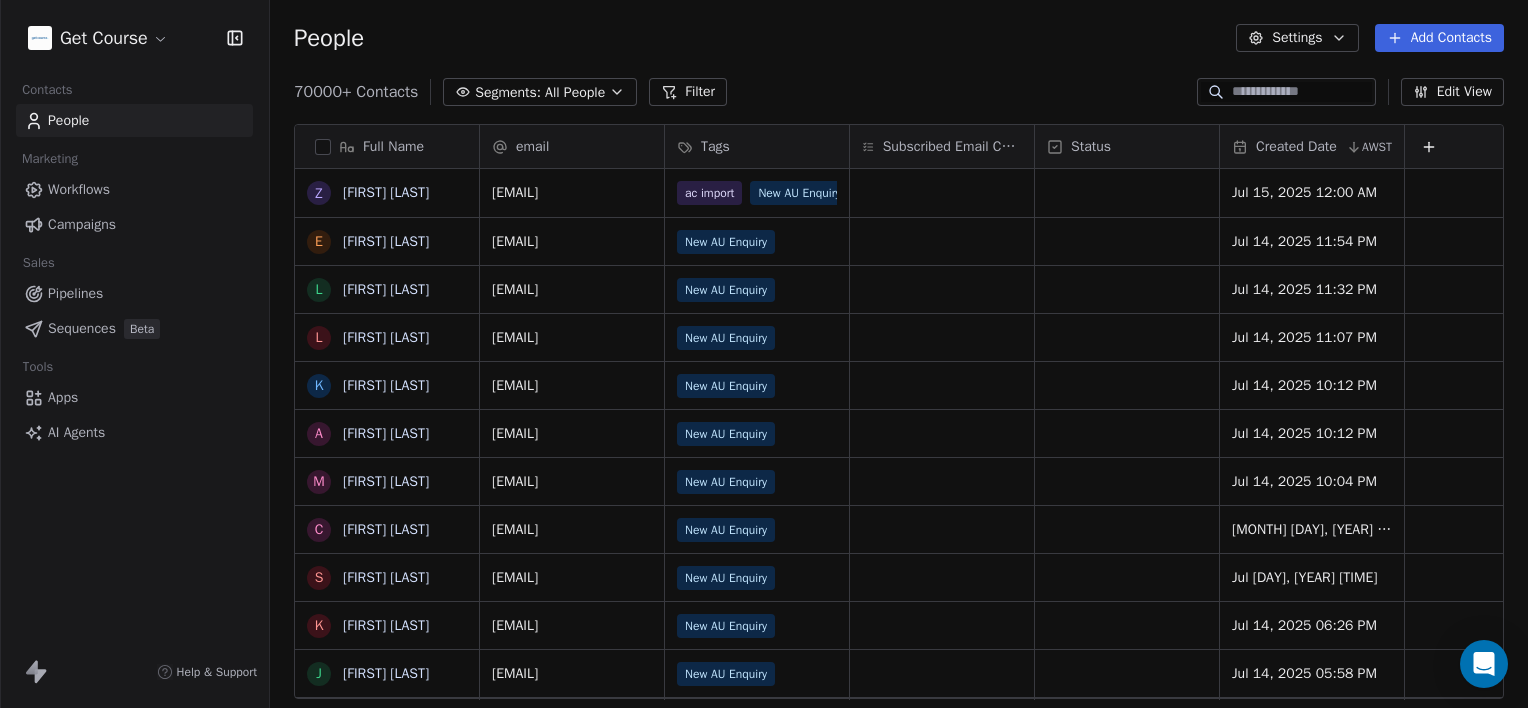 click on "Workflows" at bounding box center [79, 189] 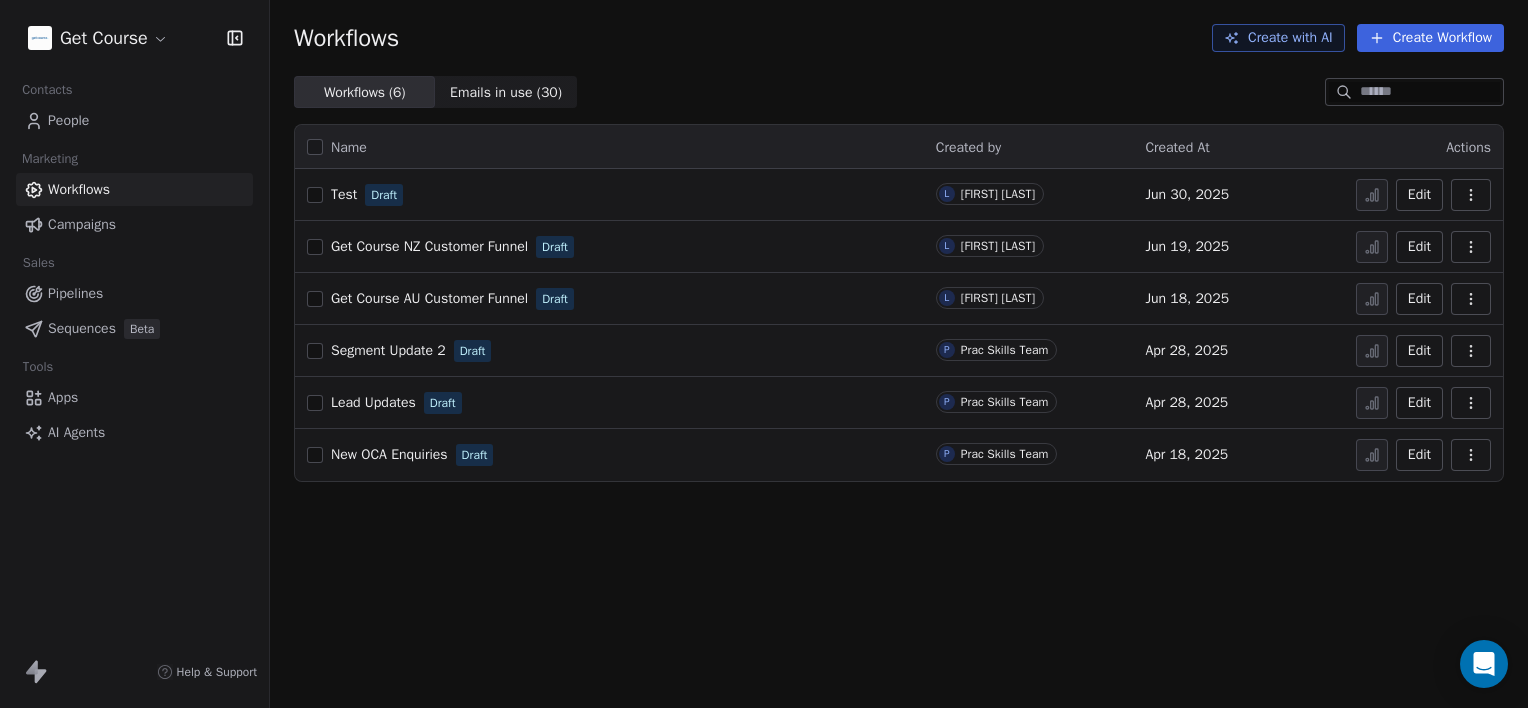 click on "Campaigns" at bounding box center (134, 224) 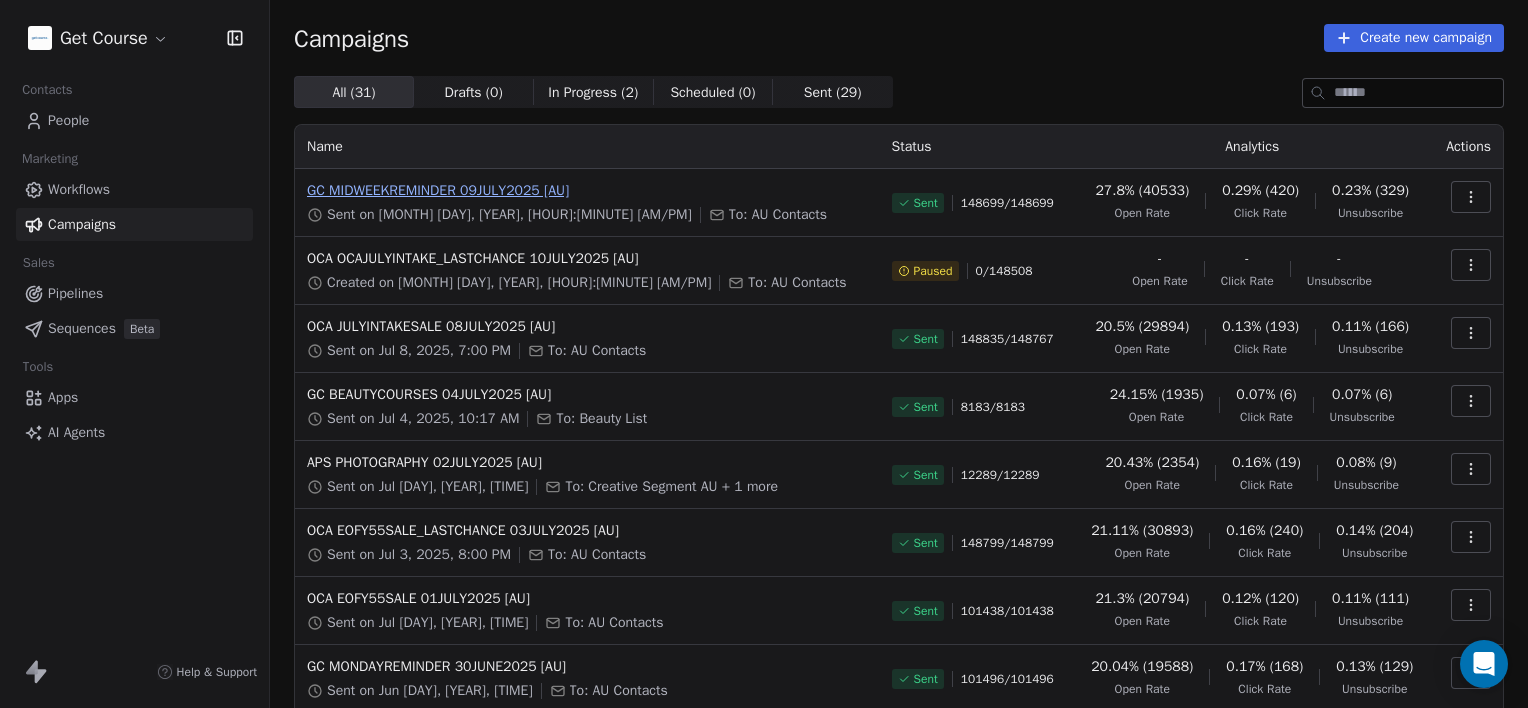 click on "GC MIDWEEKREMINDER 09JULY2025 [AU]" at bounding box center [587, 191] 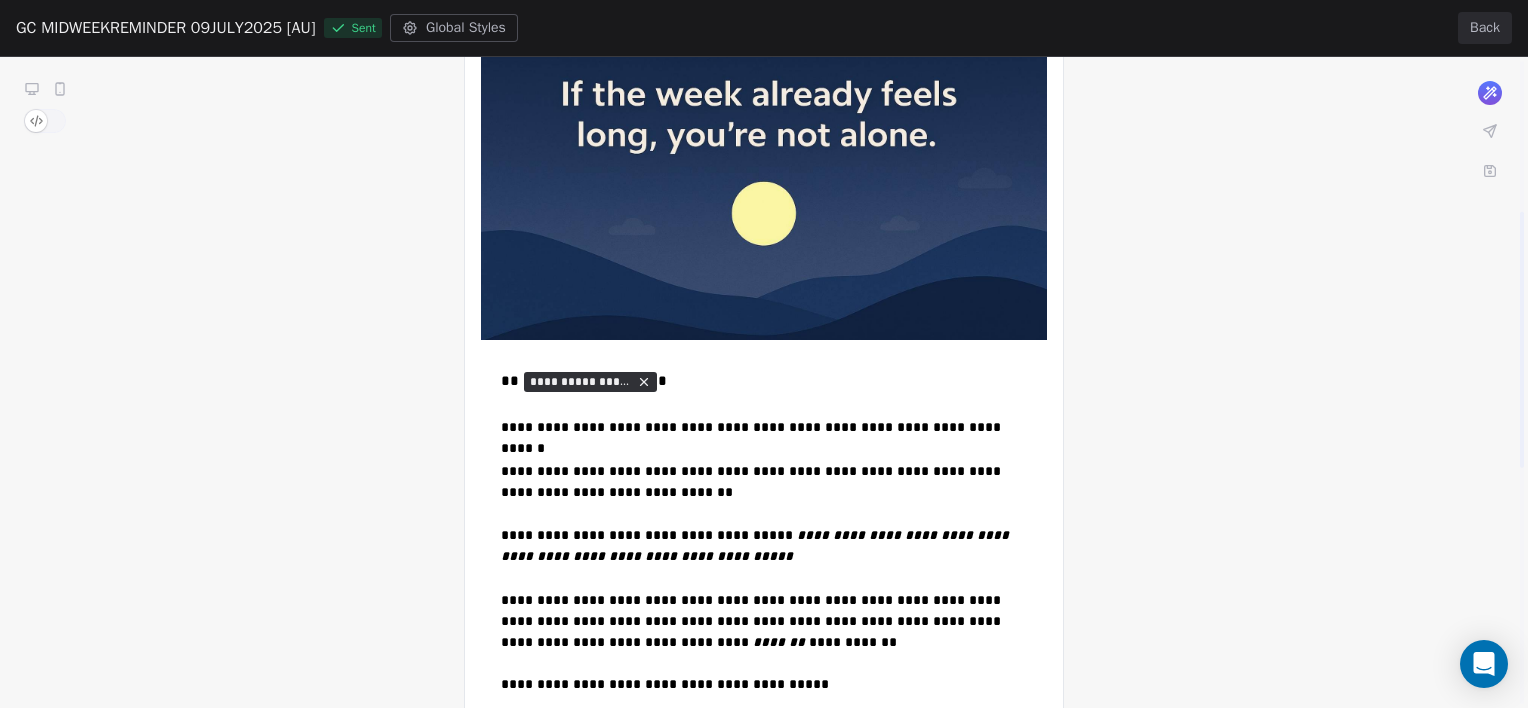 scroll, scrollTop: 0, scrollLeft: 0, axis: both 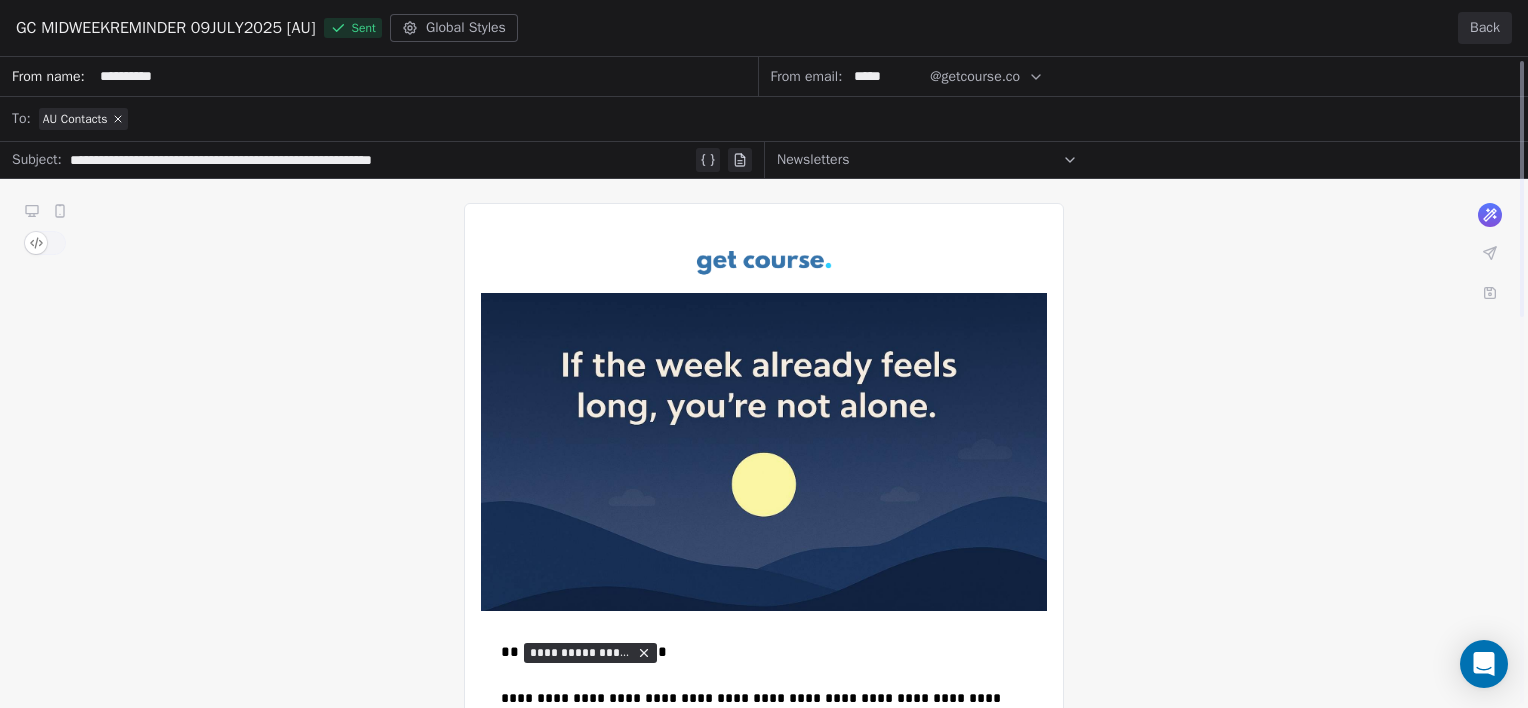 click on "Back" at bounding box center [1485, 28] 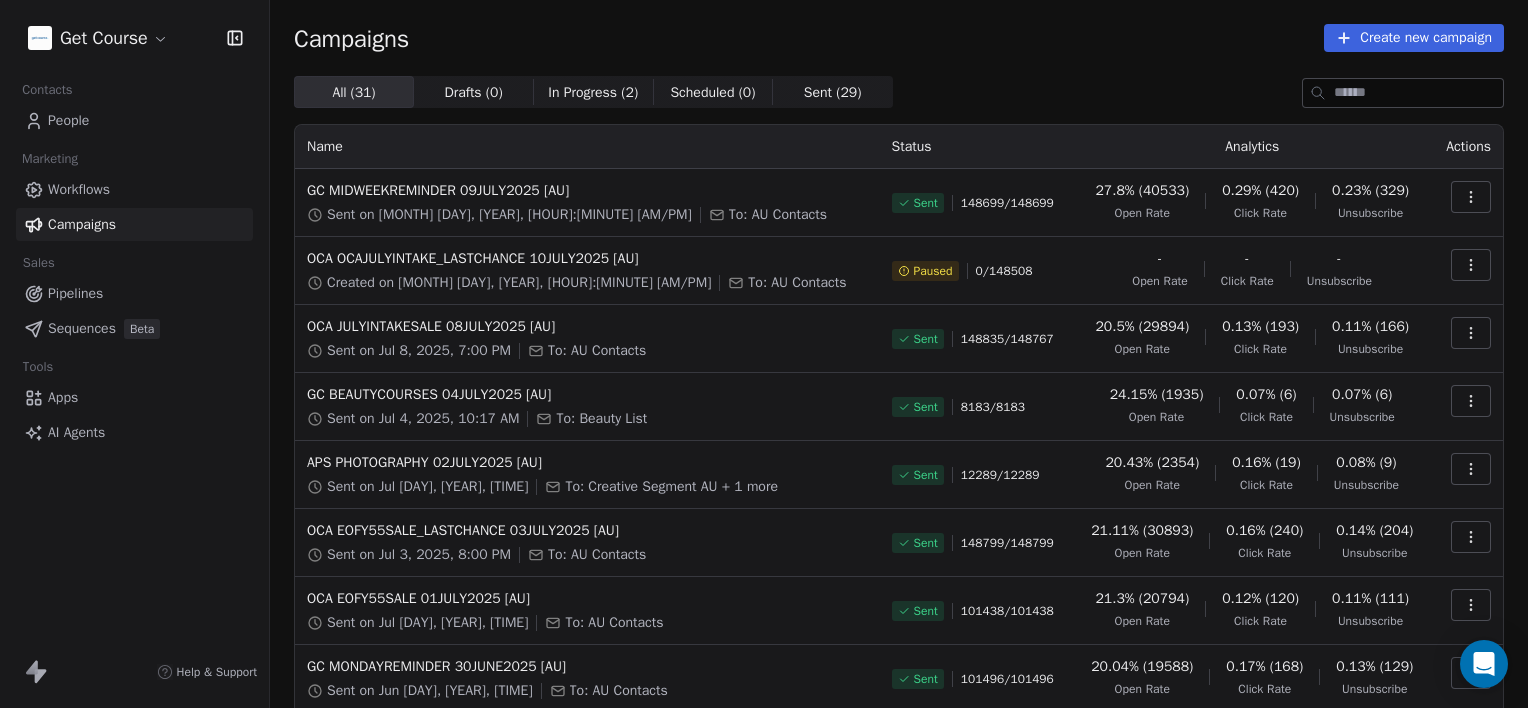 click on "People" at bounding box center [134, 120] 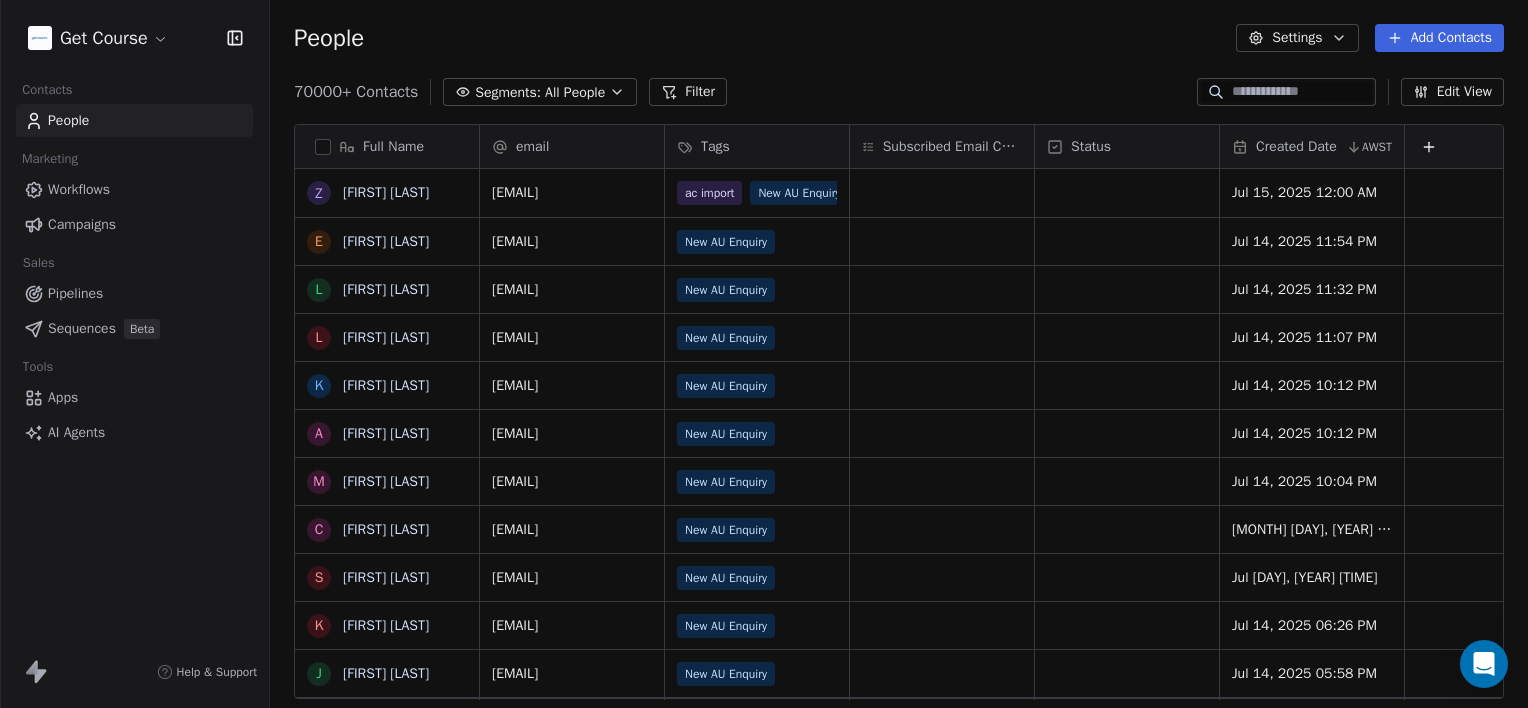 scroll, scrollTop: 16, scrollLeft: 16, axis: both 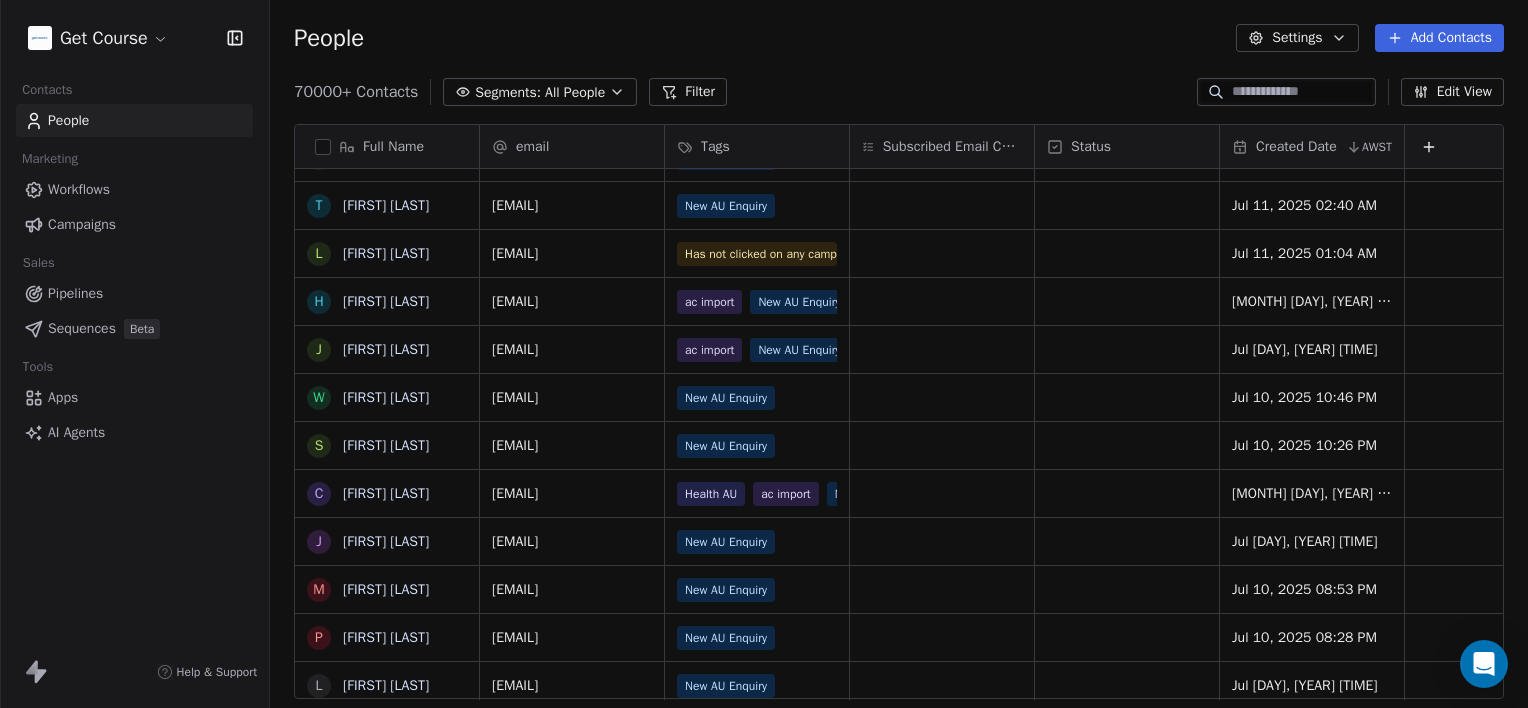 click on "Get Course Contacts People Marketing Workflows Campaigns Sales Pipelines Sequences Beta Tools Apps AI Agents Help & Support People Settings  Add Contacts 70000+ Contacts Segments: All People Filter  Edit View Tag Add to Sequence Export Full Name C Courtney Lillington C Casey Bowden A Angelica Sablayan E Evangelea Bournakas J John Mitchell V Vika Lesumainaivalu A Amandeep Kaur B Bonnie Montano S Shelle Fox S Sarah Beaman D Danae Freeman C Chrystalla Haidar G Gena Adams K Kelly-Ann Satterthwaite J Josipa V D Daniel Dell'Anno D Donna Lions E Emmanuel Kuach C Clydie Dakin B Baalpuwaduge Mendis L Liana Pendlebury T Taya Reo-Hughes L Lauiula Ioane H Helaman Setu J Justin Eastman W William Tapealava S Sarah Ramsden C Chantel Lewis J Jessica Mclean M Marco Suetas P Paige Sheen L Loretta Ruys O Obsa Shafee E Erin Brimson S Sharon Carter R Rowena Razon G Greg Macdonald S Sharney Kaye Chatfield Priddis S Serafi Sopo S Srinath Reddy Venkannagari N Nitta Kwon L Lydia Clementine S Sonam Dhendup J Jeniffer S N A J R C J K" at bounding box center [764, 354] 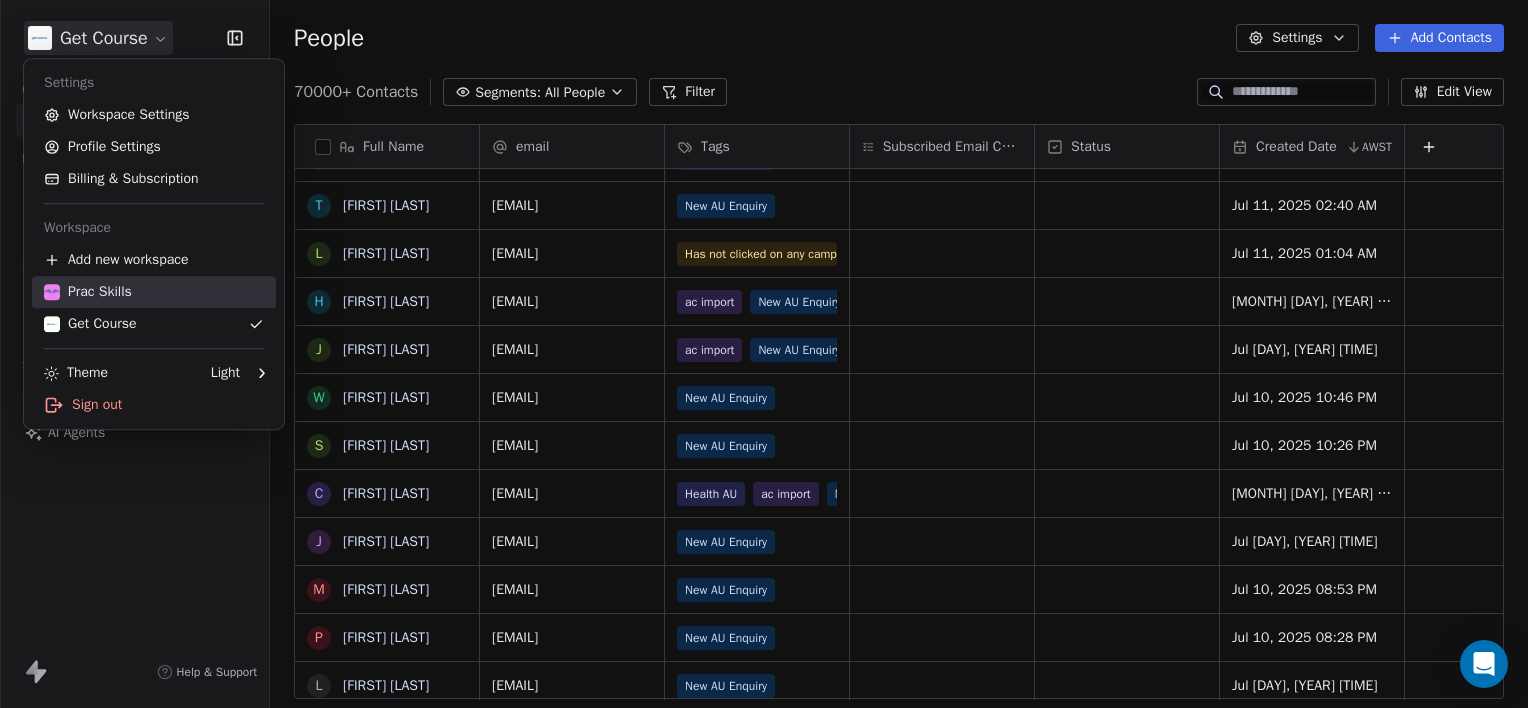 click on "Prac Skills" at bounding box center (88, 292) 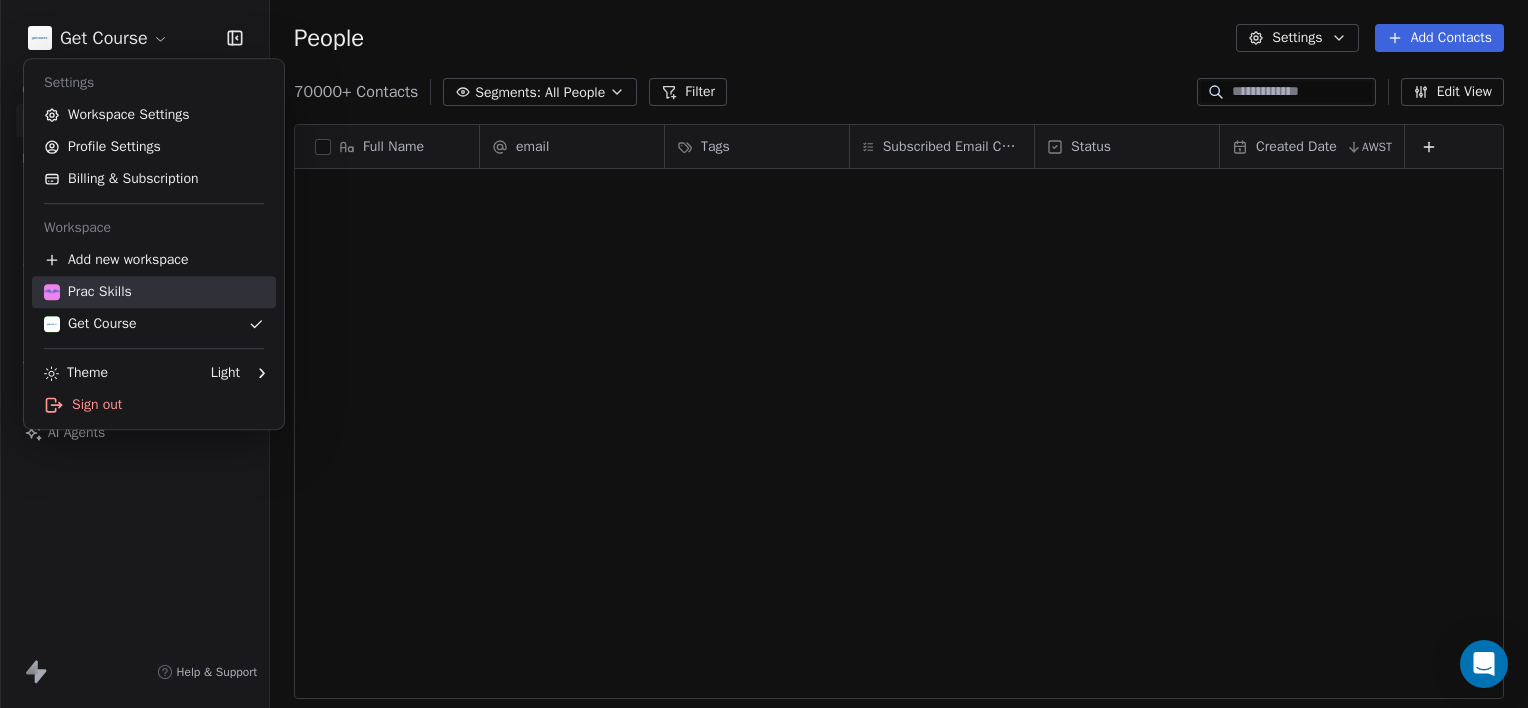 scroll, scrollTop: 0, scrollLeft: 0, axis: both 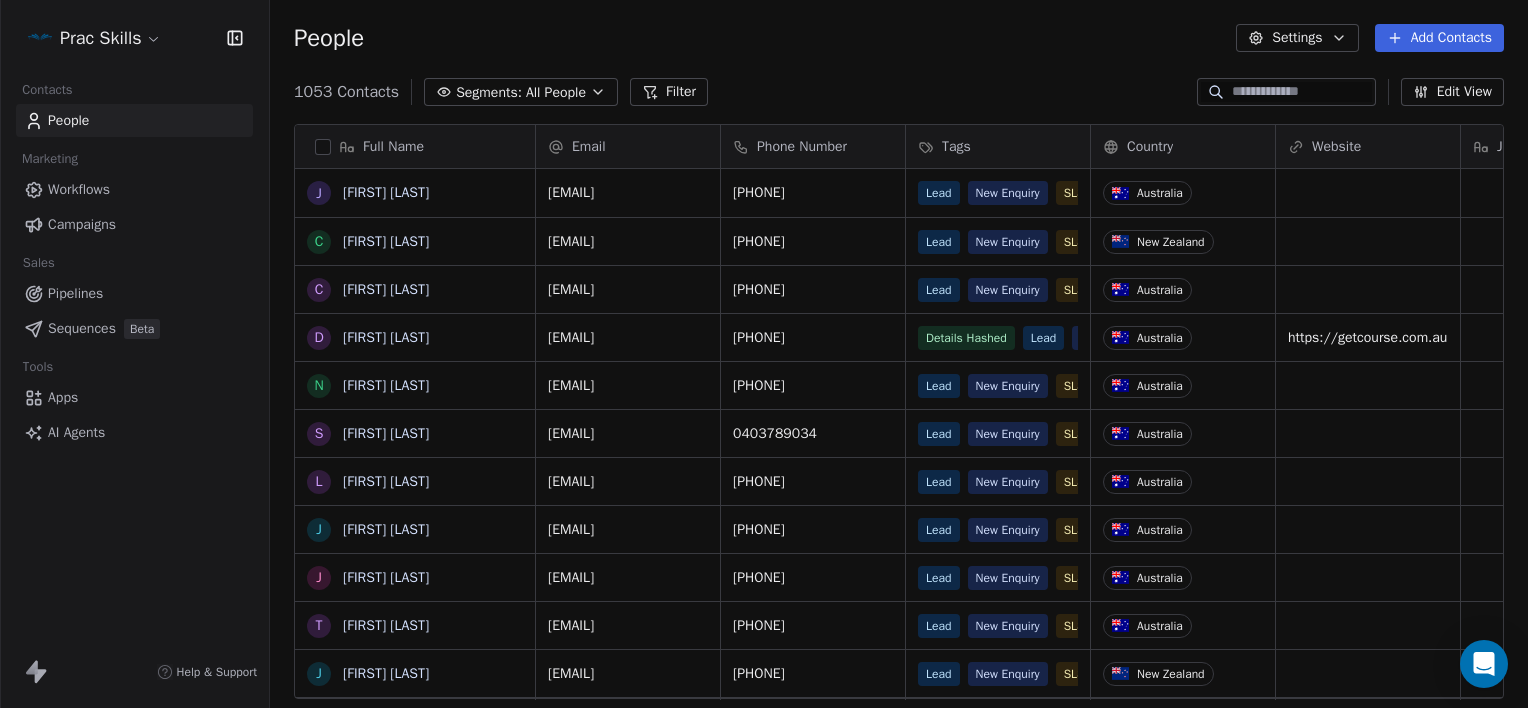 click on "Workflows" at bounding box center [79, 189] 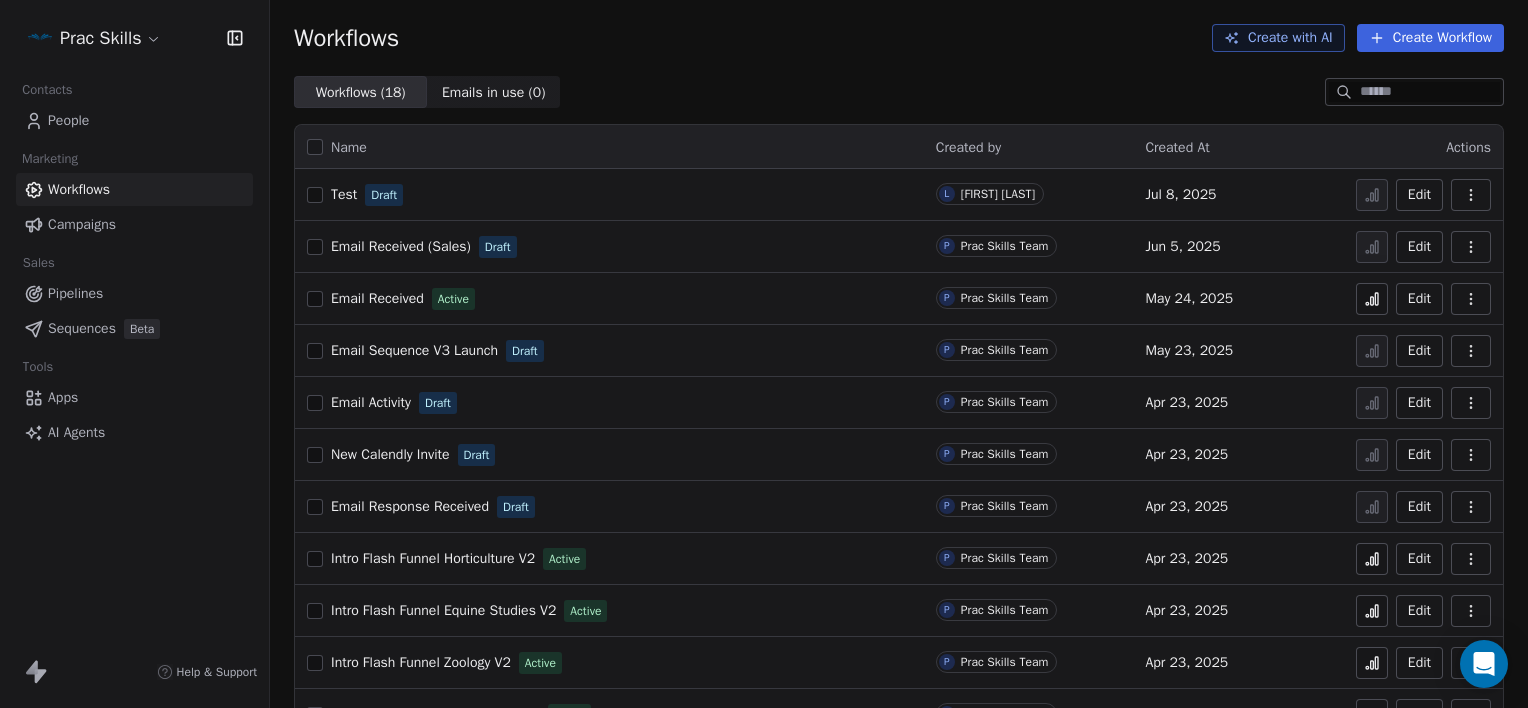 click on "Campaigns" at bounding box center (82, 224) 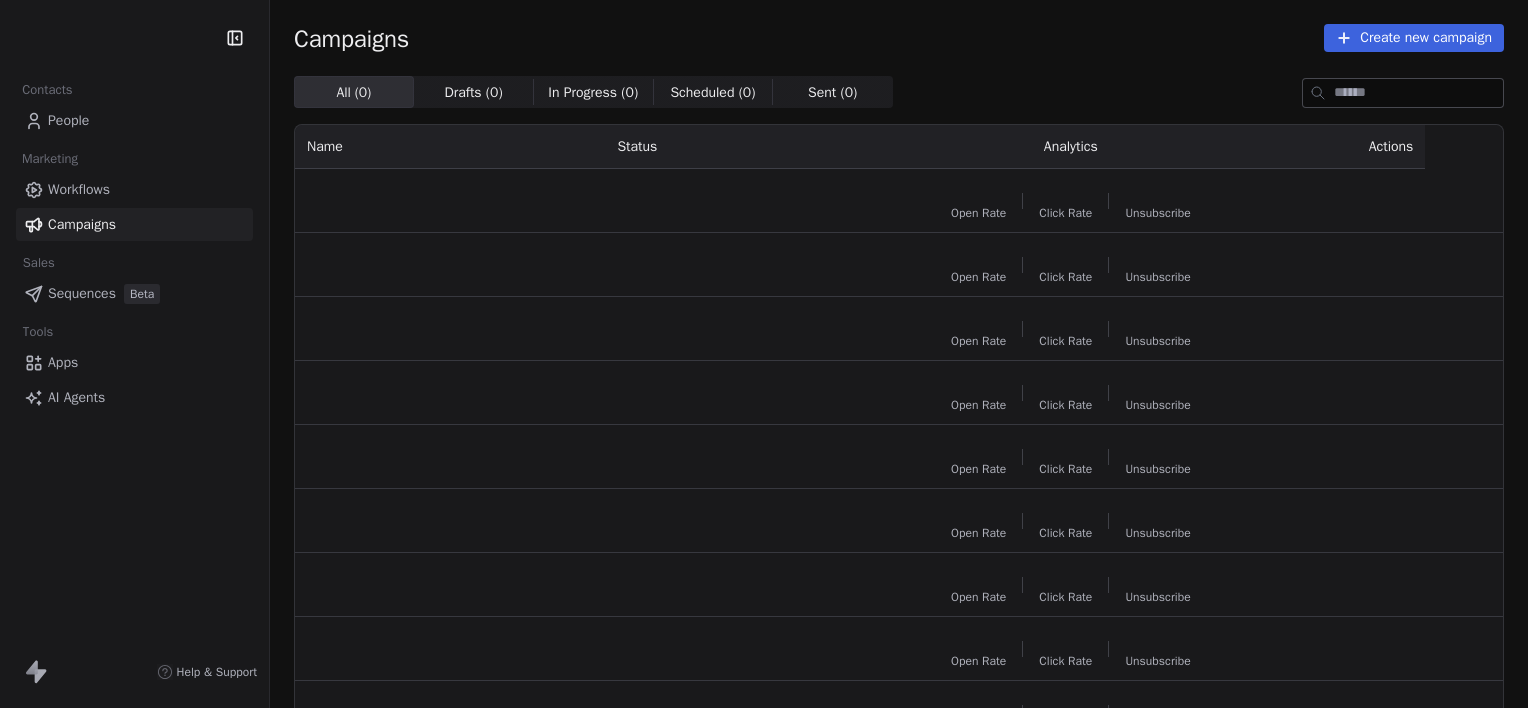scroll, scrollTop: 0, scrollLeft: 0, axis: both 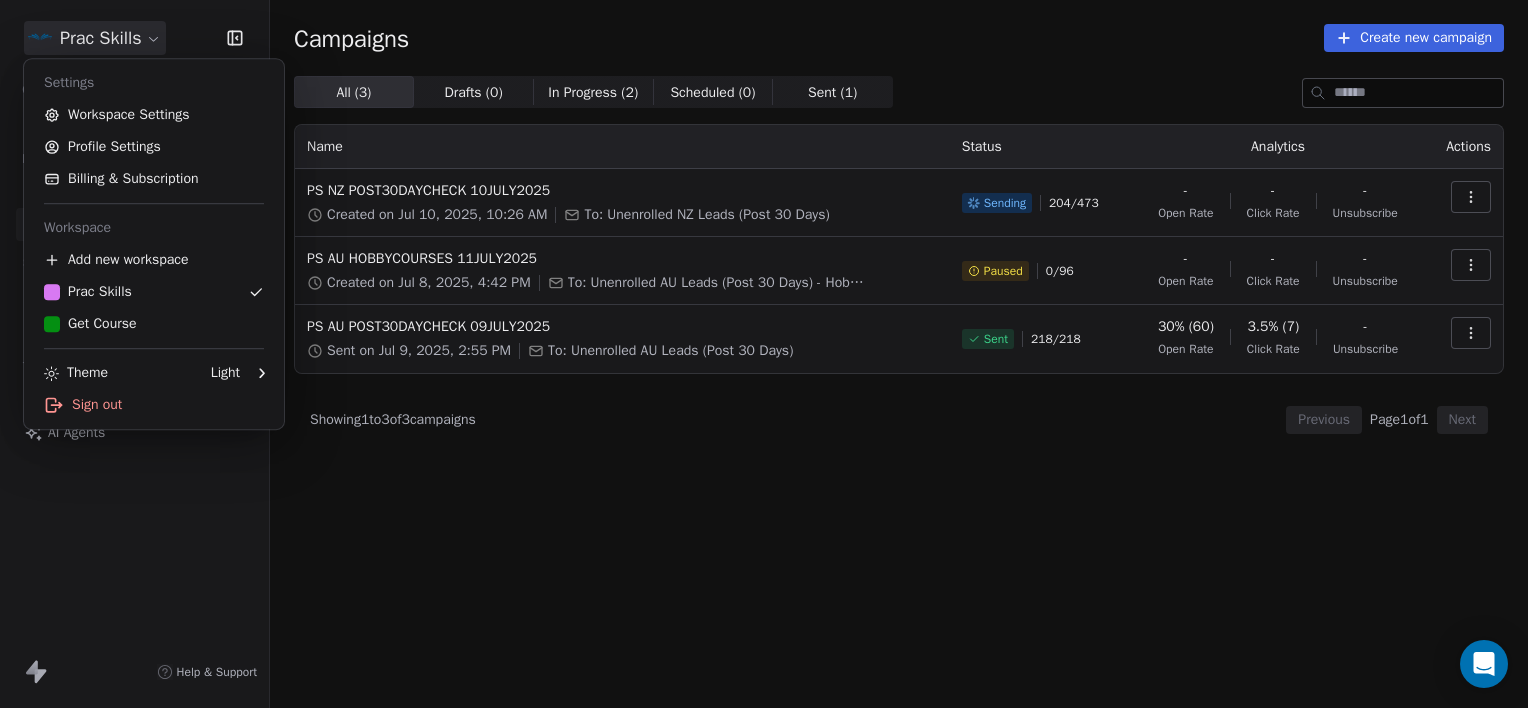click on "Created on [MONTH] [DAY], [YEAR], [HOUR]:[MINUTE] [AM/PM] Sent on [MONTH] [DAY], [YEAR], [HOUR]:[MINUTE] [AM/PM] Showing  1  to  3  of  3  campaigns Previous Page  1  of  1 Next
Settings Workspace Settings Profile Settings Billing & Subscription   Workspace Add new workspace Prac Skills Get Course Theme" at bounding box center (764, 354) 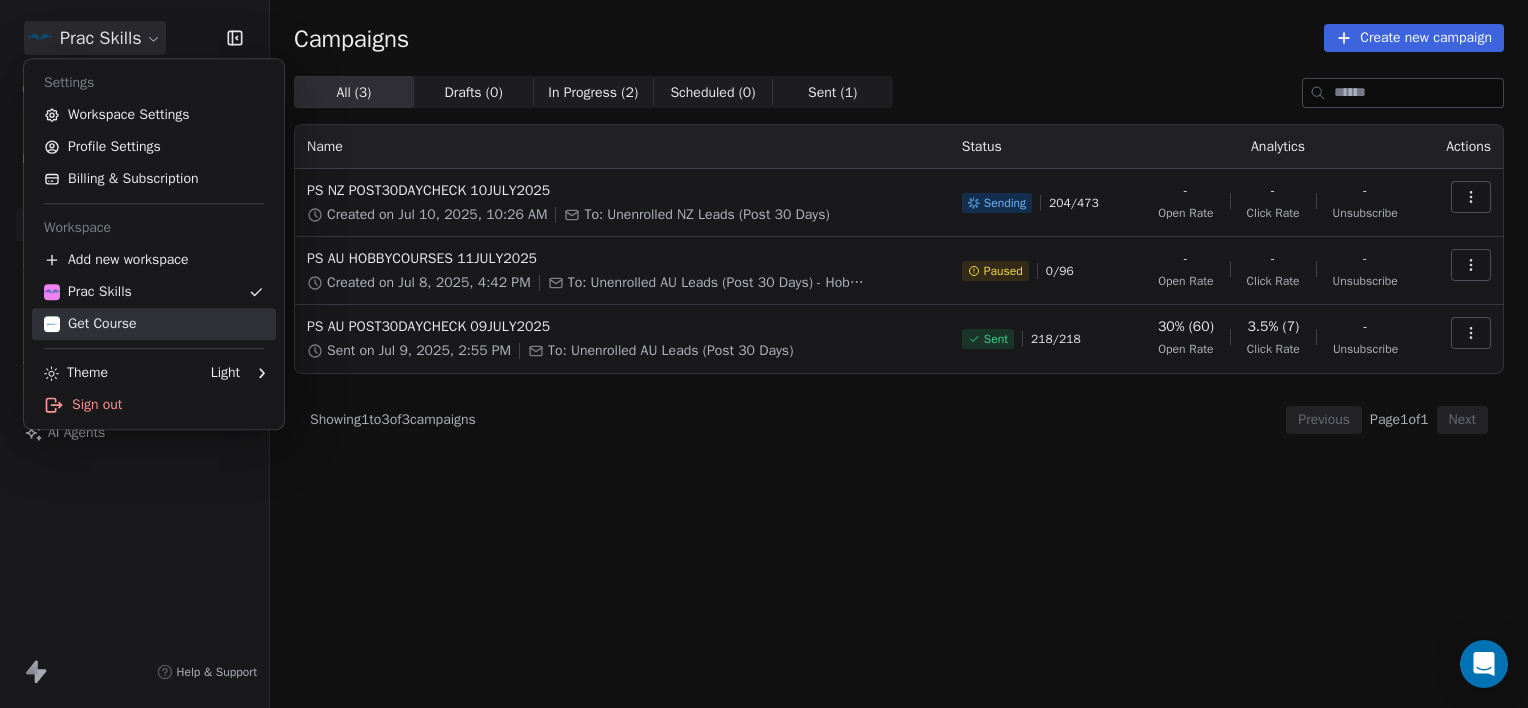 click on "Get Course" at bounding box center (90, 324) 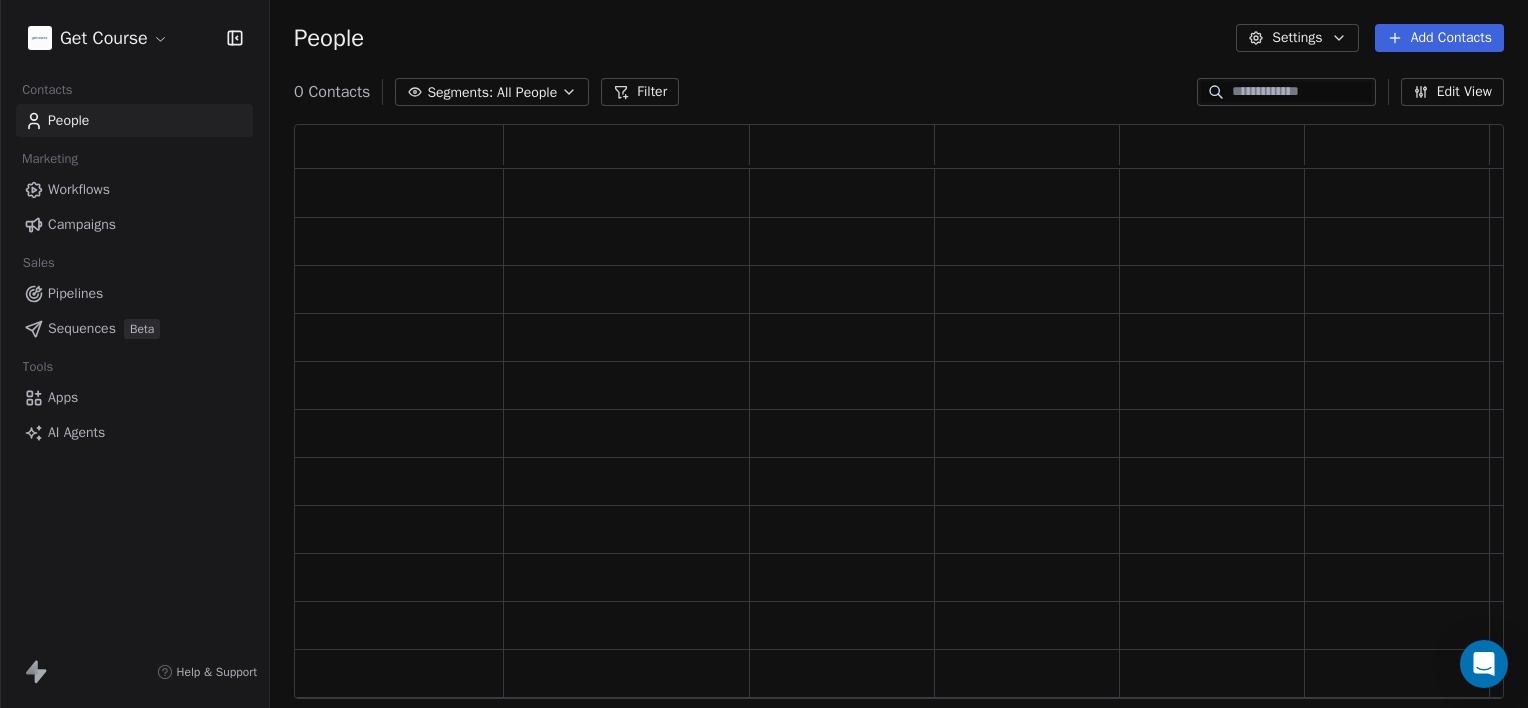 scroll, scrollTop: 16, scrollLeft: 16, axis: both 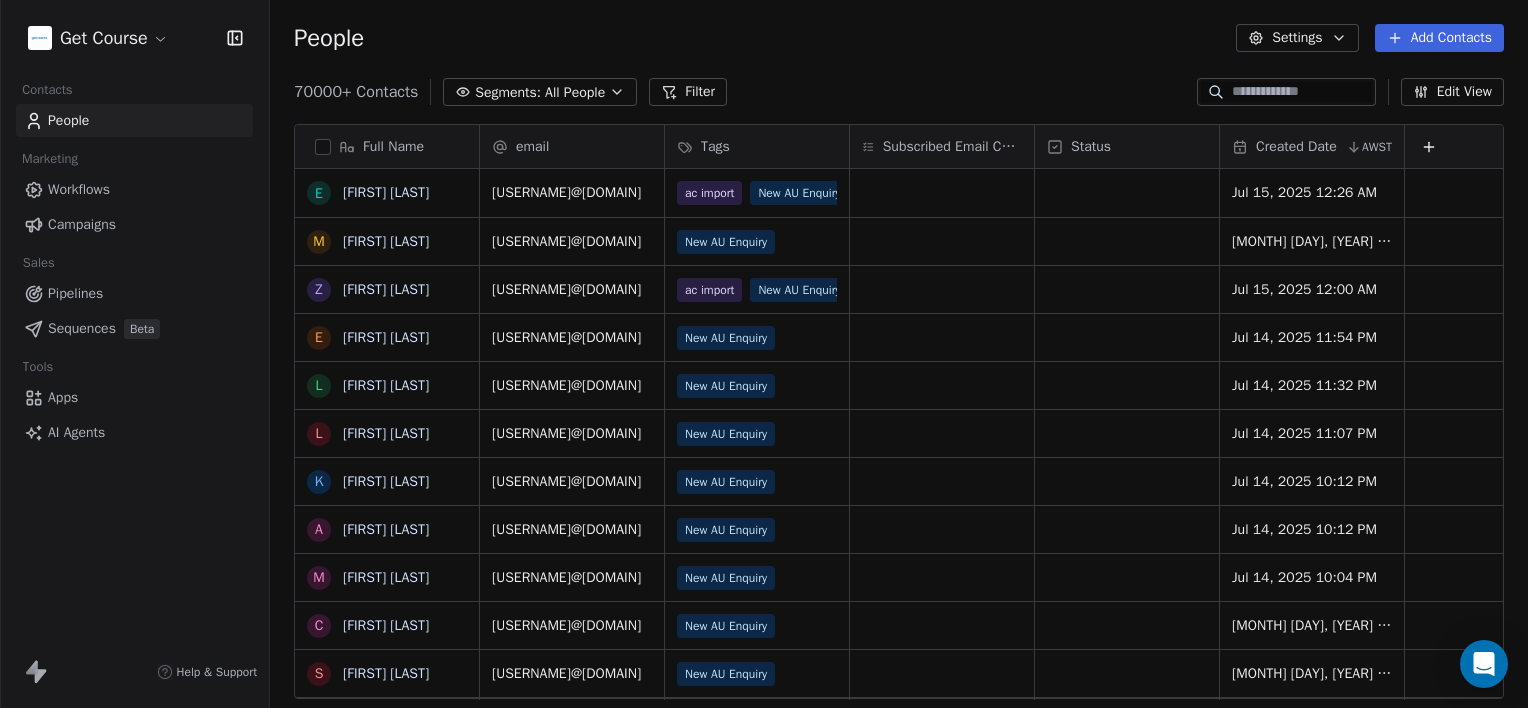 click on "Campaigns" at bounding box center [82, 224] 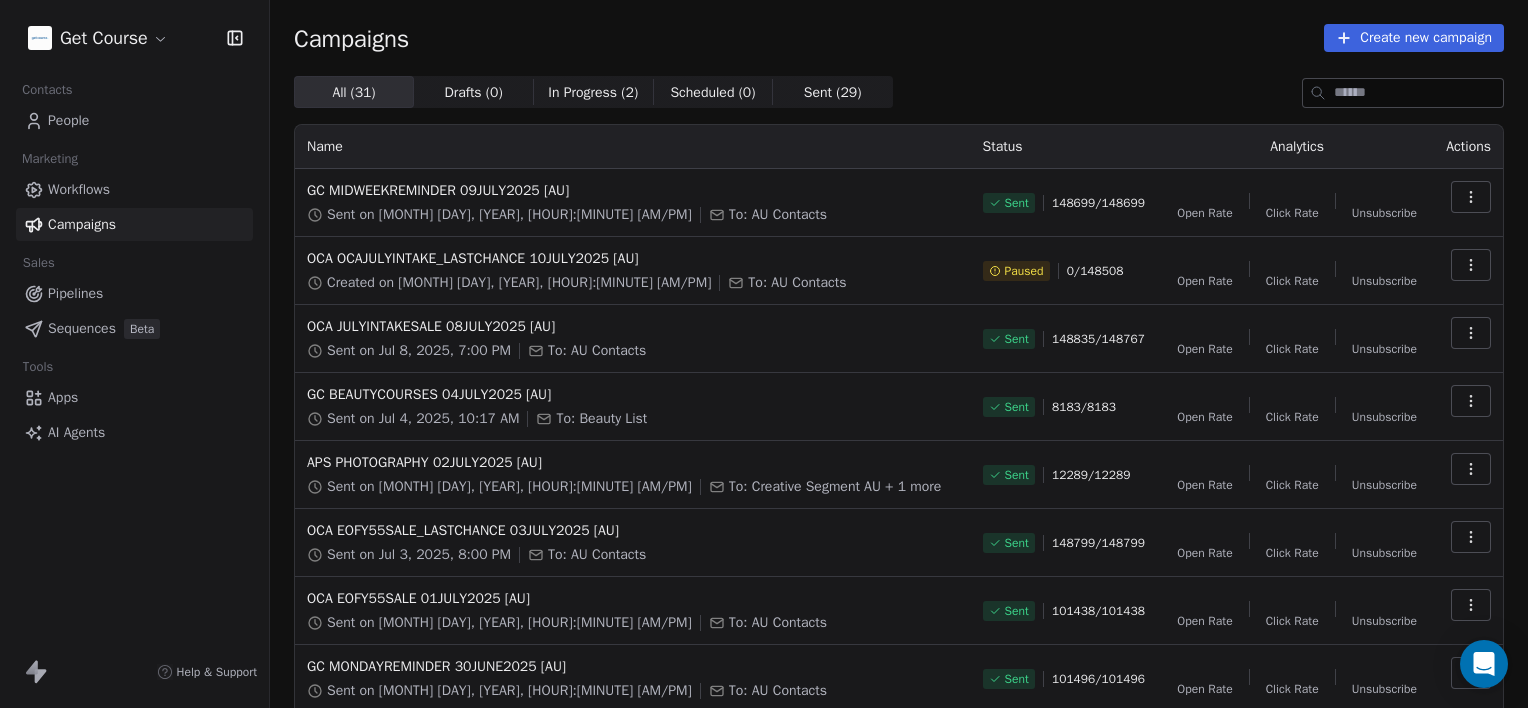 click on "Workflows" at bounding box center (79, 189) 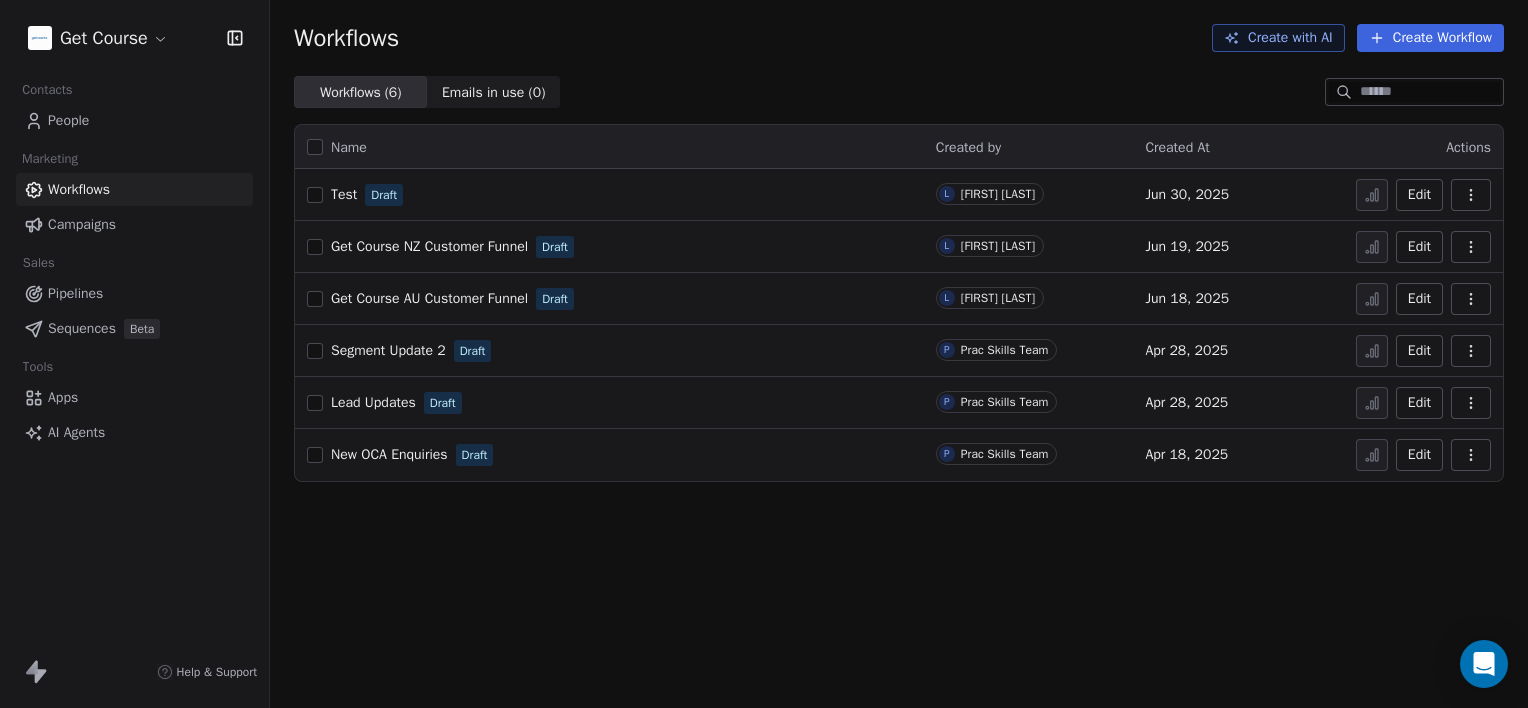 click at bounding box center [1471, 247] 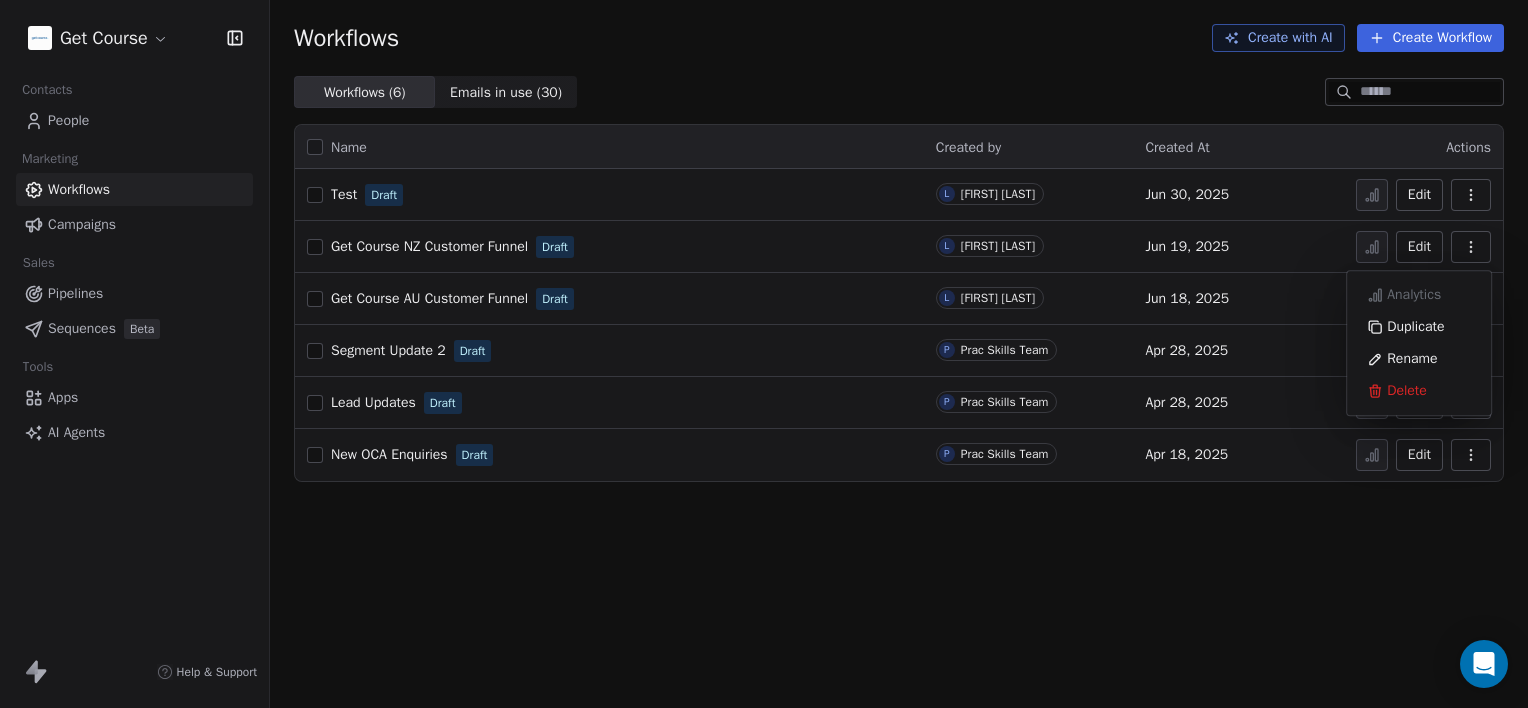 click on "Get Course NZ Customer Funnel" at bounding box center [429, 246] 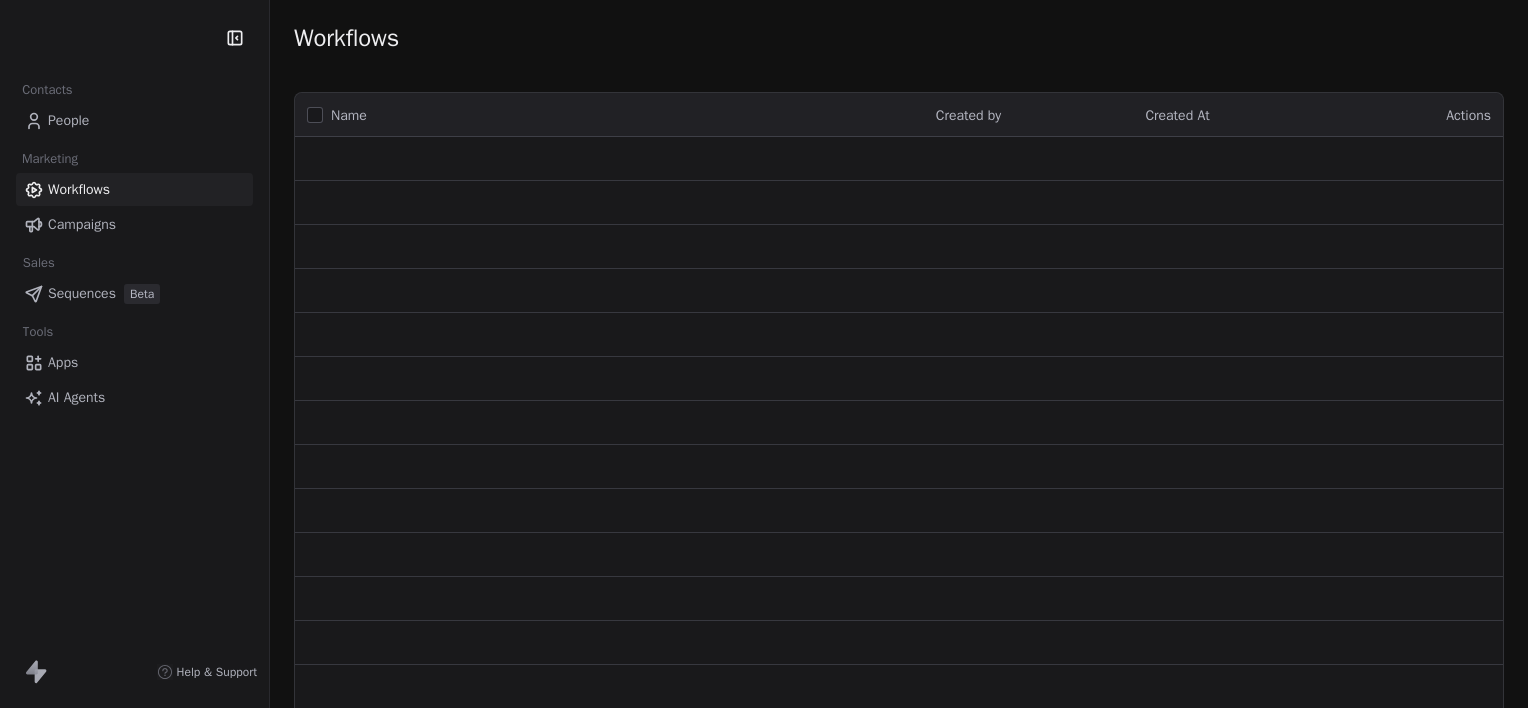 scroll, scrollTop: 0, scrollLeft: 0, axis: both 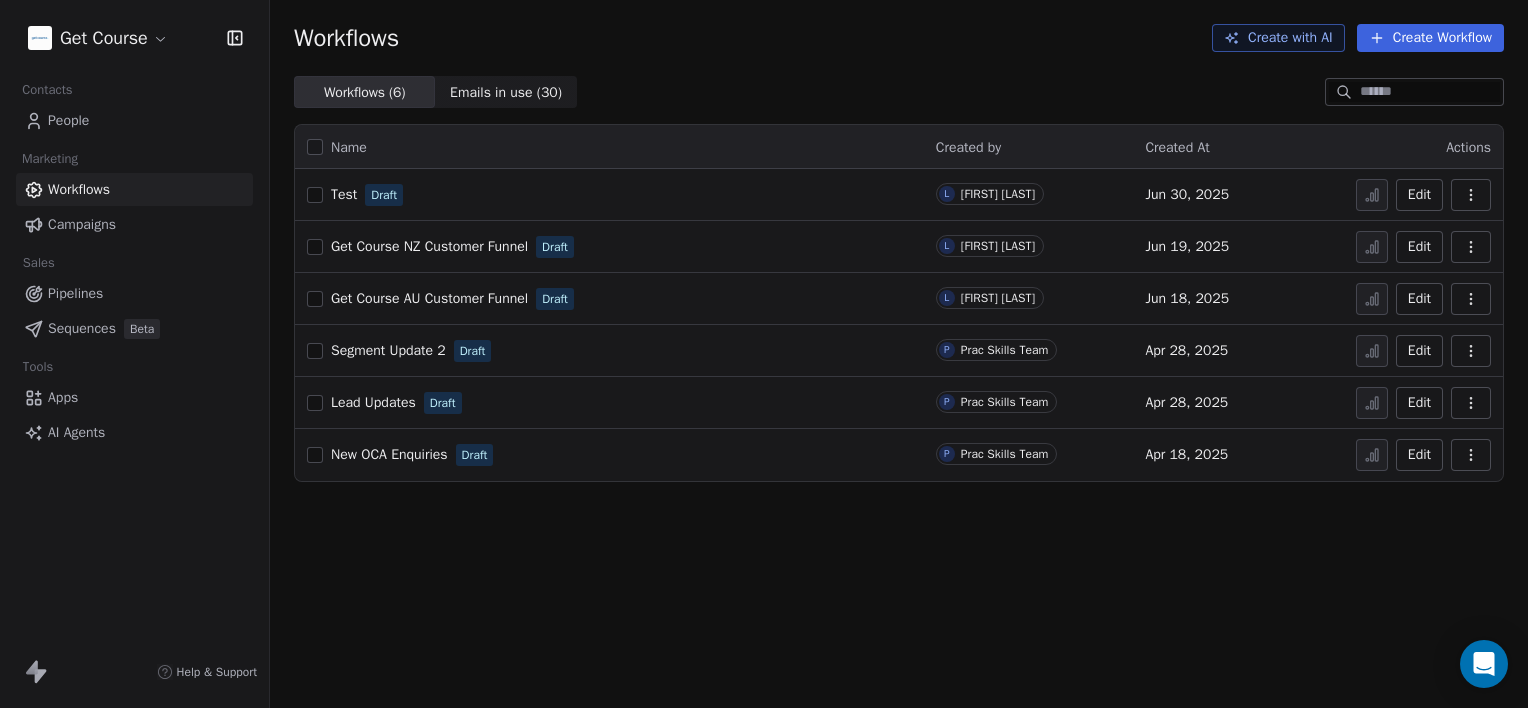 click on "Get Course Contacts People Marketing Workflows Campaigns Sales Pipelines Sequences Beta Tools Apps AI Agents Help & Support Workflows Create with AI Create Workflow Workflows ( 6 ) Workflows ( 6 ) Emails in use ( 30 ) Emails in use ( 30 ) Name Created by Created At Actions Test Draft L [FIRST] [LAST] Jun 30, 2025 Edit Get Course NZ Customer Funnel Draft L [FIRST] [LAST] Jun 19, 2025 Edit Get Course AU Customer Funnel Draft L [FIRST] [LAST] Jun 18, 2025 Edit Segment Update 2 Draft P Prac Skills Team Apr 28, 2025 Edit Lead Updates Draft P Prac Skills Team Apr 28, 2025 Edit New OCA Enquiries Draft P Prac Skills Team Apr 18, 2025 Edit" at bounding box center (764, 354) 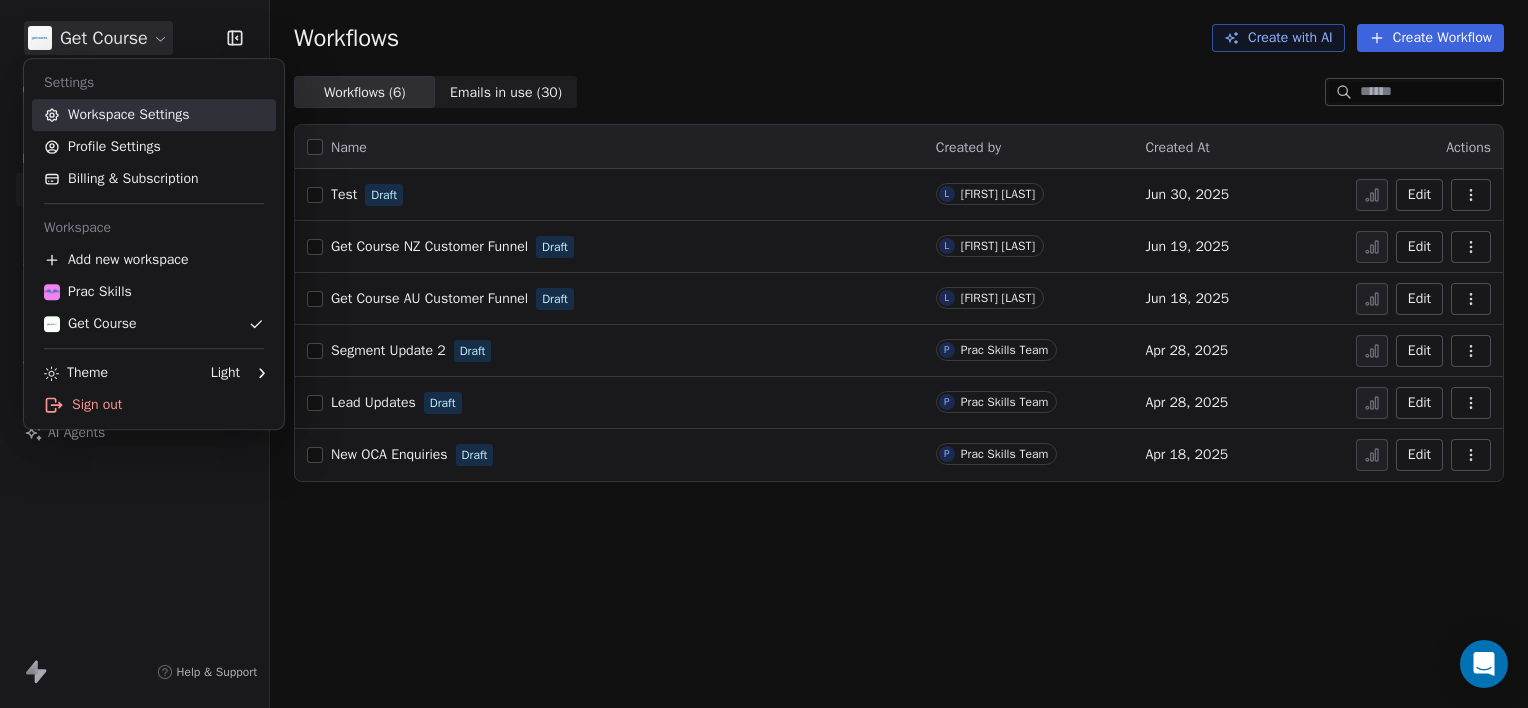 click on "Workspace Settings" at bounding box center (154, 115) 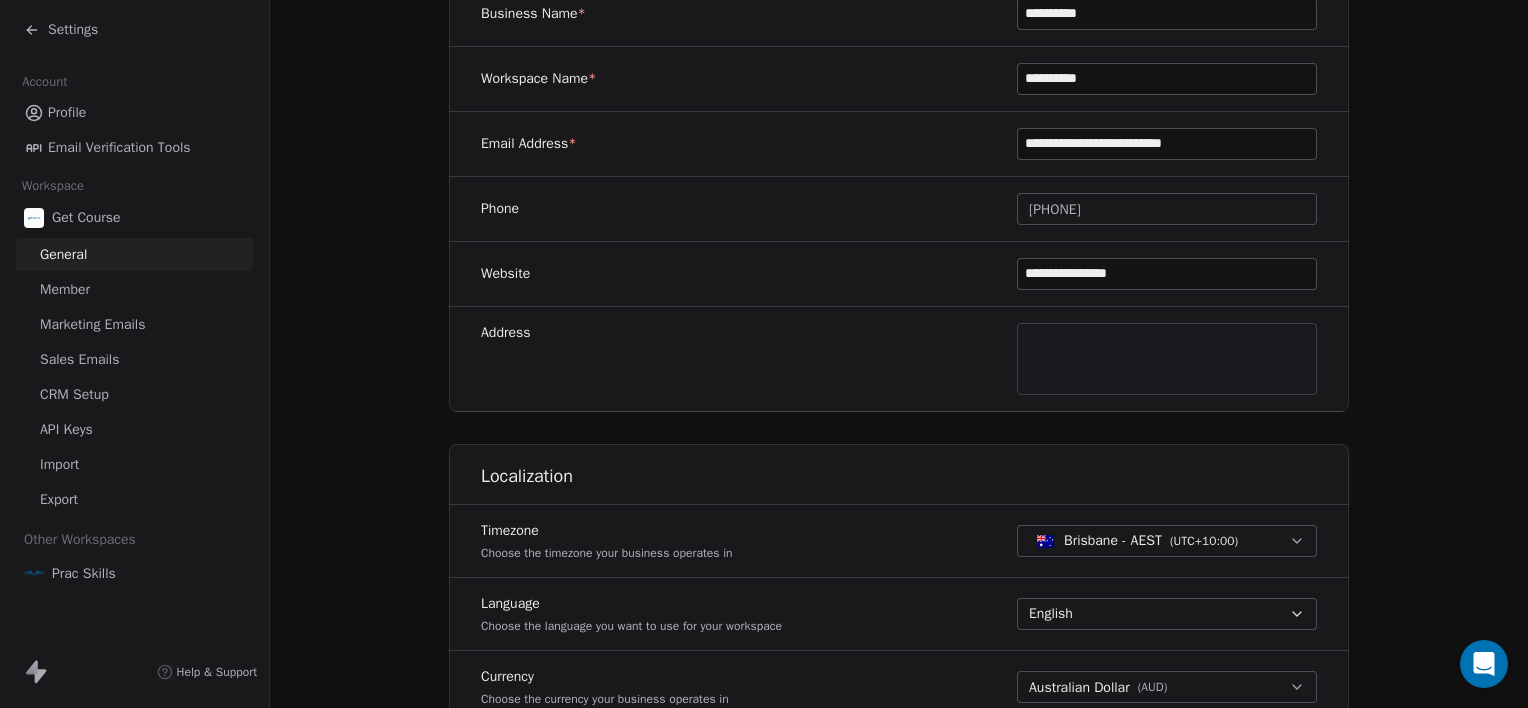 scroll, scrollTop: 400, scrollLeft: 0, axis: vertical 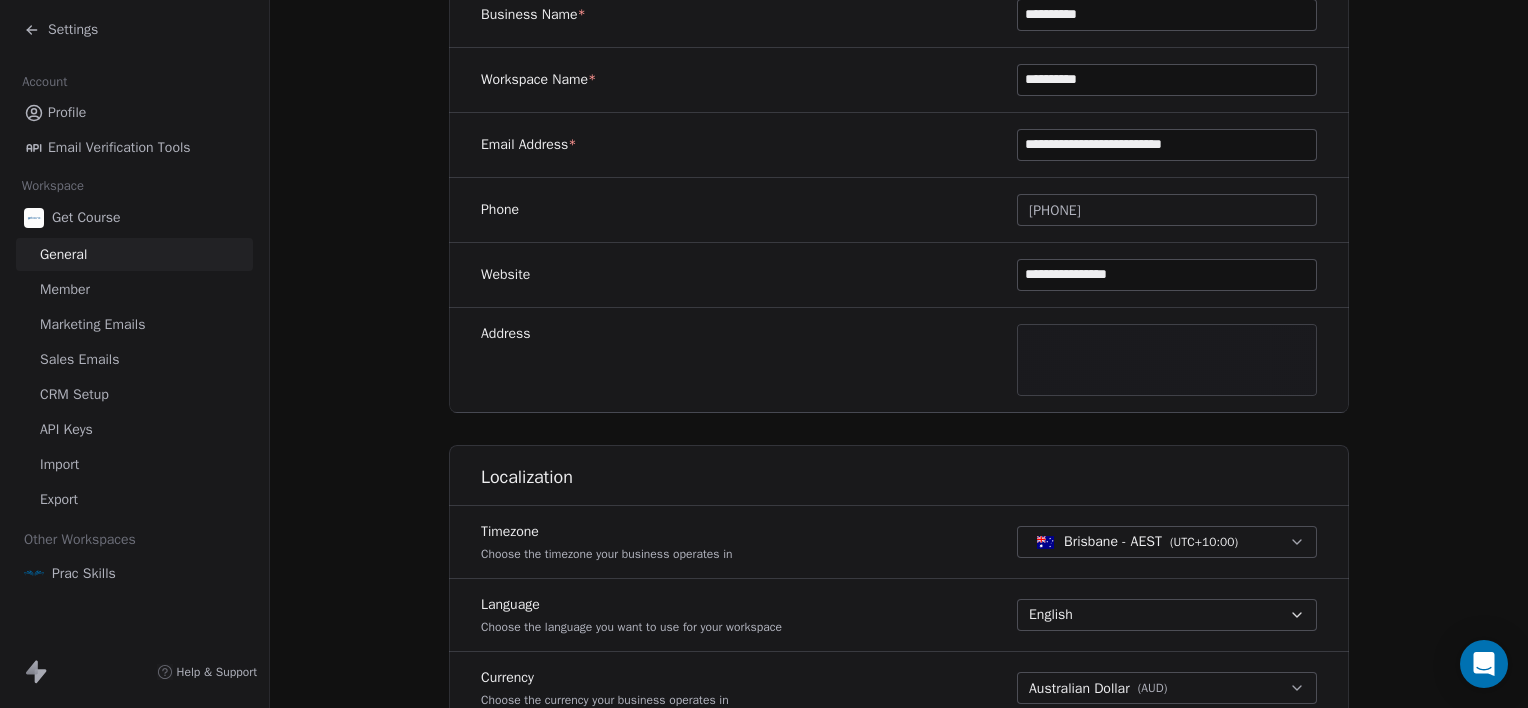 click on "**********" at bounding box center [764, 354] 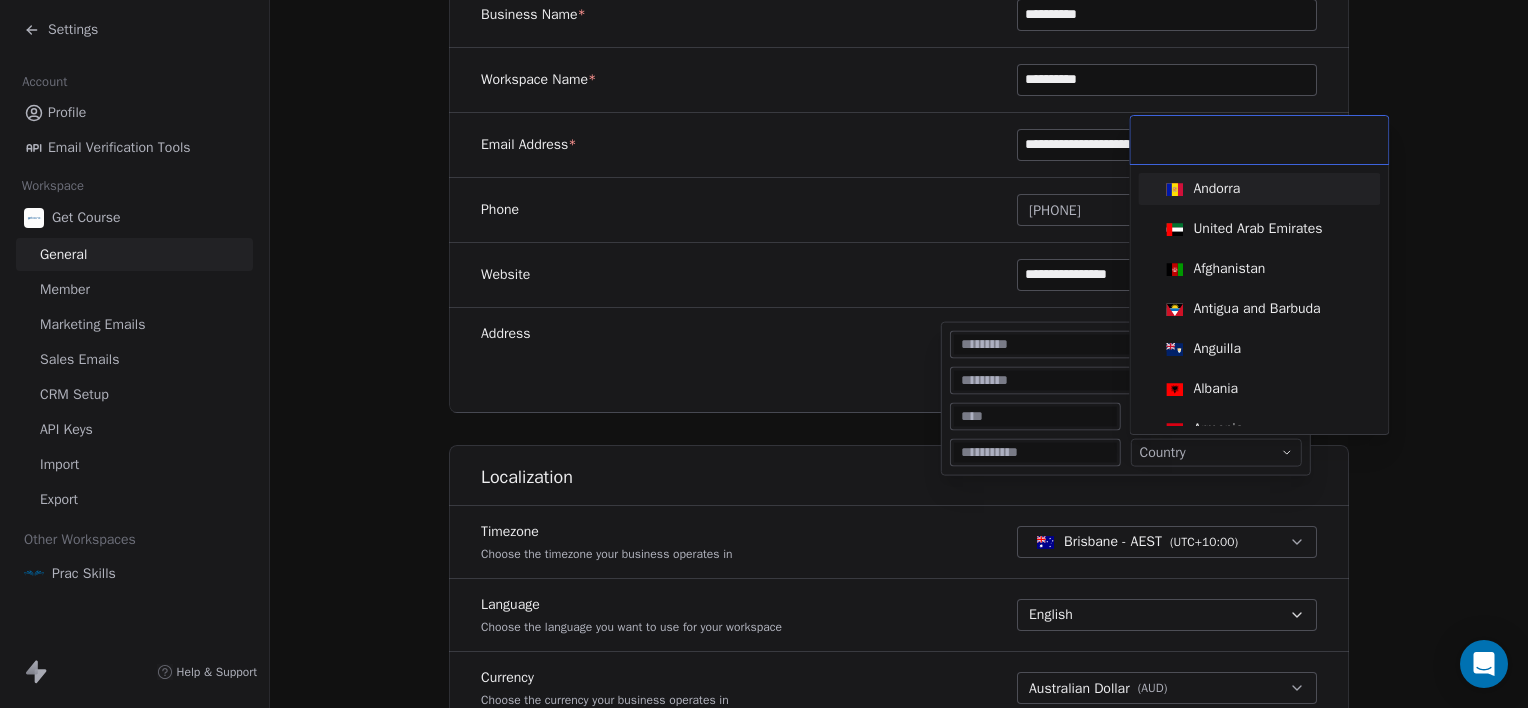 click on "**********" at bounding box center (764, 354) 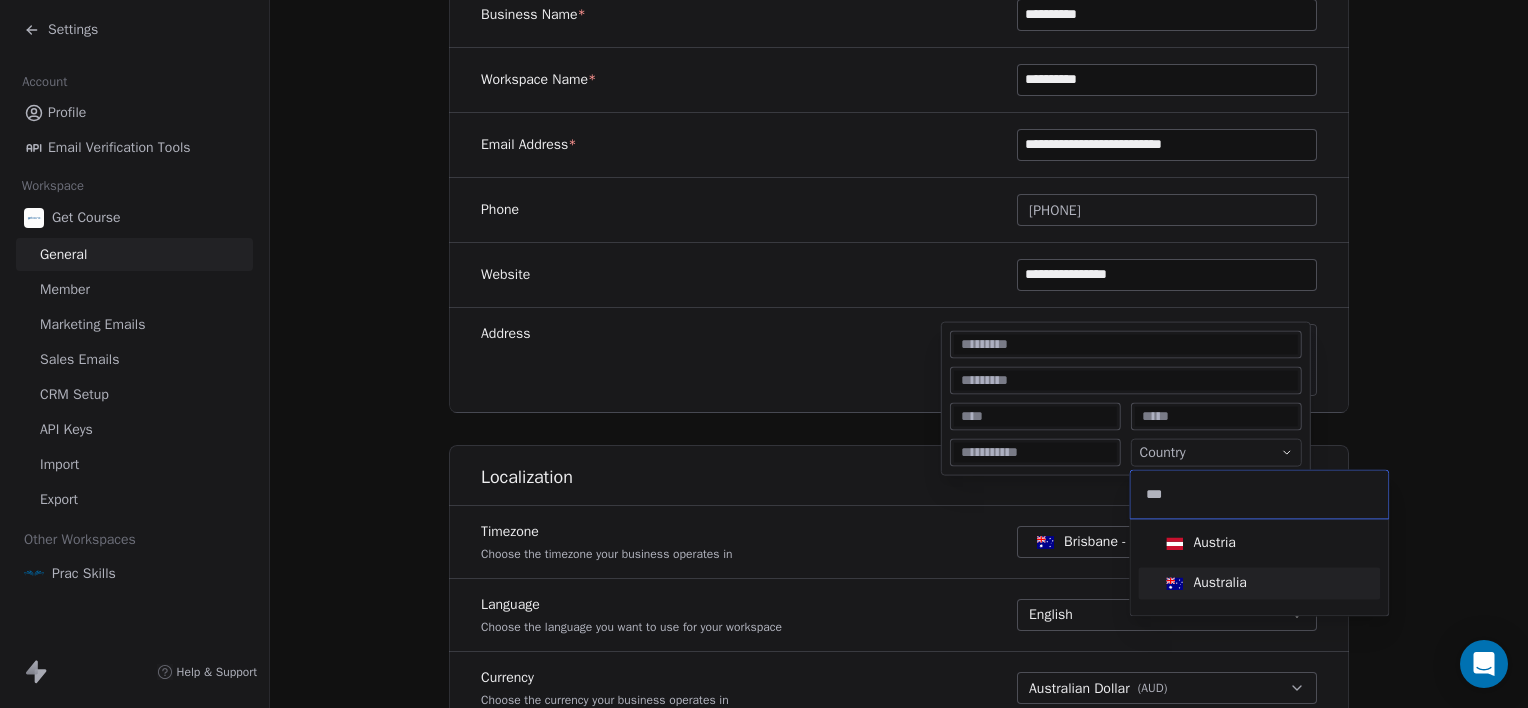 type on "***" 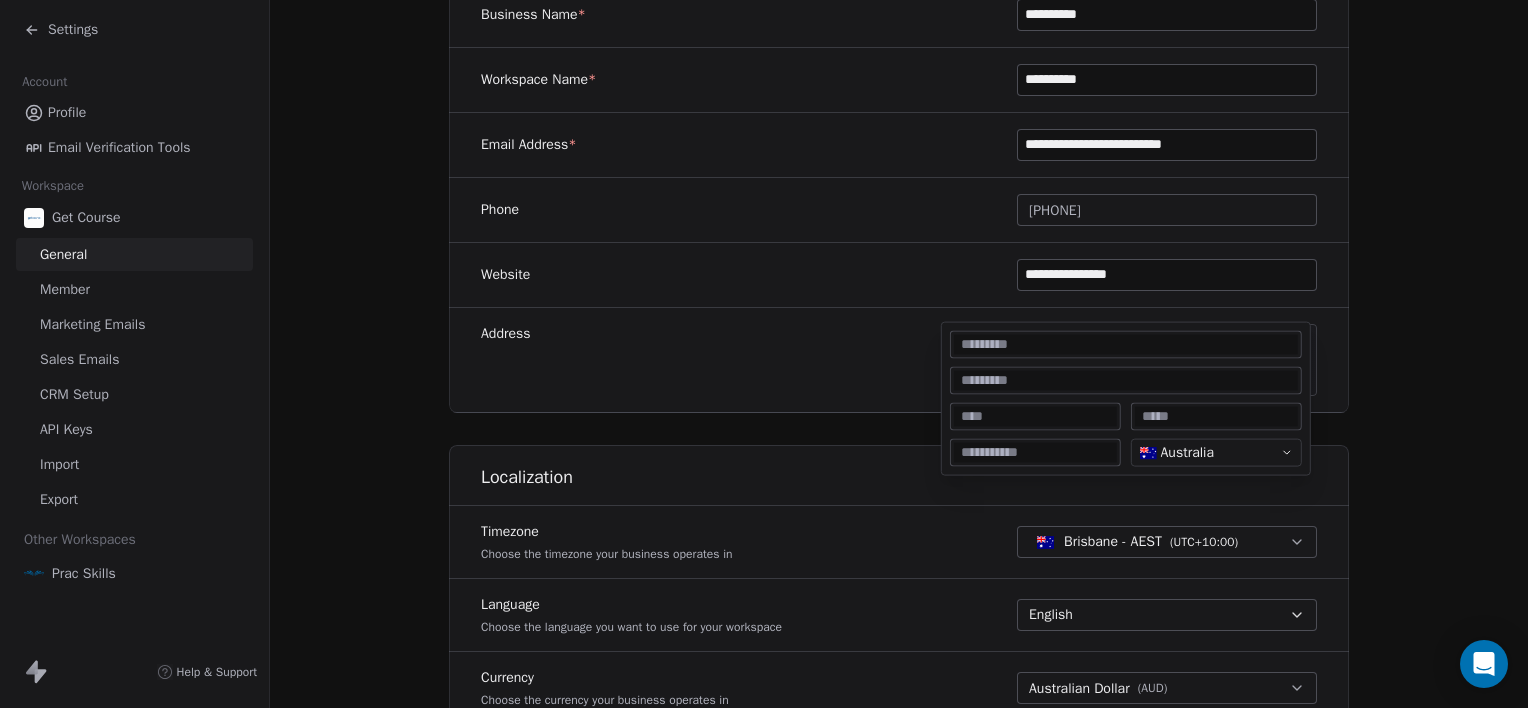 type on "*********" 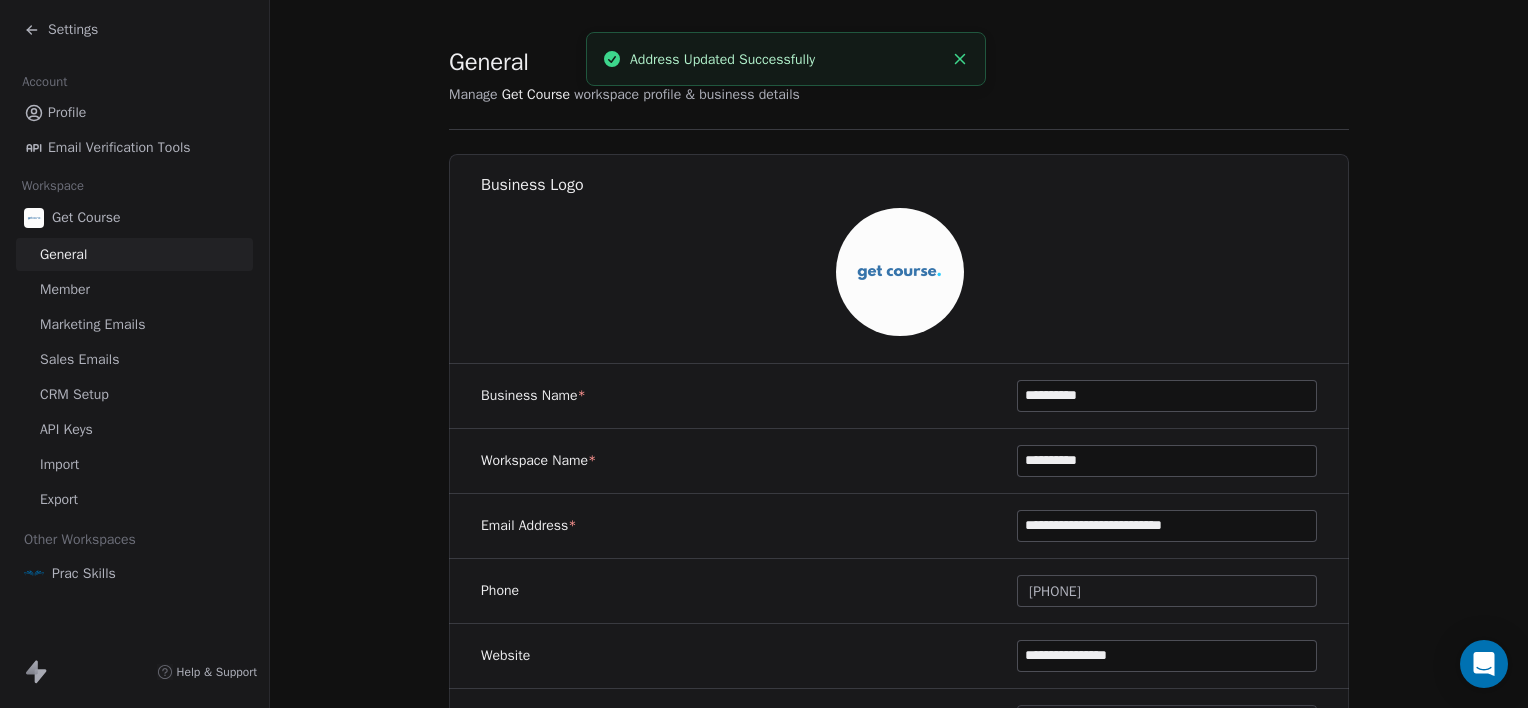 scroll, scrollTop: 0, scrollLeft: 0, axis: both 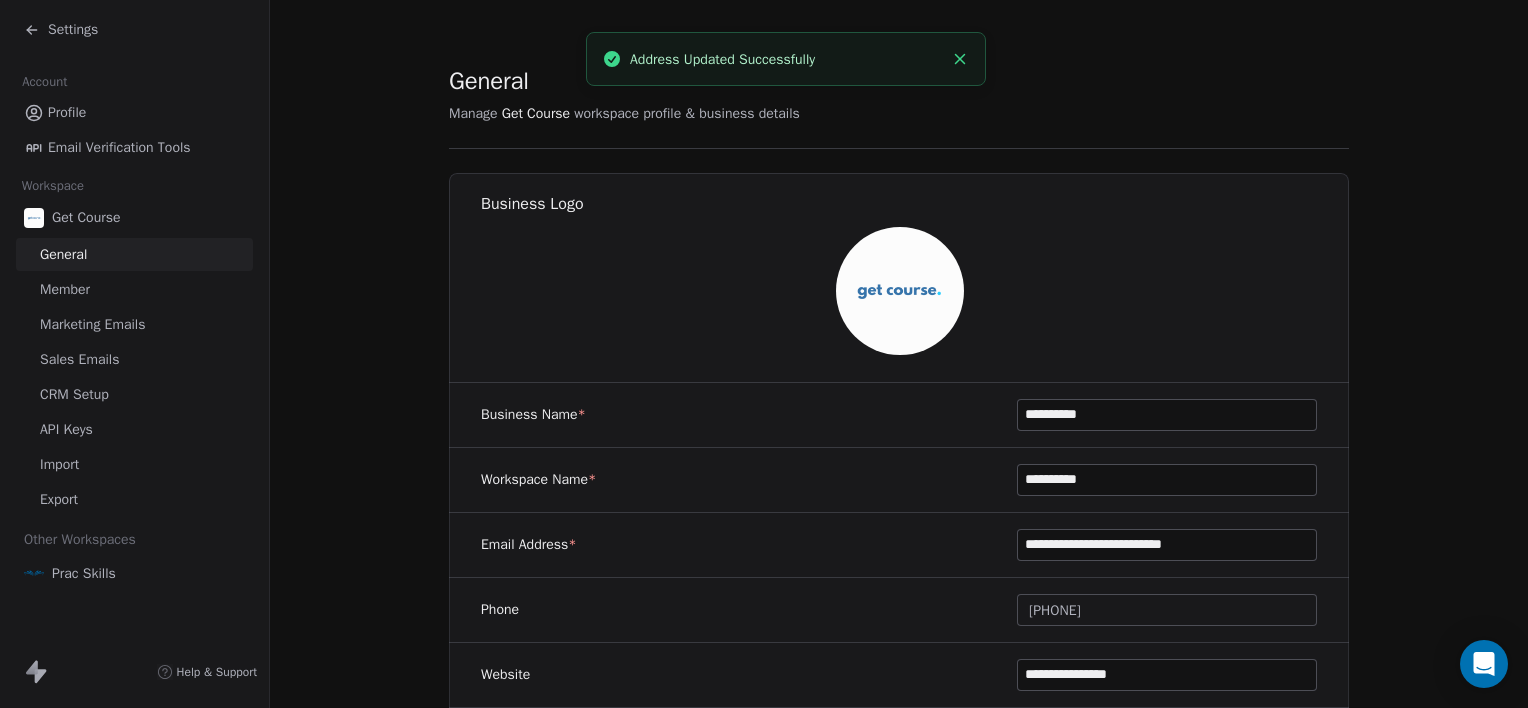 click on "Settings" at bounding box center [61, 30] 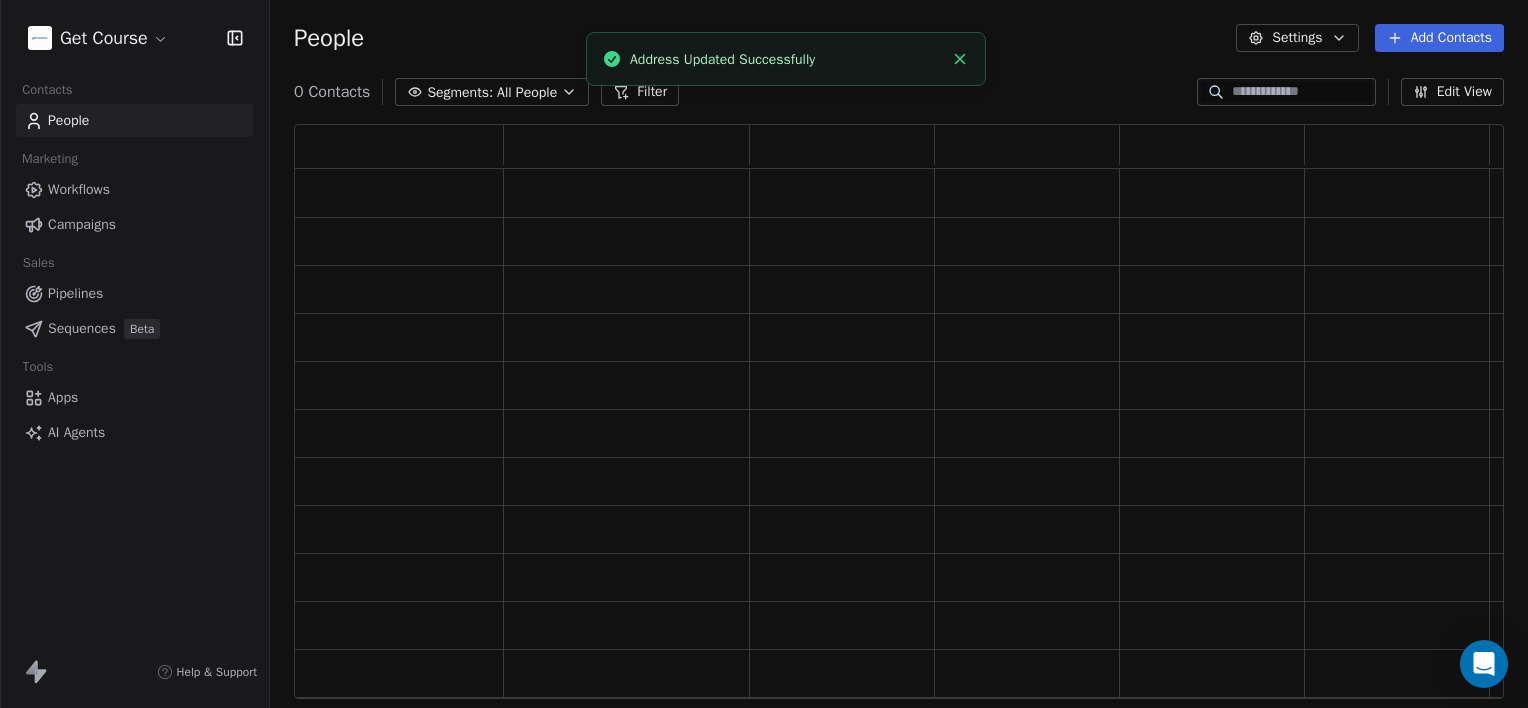 scroll, scrollTop: 16, scrollLeft: 16, axis: both 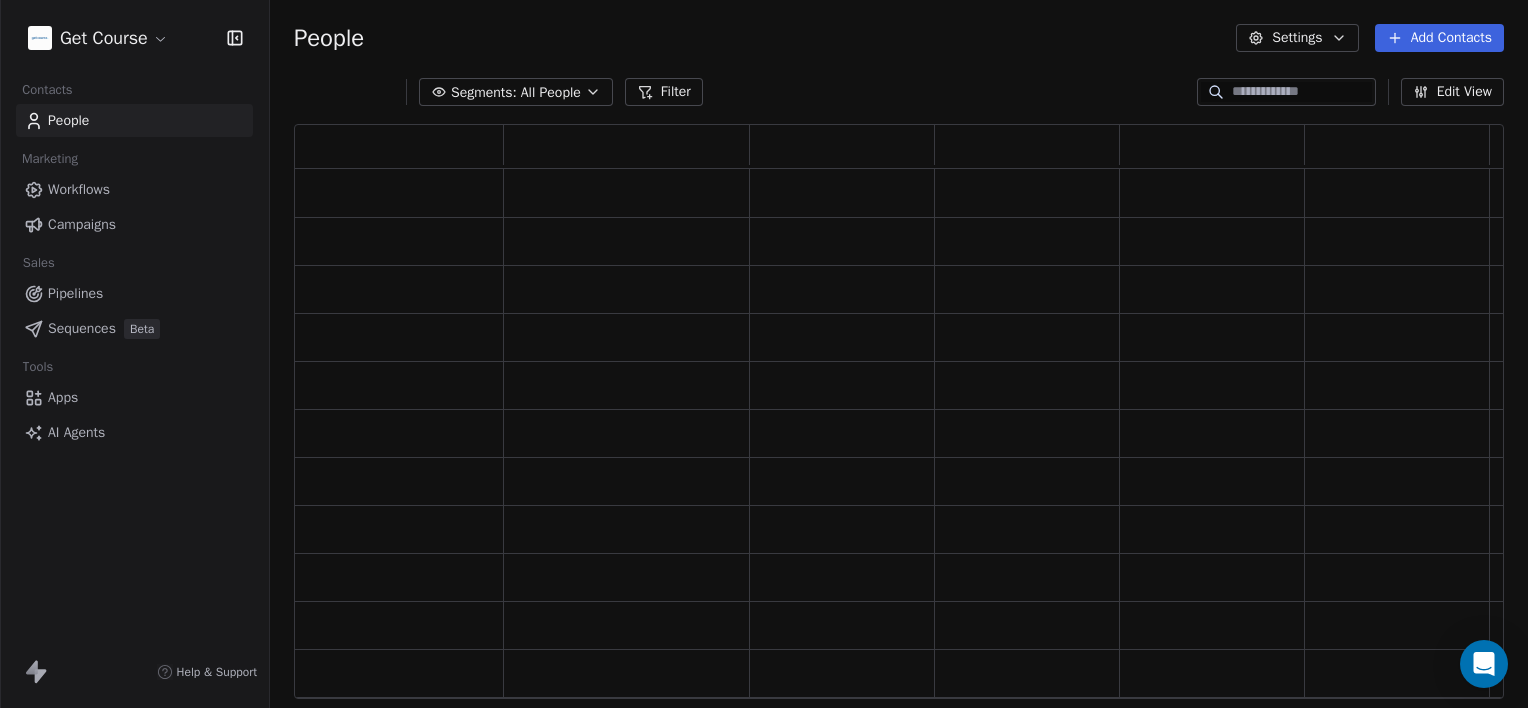 click on "Workflows" at bounding box center [79, 189] 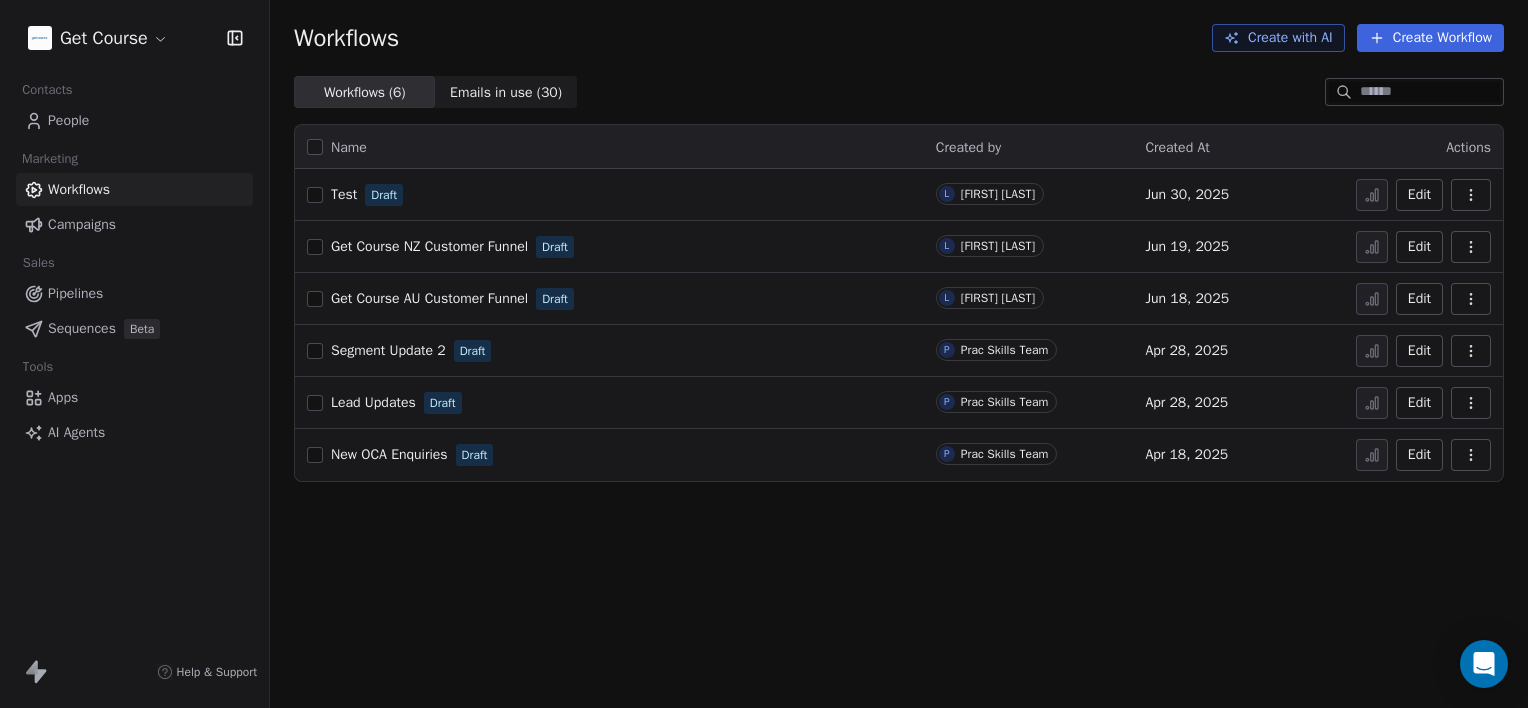 click on "Get Course AU Customer Funnel" at bounding box center (429, 298) 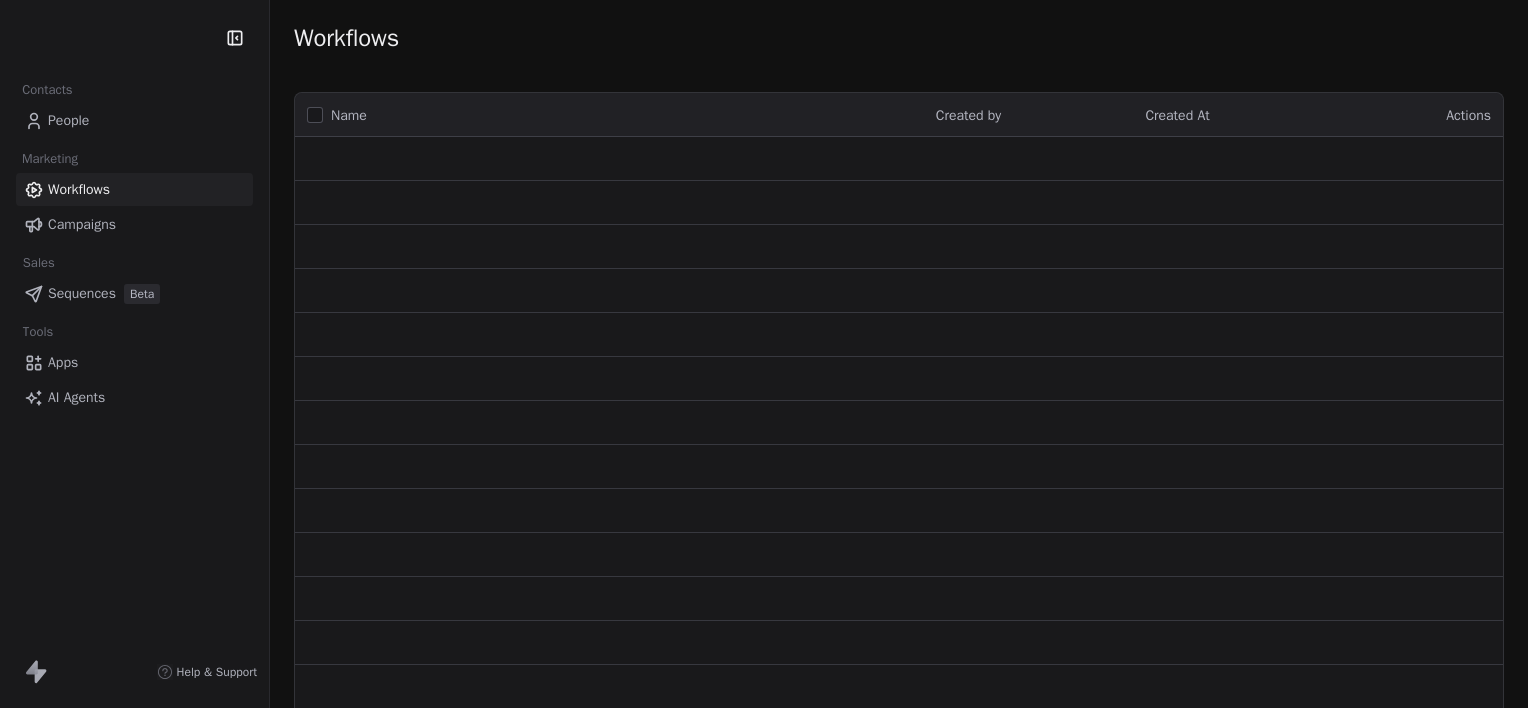 scroll, scrollTop: 0, scrollLeft: 0, axis: both 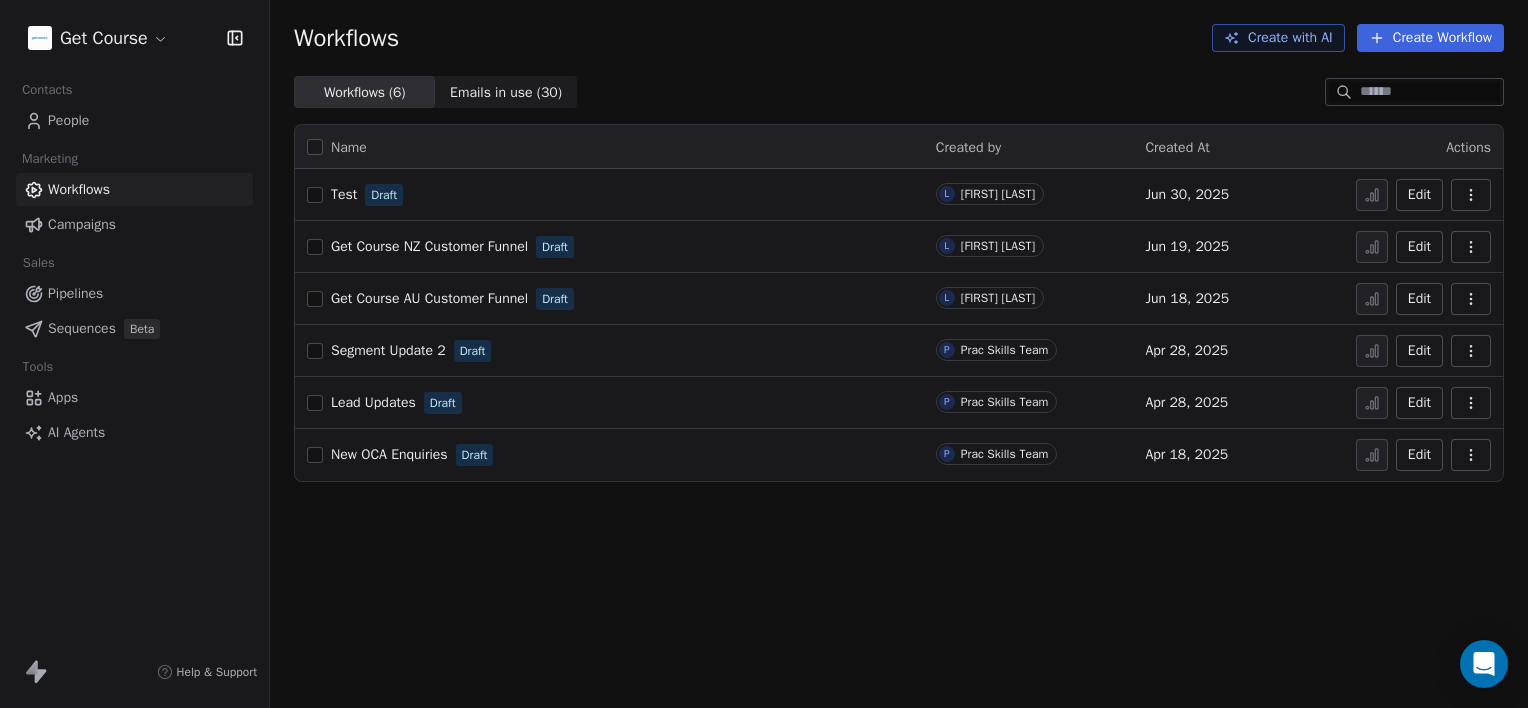 click on "Get Course Contacts People Marketing Workflows Campaigns Sales Pipelines Sequences Beta Tools Apps AI Agents Help & Support Workflows Create with AI Create Workflow Workflows ( 6 ) Workflows ( 6 ) Emails in use ( 30 ) Emails in use ( 30 ) Name Created by Created At Actions Test Draft L [FIRST] [LAST] Jun 30, 2025 Edit Get Course NZ Customer Funnel Draft L [FIRST] [LAST] Jun 19, 2025 Edit Get Course AU Customer Funnel Draft L [FIRST] [LAST] Jun 18, 2025 Edit Segment Update 2 Draft P Prac Skills Team Apr 28, 2025 Edit Lead Updates Draft P Prac Skills Team Apr 28, 2025 Edit New OCA Enquiries Draft P Prac Skills Team Apr 18, 2025 Edit" at bounding box center [764, 354] 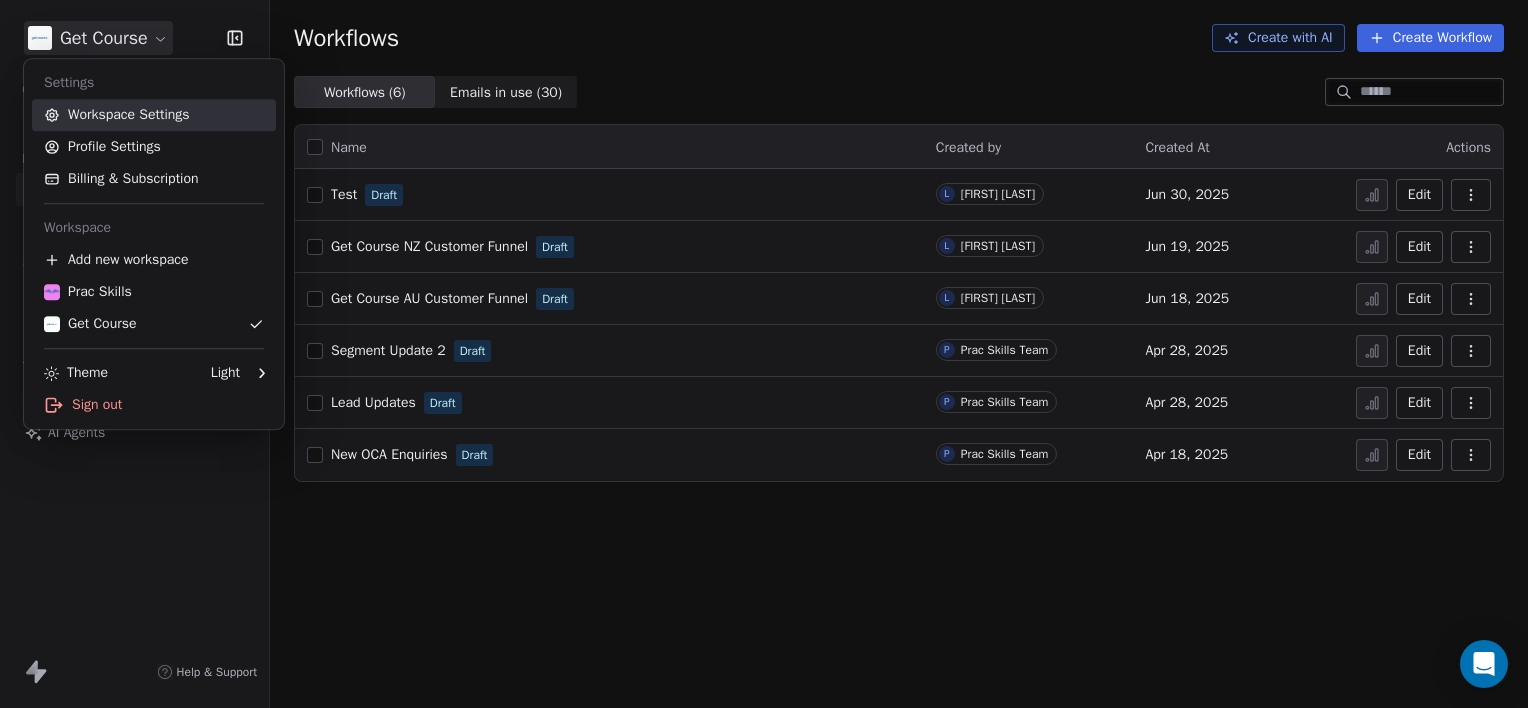 click on "Workspace Settings" at bounding box center [154, 115] 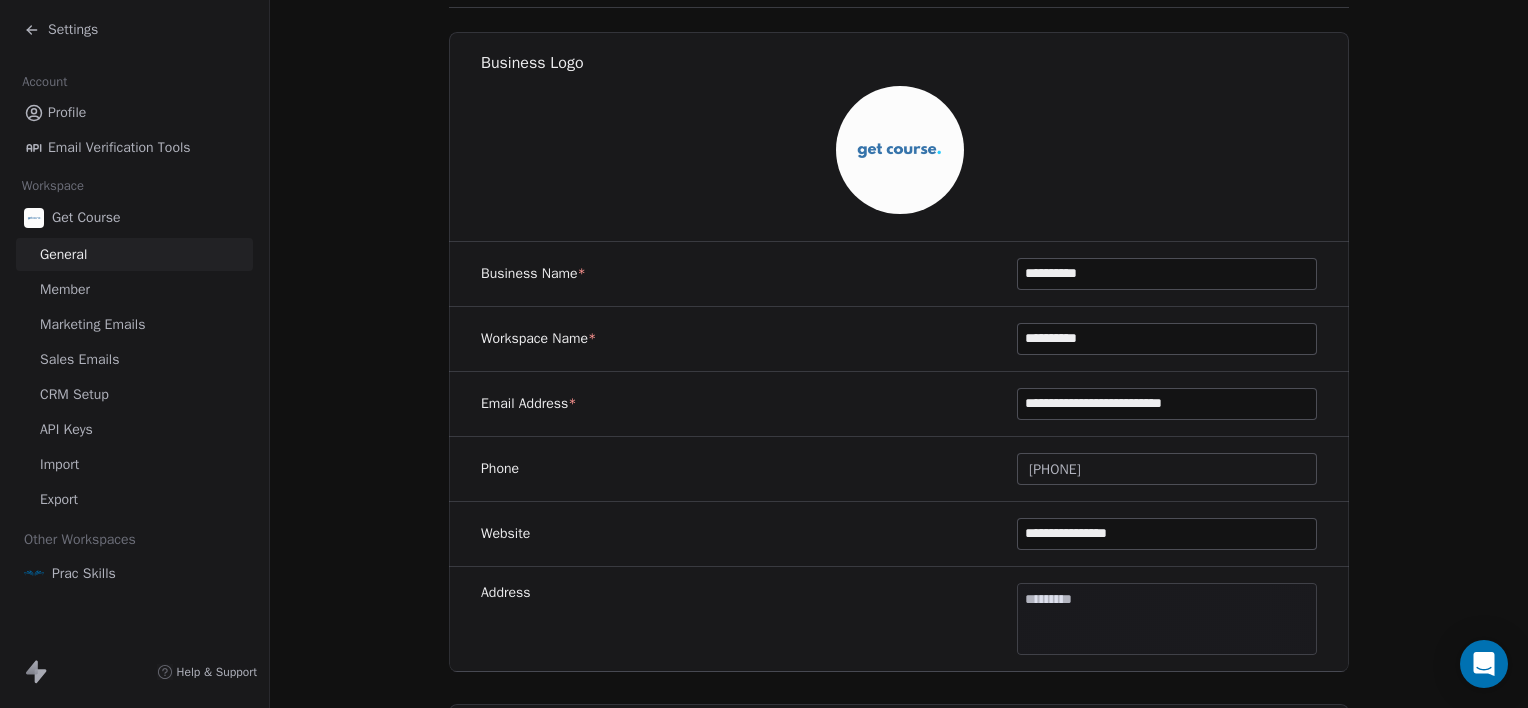 scroll, scrollTop: 600, scrollLeft: 0, axis: vertical 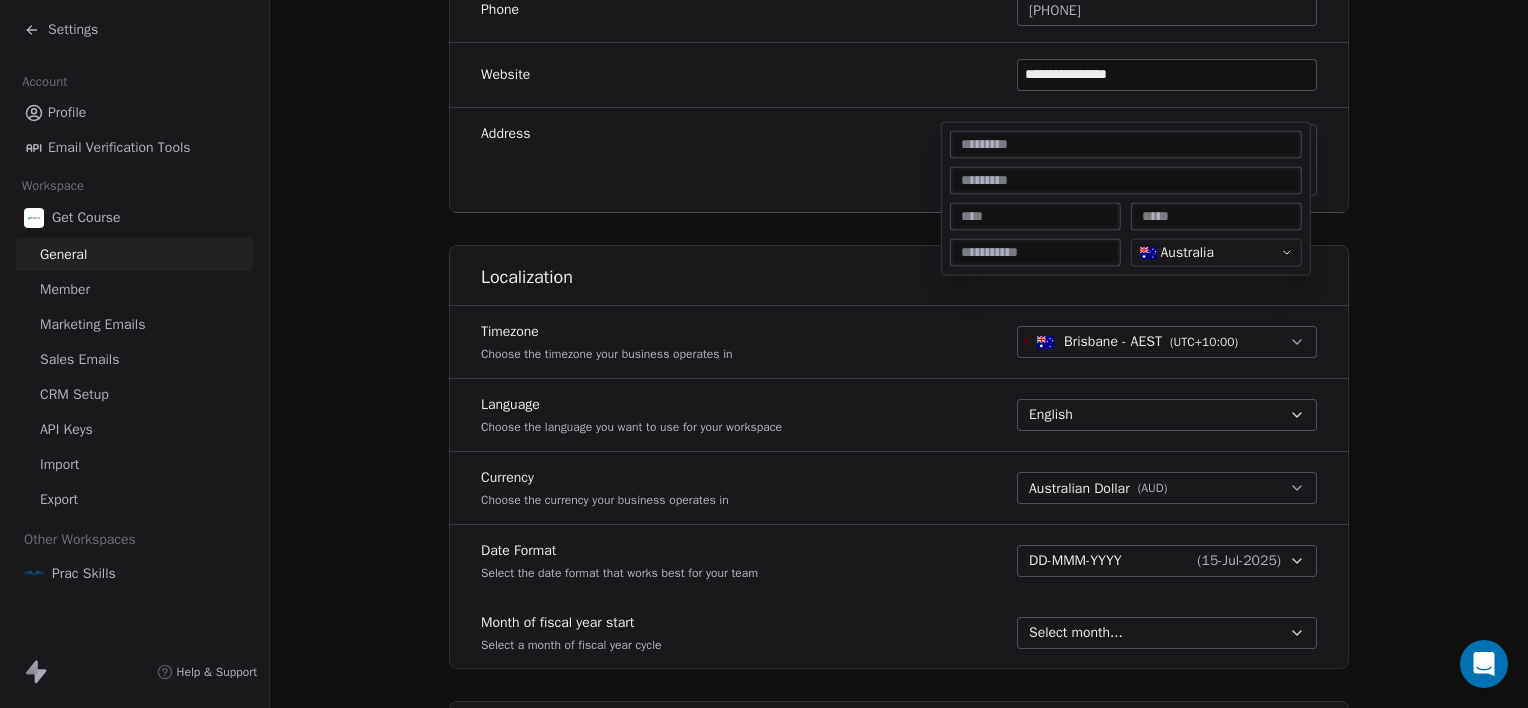 click on "**********" at bounding box center [764, 354] 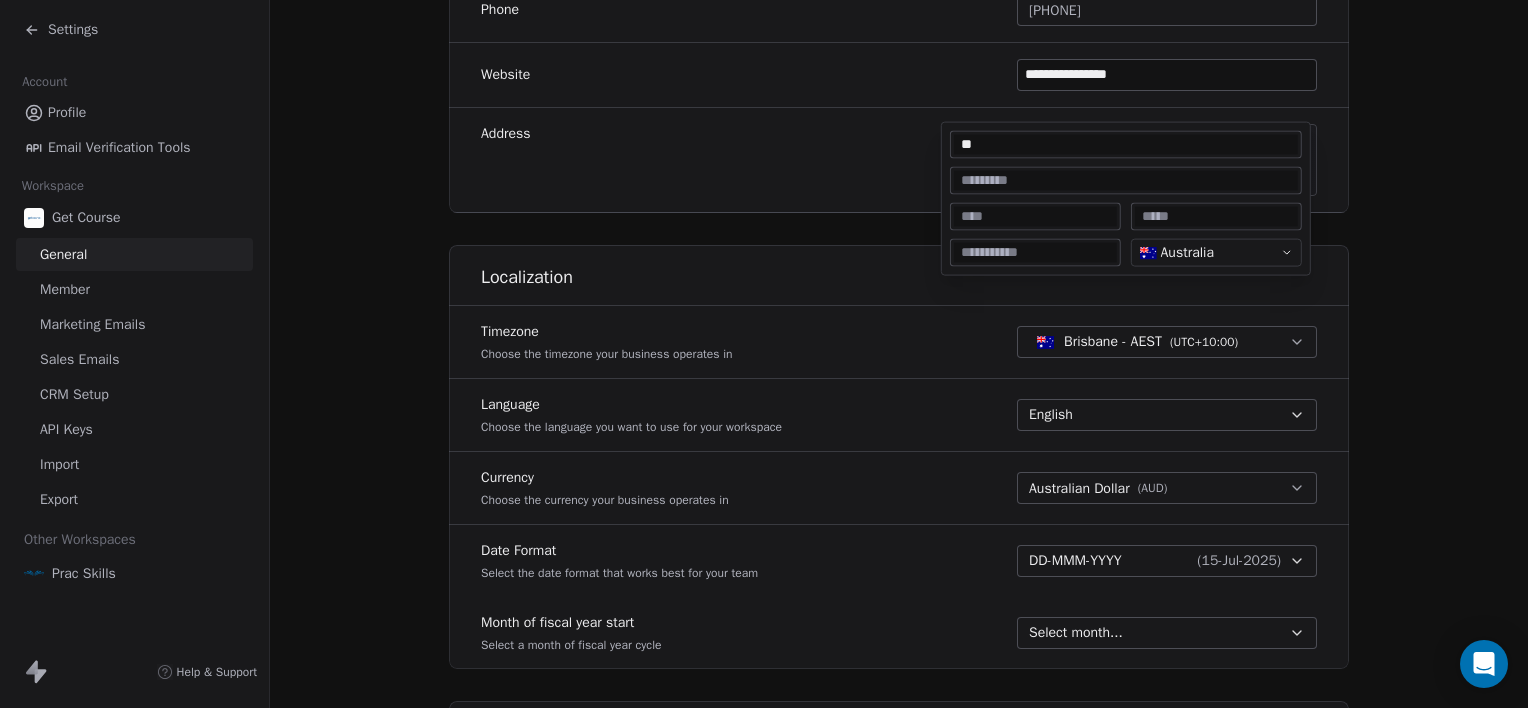 type on "*" 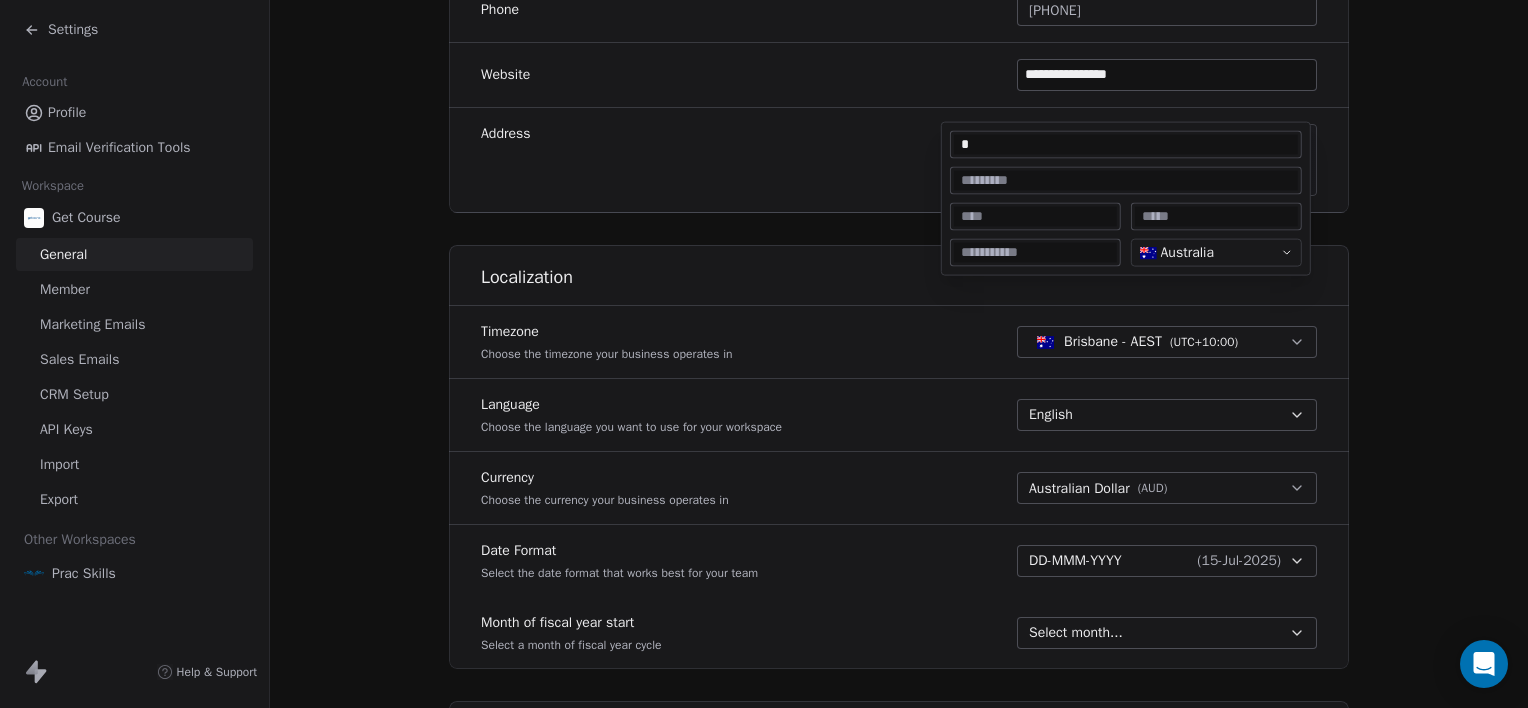 type 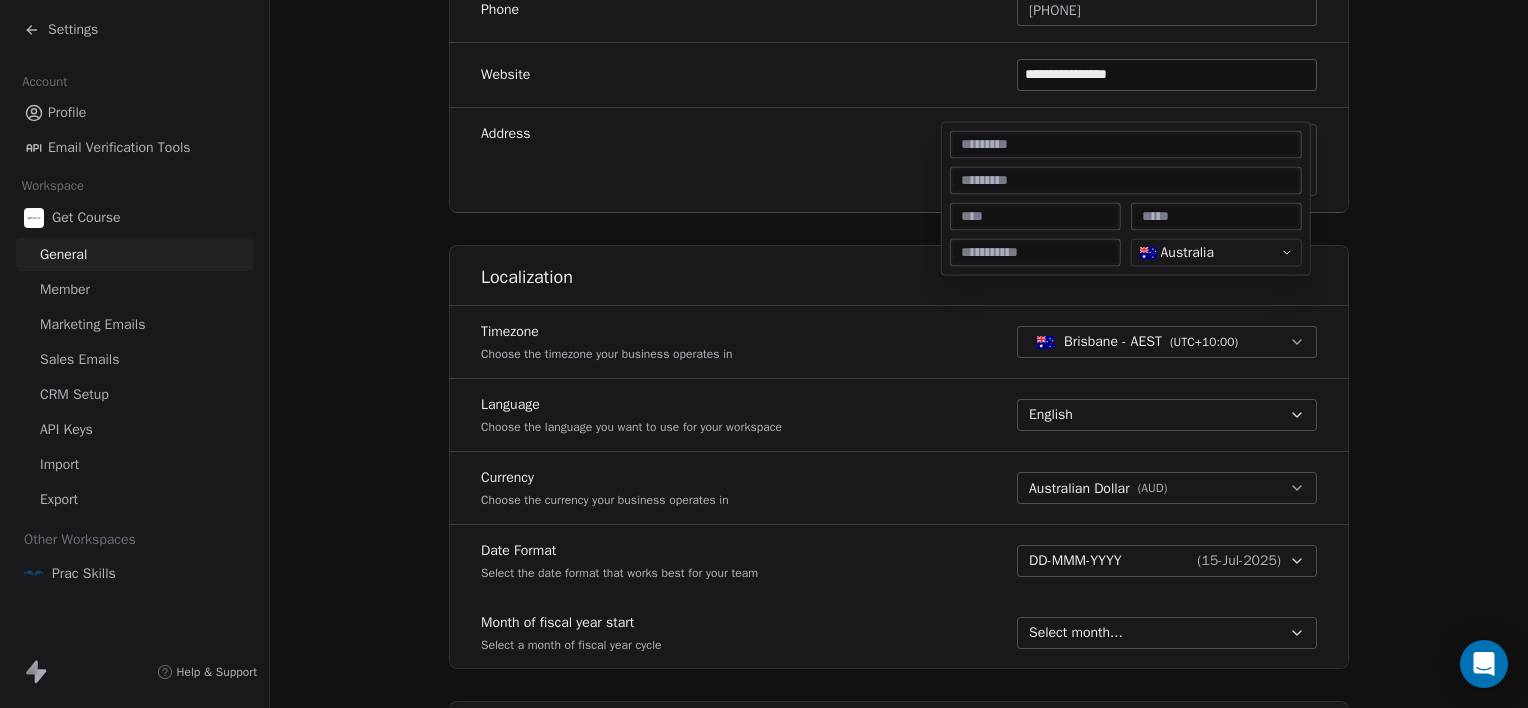 click on "**********" at bounding box center [764, 354] 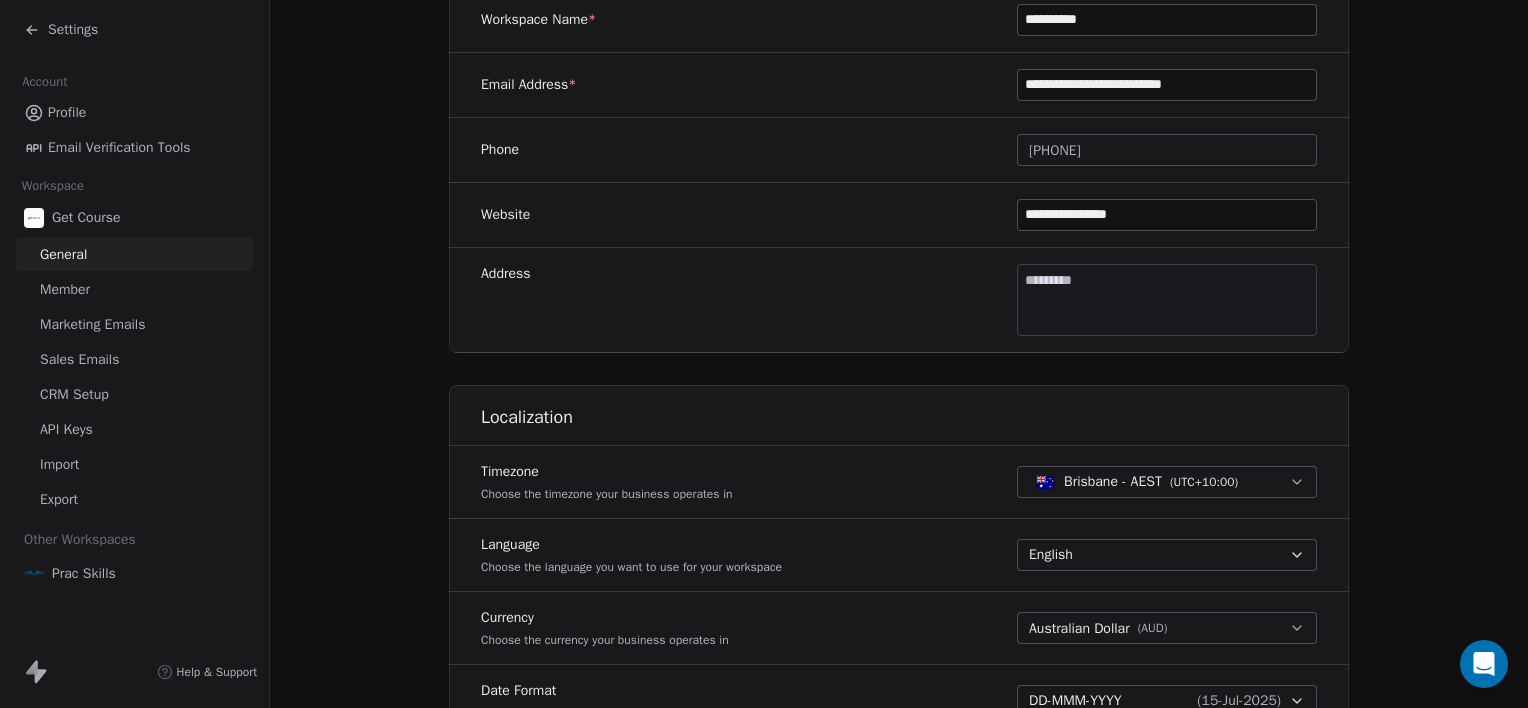 scroll, scrollTop: 400, scrollLeft: 0, axis: vertical 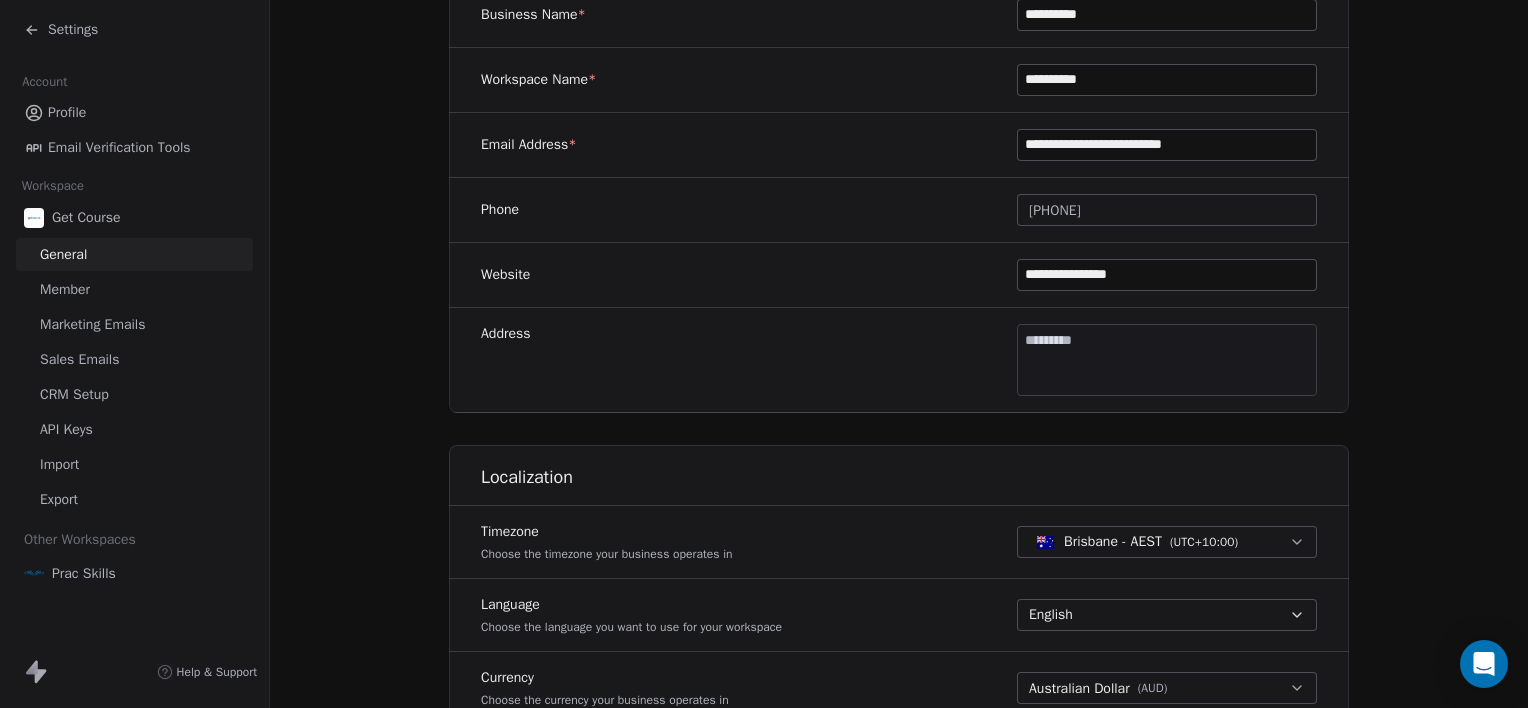 click on "Settings" at bounding box center [73, 30] 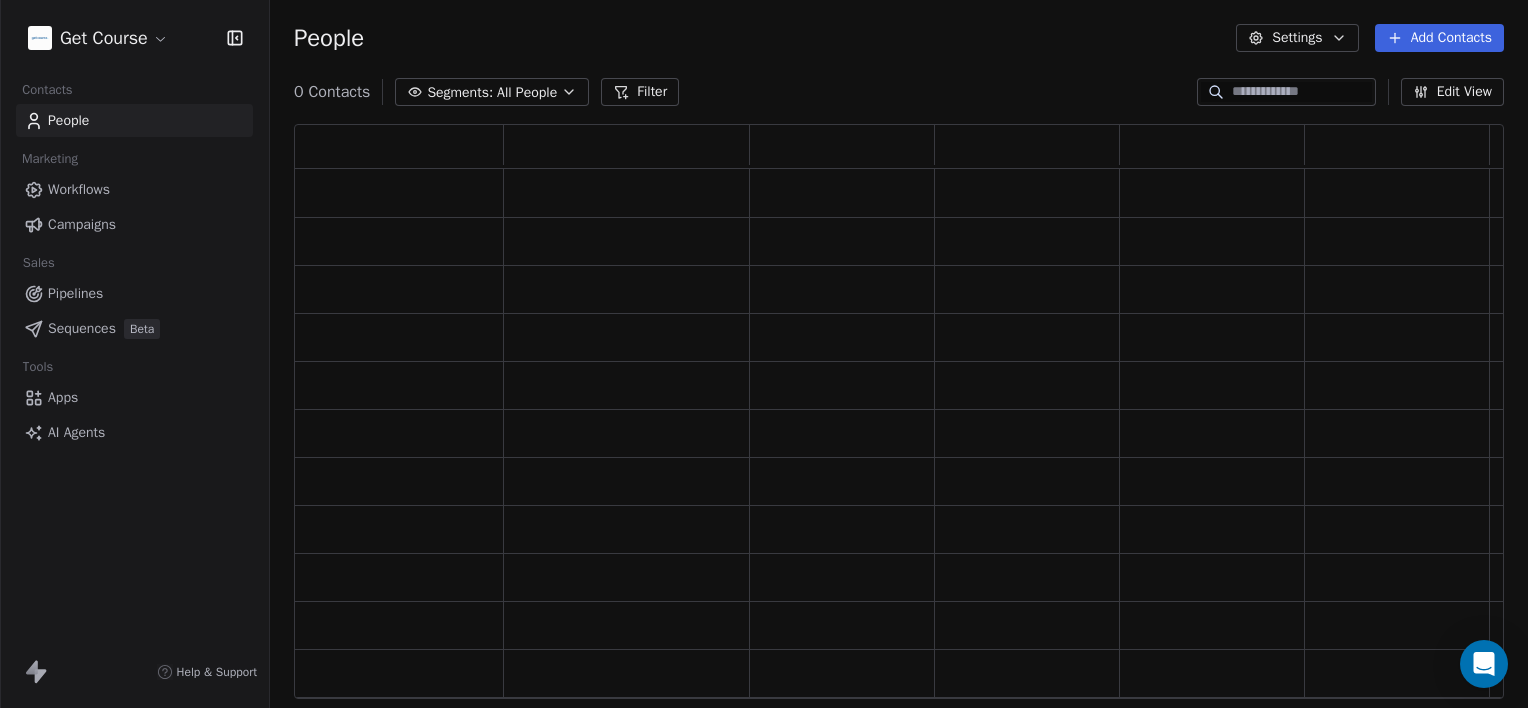 scroll, scrollTop: 16, scrollLeft: 16, axis: both 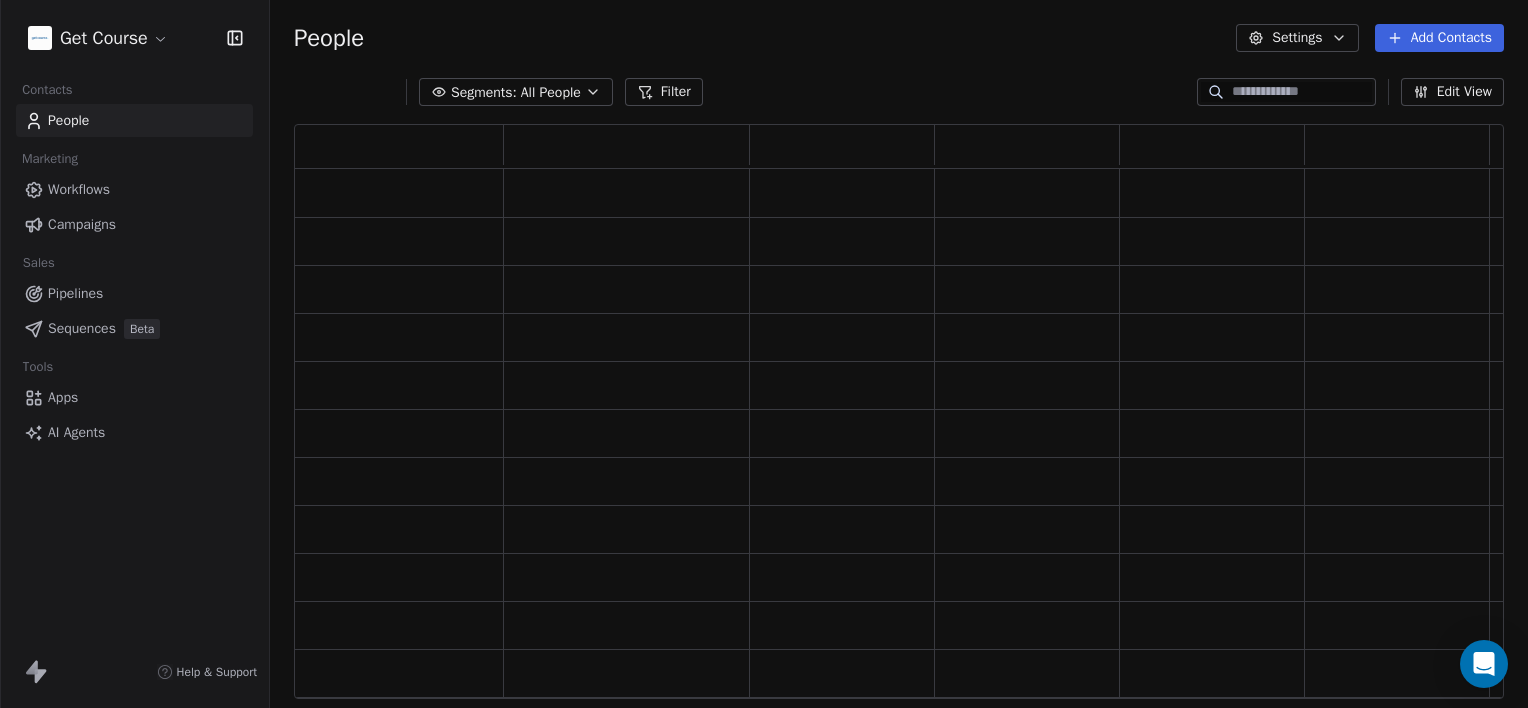 click on "Workflows" at bounding box center [79, 189] 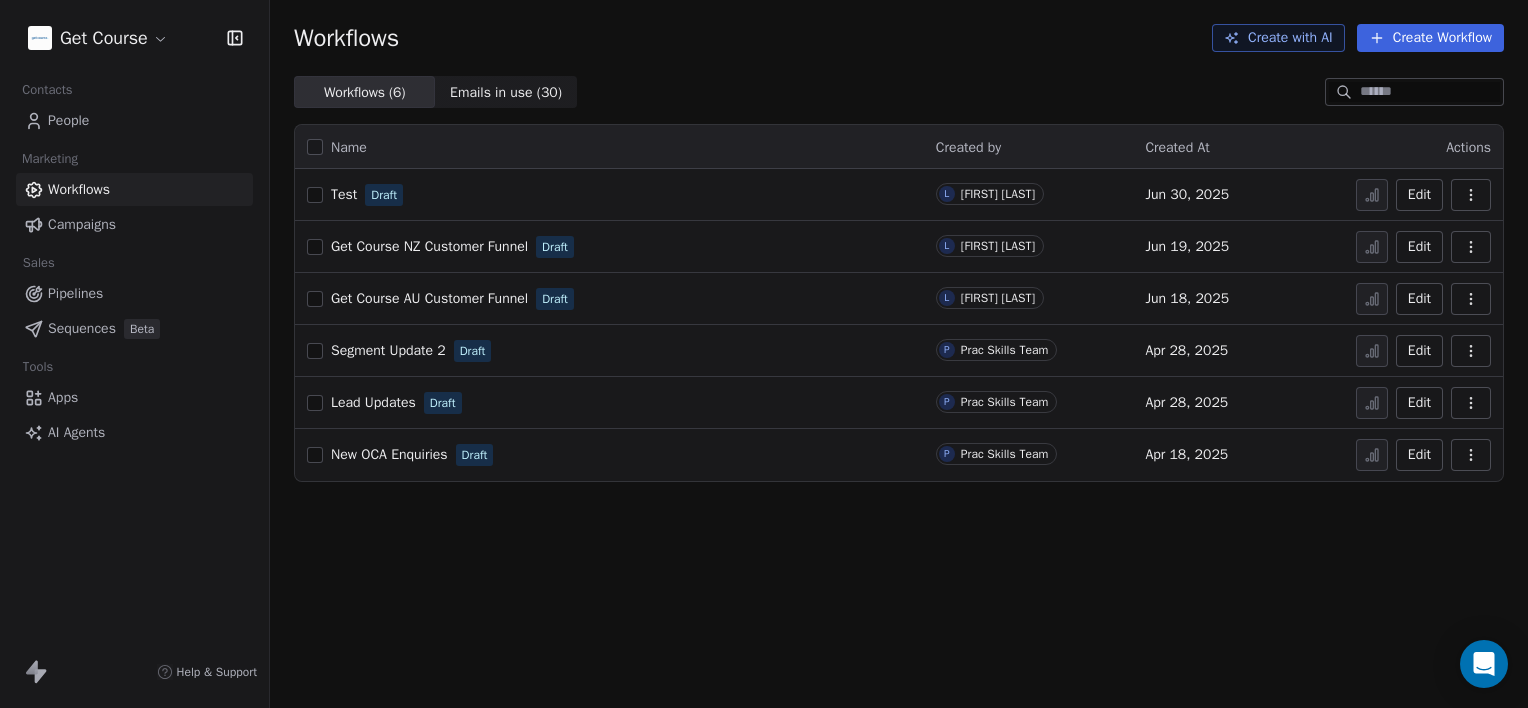 click on "Get Course AU Customer Funnel" at bounding box center (429, 298) 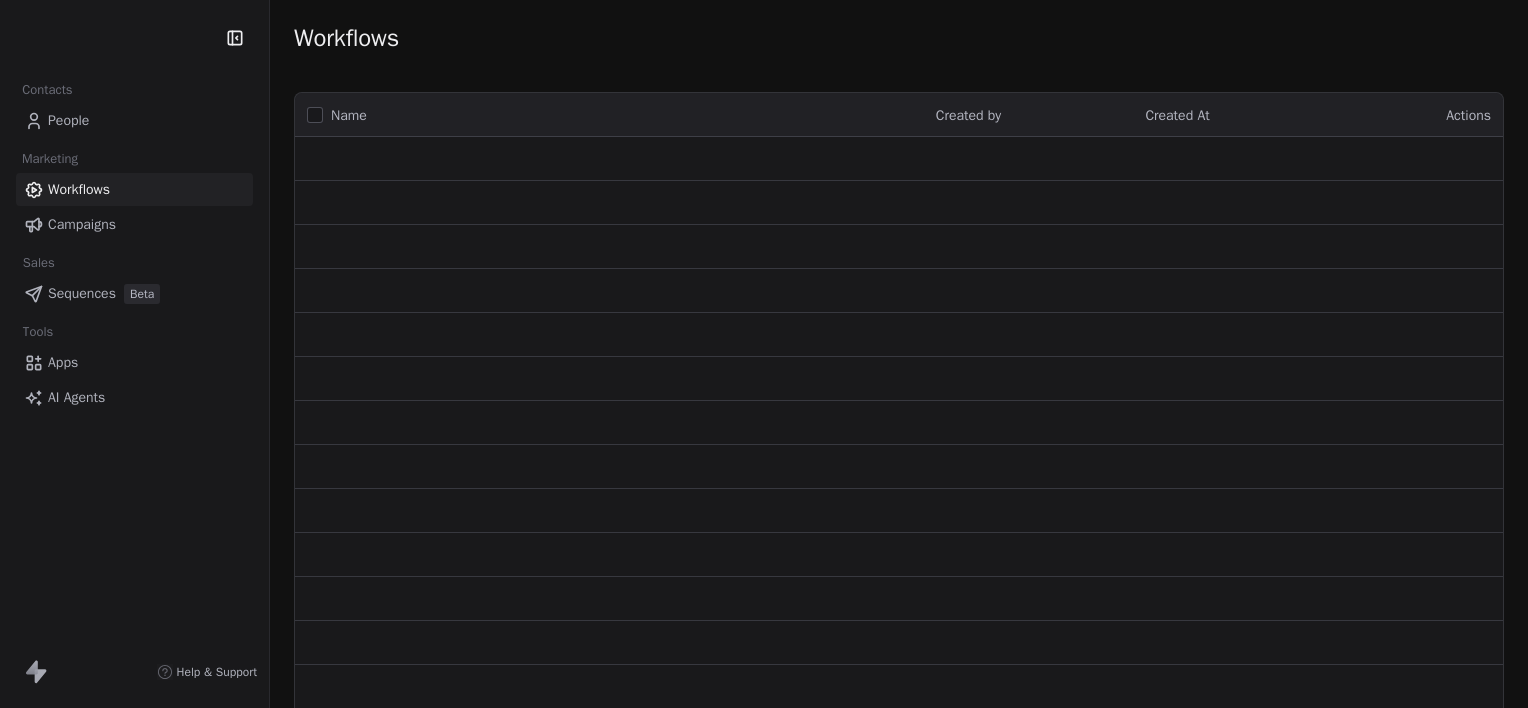scroll, scrollTop: 0, scrollLeft: 0, axis: both 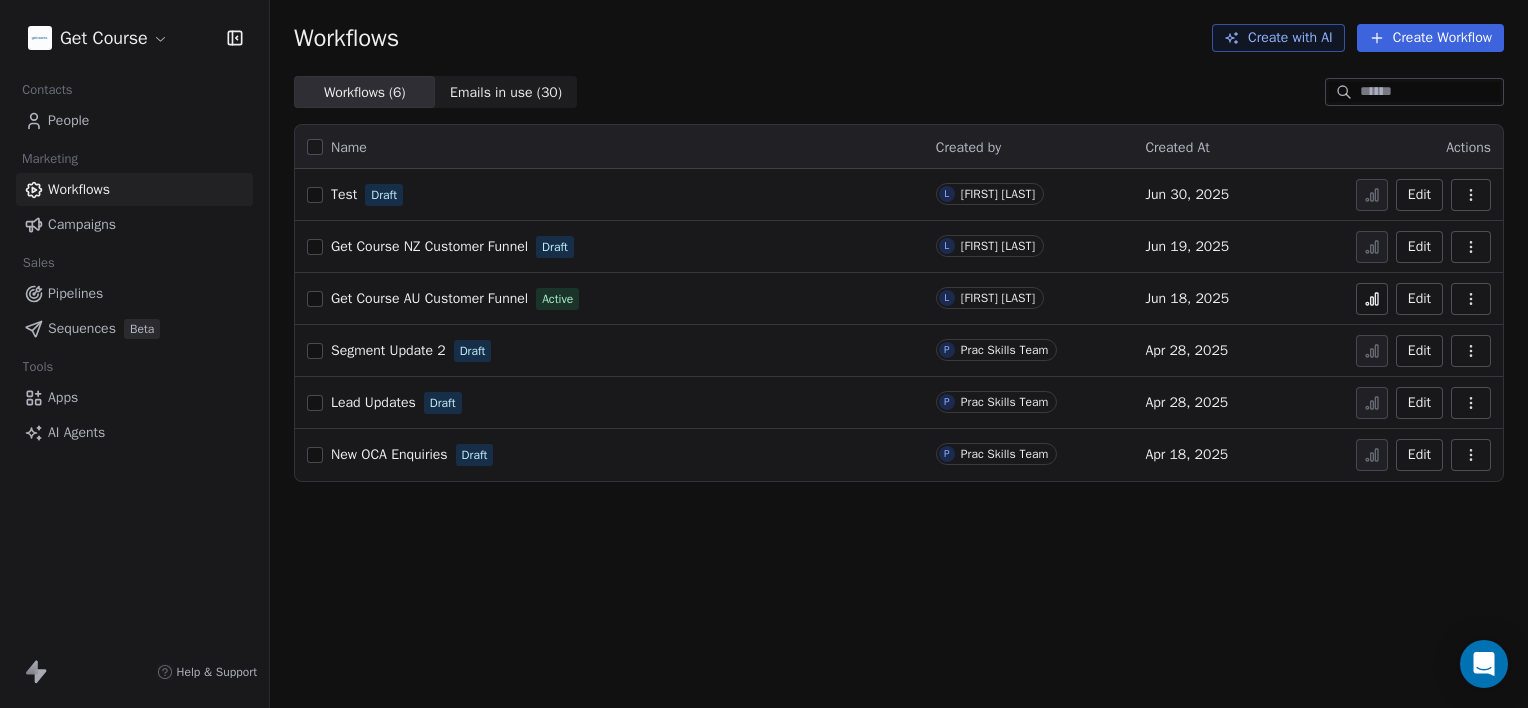 click on "Get Course NZ Customer Funnel" at bounding box center (429, 246) 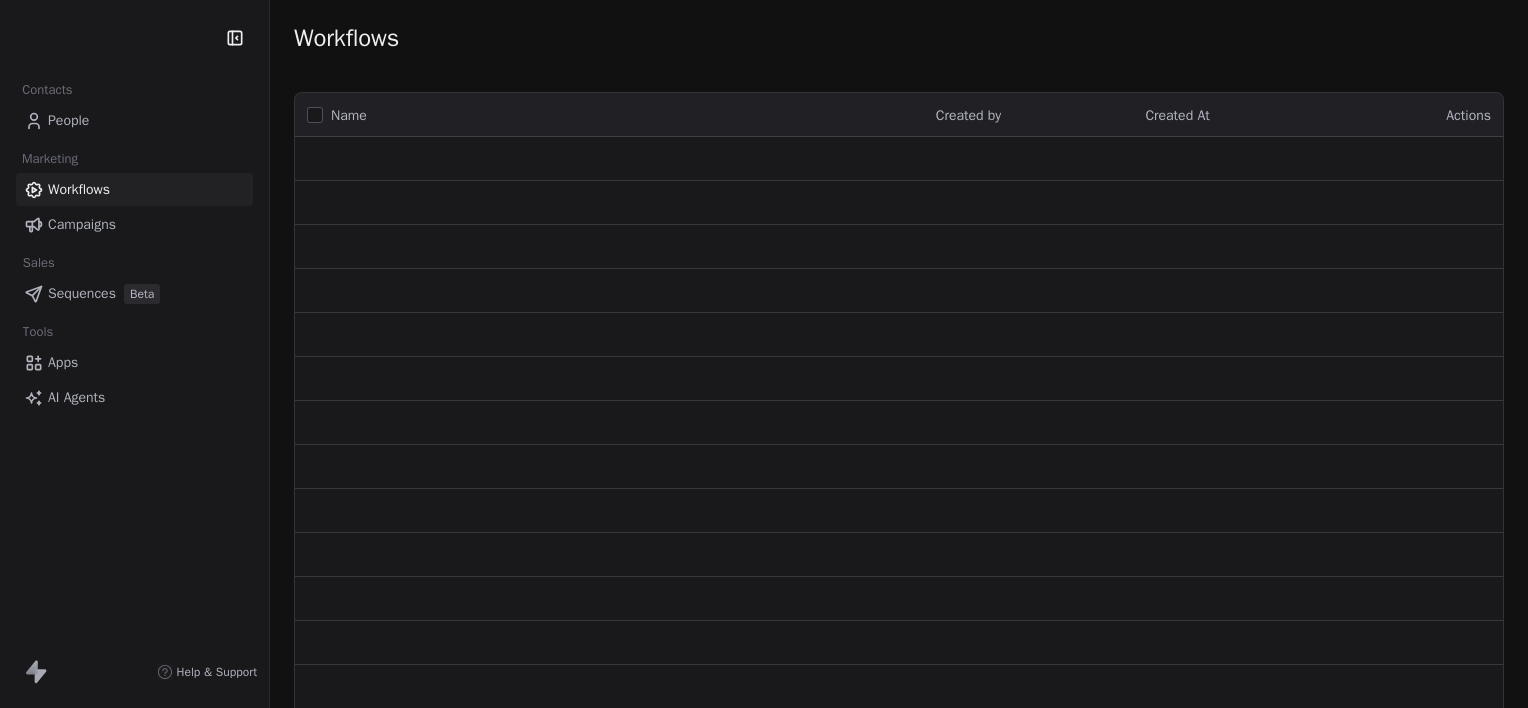 scroll, scrollTop: 0, scrollLeft: 0, axis: both 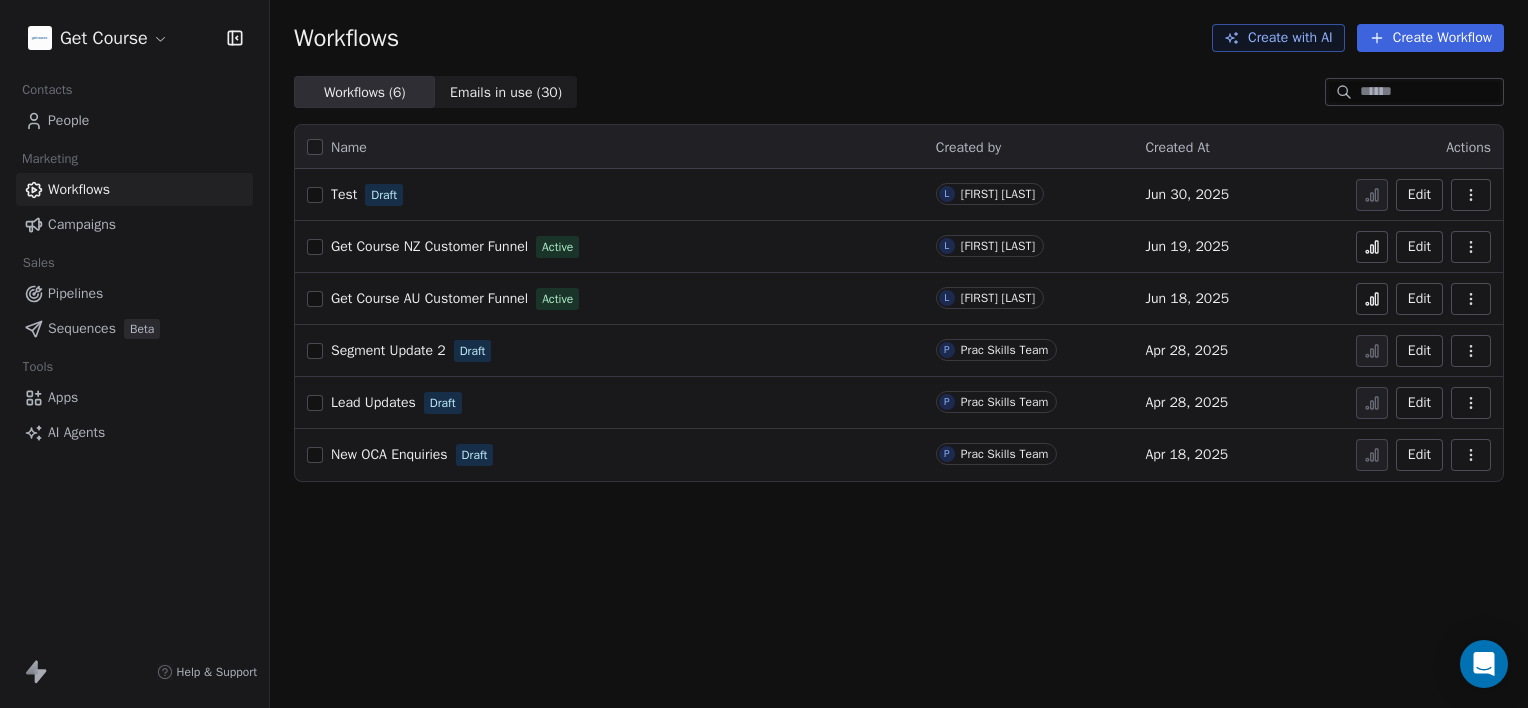 click on "People" at bounding box center (134, 120) 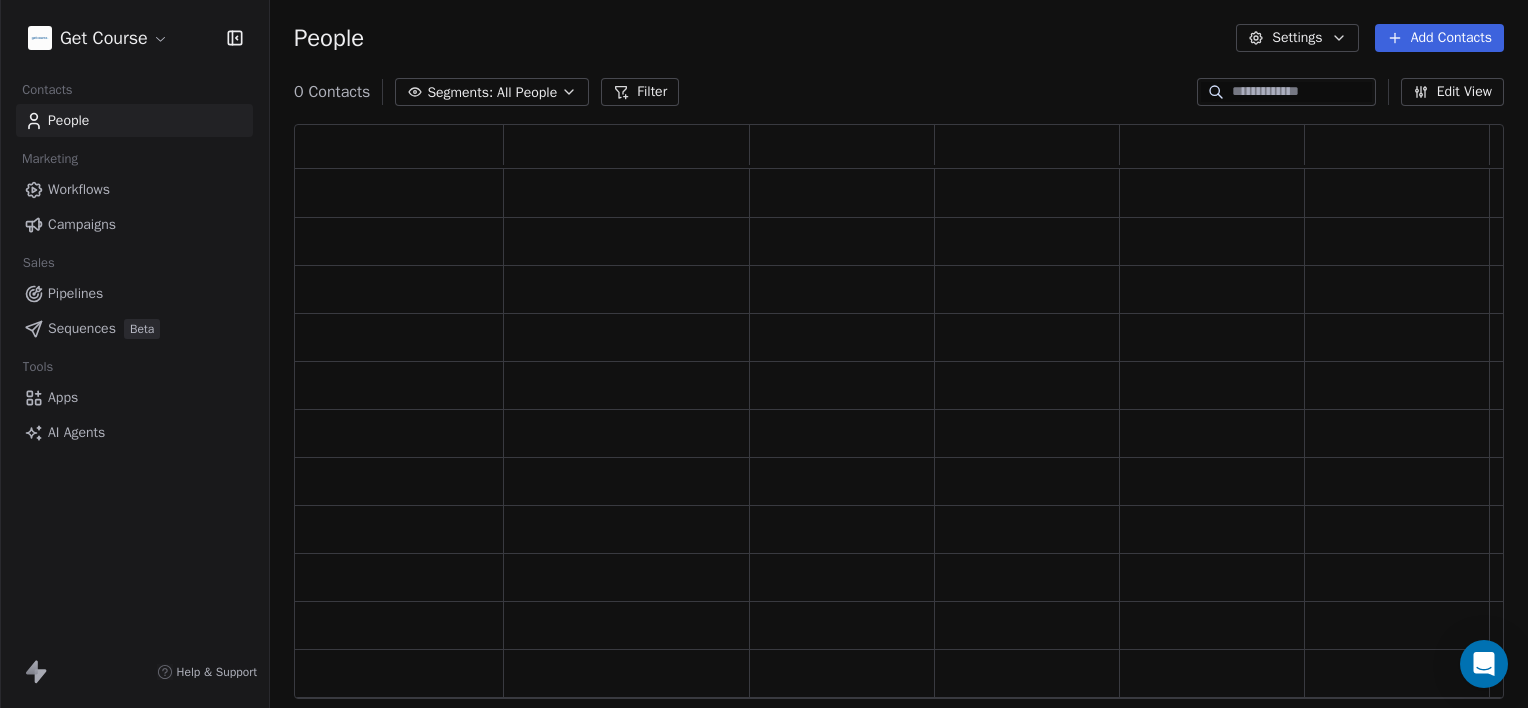 scroll, scrollTop: 16, scrollLeft: 16, axis: both 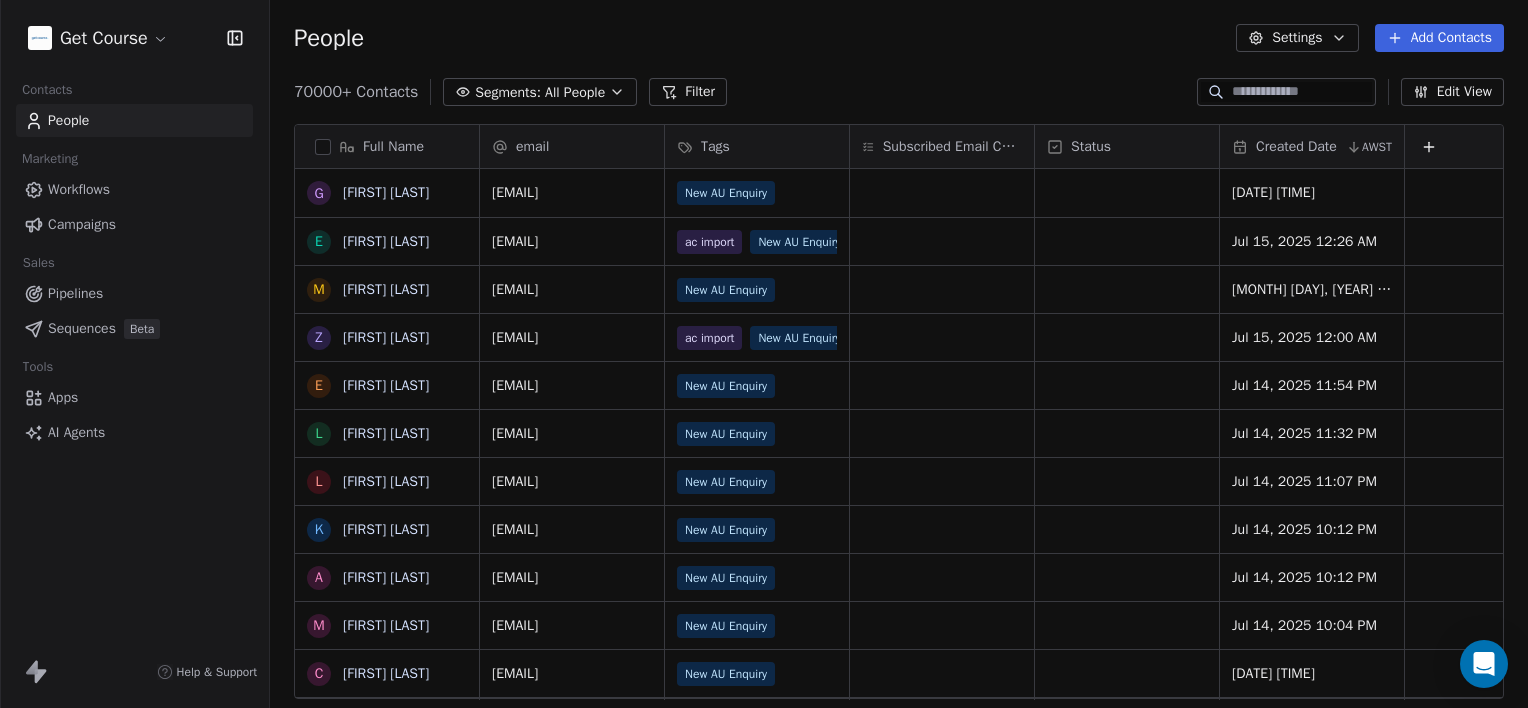 click on "All People" at bounding box center (575, 92) 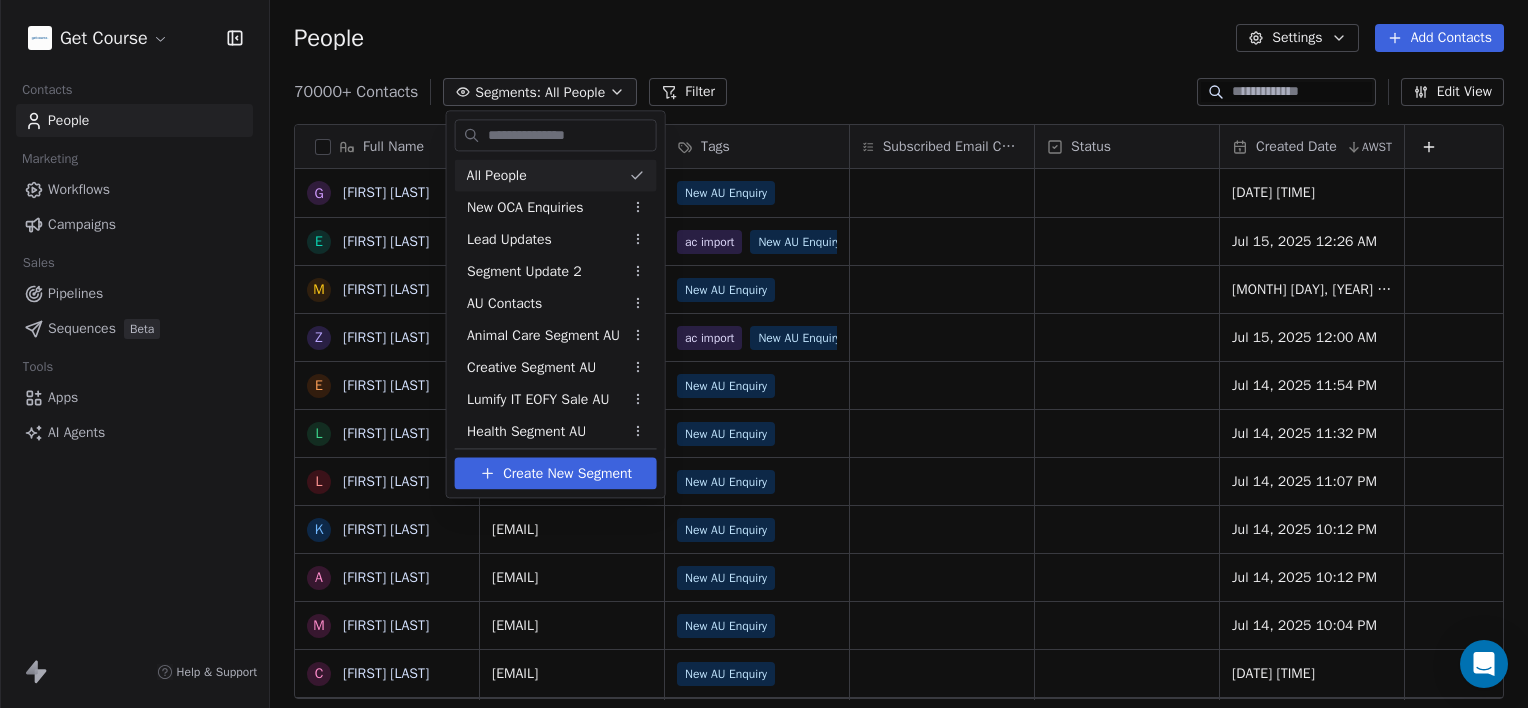 click on "Get Course Contacts People Marketing Workflows Campaigns Sales Pipelines Sequences Beta Tools Apps AI Agents Help & Support People Settings Add Contacts 70000+ Contacts Segments: All People Filter Edit View Tag Add to Sequence Export Full Name G [LAST] [LAST] E [LAST] M [LAST] Z [LAST] E [LAST] L [LAST] L [LAST] K [LAST] A [LAST] M [LAST] C [LAST] S [LAST] K [LAST] J [LAST] T [LAST] G [LAST] A [LAST] E [LAST] K [LAST] S [LAST] E [LAST] M [LAST] J [LAST] S [LAST] M [LAST] K [LAST] M [LAST] A [LAST] M [LAST] C [LAST] J [LAST] email Tags Subscribed Email Categories Status Created Date AWST [EMAIL] New AU Enquiry [DATE] [TIME] [EMAIL] ac import New AU Enquiry [DATE] [TIME] [EMAIL] New AU Enquiry [DATE] [TIME]" at bounding box center [764, 354] 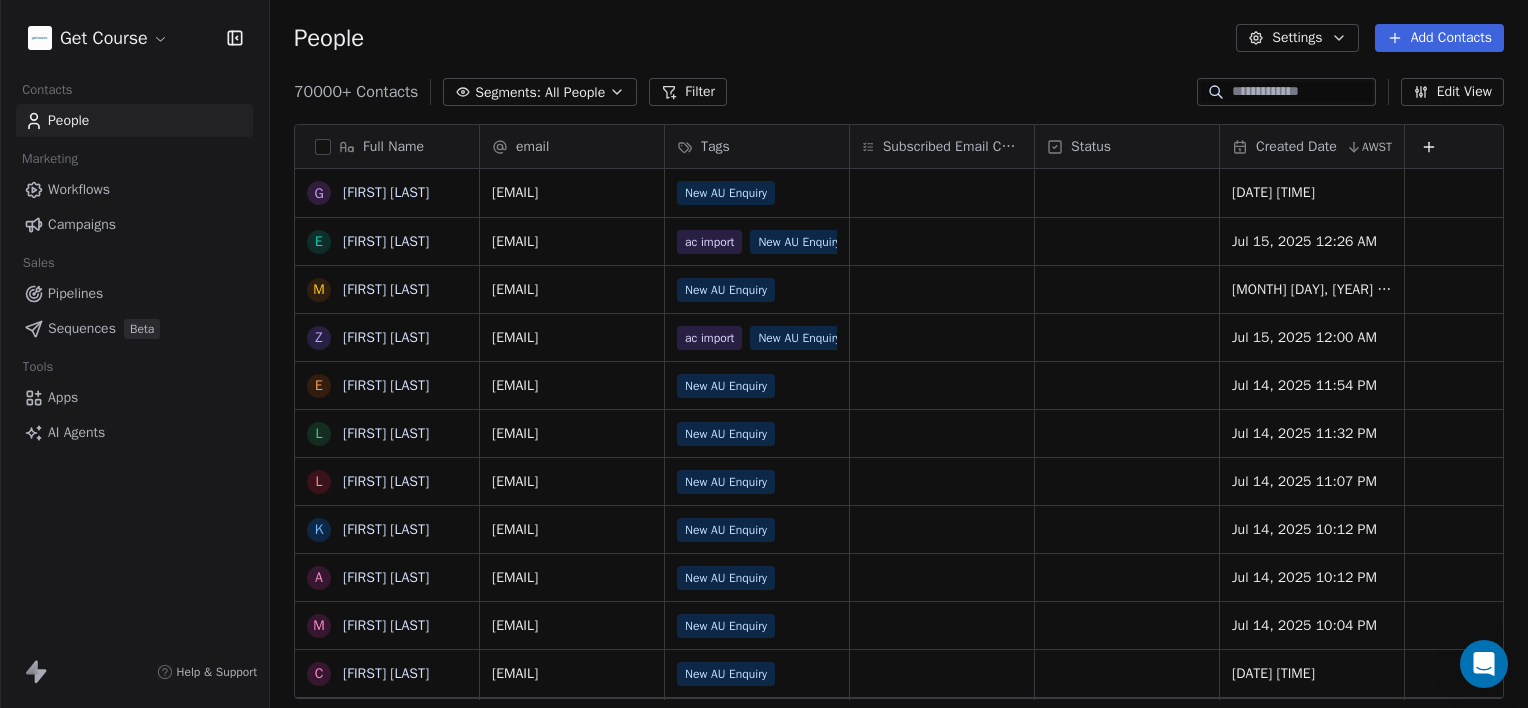 click on "People Settings  Add Contacts" at bounding box center (899, 38) 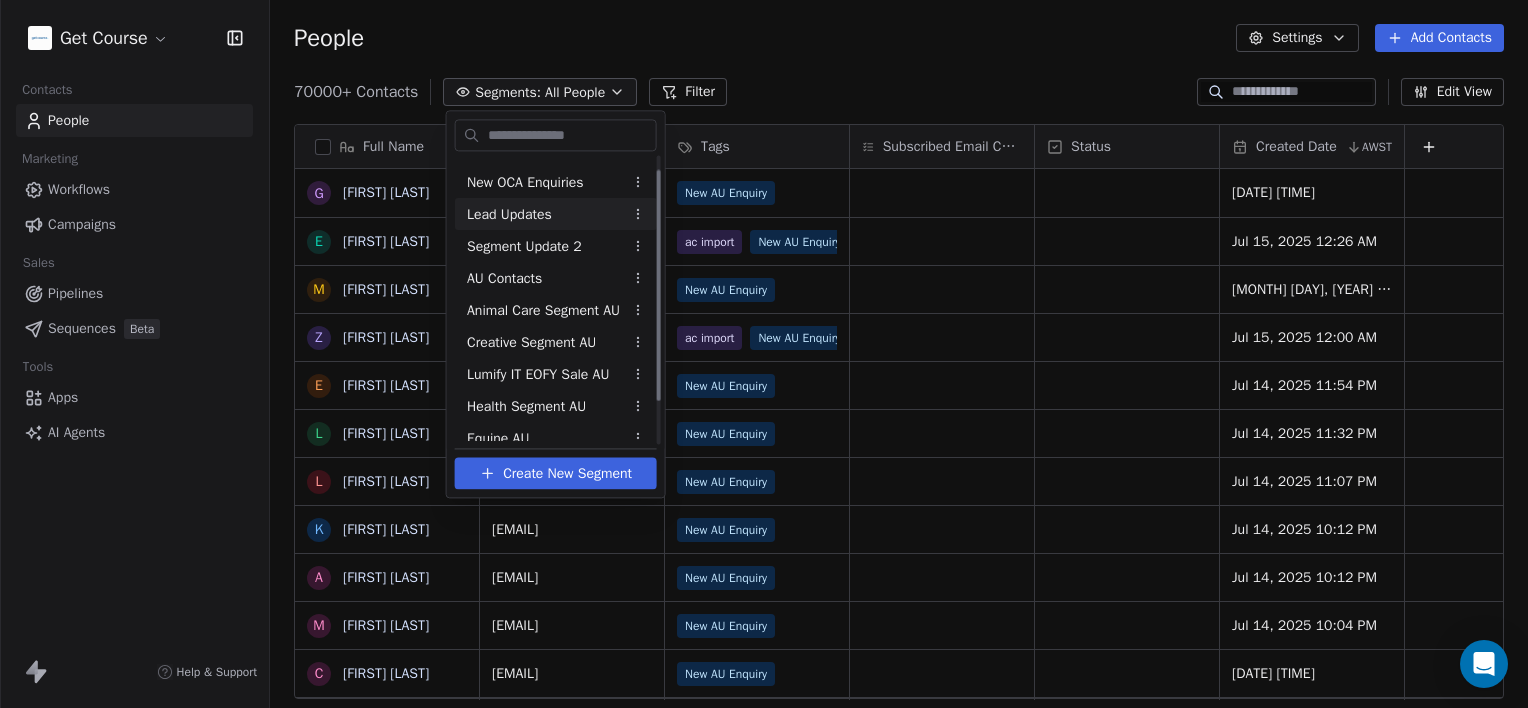 scroll, scrollTop: 70, scrollLeft: 0, axis: vertical 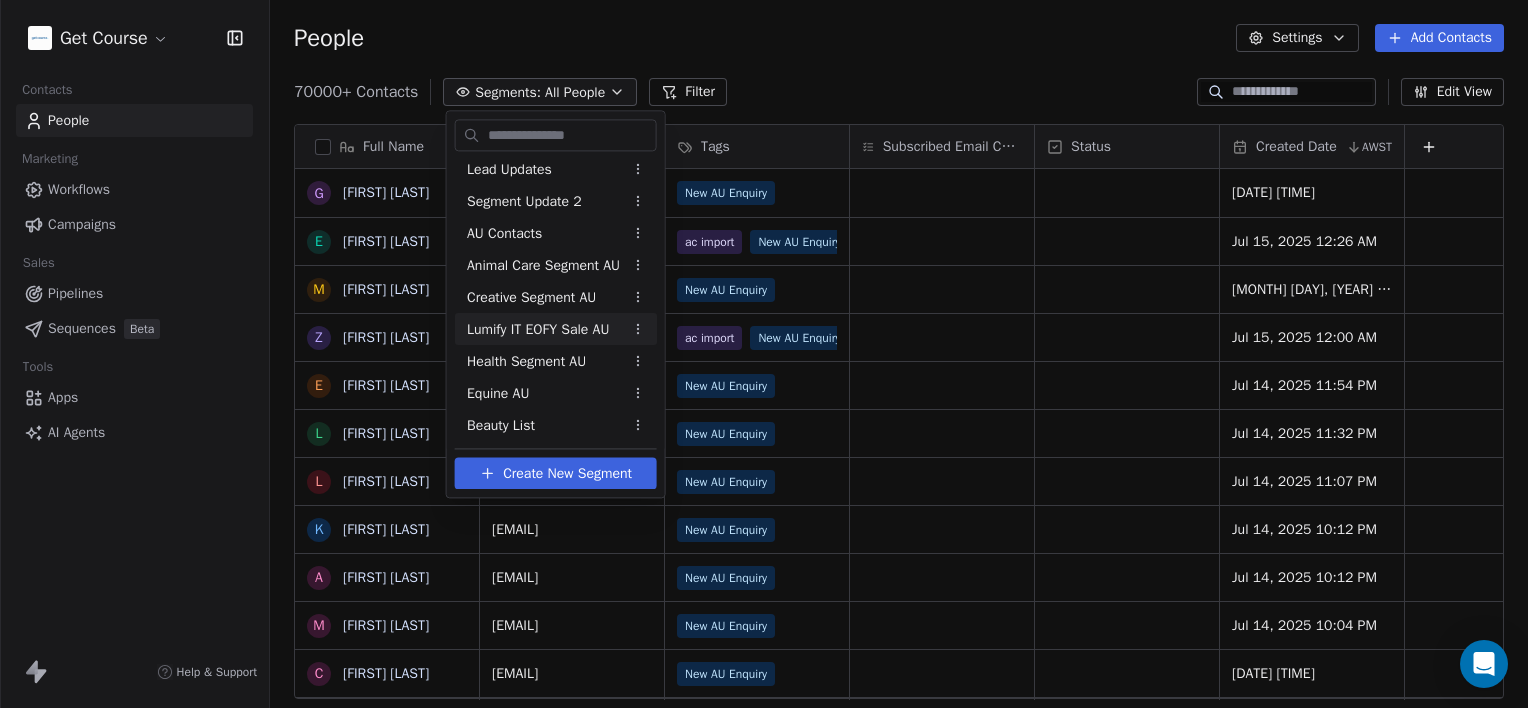 click on "Creative Segment AU" at bounding box center [531, 297] 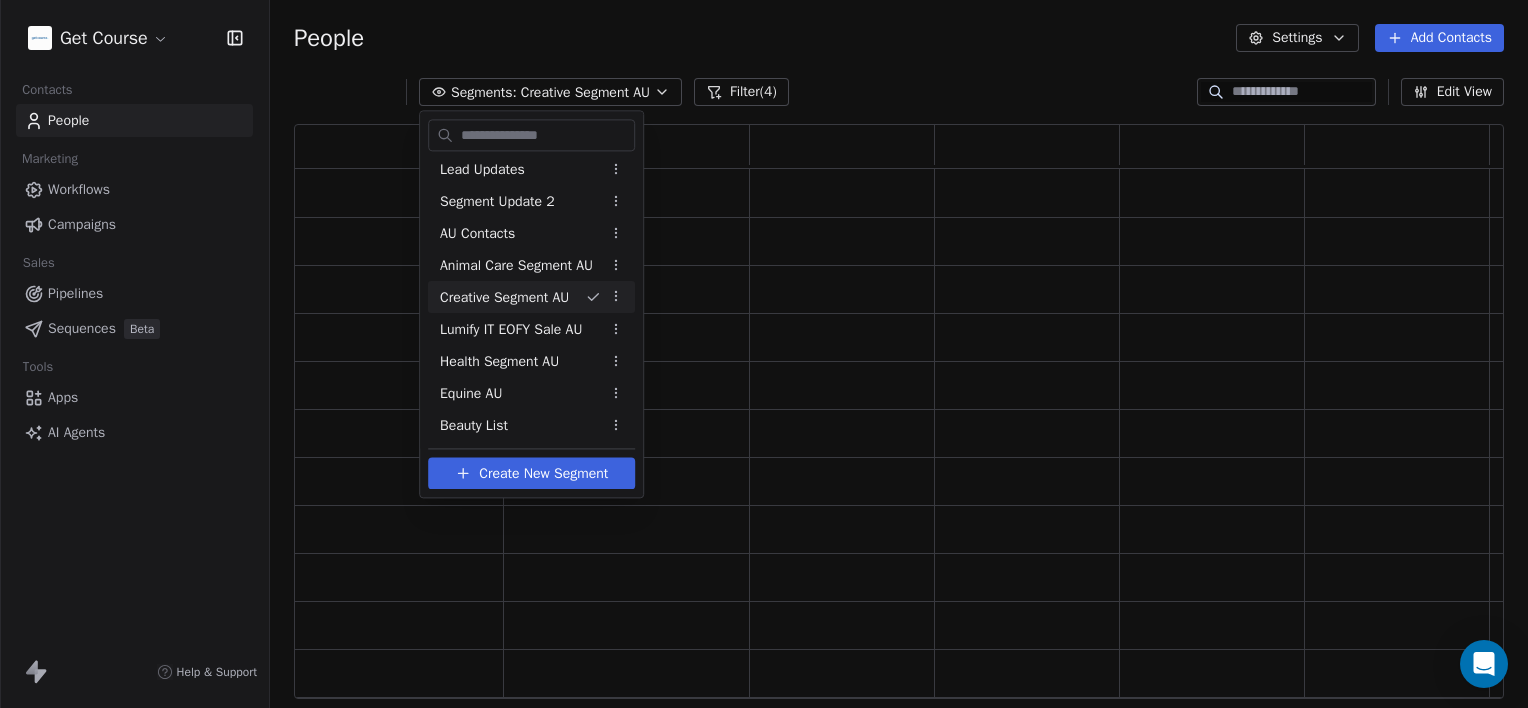 scroll, scrollTop: 16, scrollLeft: 16, axis: both 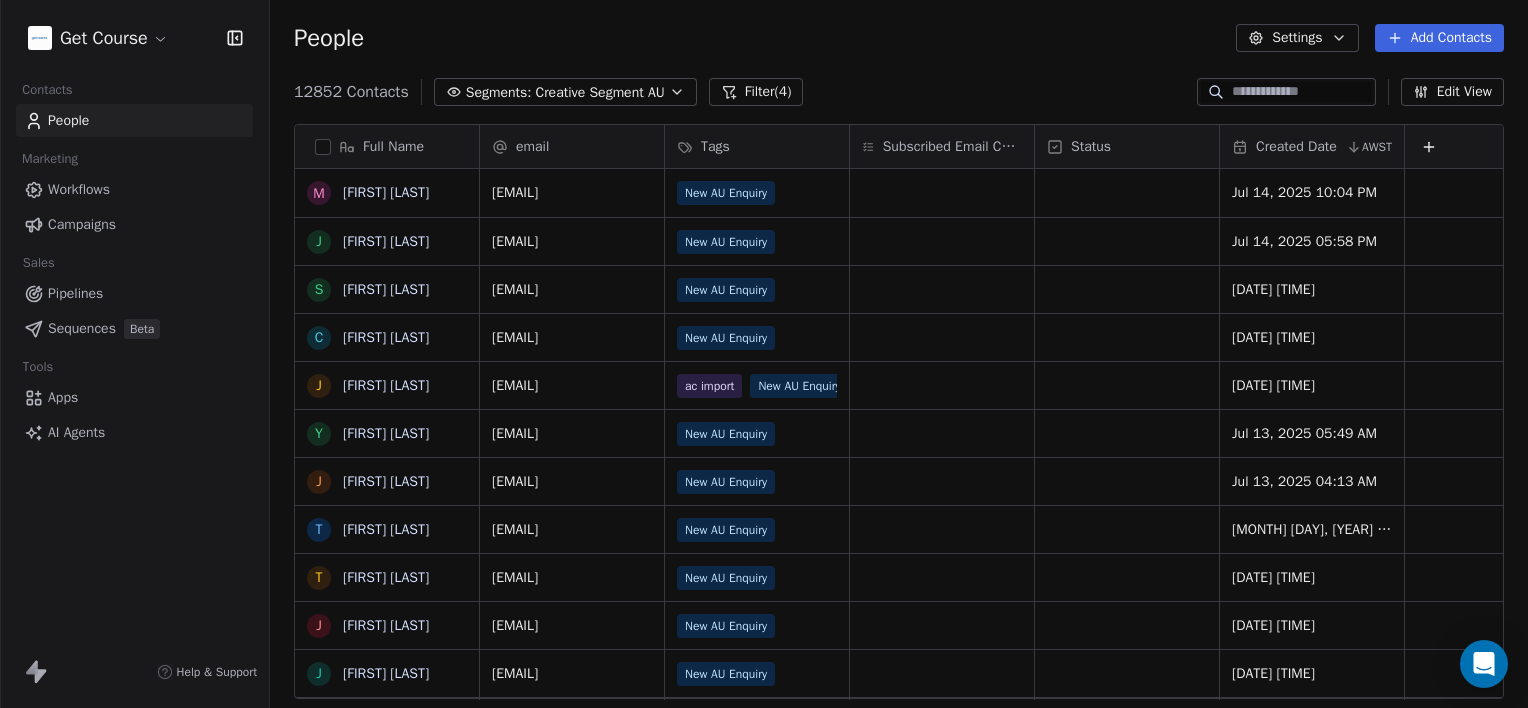 click on "Filter  (4)" at bounding box center [756, 92] 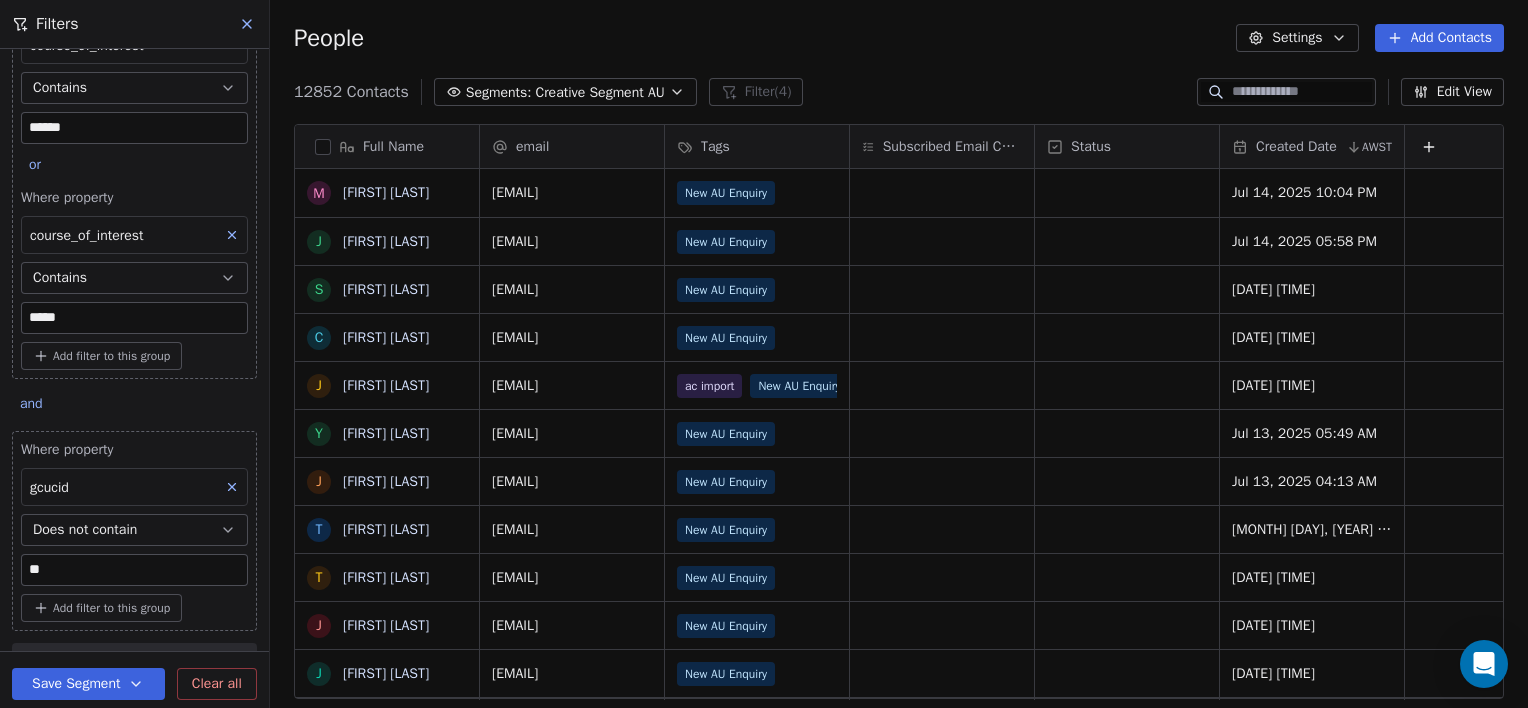 scroll, scrollTop: 299, scrollLeft: 0, axis: vertical 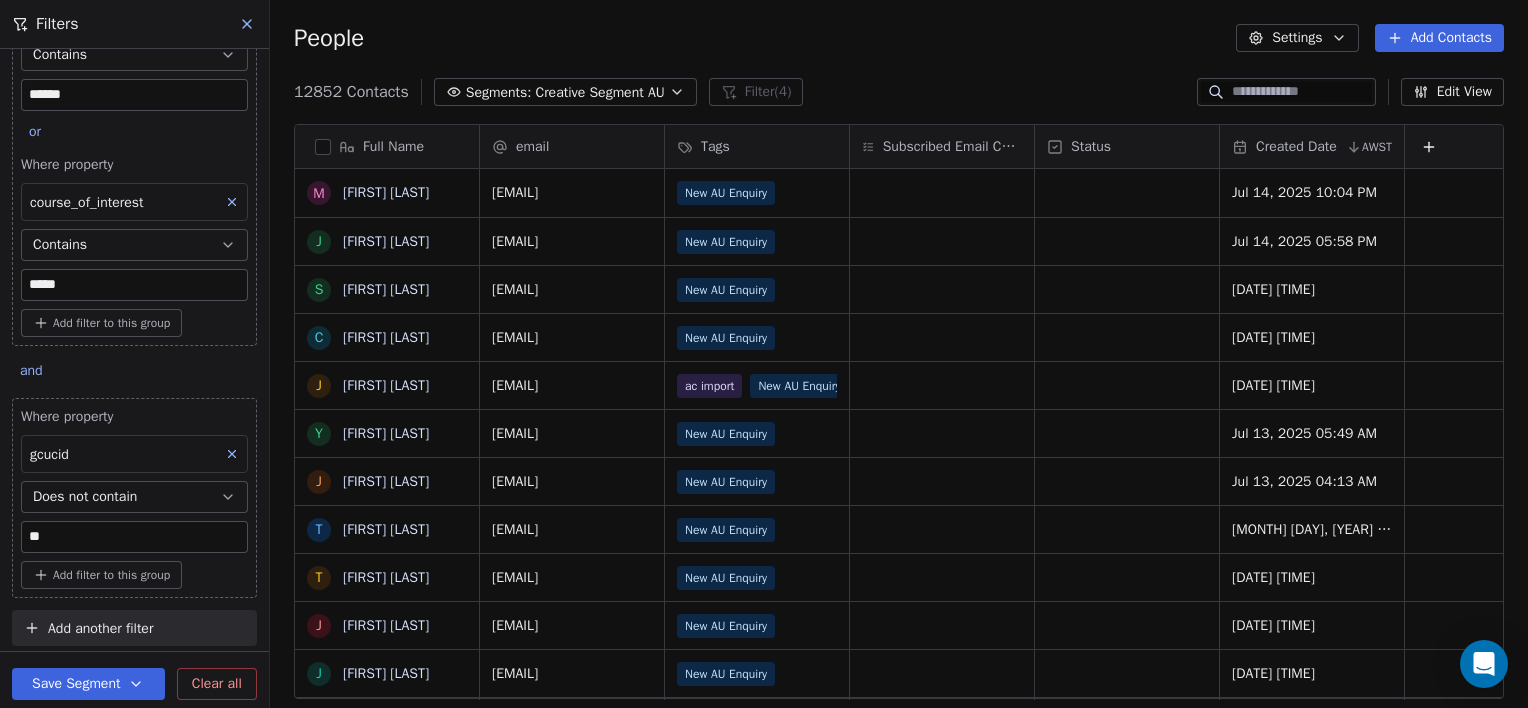 click on "Add another filter" at bounding box center (100, 628) 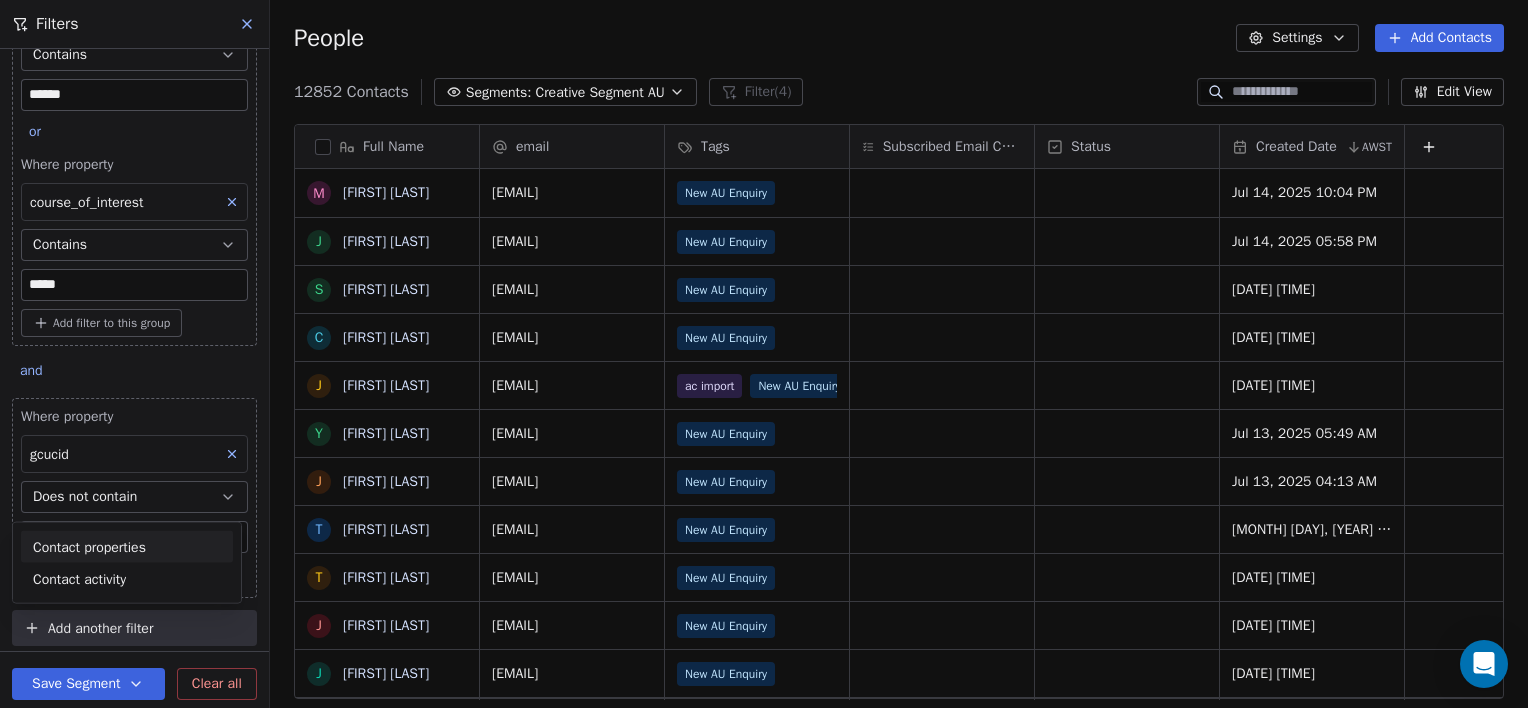 click on "Contact properties" at bounding box center [89, 546] 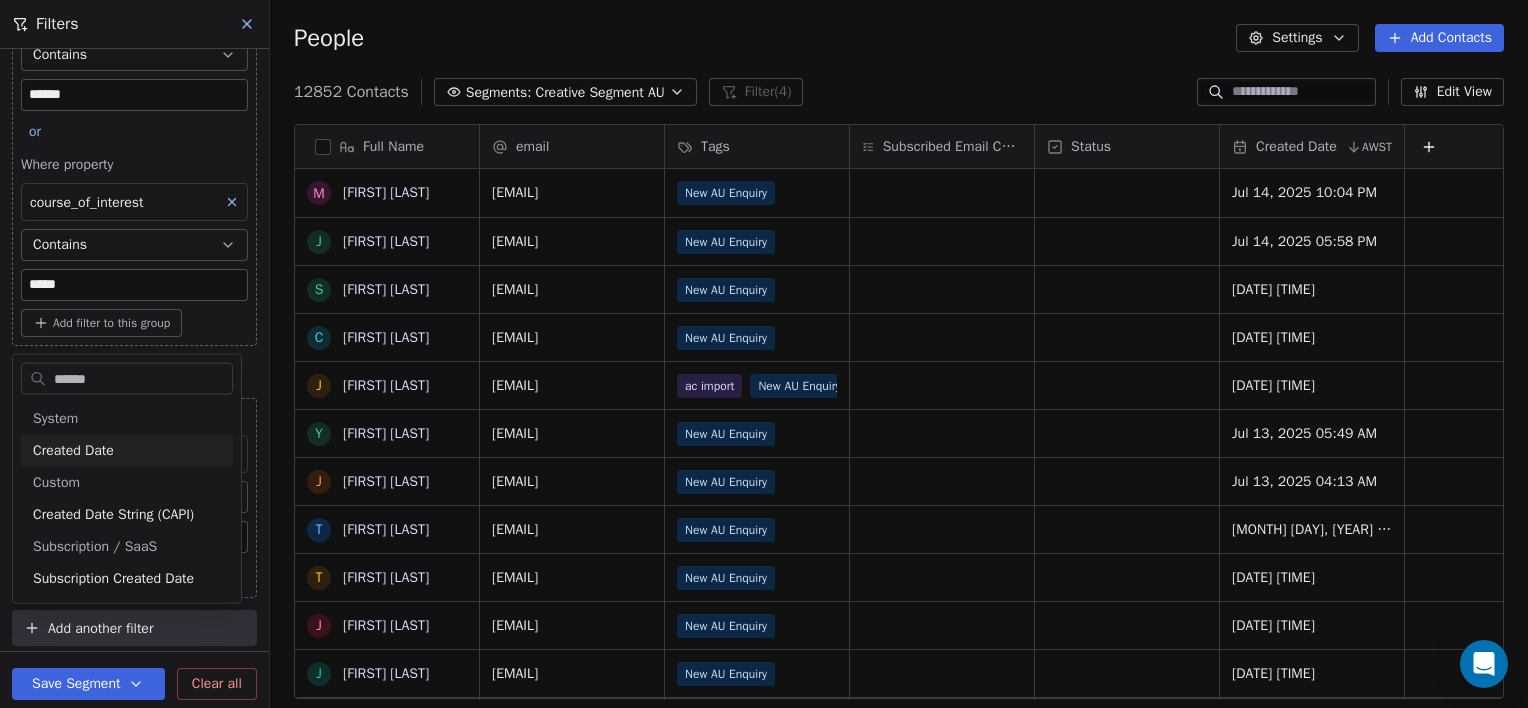 type on "******" 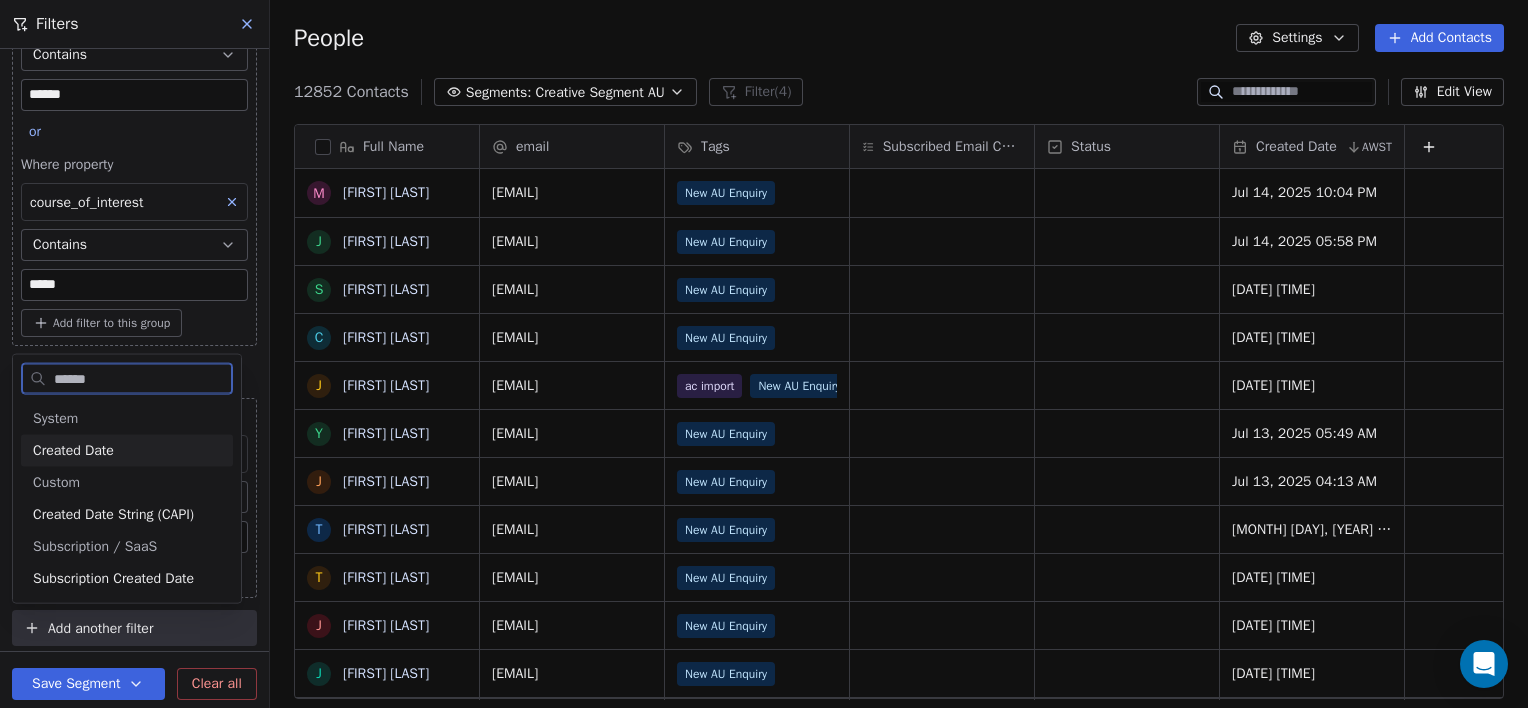 click on "Created Date" at bounding box center (127, 451) 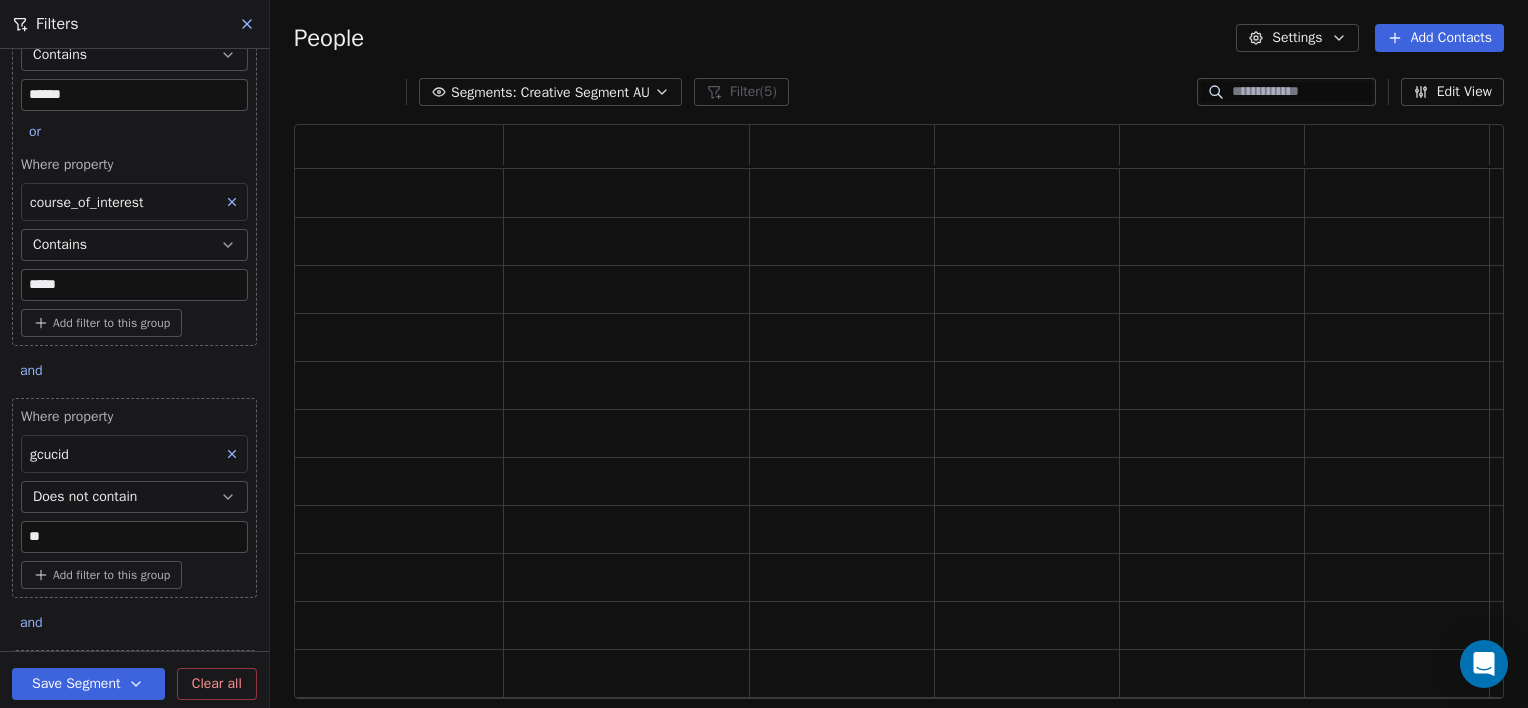 scroll, scrollTop: 16, scrollLeft: 16, axis: both 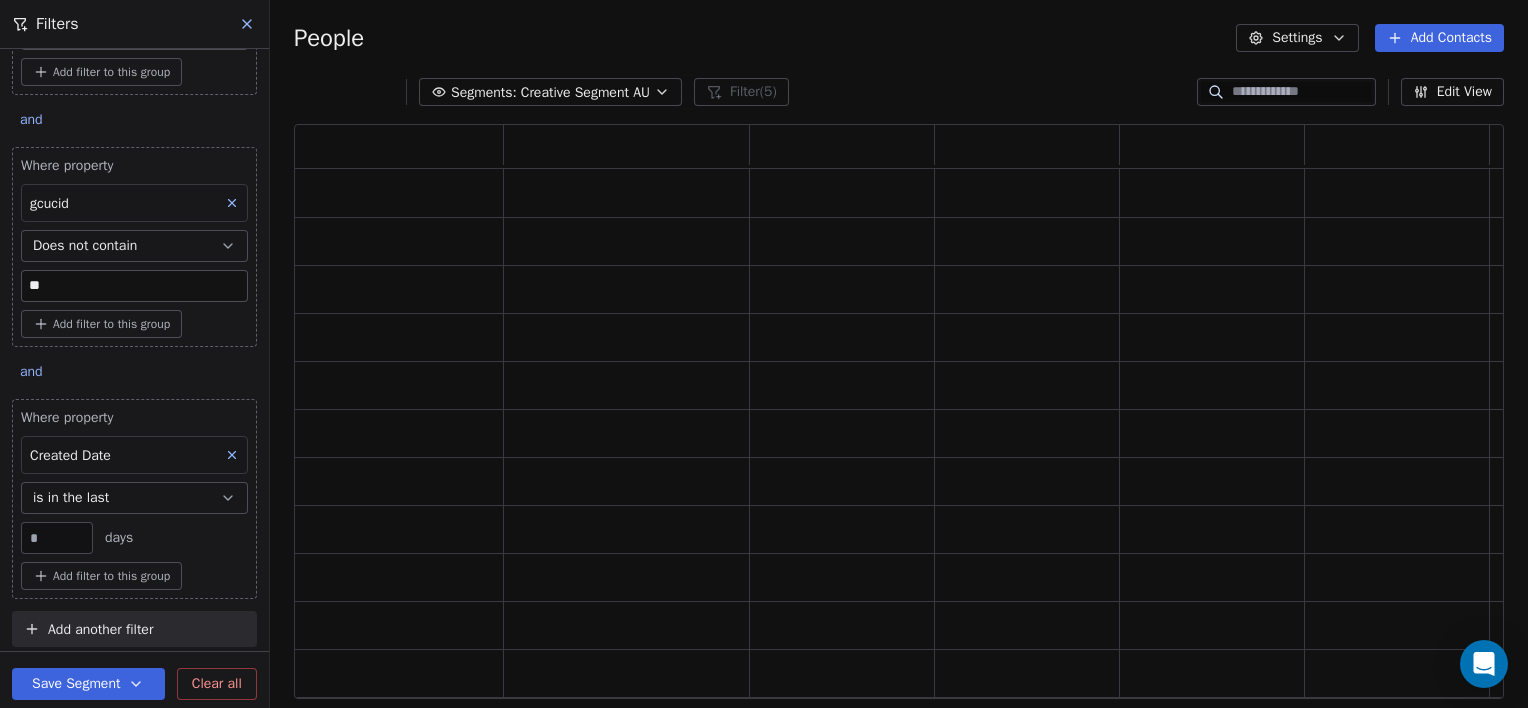 drag, startPoint x: 53, startPoint y: 530, endPoint x: 19, endPoint y: 526, distance: 34.234486 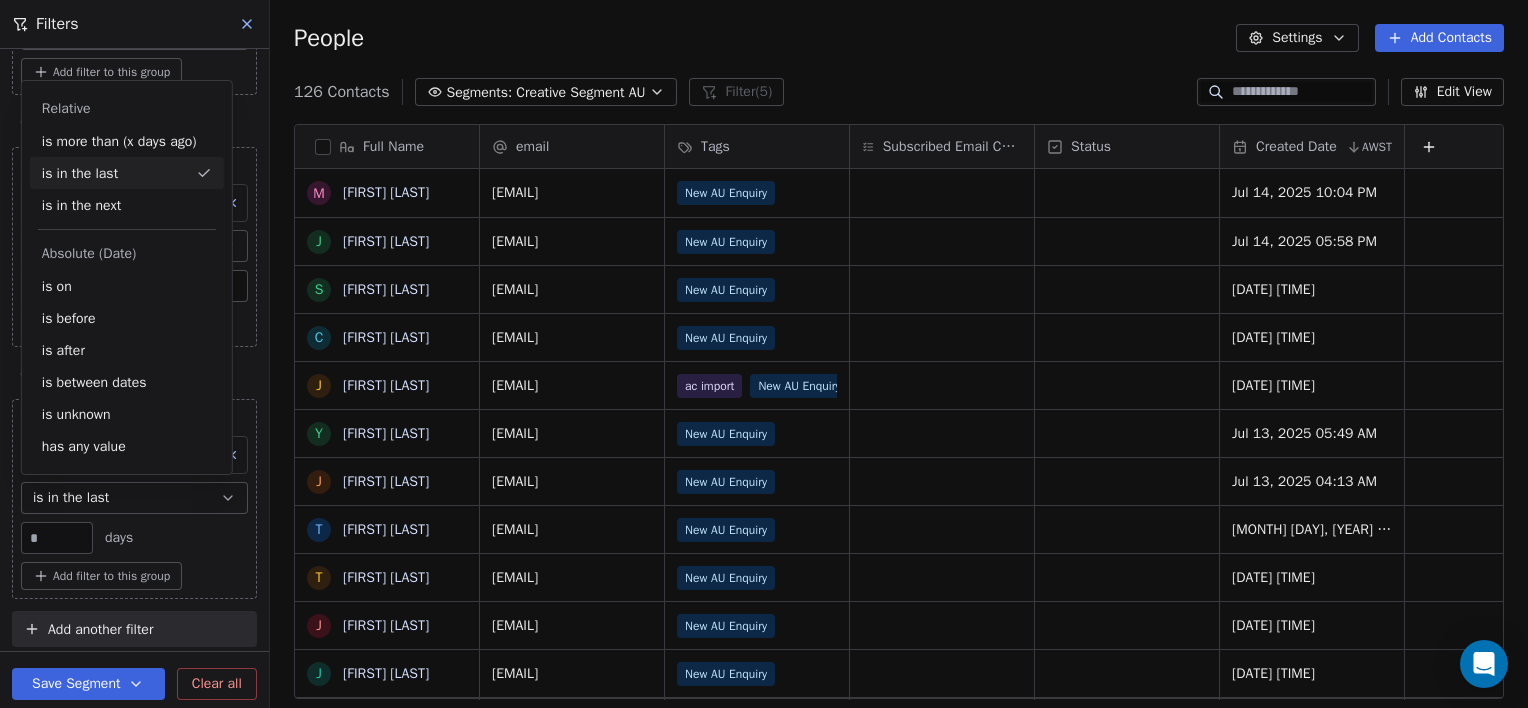 scroll, scrollTop: 16, scrollLeft: 16, axis: both 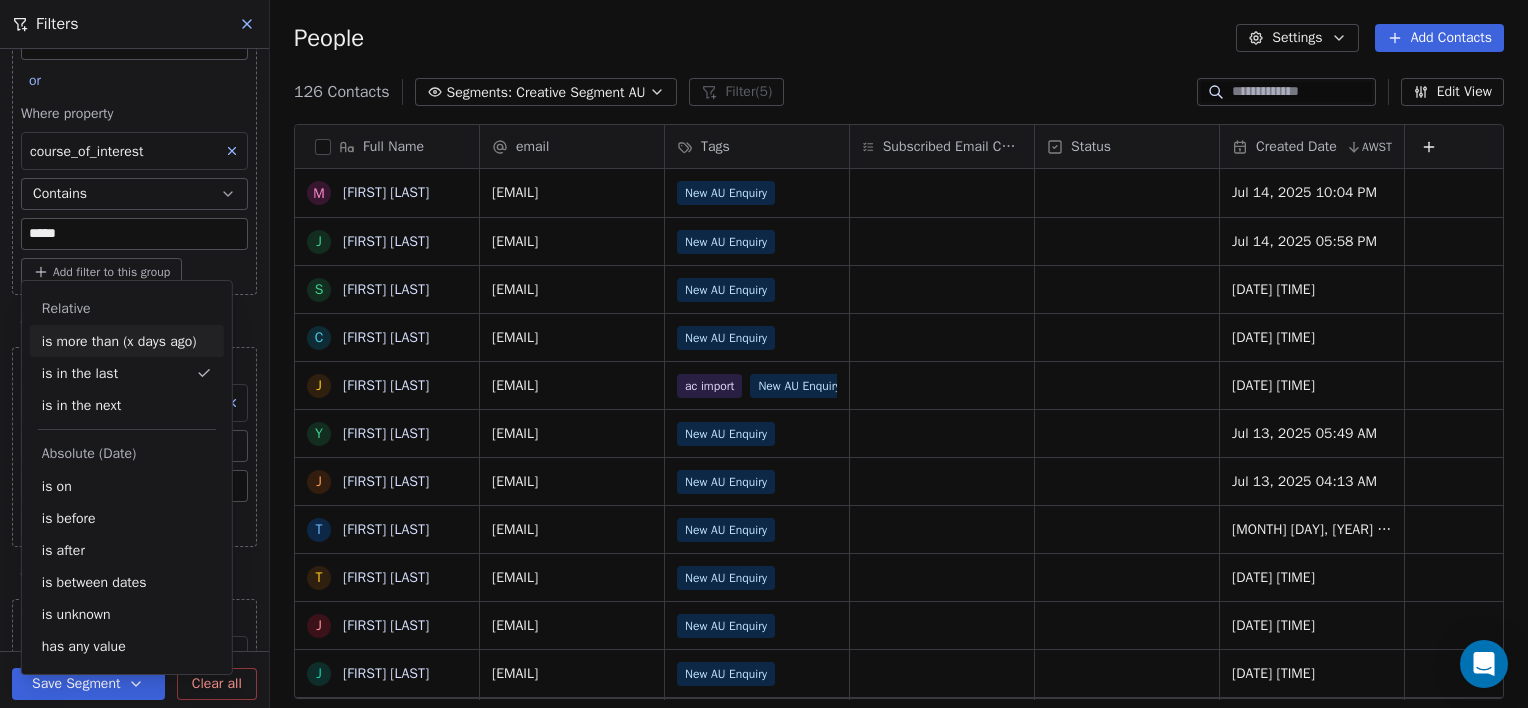 click on "is more than (x days ago)" at bounding box center [127, 341] 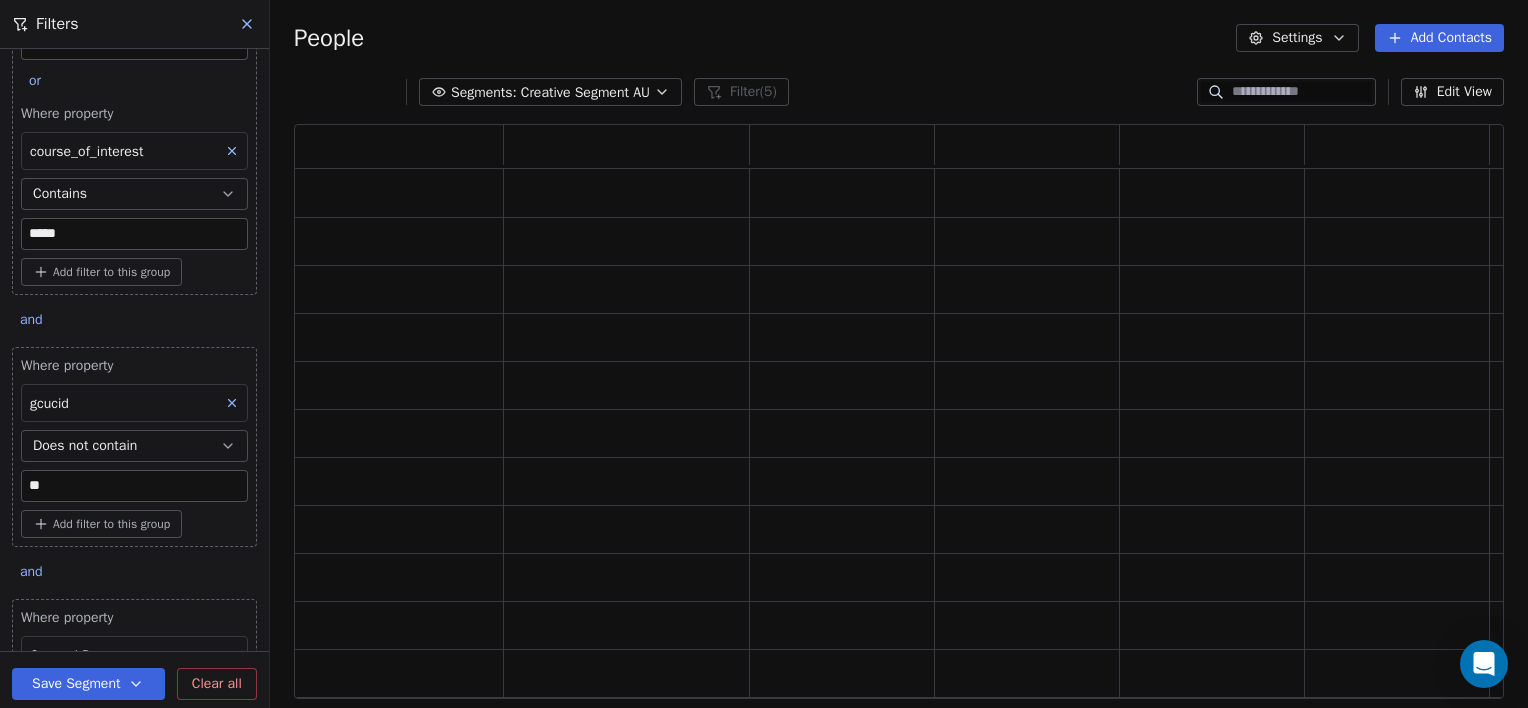 scroll, scrollTop: 551, scrollLeft: 0, axis: vertical 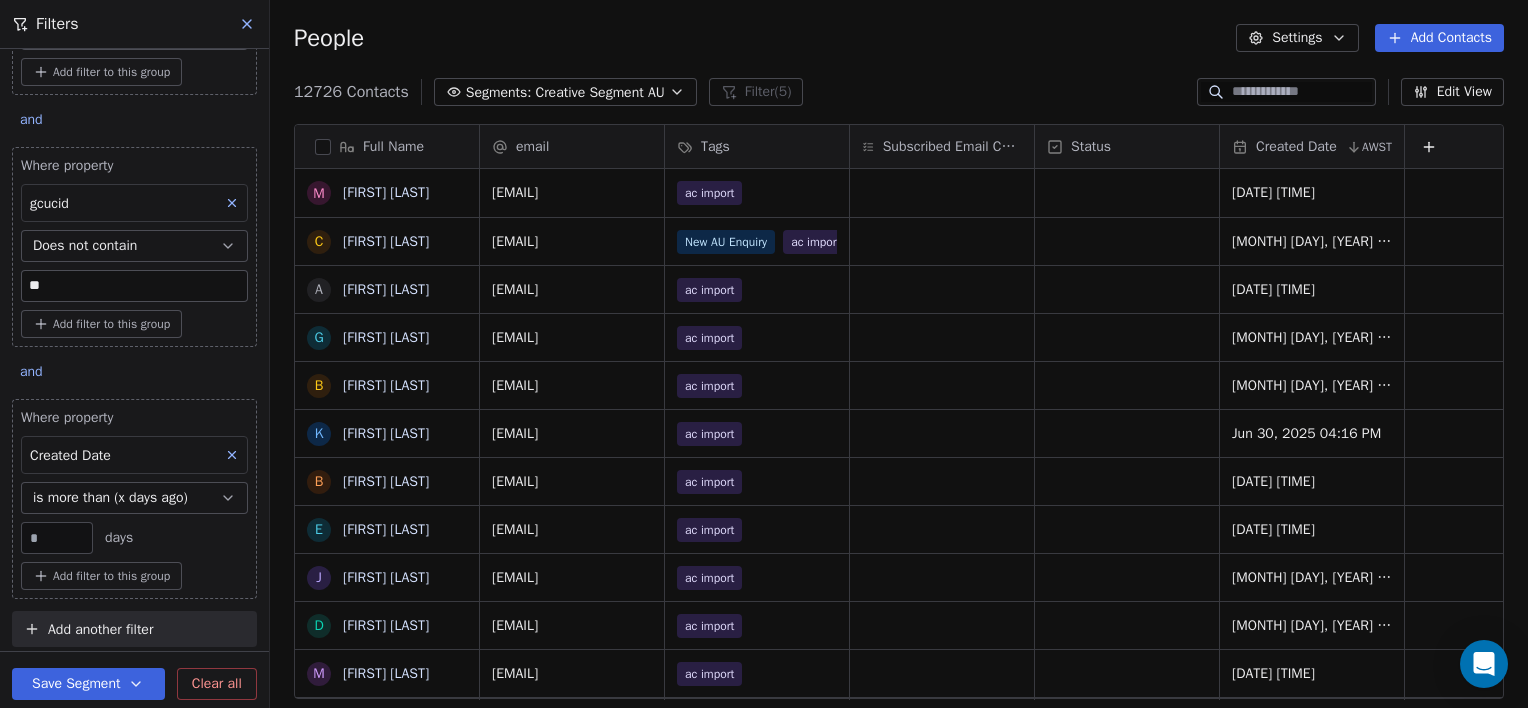 type on "**" 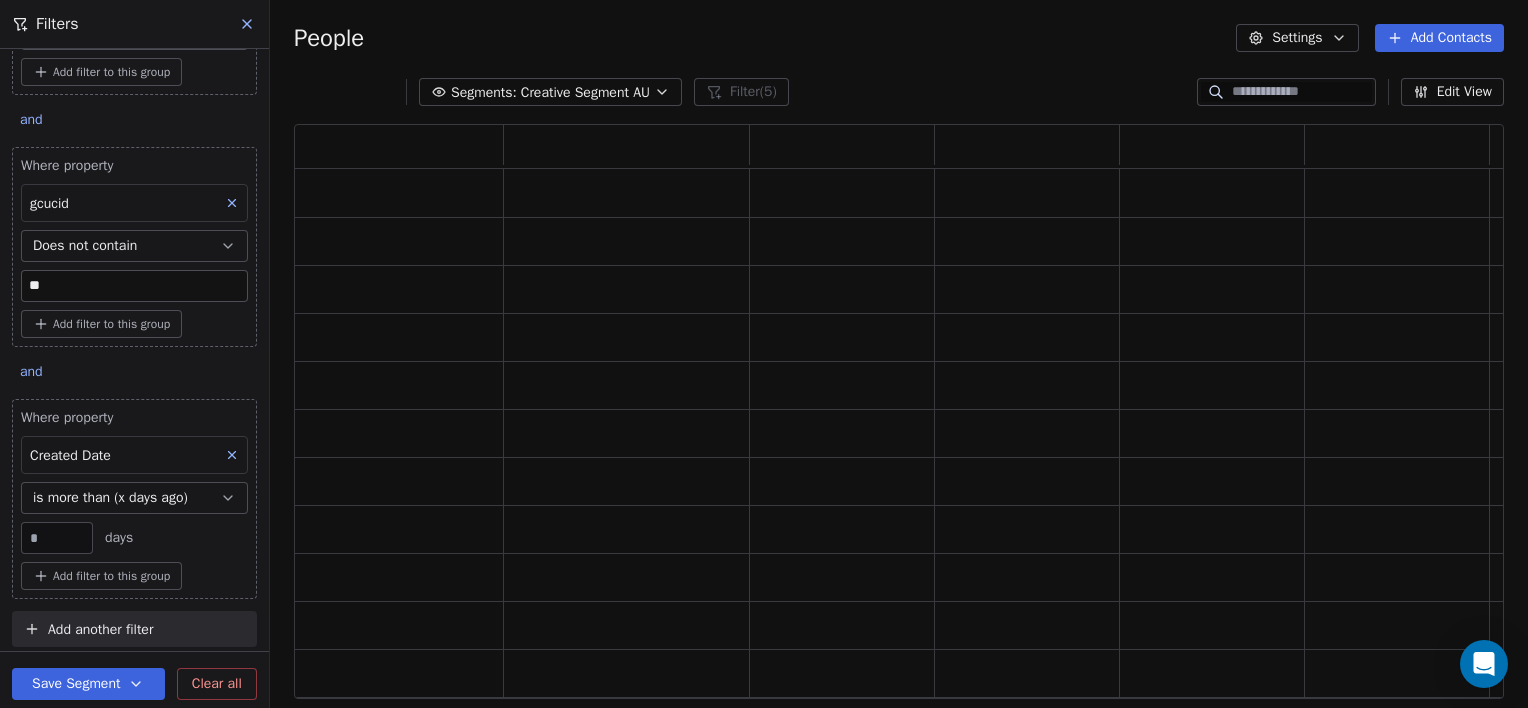 click on "**********" at bounding box center (764, 354) 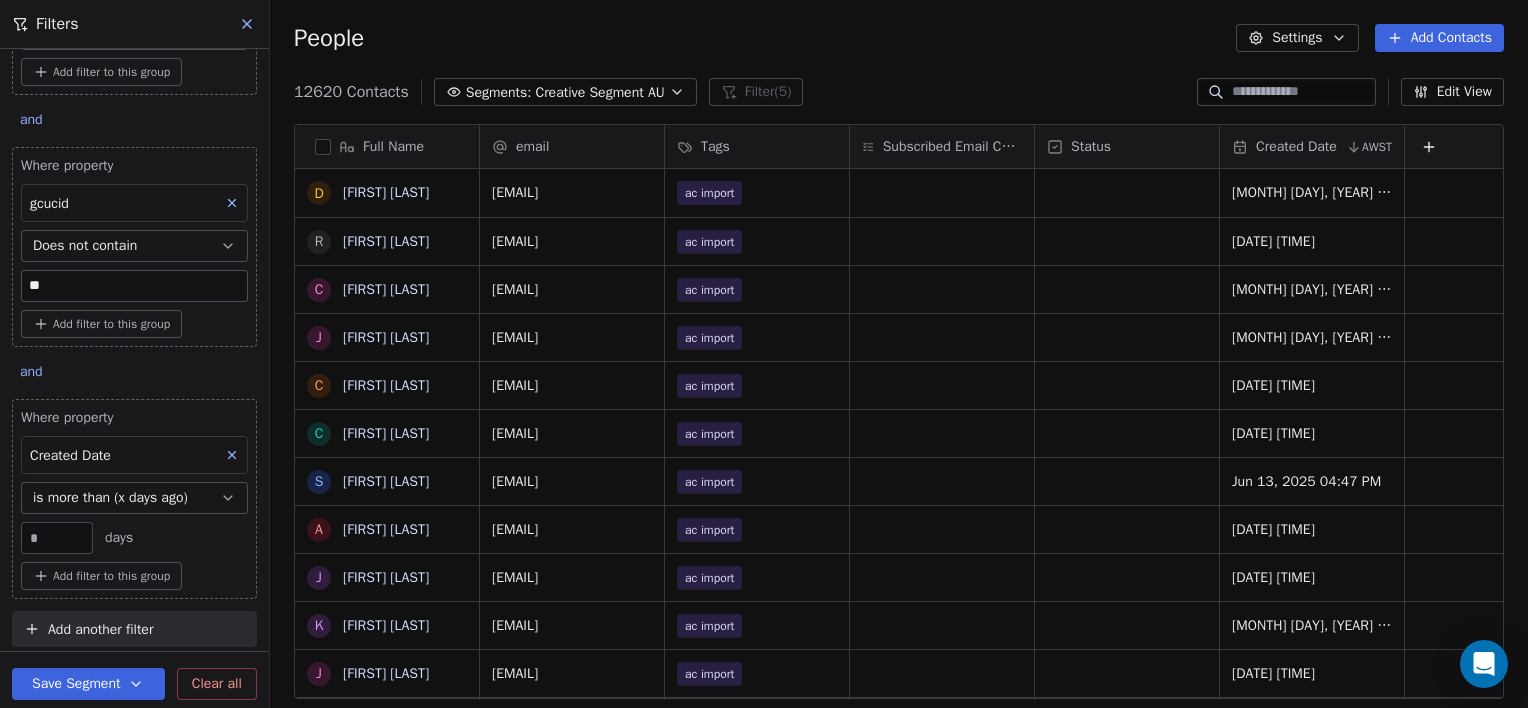 scroll, scrollTop: 16, scrollLeft: 16, axis: both 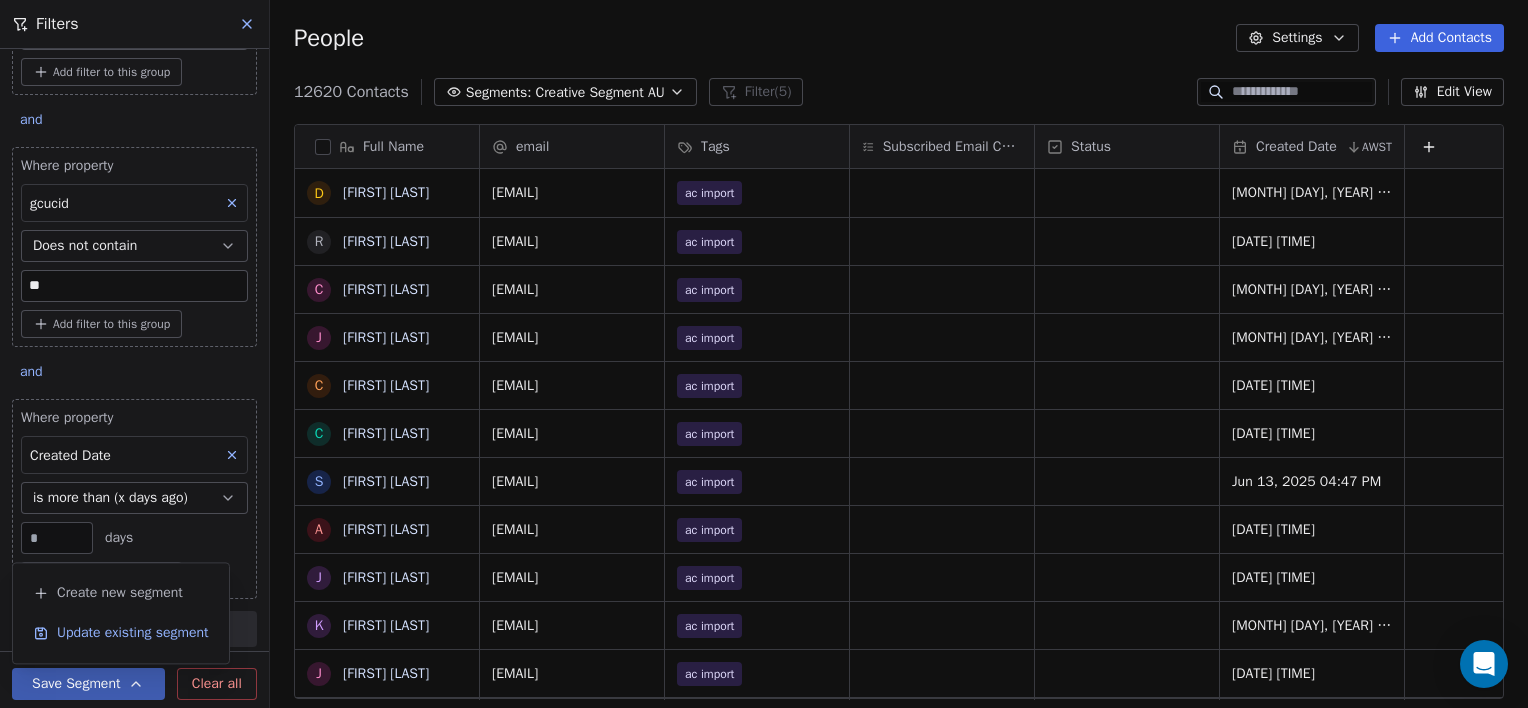 click on "Update existing segment" at bounding box center [133, 633] 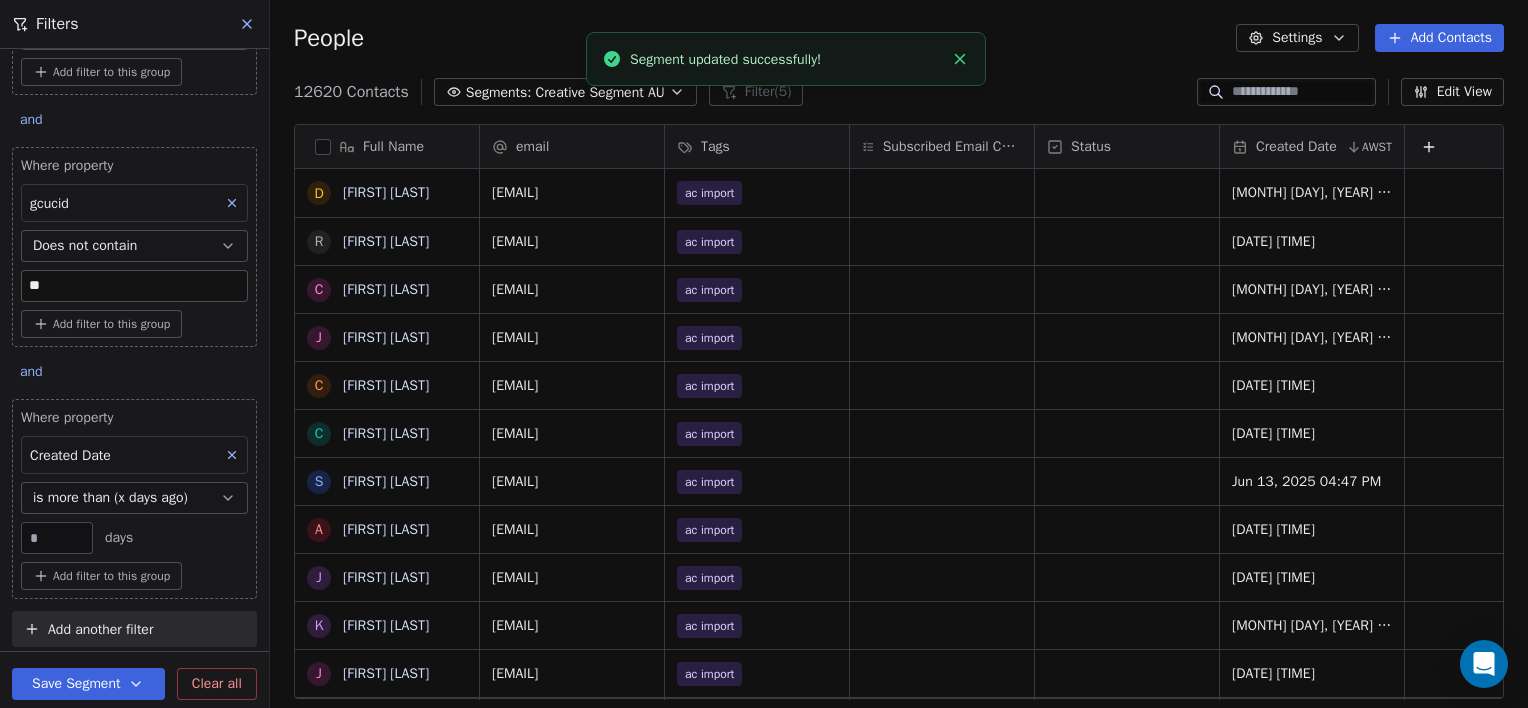 click on "Creative Segment AU" at bounding box center [599, 92] 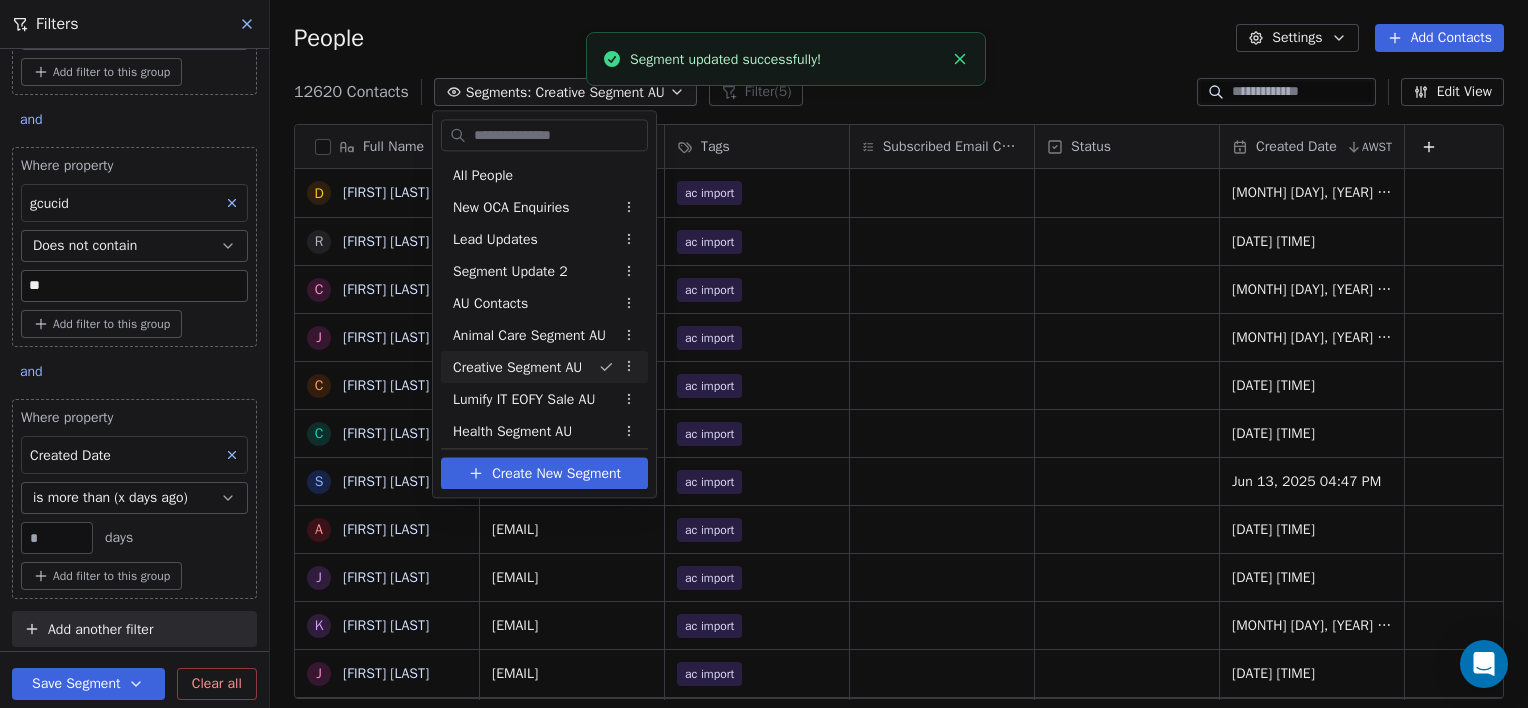 click on "**********" at bounding box center [764, 354] 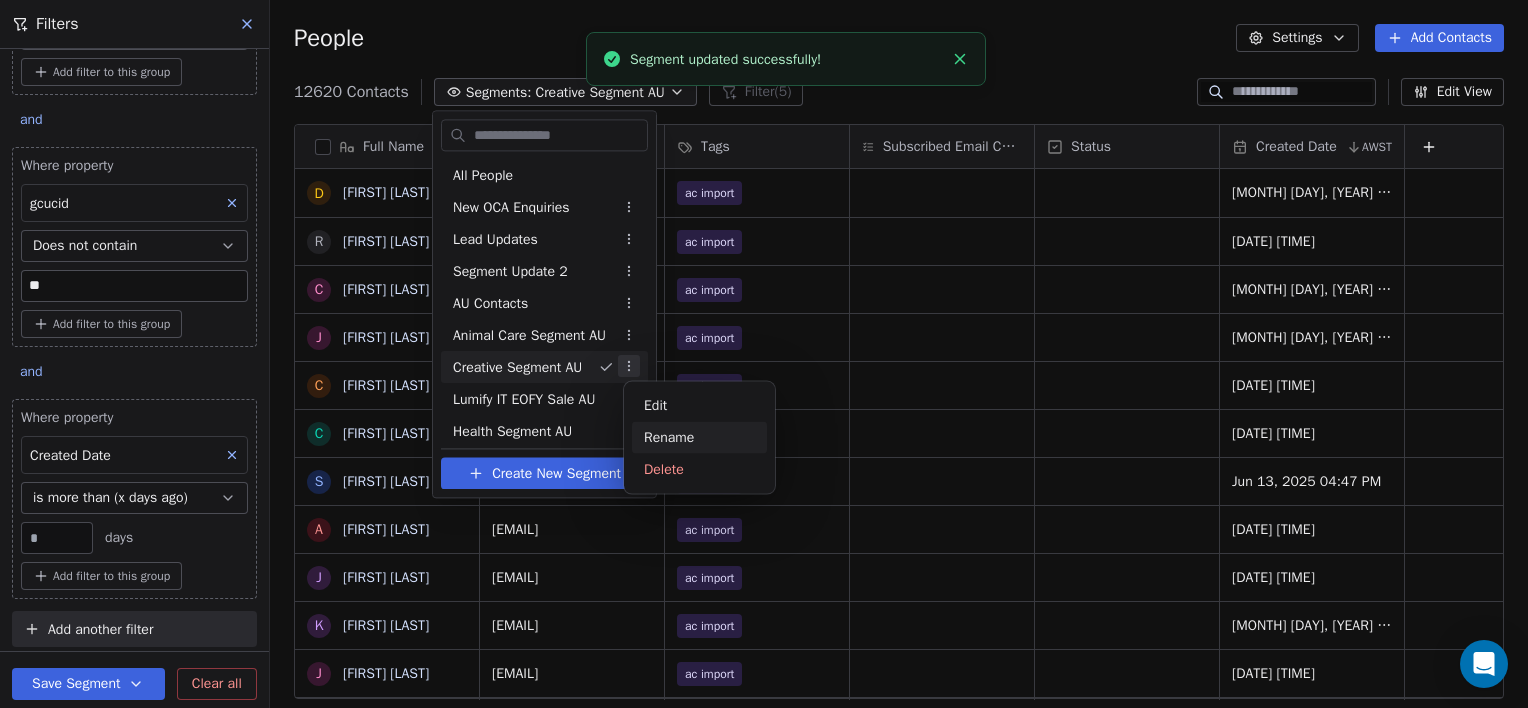 click on "Rename" at bounding box center (699, 438) 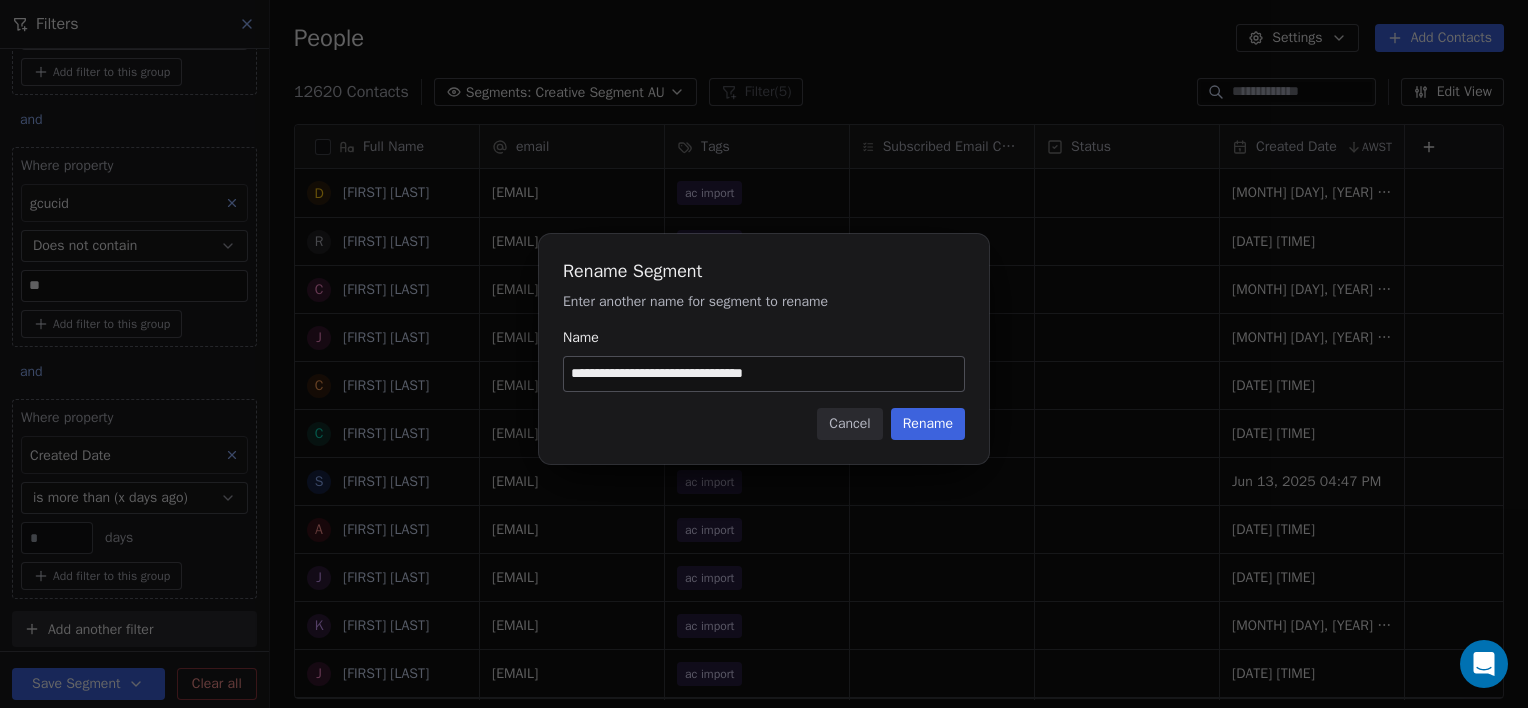 type on "**********" 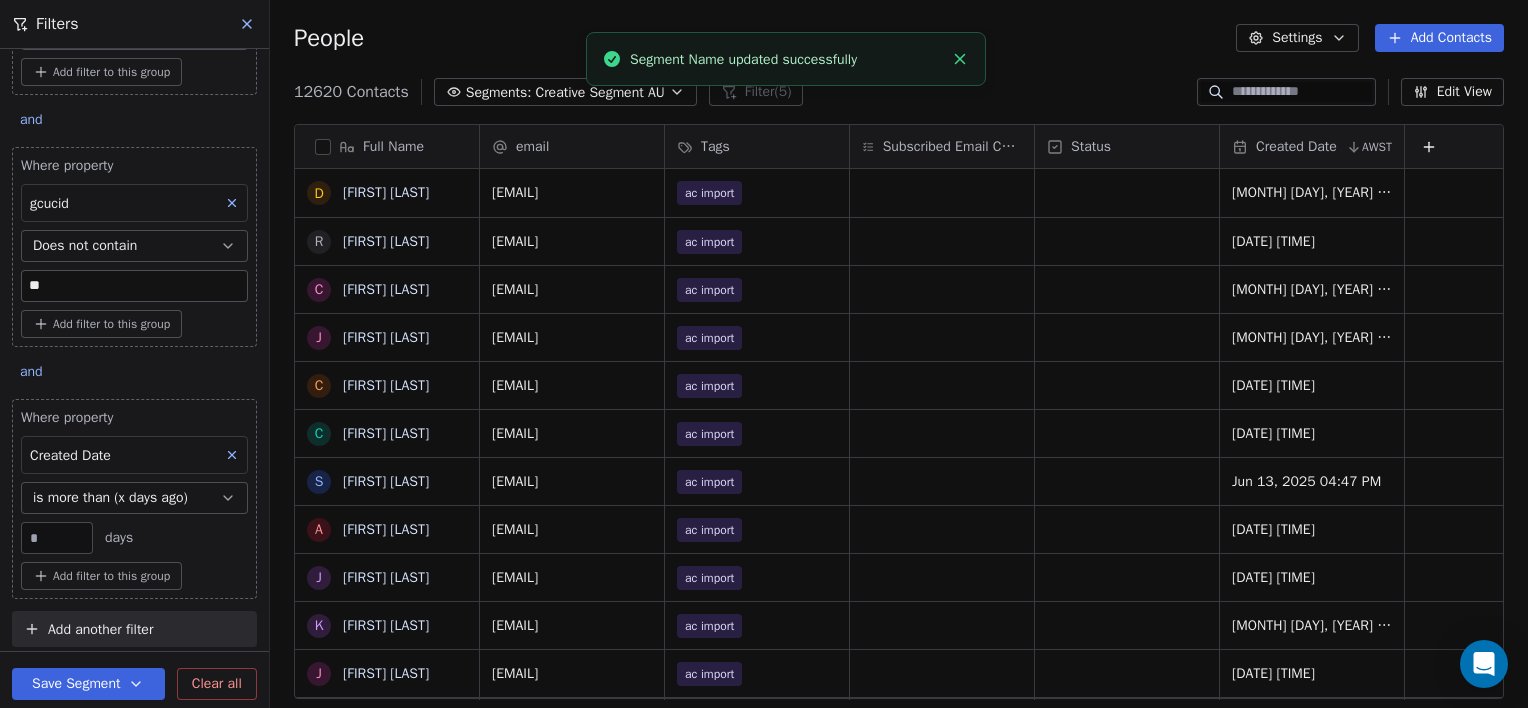 click on "Save Segment" at bounding box center [88, 684] 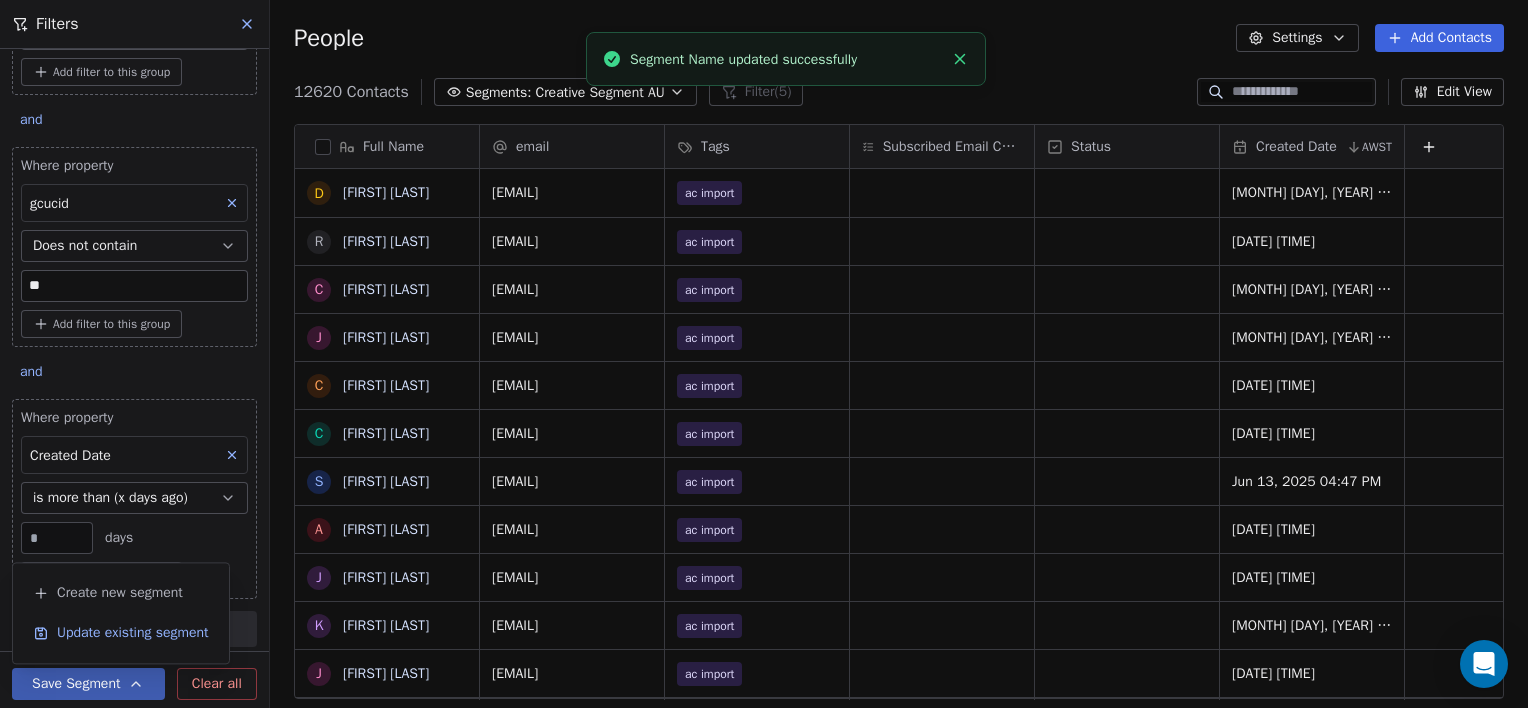 click on "Update existing segment" at bounding box center [133, 633] 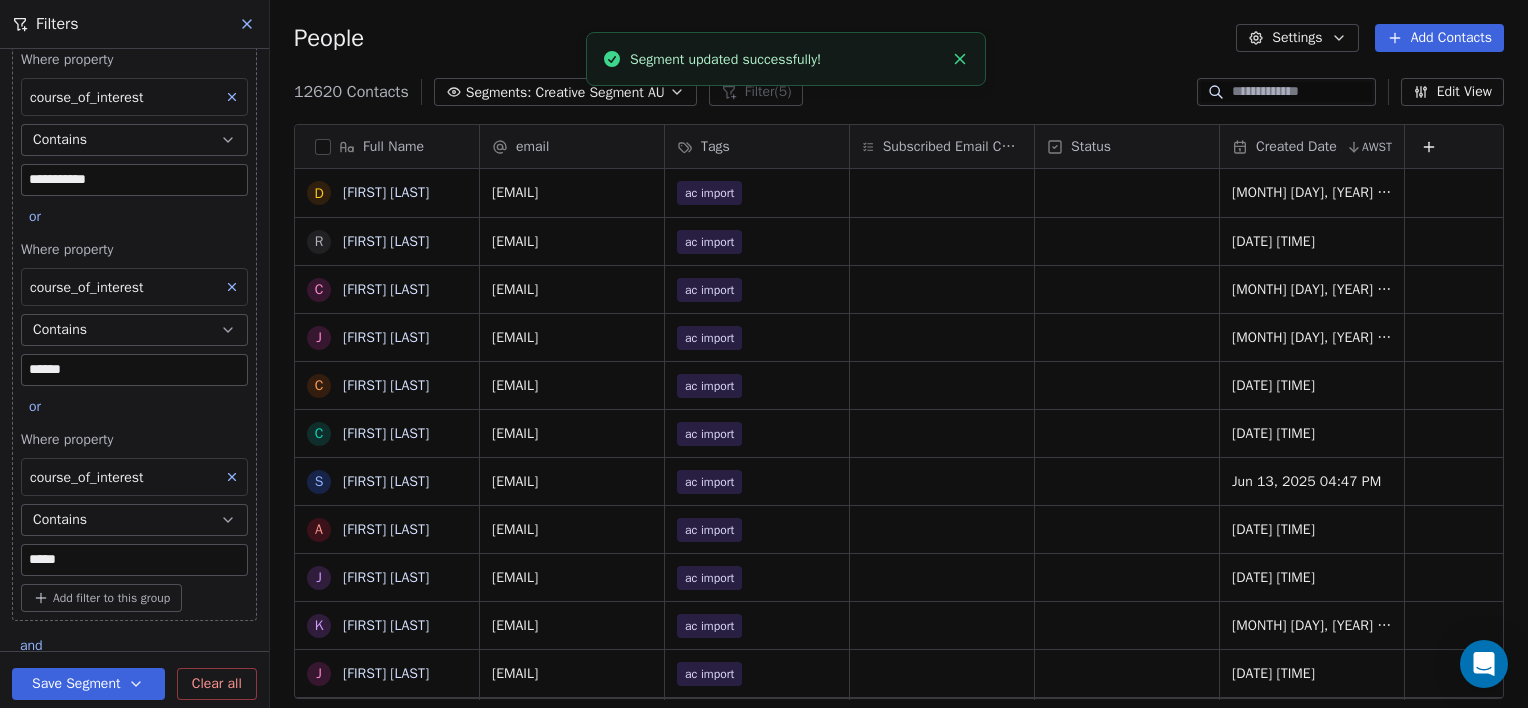 scroll, scrollTop: 0, scrollLeft: 0, axis: both 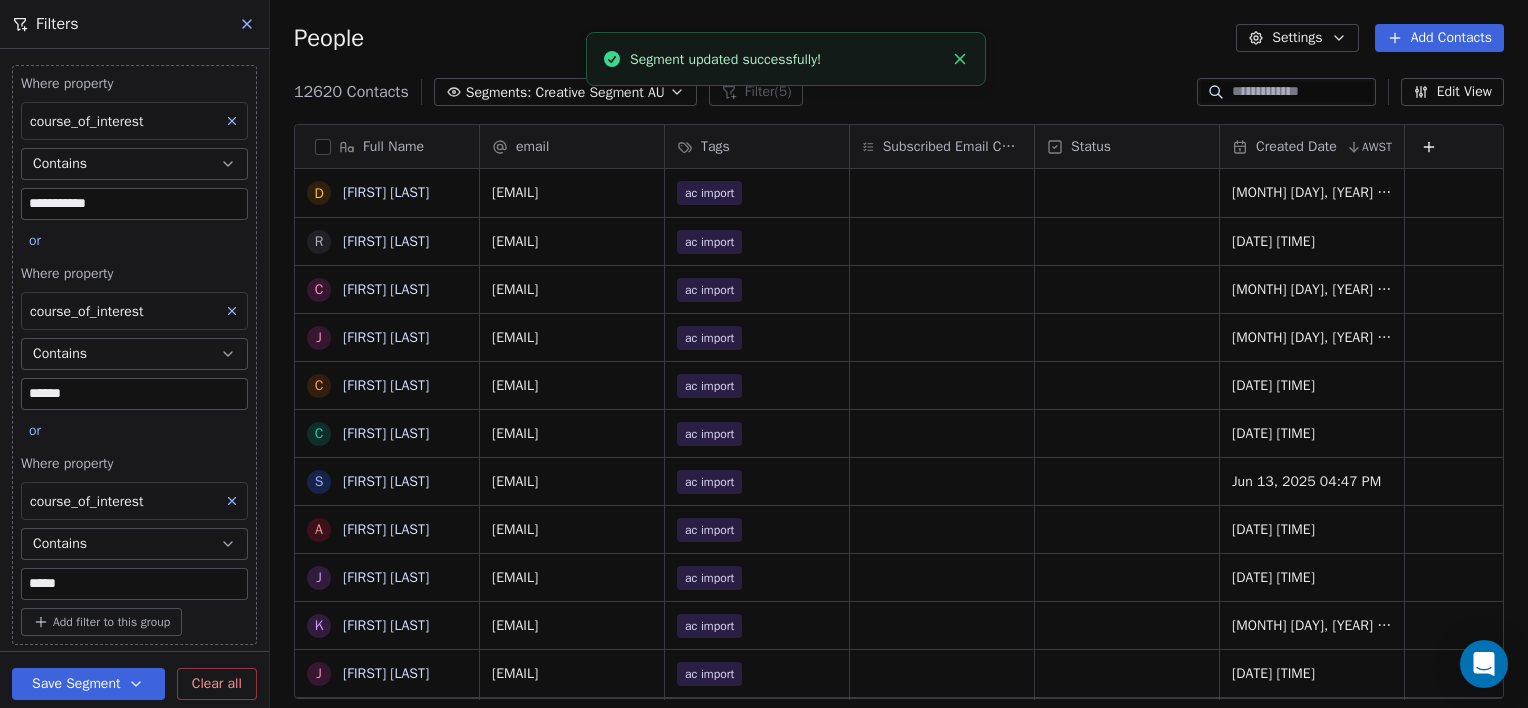 click on "People Settings  Add Contacts" at bounding box center (899, 38) 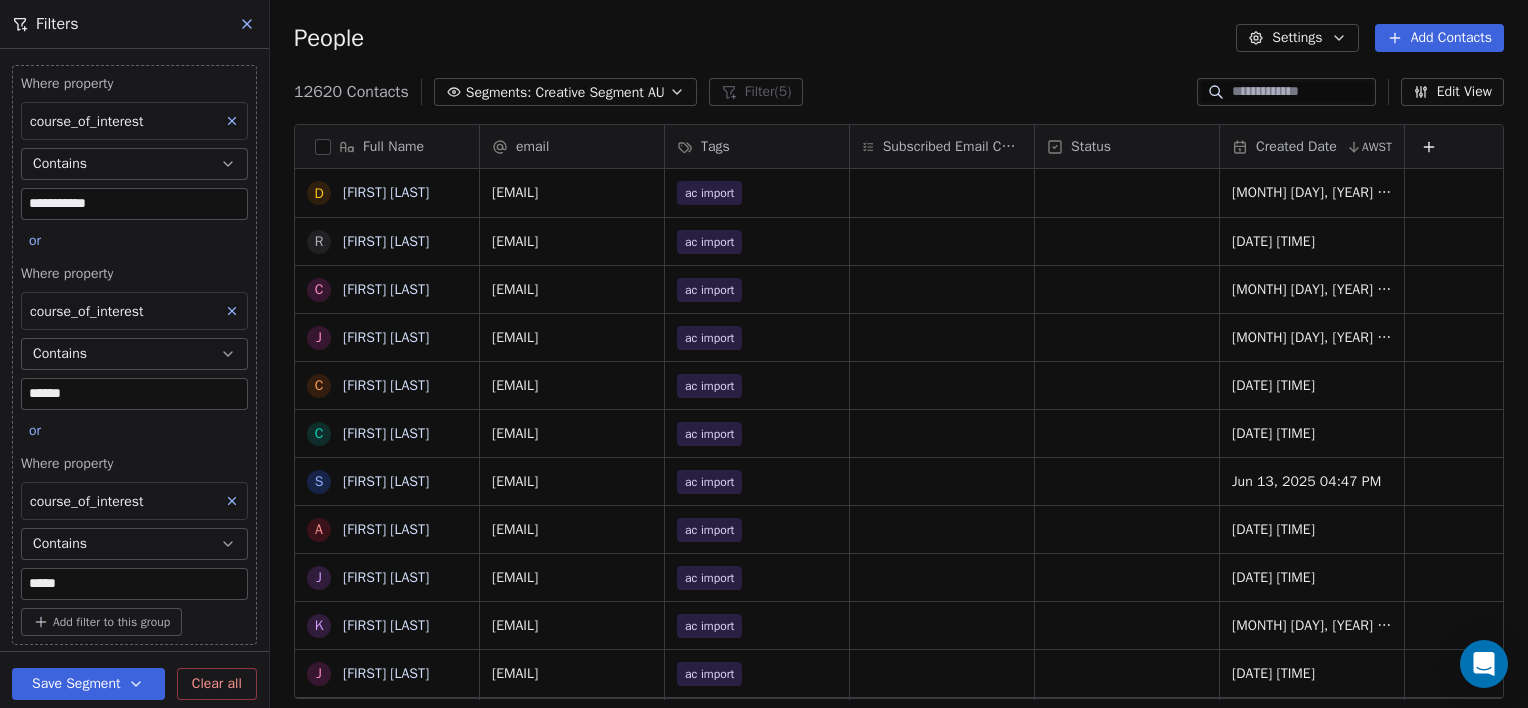 scroll, scrollTop: 0, scrollLeft: 0, axis: both 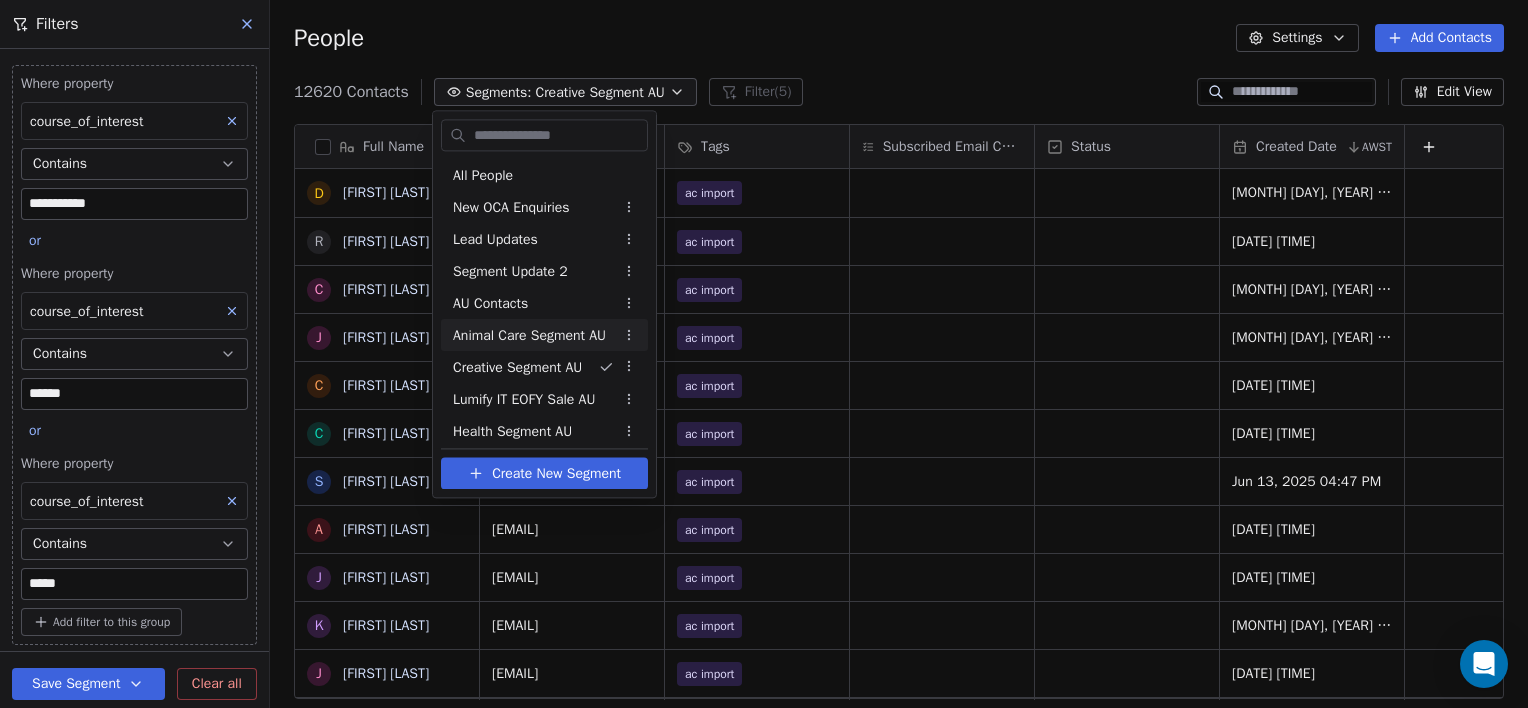 click on "Animal Care Segment AU" at bounding box center (529, 335) 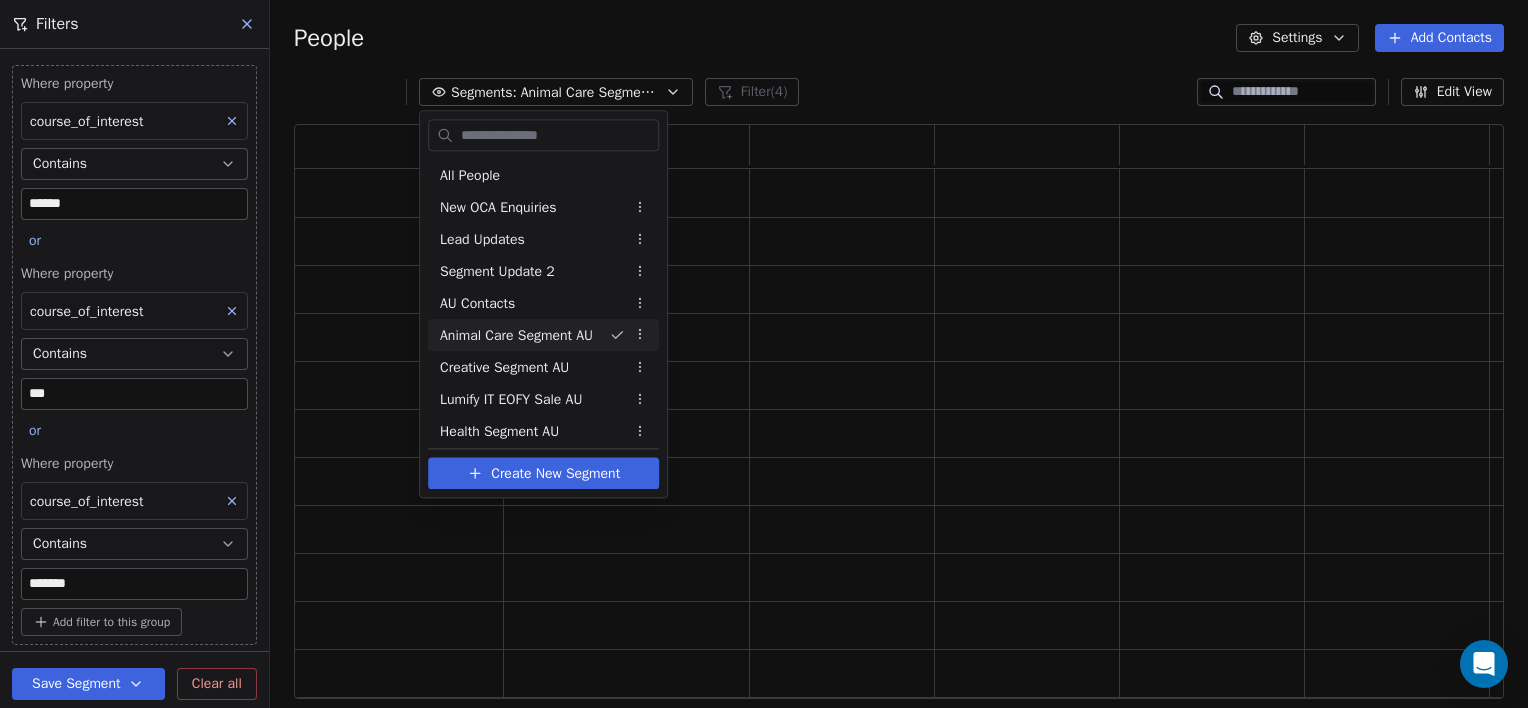 type on "******" 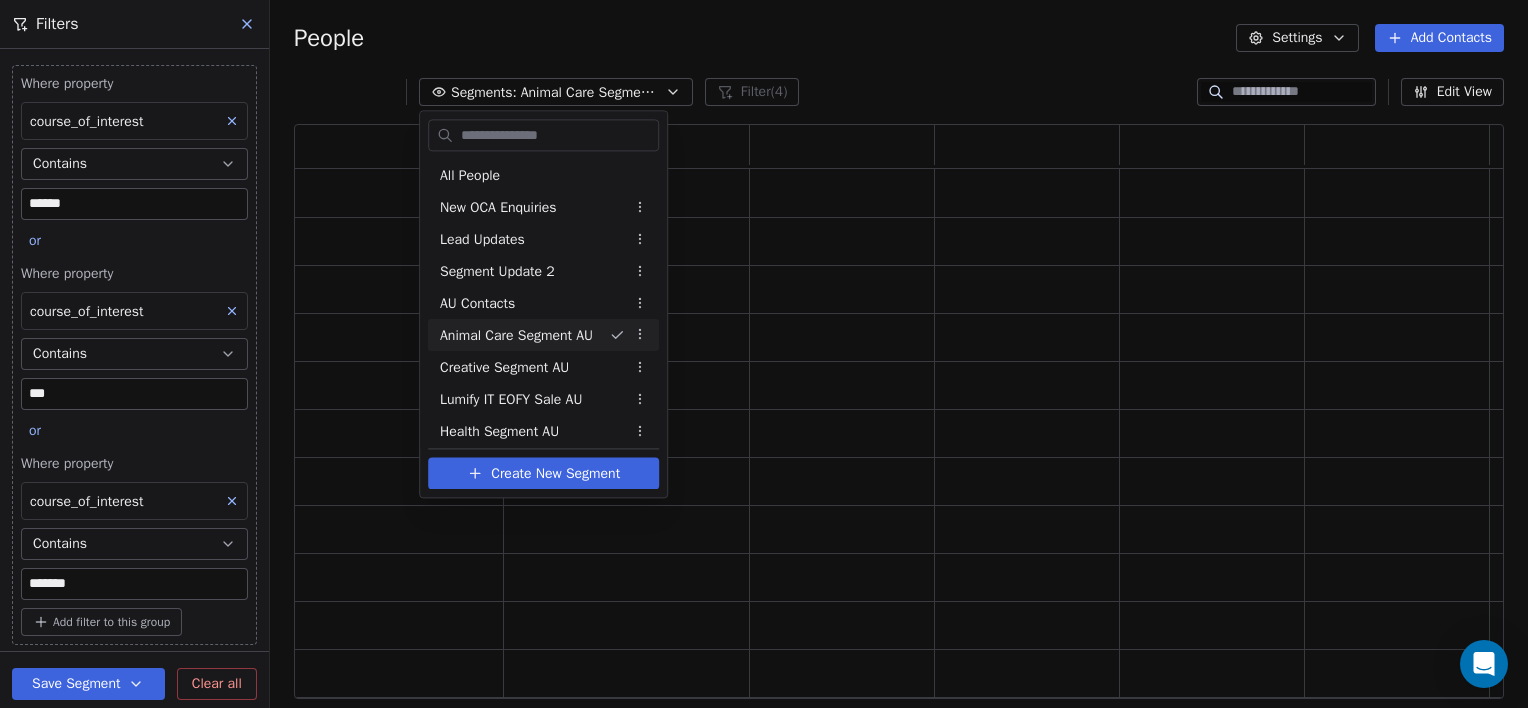 type on "***" 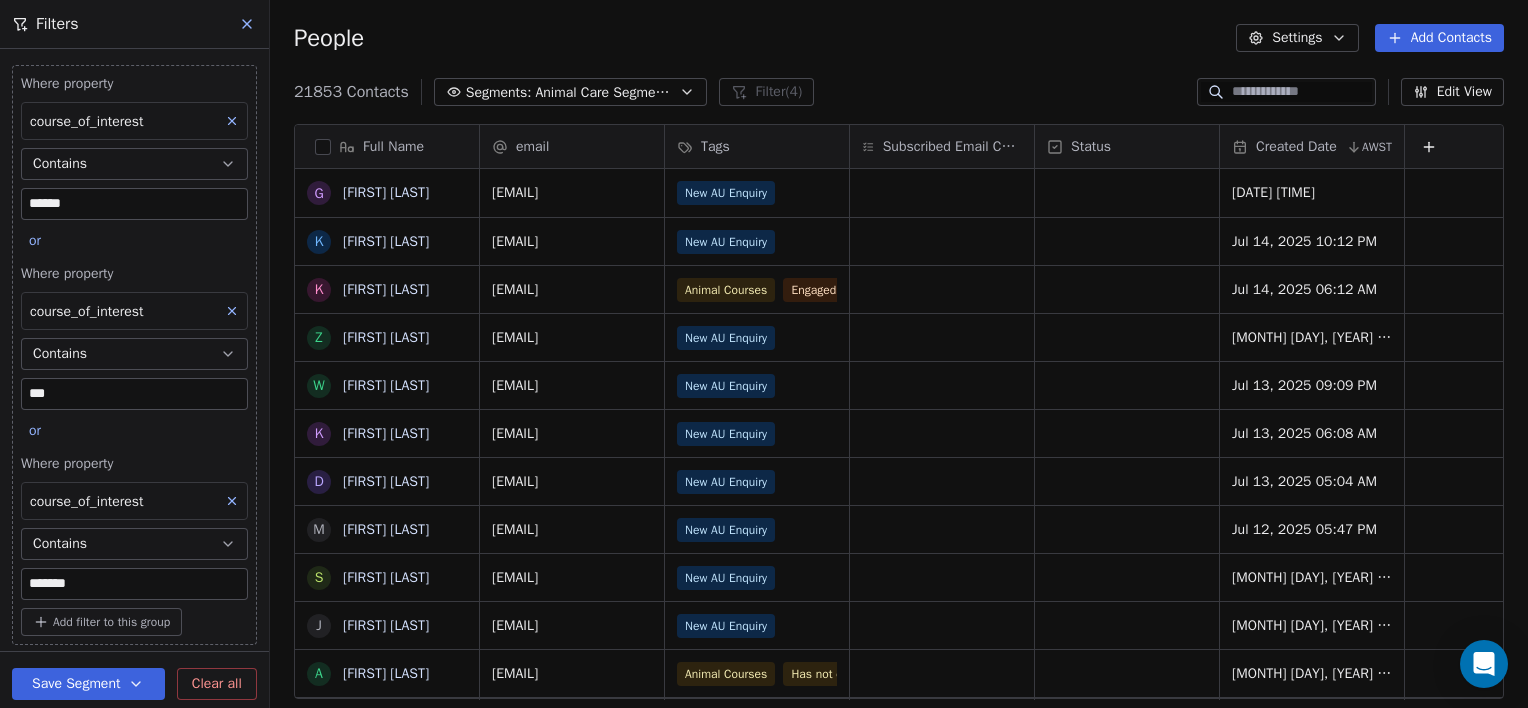 scroll, scrollTop: 16, scrollLeft: 16, axis: both 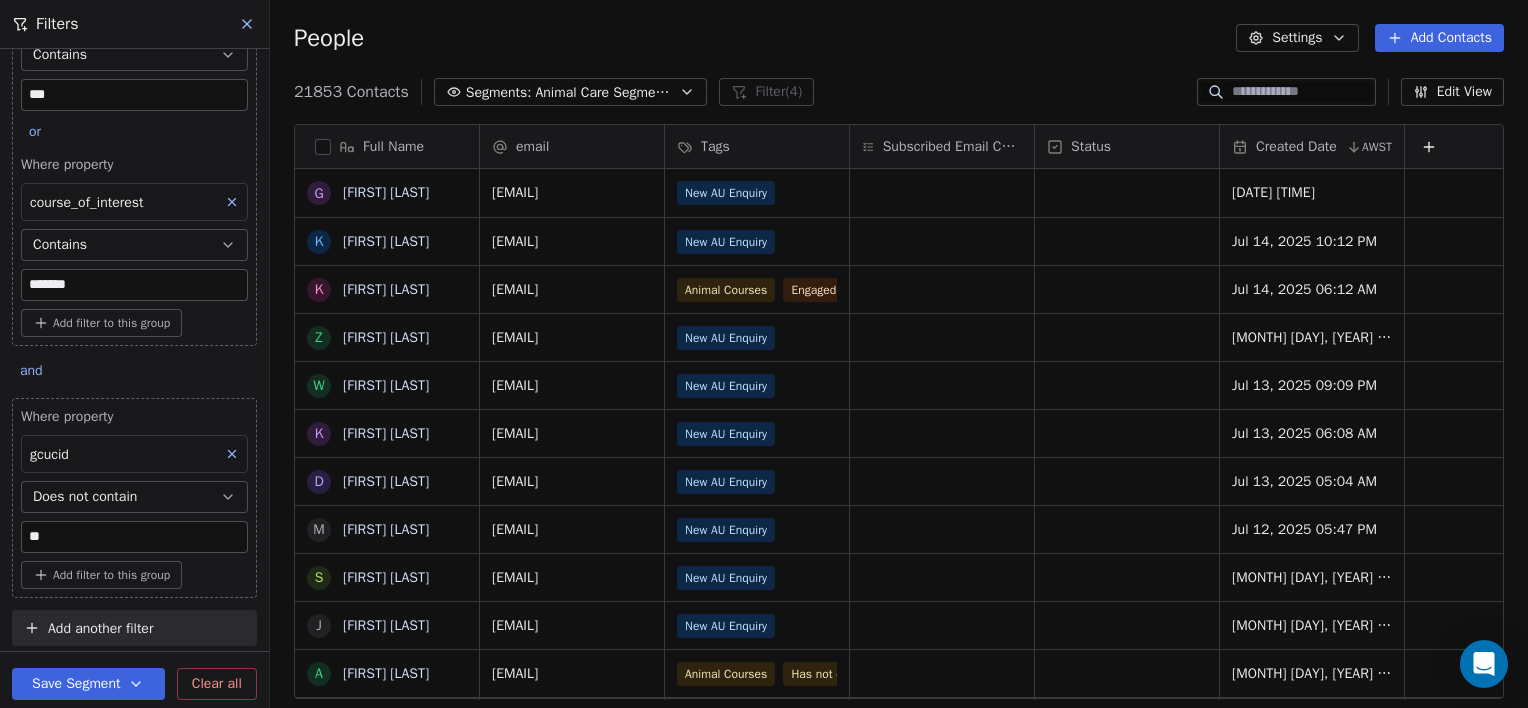 click on "Add another filter" at bounding box center [100, 628] 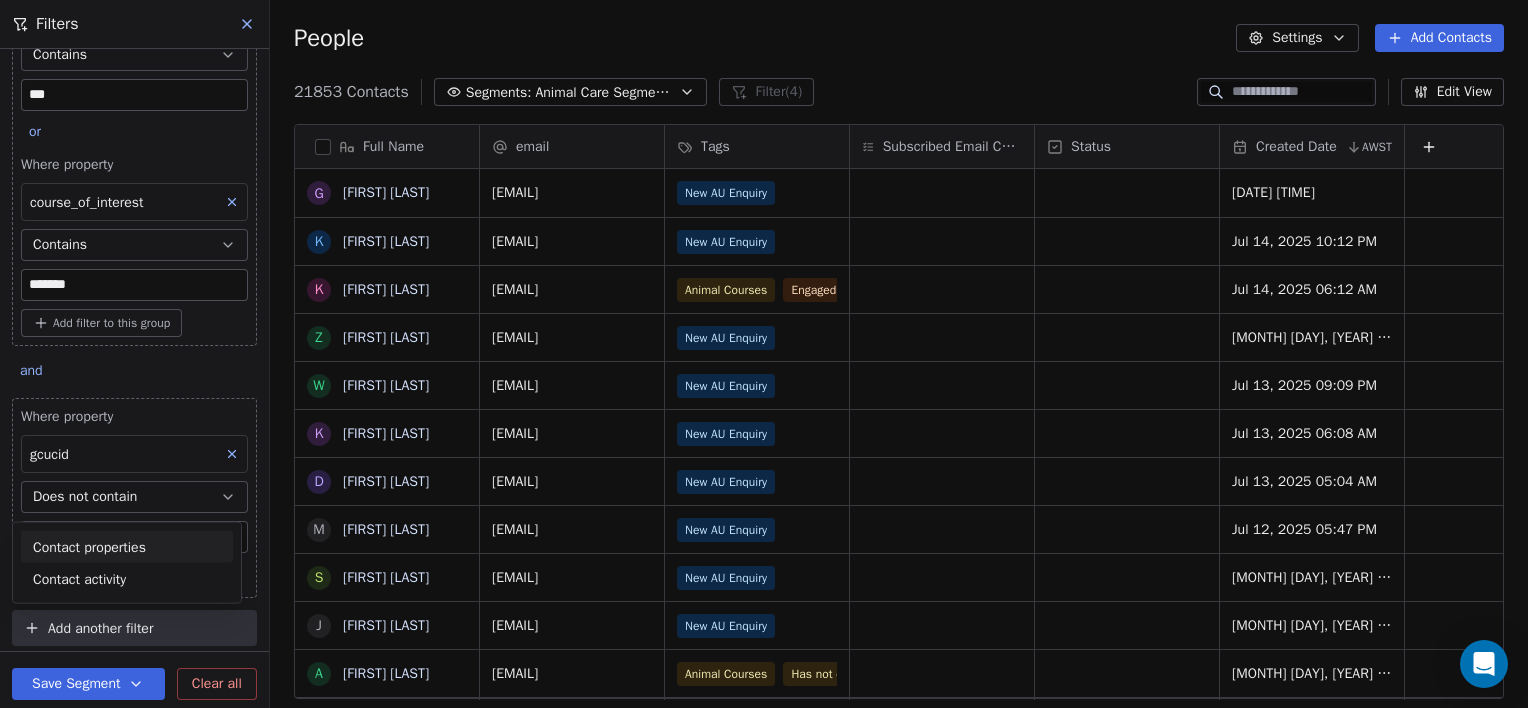click on "Contact properties" at bounding box center [89, 546] 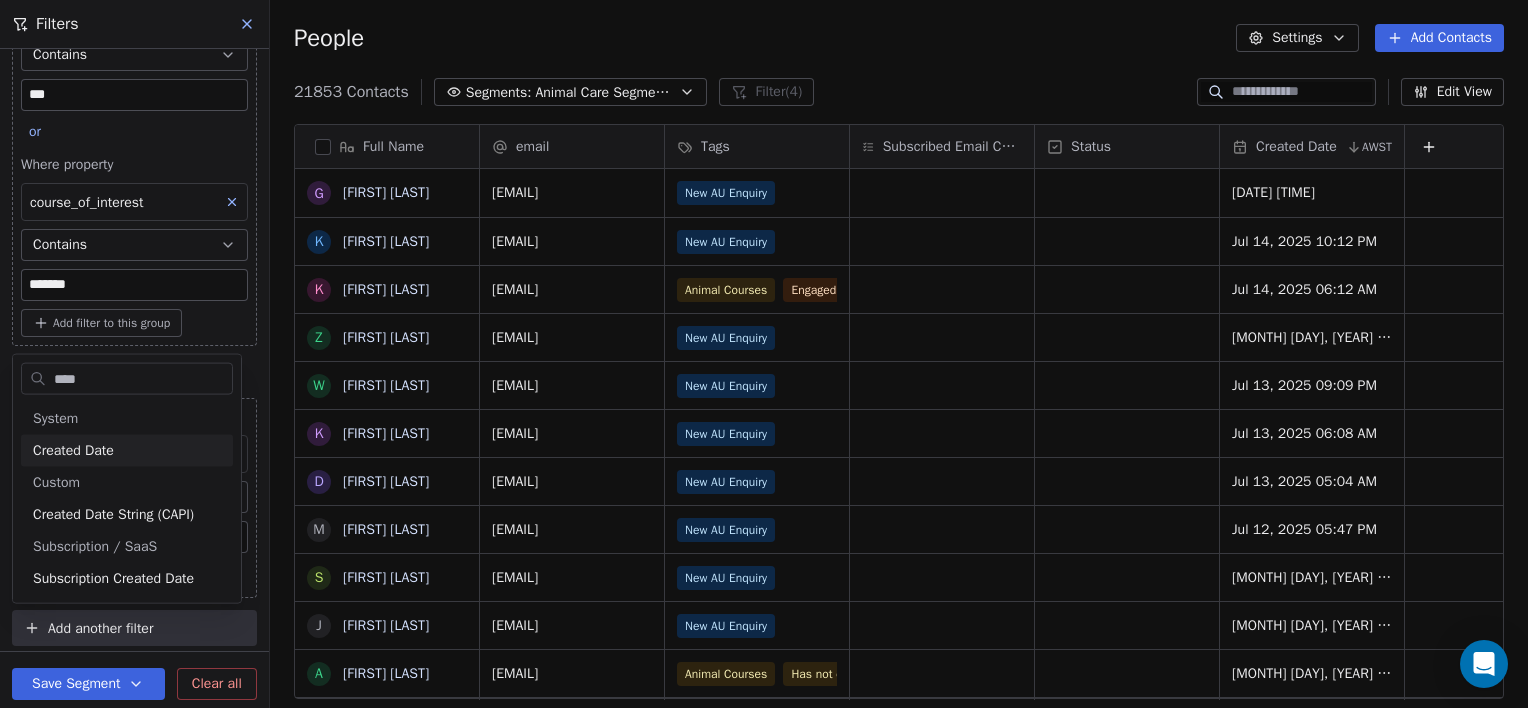 type on "****" 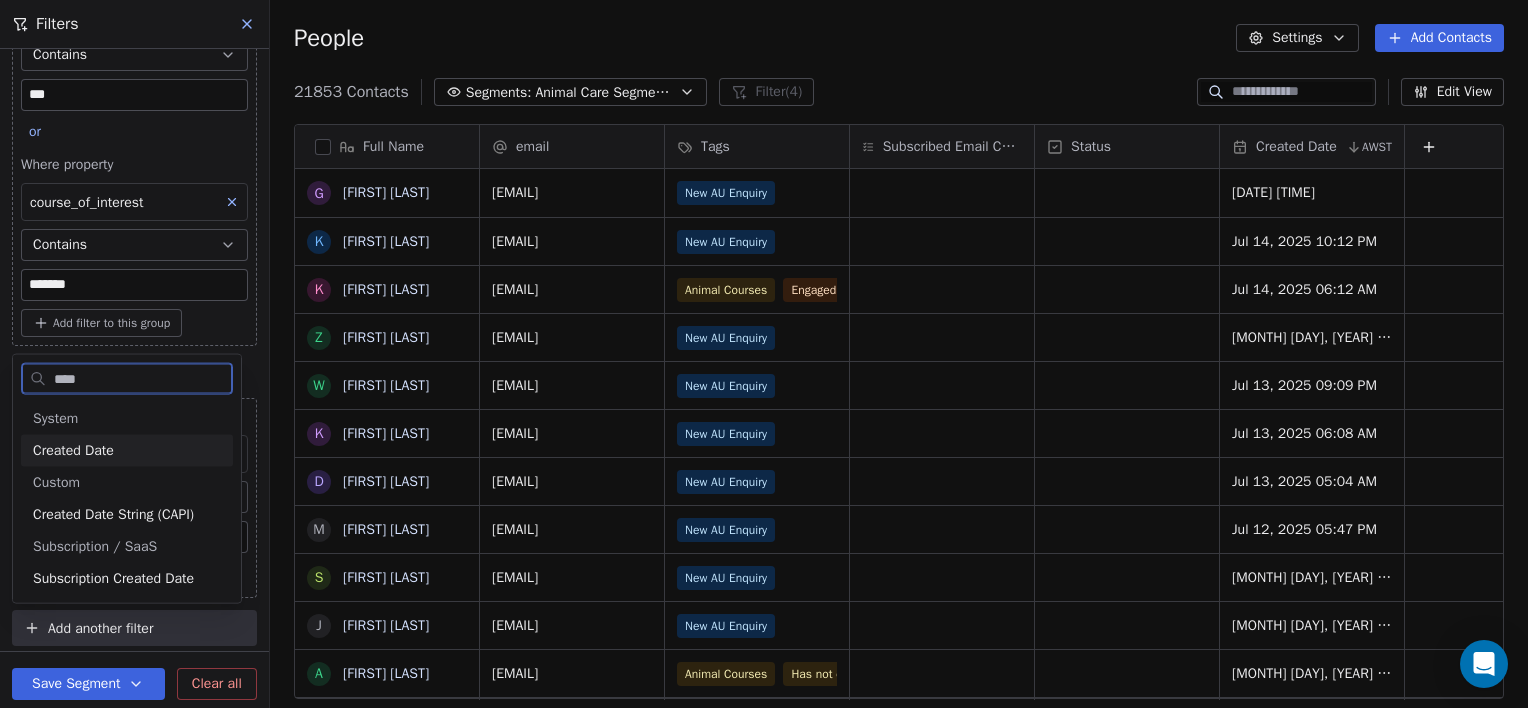 click on "Created Date" at bounding box center [73, 451] 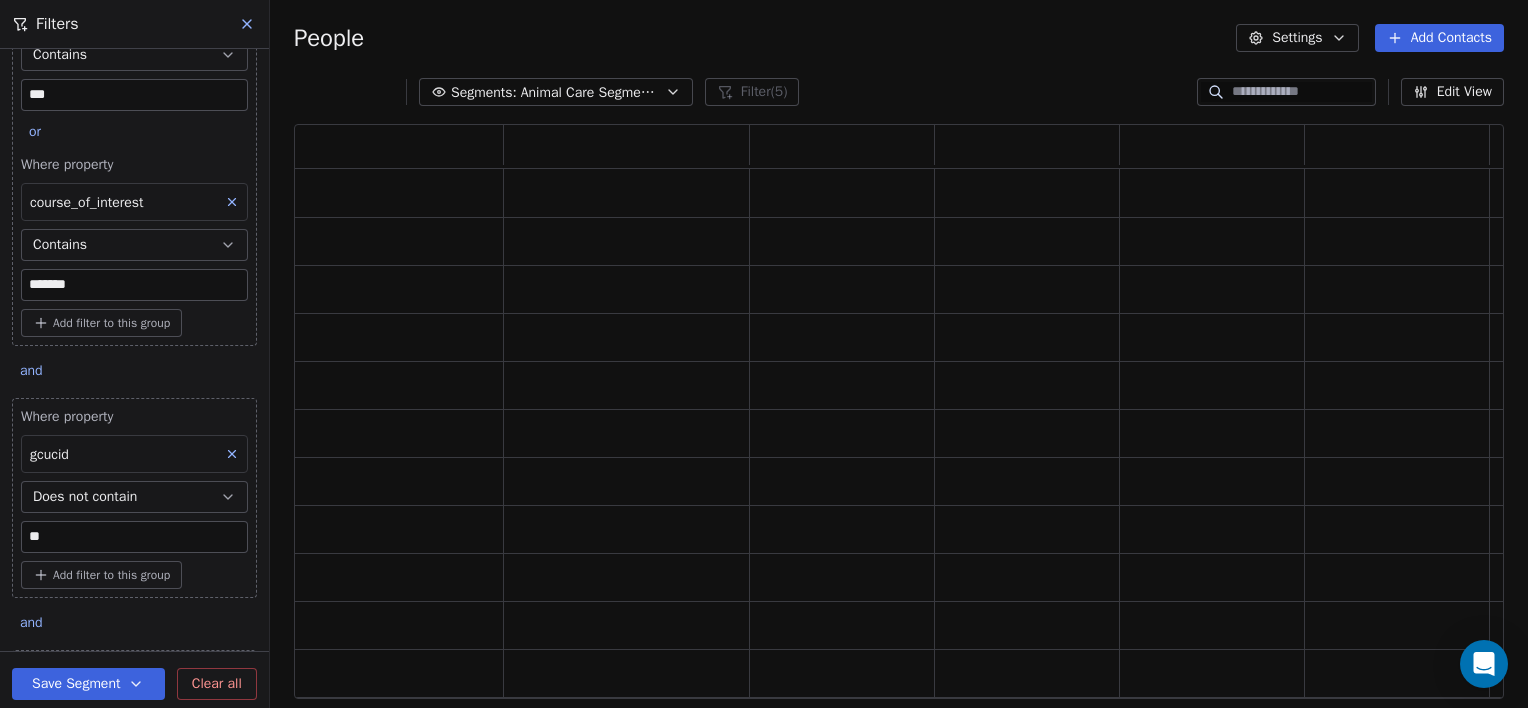 scroll, scrollTop: 16, scrollLeft: 16, axis: both 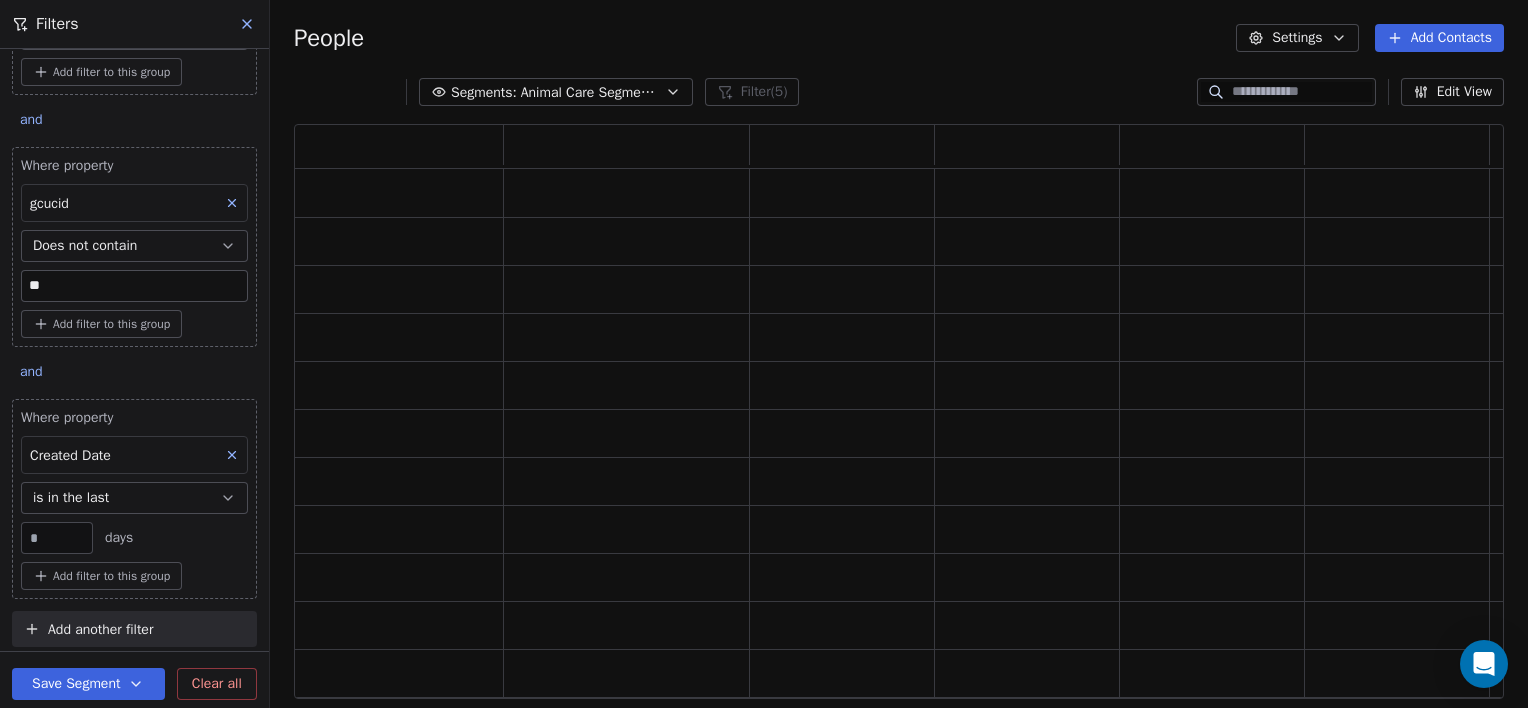 click on "is in the last" at bounding box center [71, 498] 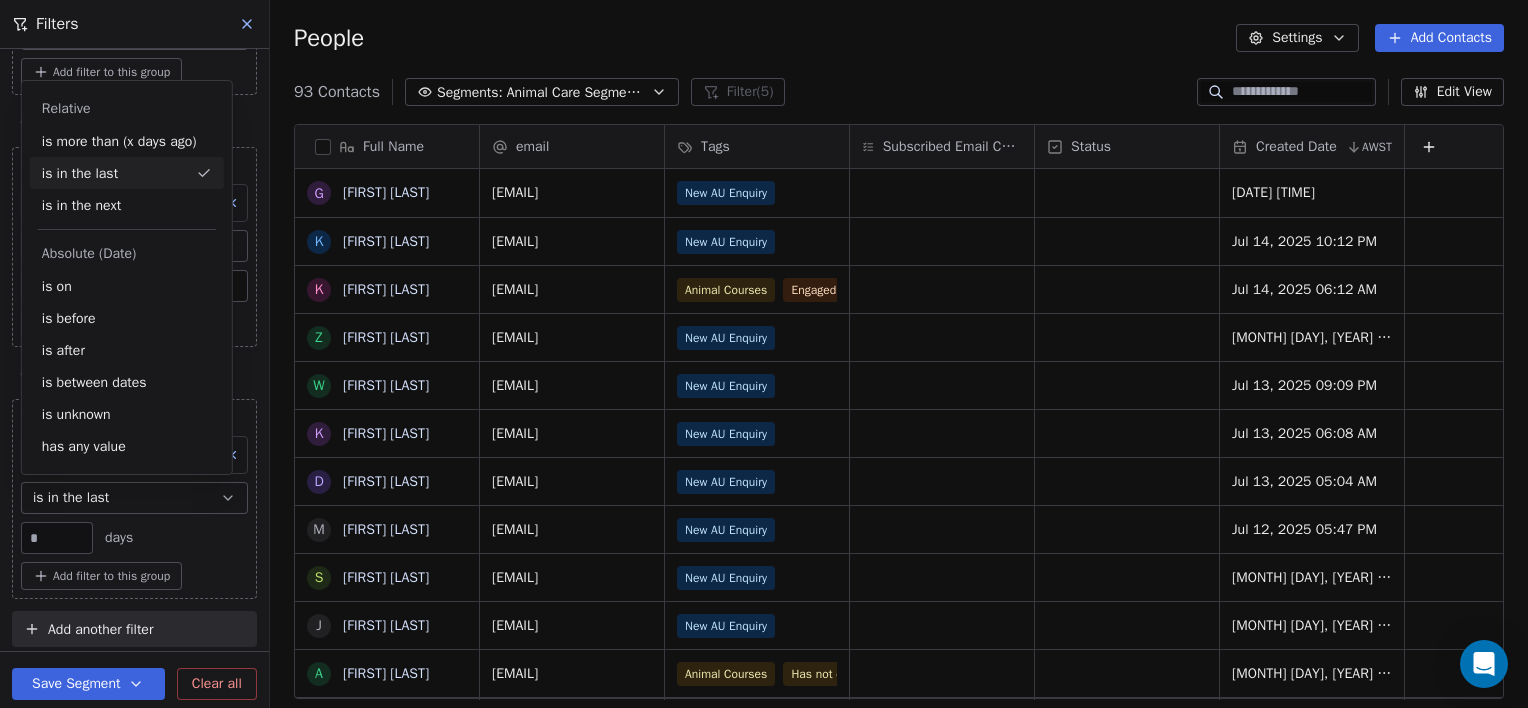 scroll, scrollTop: 16, scrollLeft: 16, axis: both 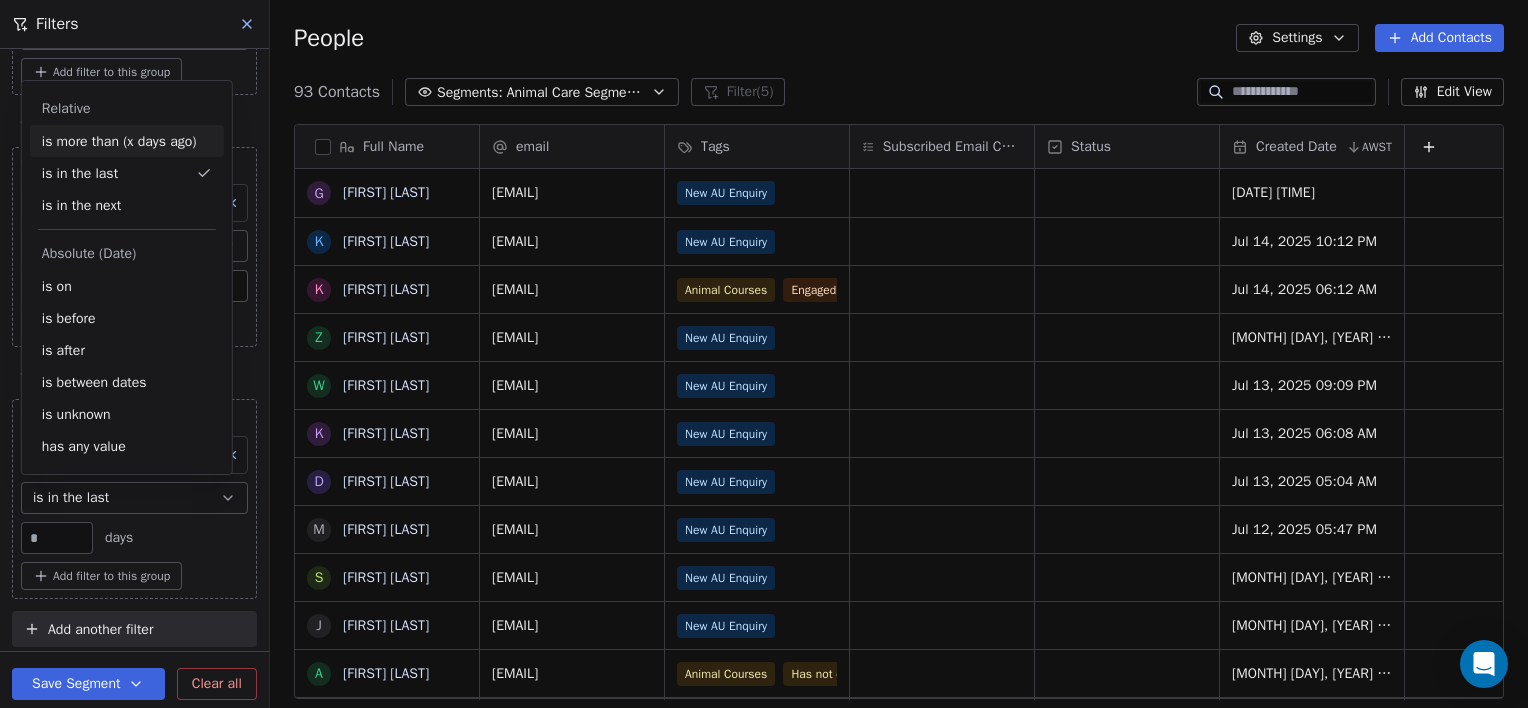click on "is more than (x days ago)" at bounding box center [127, 141] 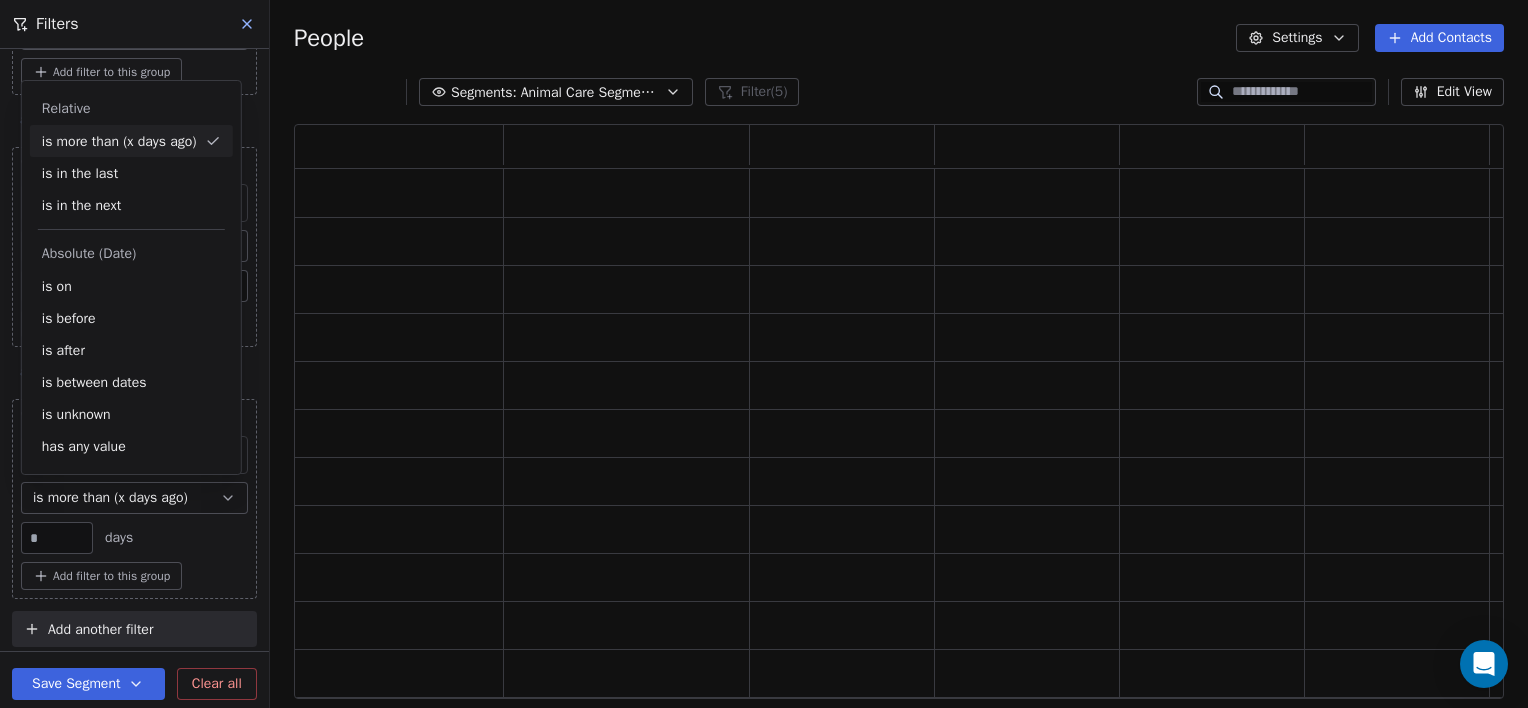 scroll, scrollTop: 16, scrollLeft: 16, axis: both 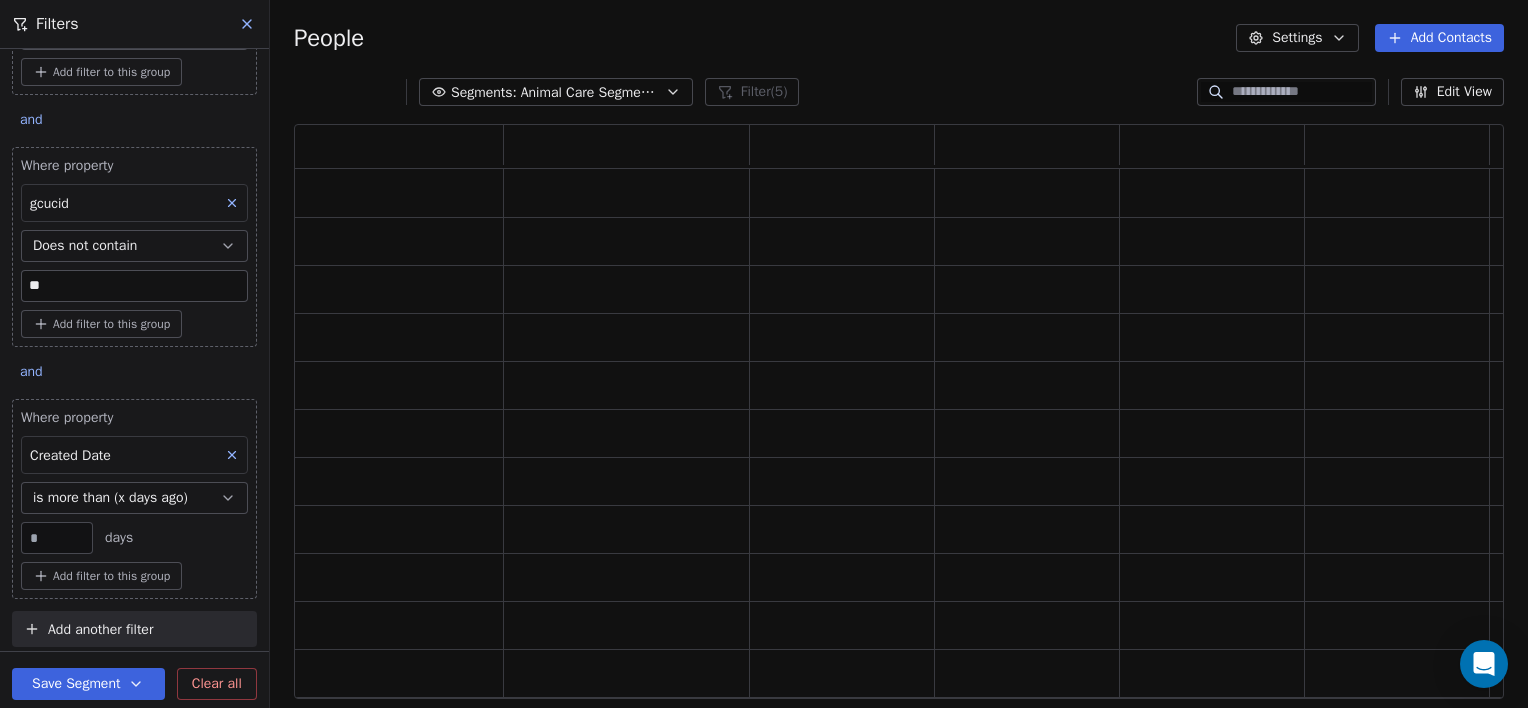 drag, startPoint x: 49, startPoint y: 532, endPoint x: 22, endPoint y: 531, distance: 27.018513 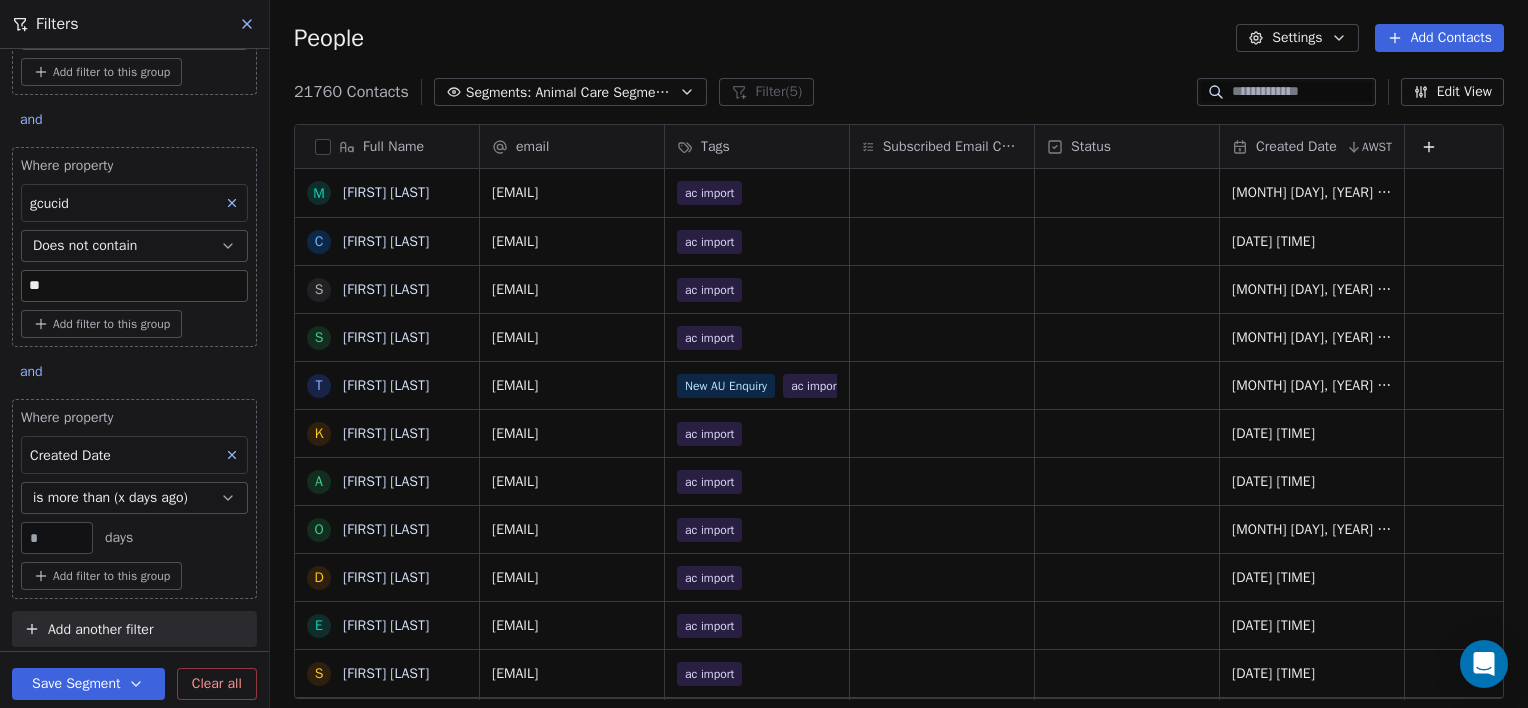 scroll, scrollTop: 16, scrollLeft: 16, axis: both 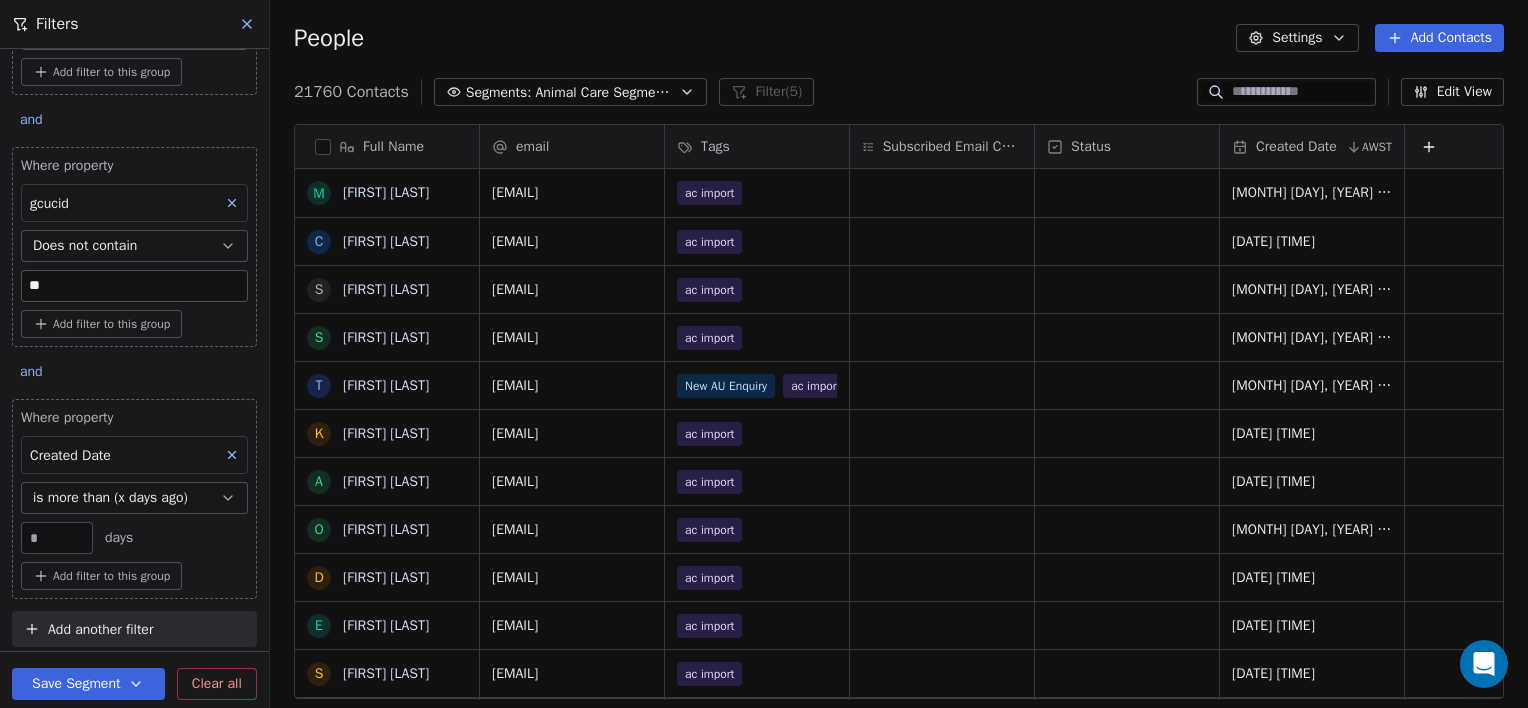 type on "**" 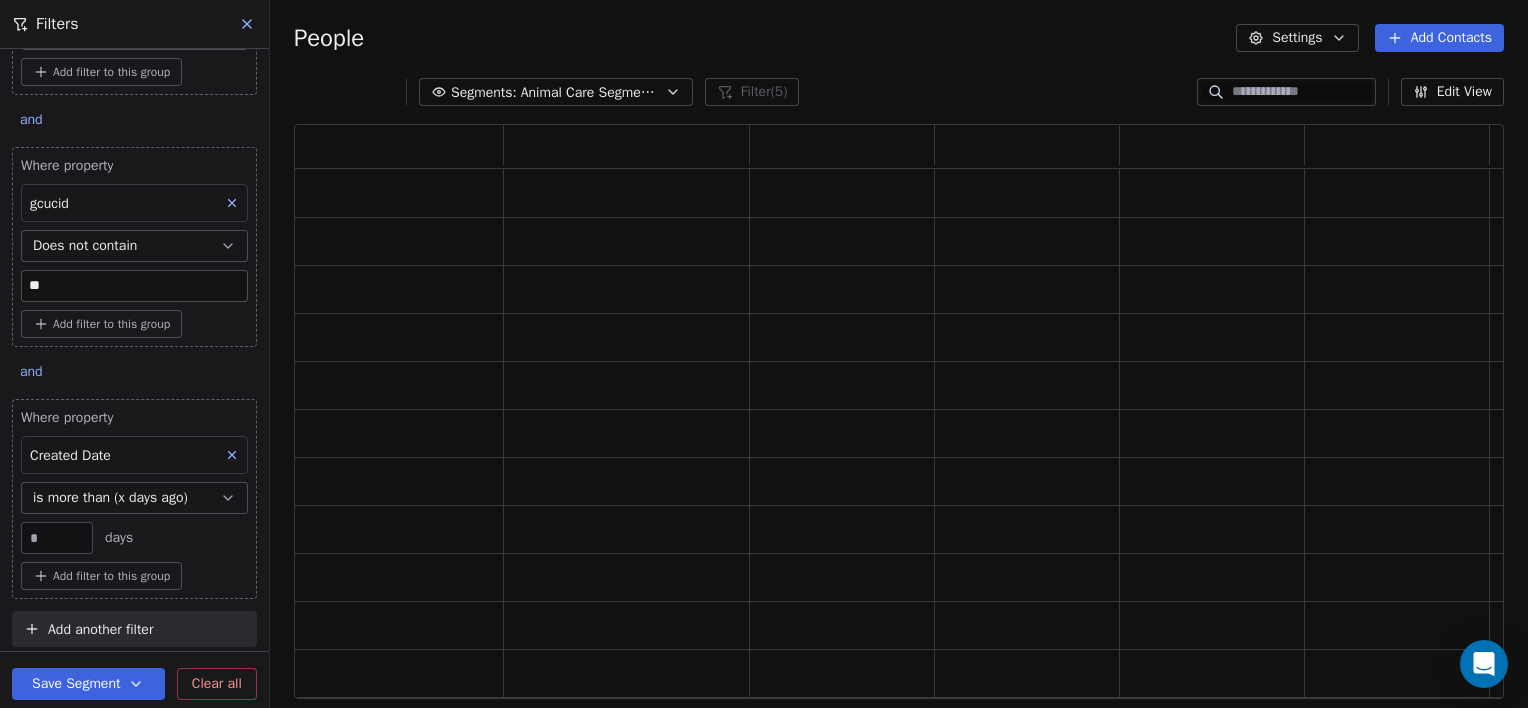 click on "Save Segment" at bounding box center (88, 684) 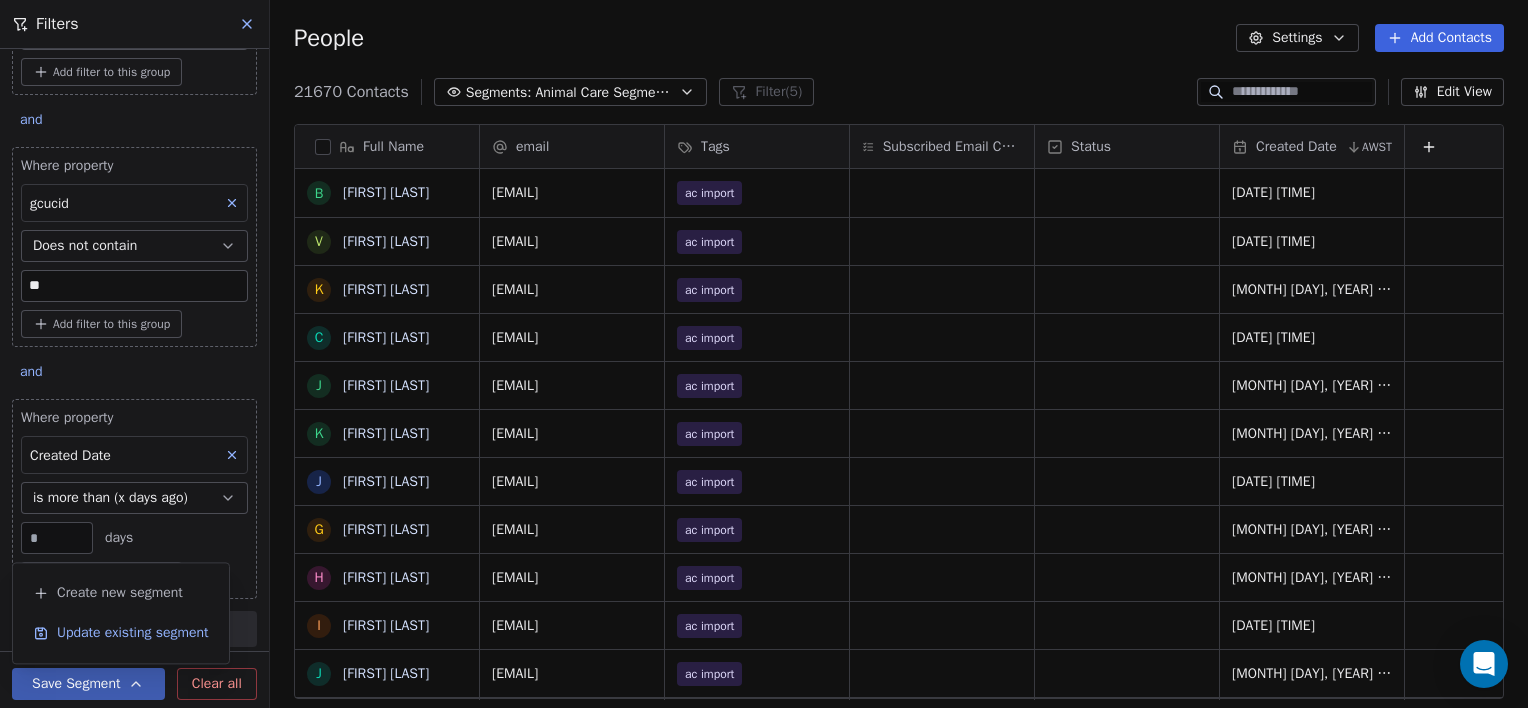 click on "Update existing segment" at bounding box center [133, 633] 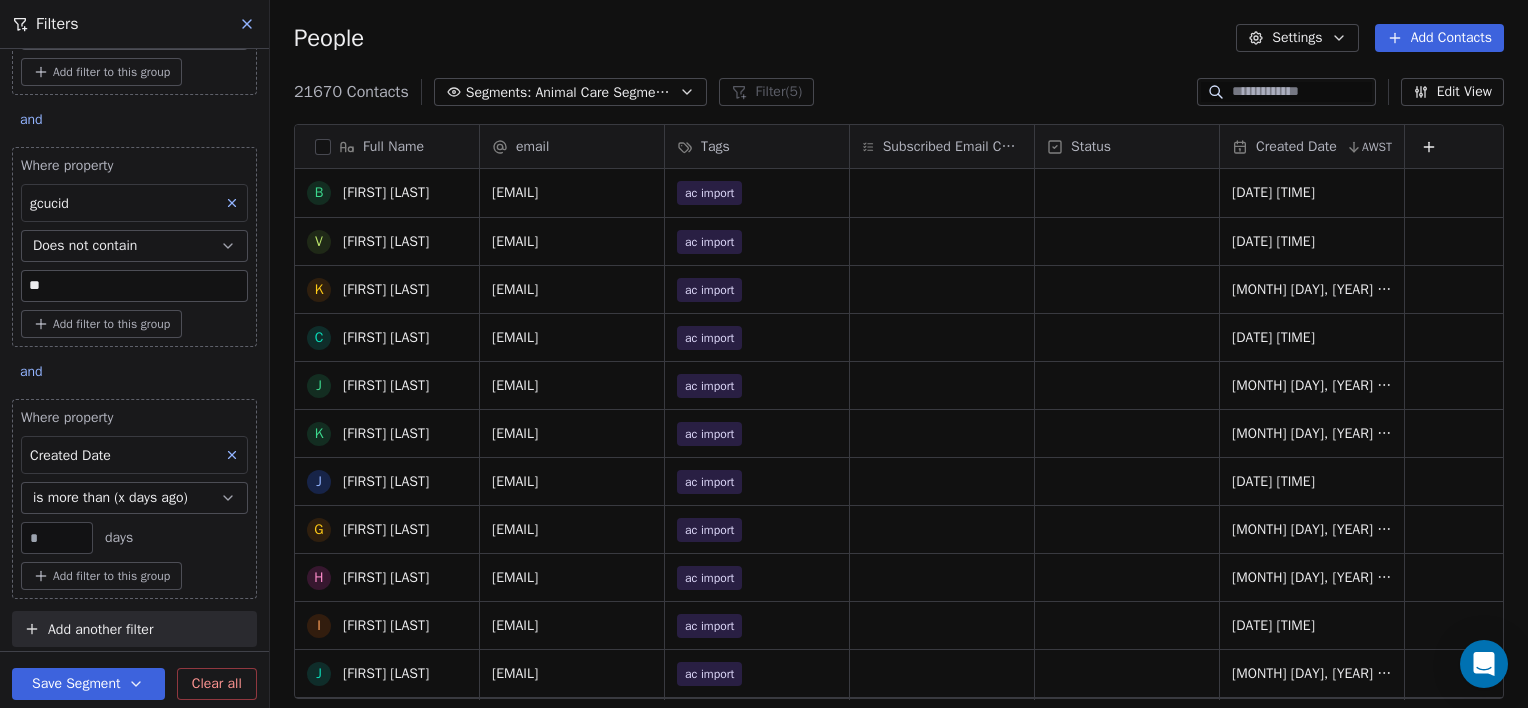 scroll, scrollTop: 600, scrollLeft: 0, axis: vertical 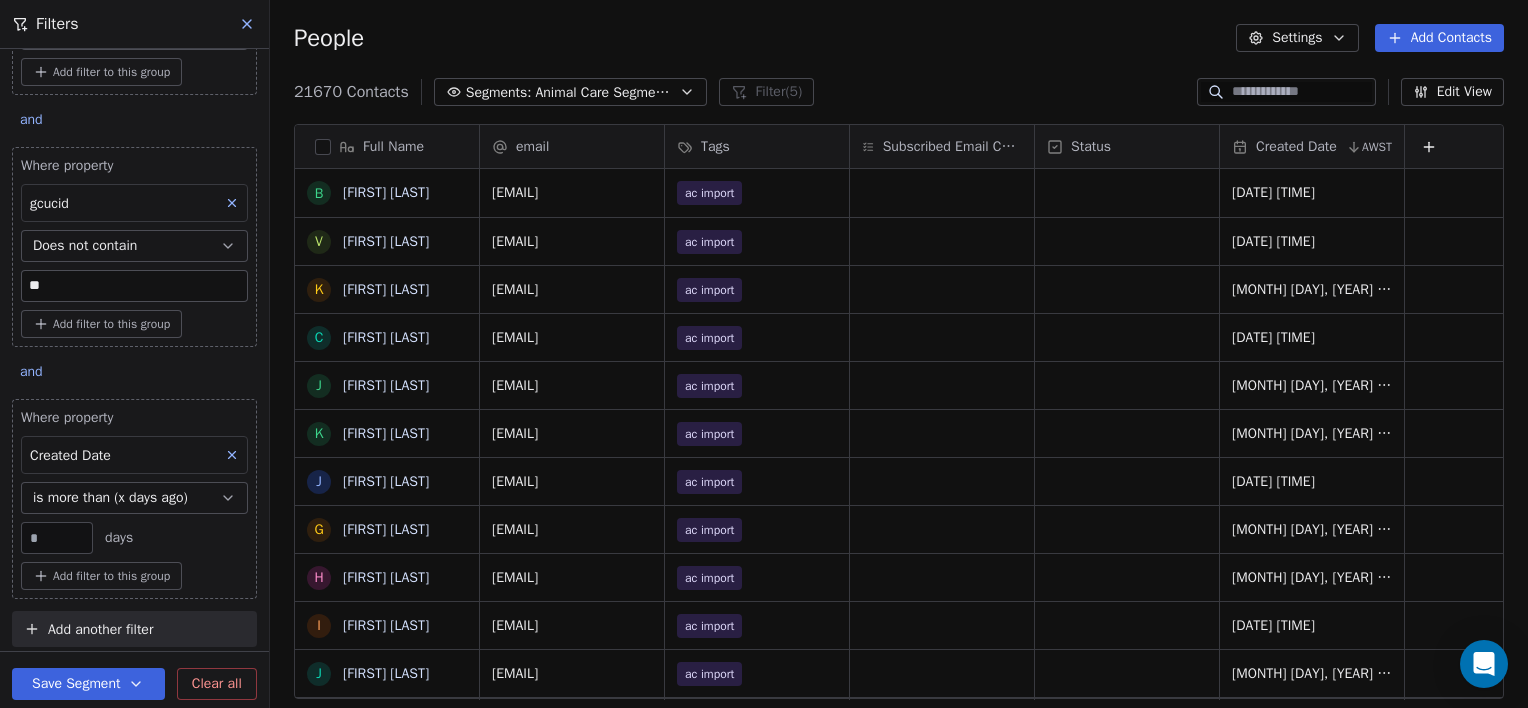 click on "Animal Care Segment AU" at bounding box center [605, 92] 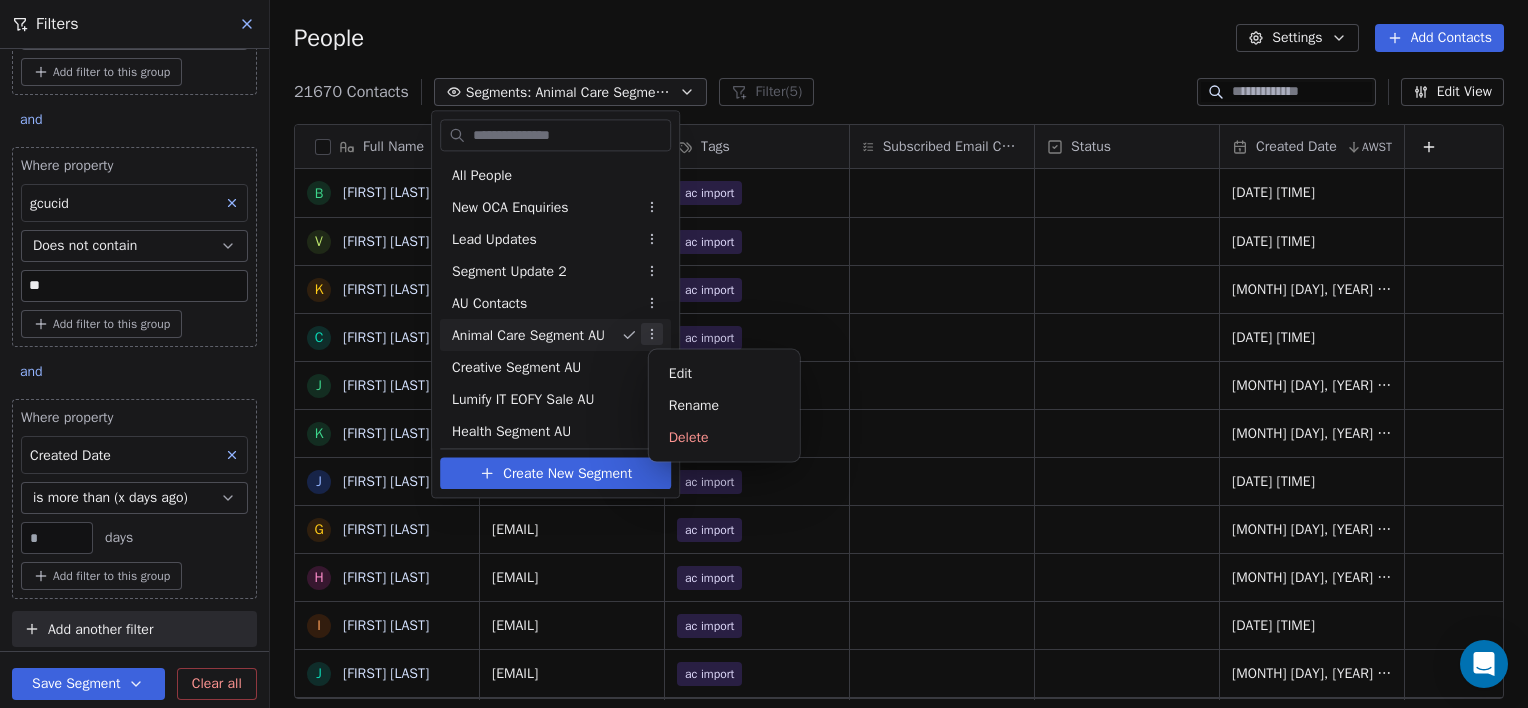click on "Get Course Contacts People Marketing Workflows Campaigns Sales Pipelines Sequences Beta Tools Apps AI Agents Help & Support Filters Where property course_of_interest Contains ****** or Where property course_of_interest Contains *** or Where property course_of_interest Contains ******* Add filter to this group and Where property gcucid Does not contain ** Add filter to this group and Where property Created Date is more than (x days ago) ** days Add filter to this group Add another filter Save Segment Clear all People Settings Add Contacts [NUMBER] Contacts Segments: Animal Care Segment AU Filter (5) Edit View Tag Add to Sequence Export Full Name B [FIRST] [LAST] V [FIRST] [LAST] K [FIRST] [LAST] C [FIRST] [LAST] J [FIRST] [LAST] K [FIRST] [LAST] J [FIRST] [LAST] G [FIRST] [LAST] H [FIRST] [LAST] I [FIRST] [LAST] J [FIRST] [LAST] S [FIRST] [LAST] J [FIRST] [LAST] J [FIRST] [LAST] T [FIRST] [LAST] K [FIRST] [LAST] M [FIRST] [LAST] K [FIRST] [LAST] L [FIRST] [LAST] T [FIRST] [LAST] M [FIRST] [LAST] S [FIRST] [LAST] M [FIRST] [LAST] K [FIRST] [LAST] M [FIRST] [LAST] C [FIRST] [LAST]" at bounding box center [764, 354] 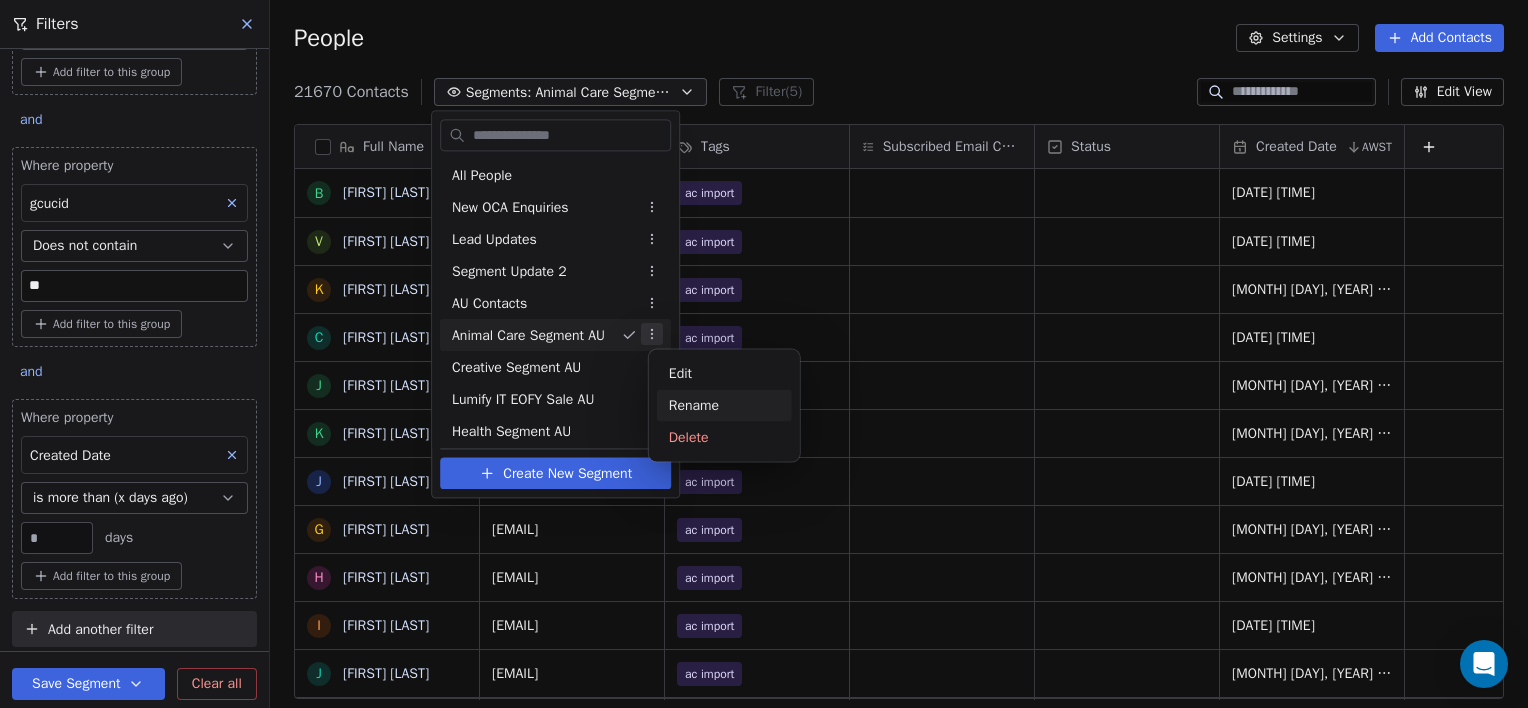 click on "Rename" at bounding box center (724, 406) 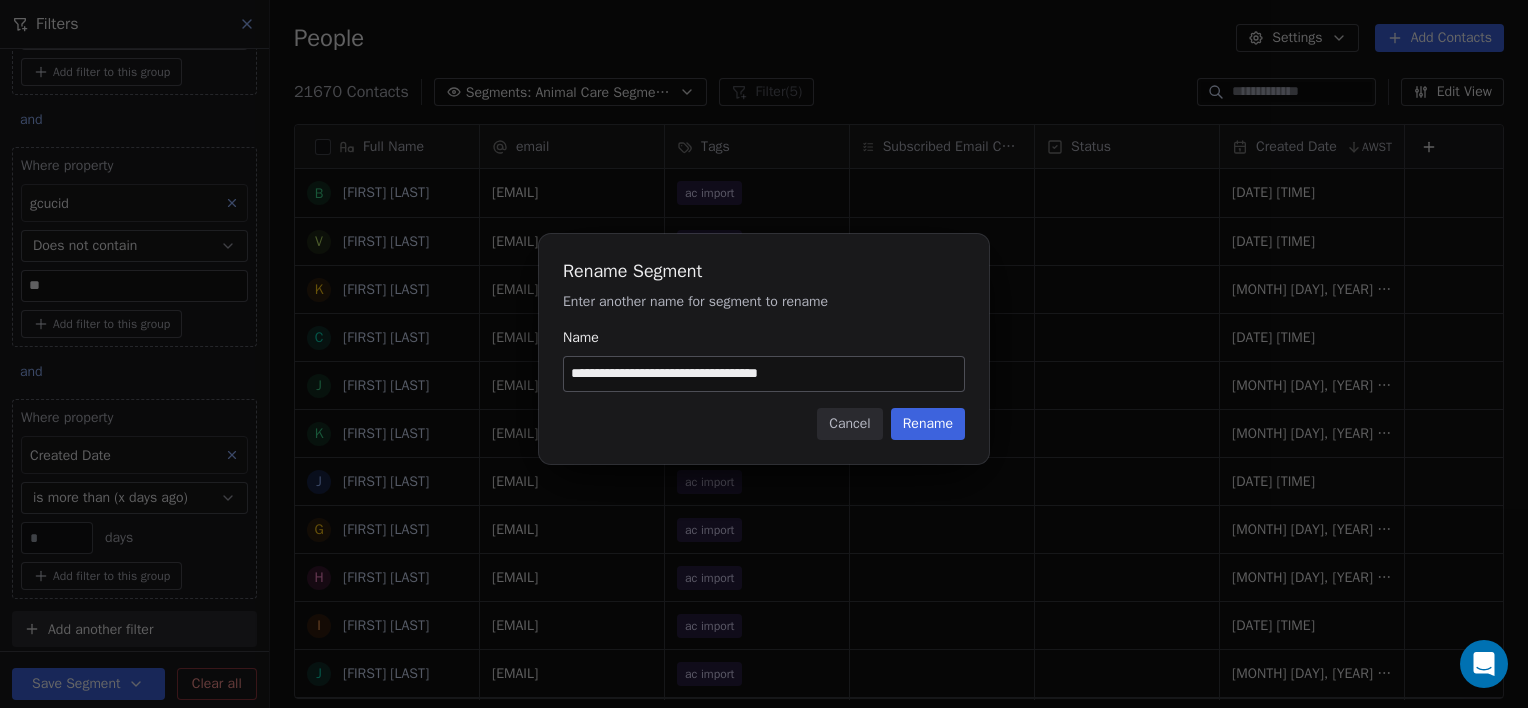 type on "**********" 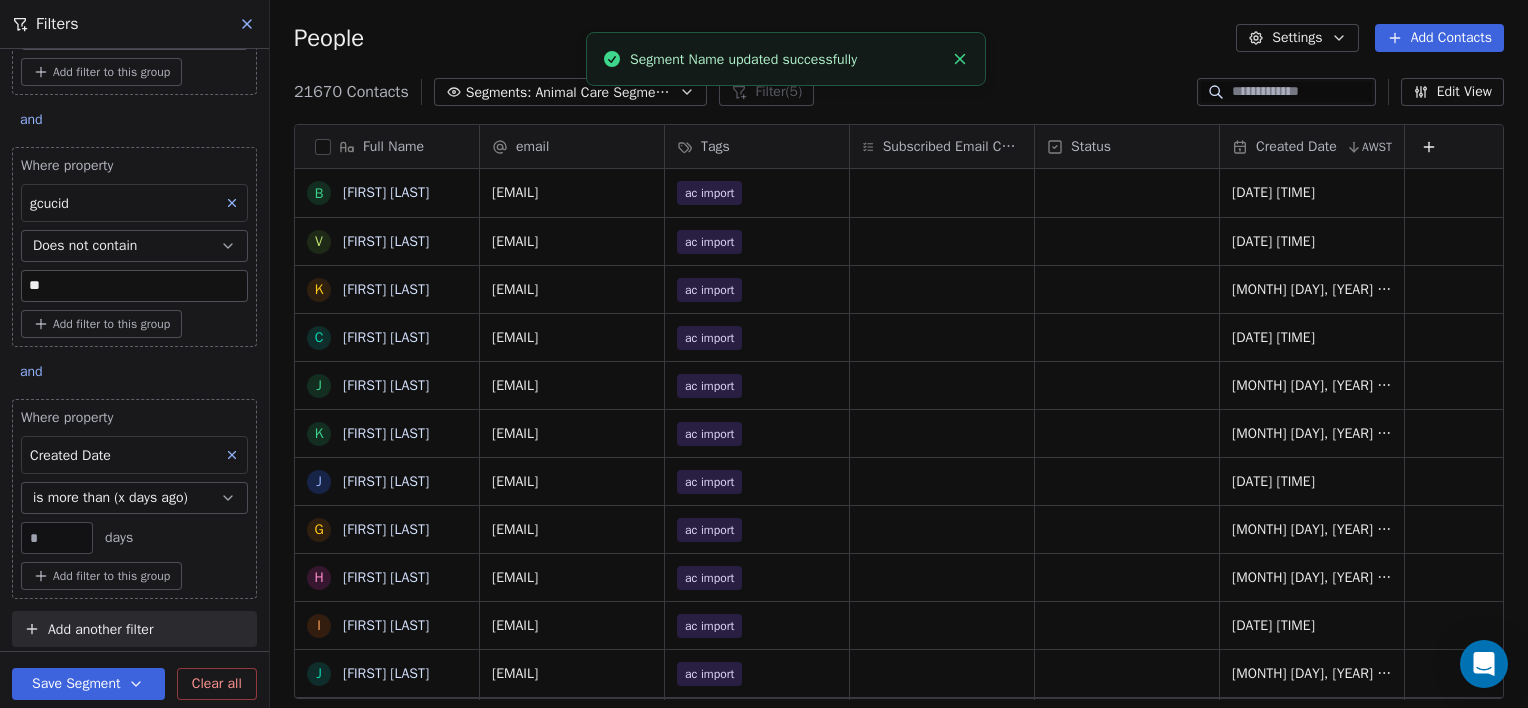 click on "Animal Care Segment AU" at bounding box center [605, 92] 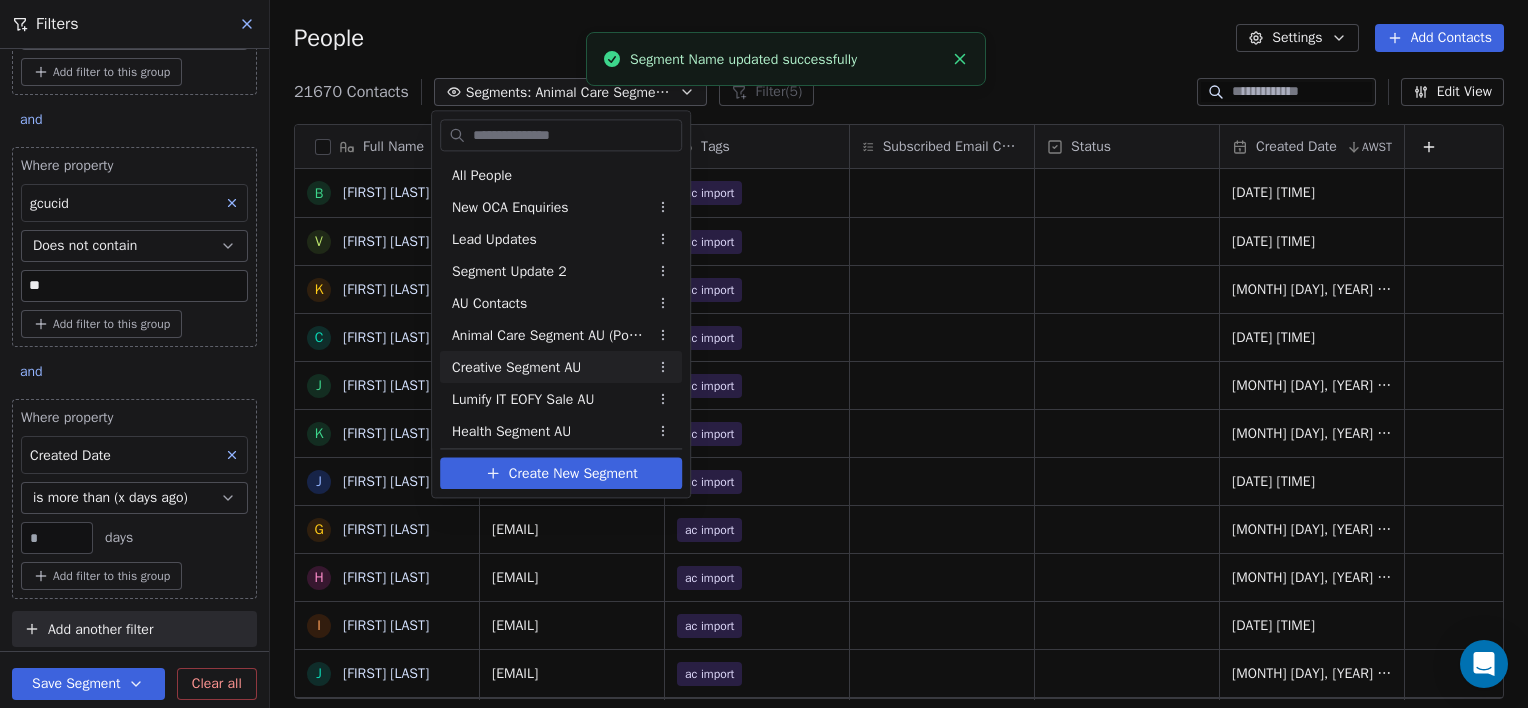 click on "Creative Segment AU" at bounding box center (516, 367) 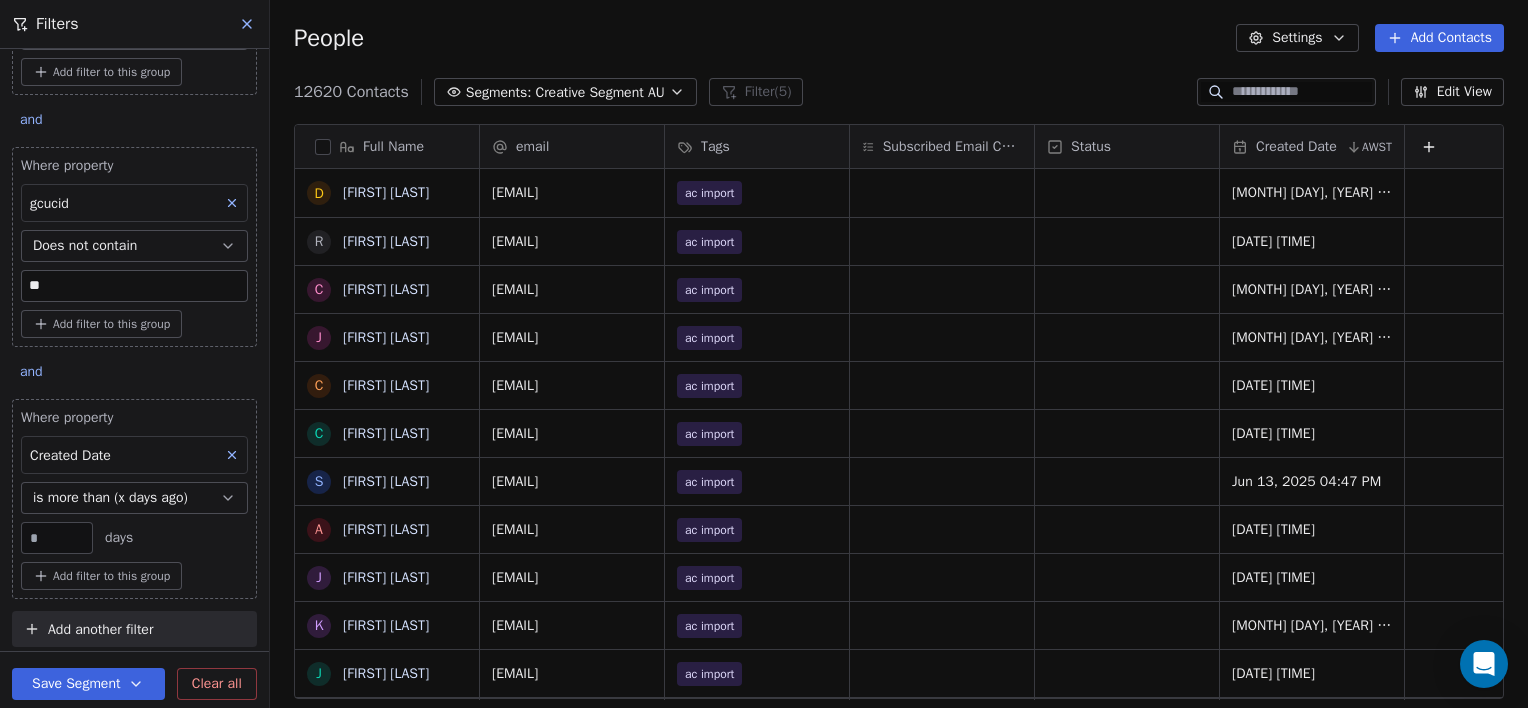 click on "Creative Segment AU" at bounding box center (599, 92) 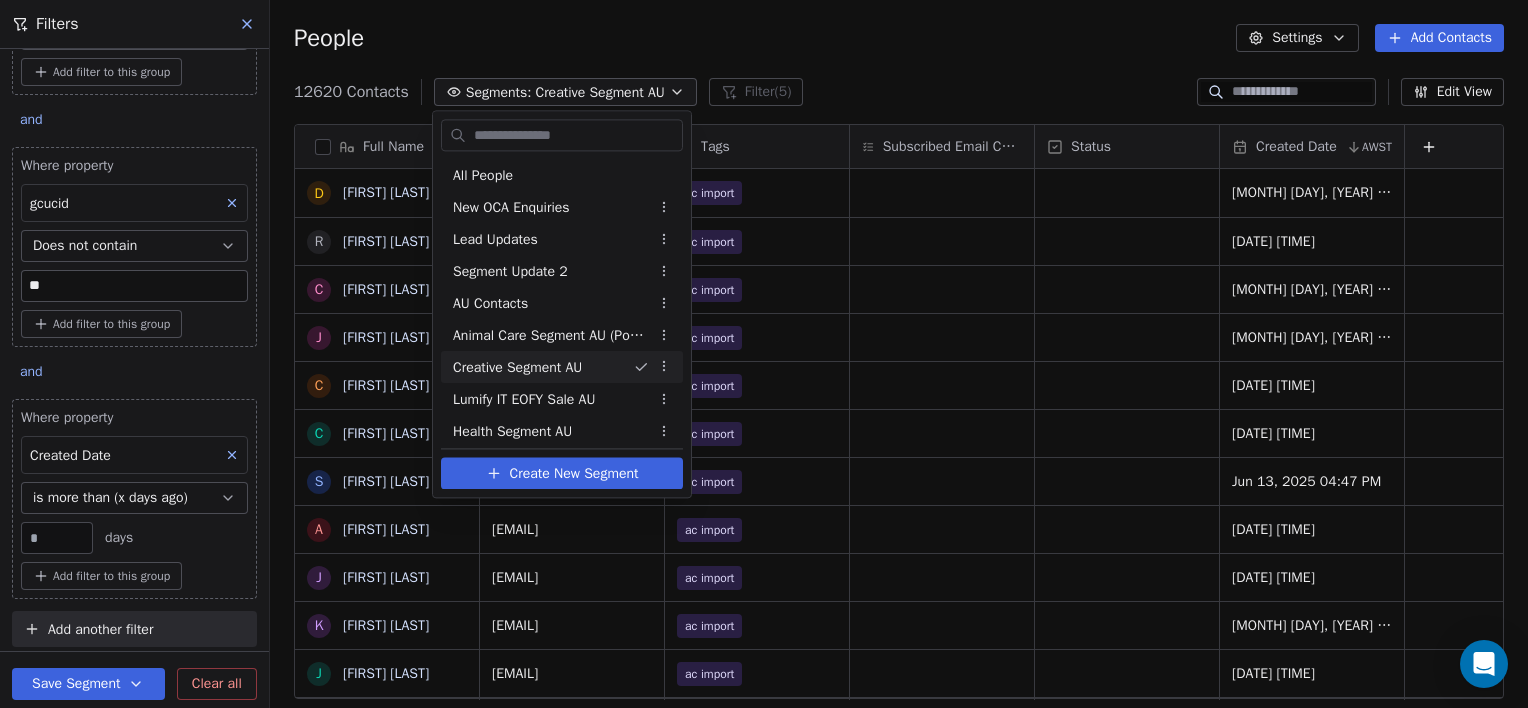 click on "**********" at bounding box center (764, 354) 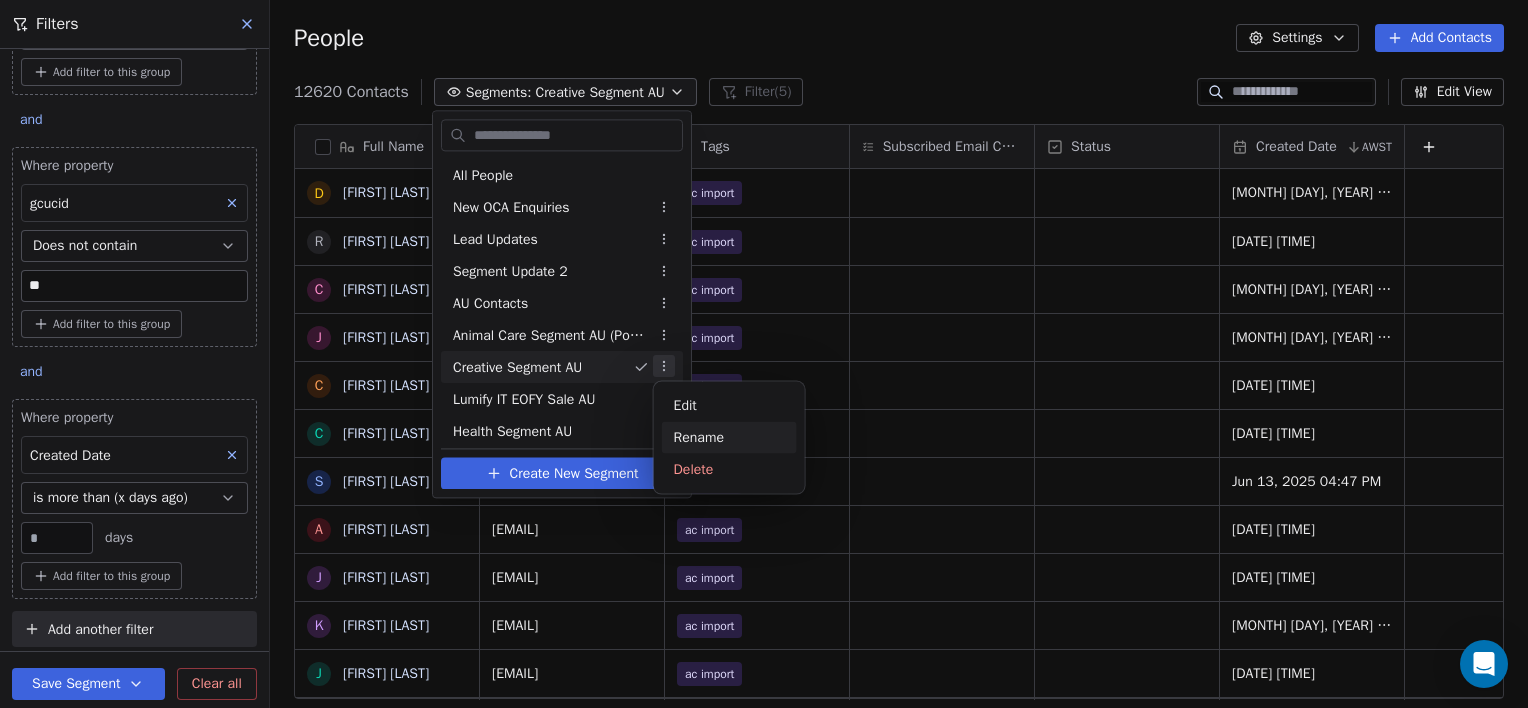 click on "Rename" at bounding box center (729, 438) 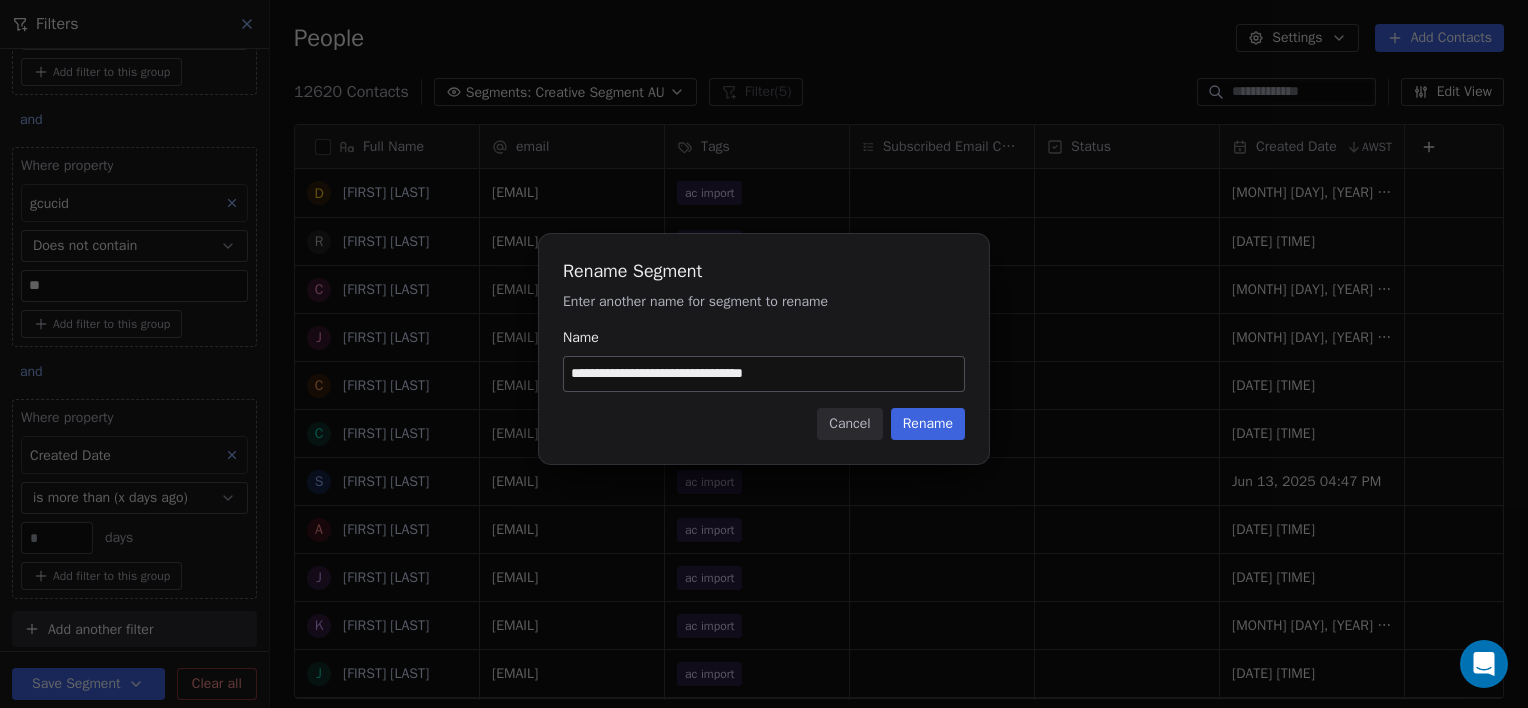 type on "**********" 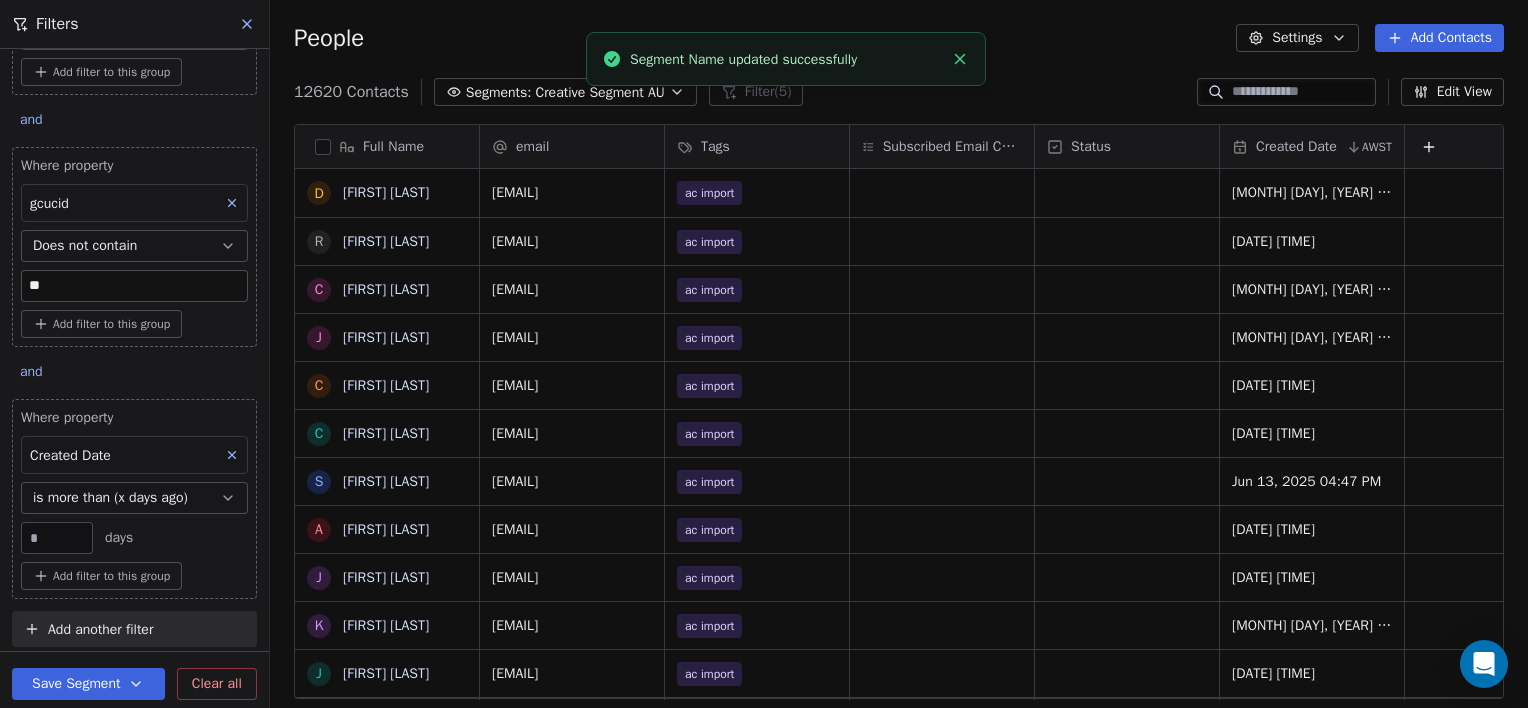 click on "Creative Segment AU" at bounding box center (599, 92) 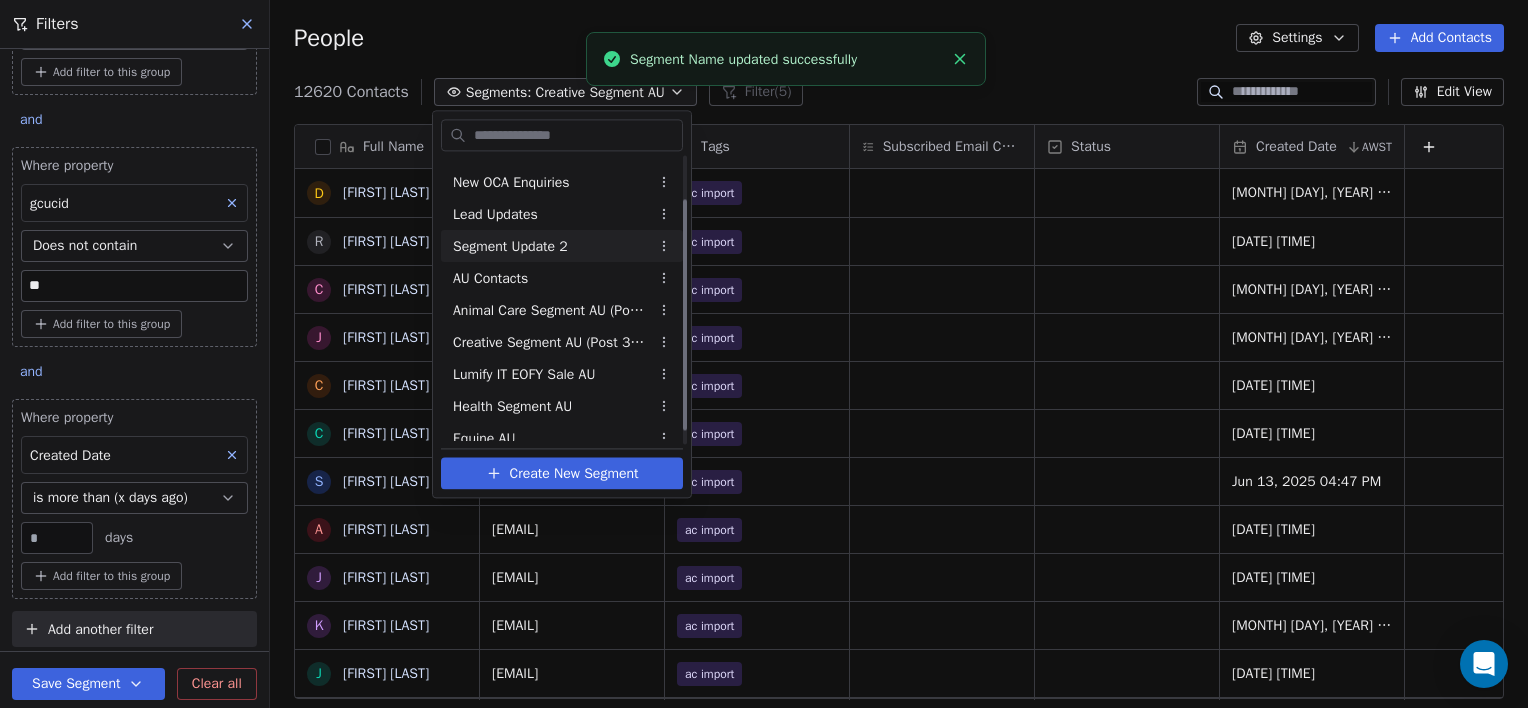 scroll, scrollTop: 70, scrollLeft: 0, axis: vertical 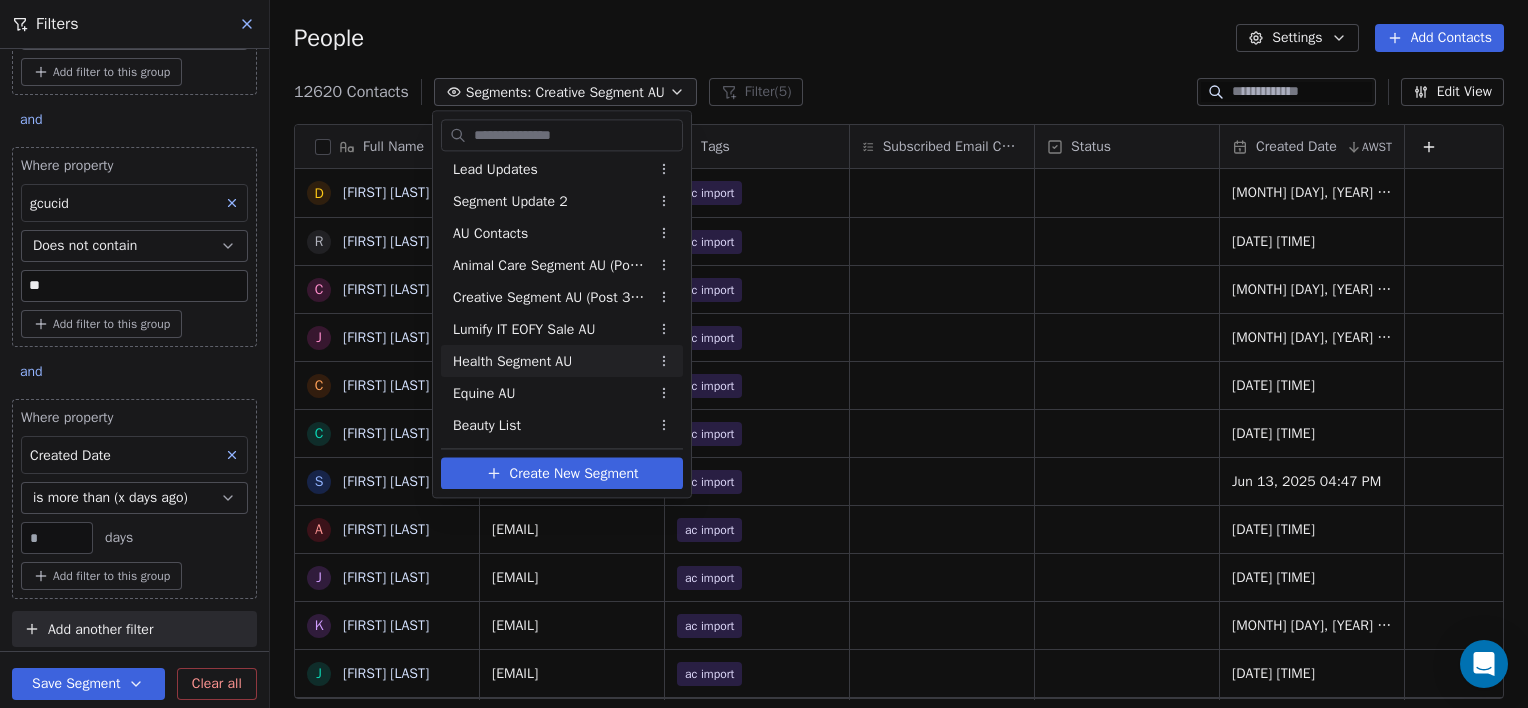 click on "Health Segment AU" at bounding box center [512, 361] 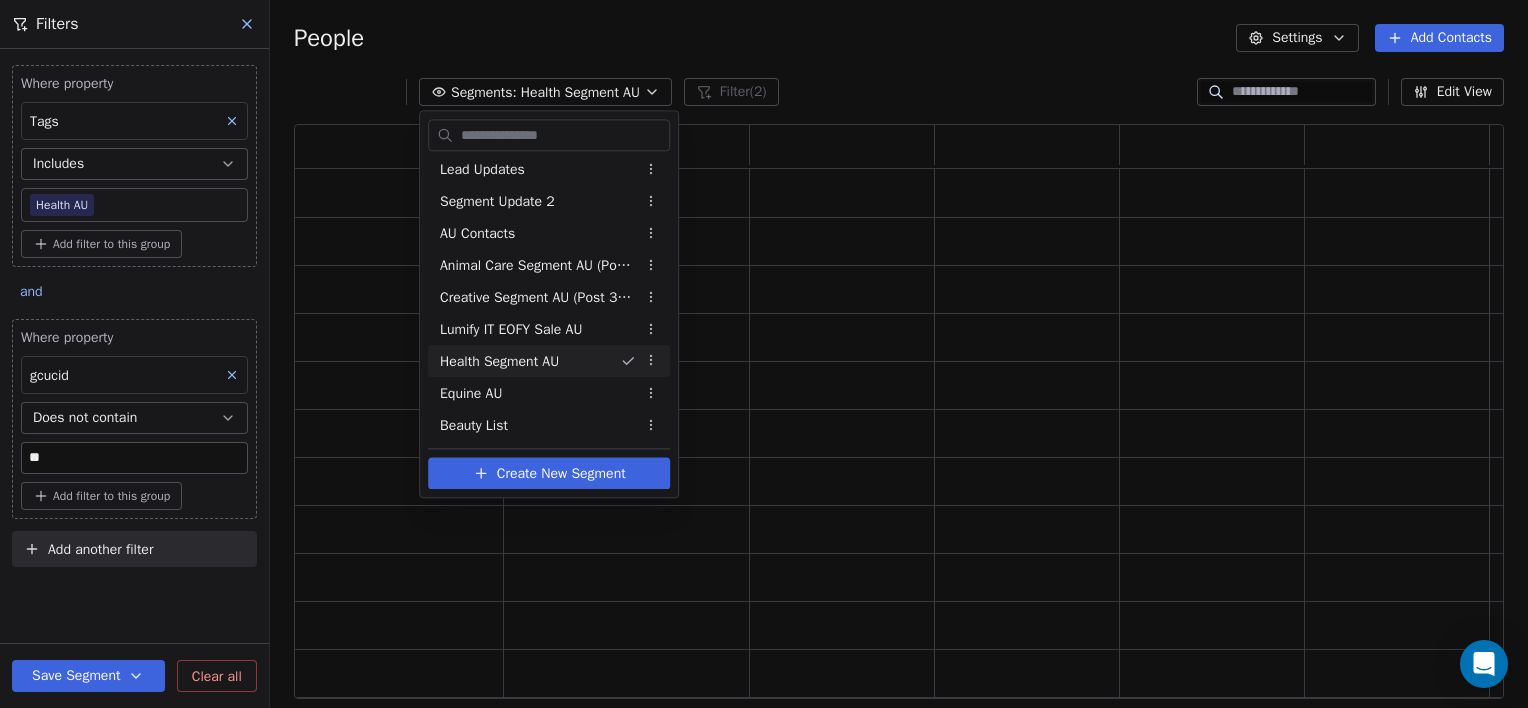 scroll, scrollTop: 0, scrollLeft: 0, axis: both 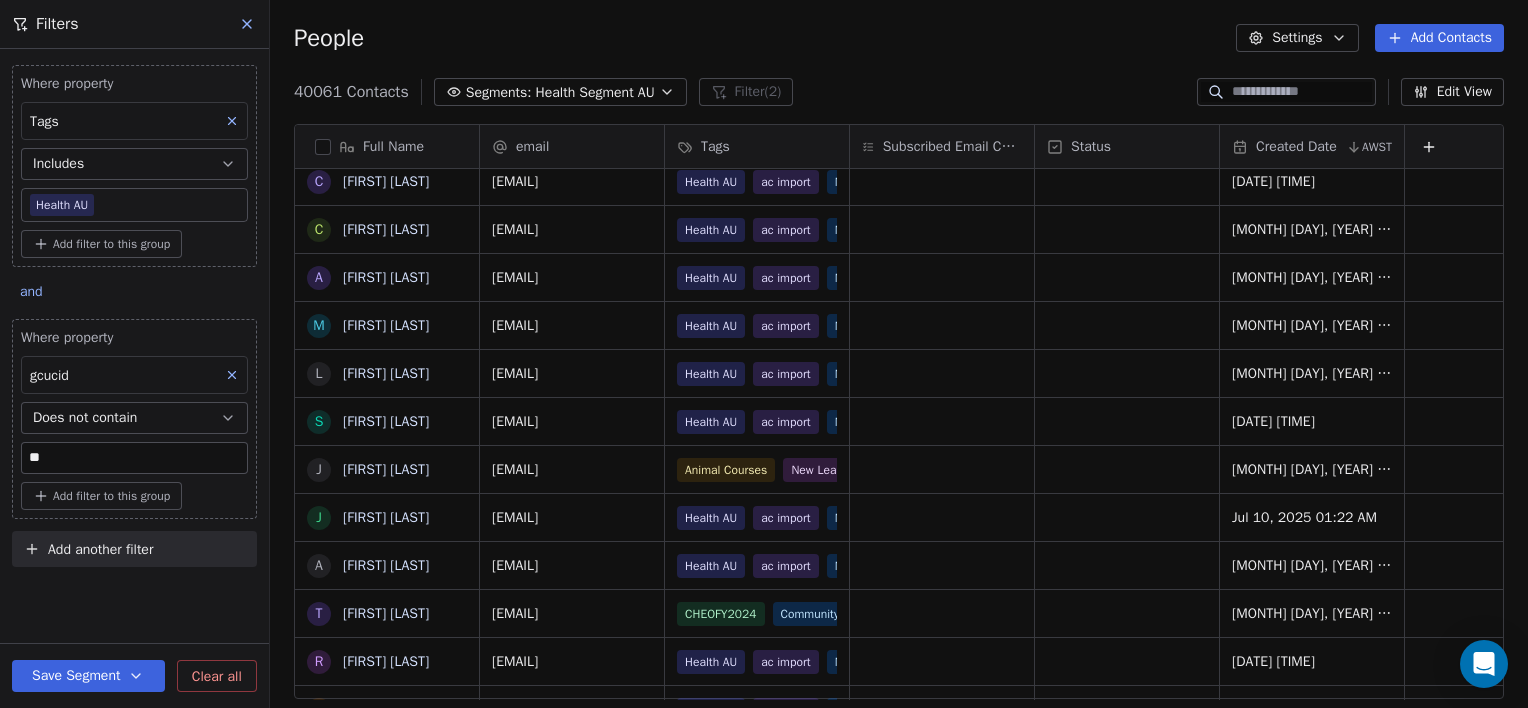 click on "Add filter to this group" at bounding box center [111, 244] 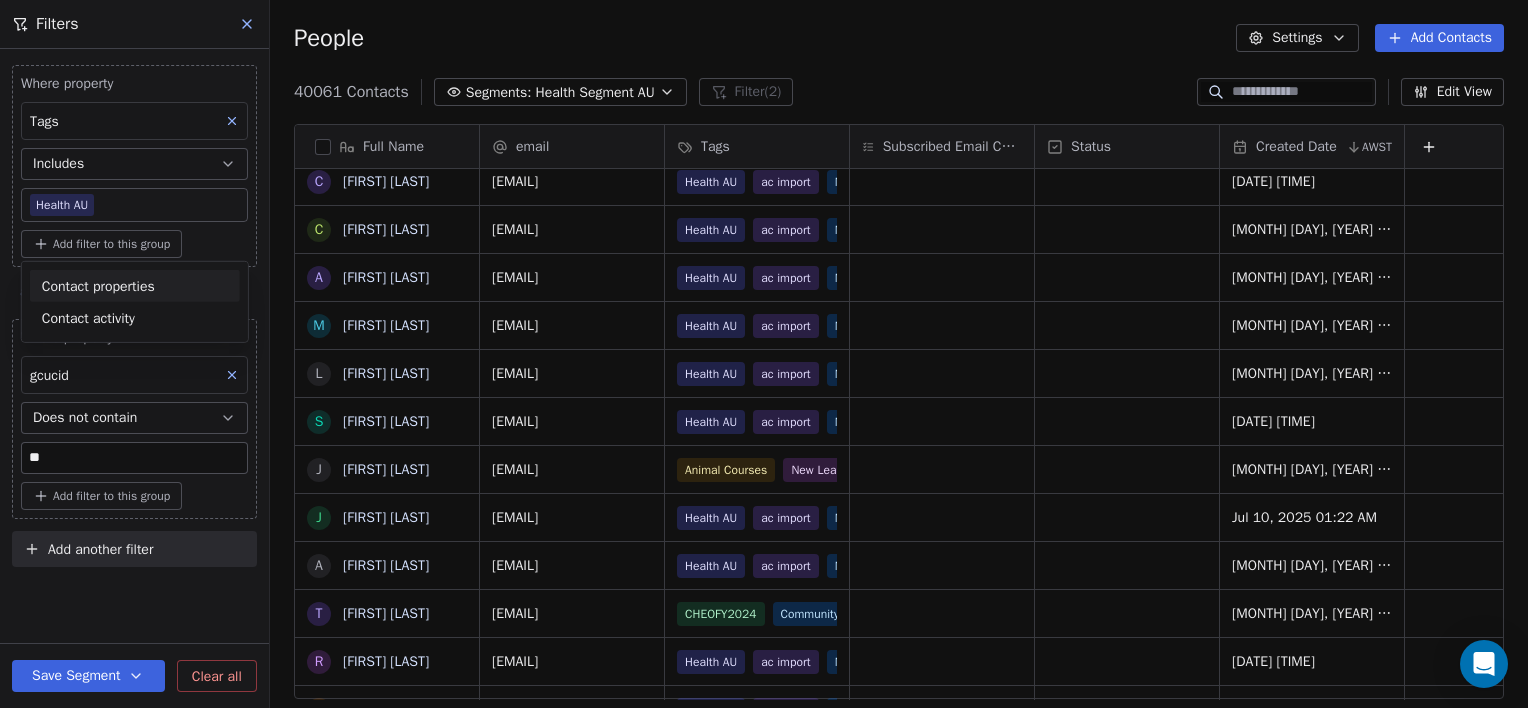 click on "Contact properties" at bounding box center [98, 285] 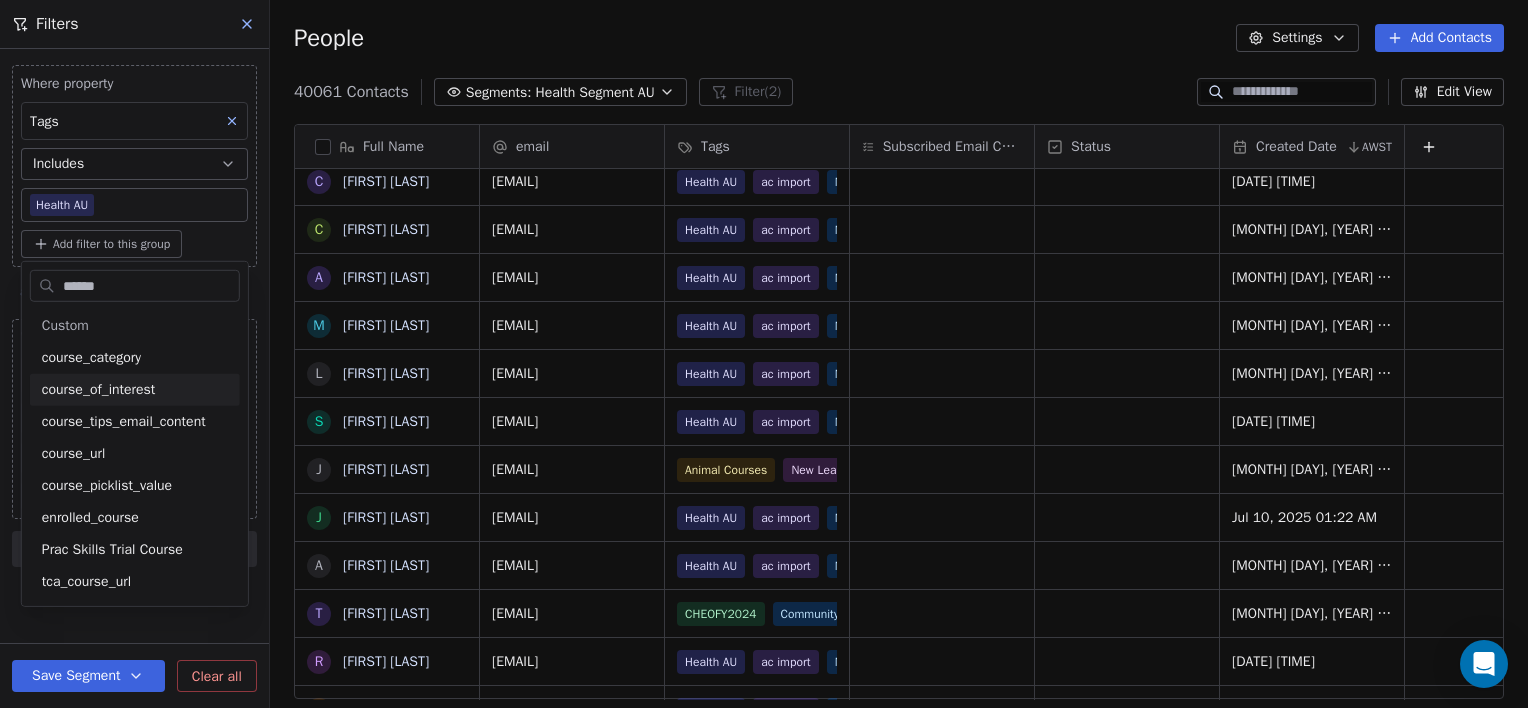 type on "******" 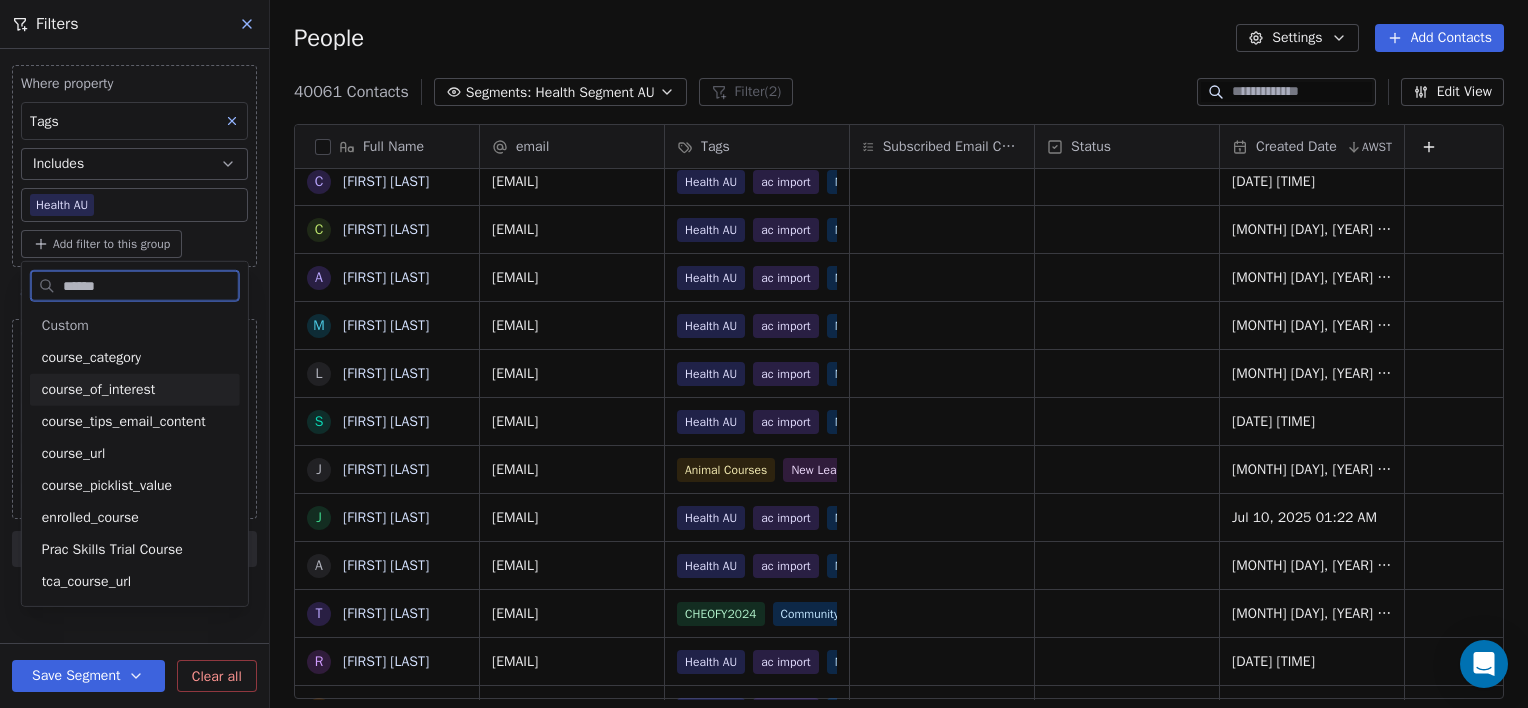 click on "course_of_interest" at bounding box center [99, 390] 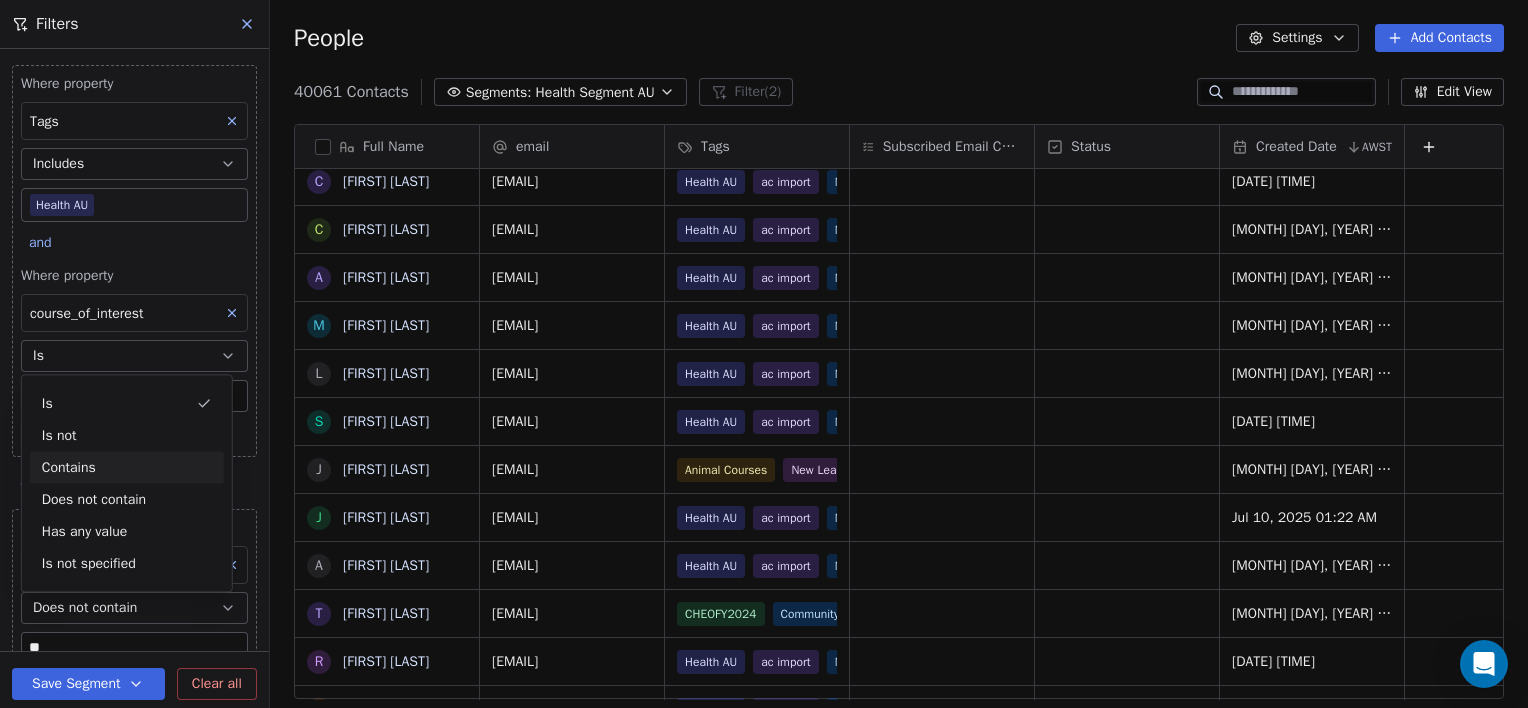 click on "Contains" at bounding box center [127, 467] 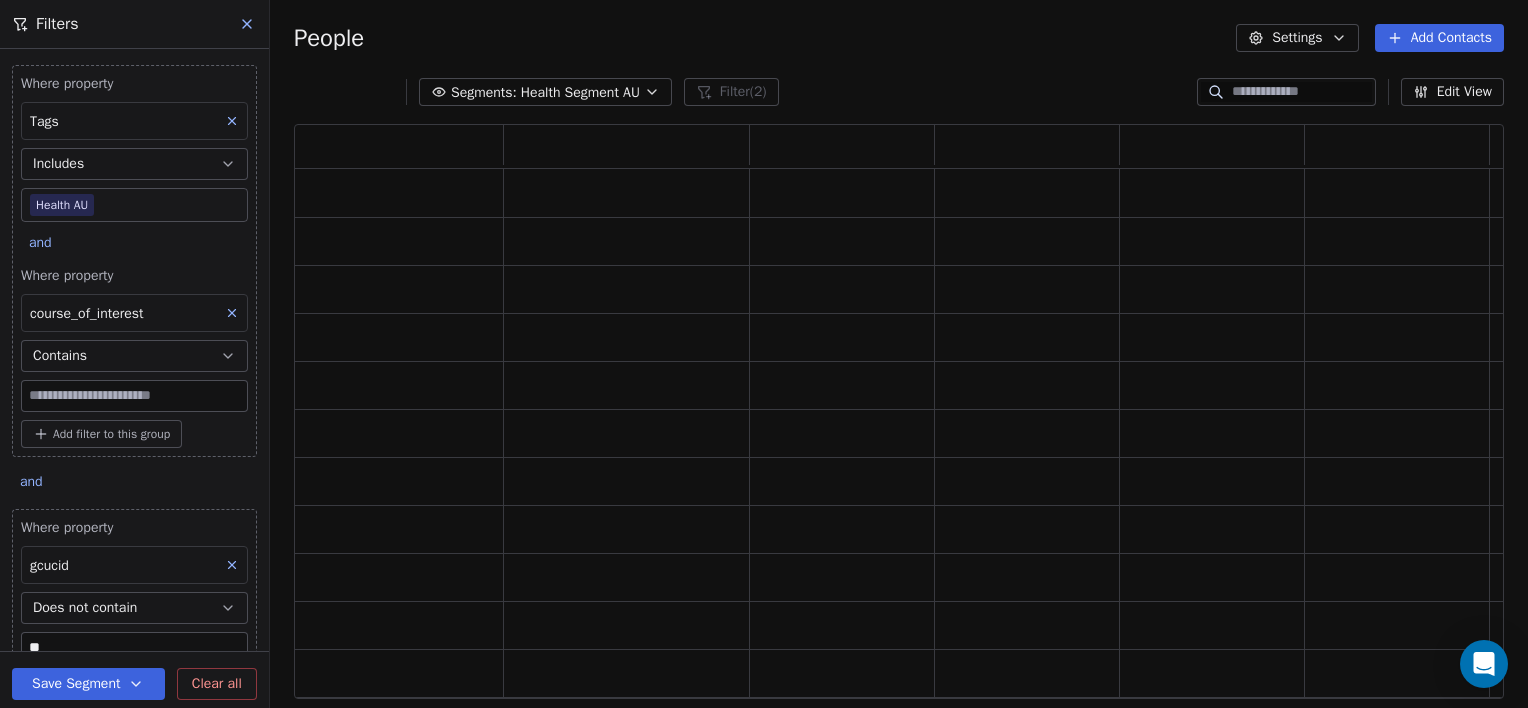 scroll, scrollTop: 16, scrollLeft: 16, axis: both 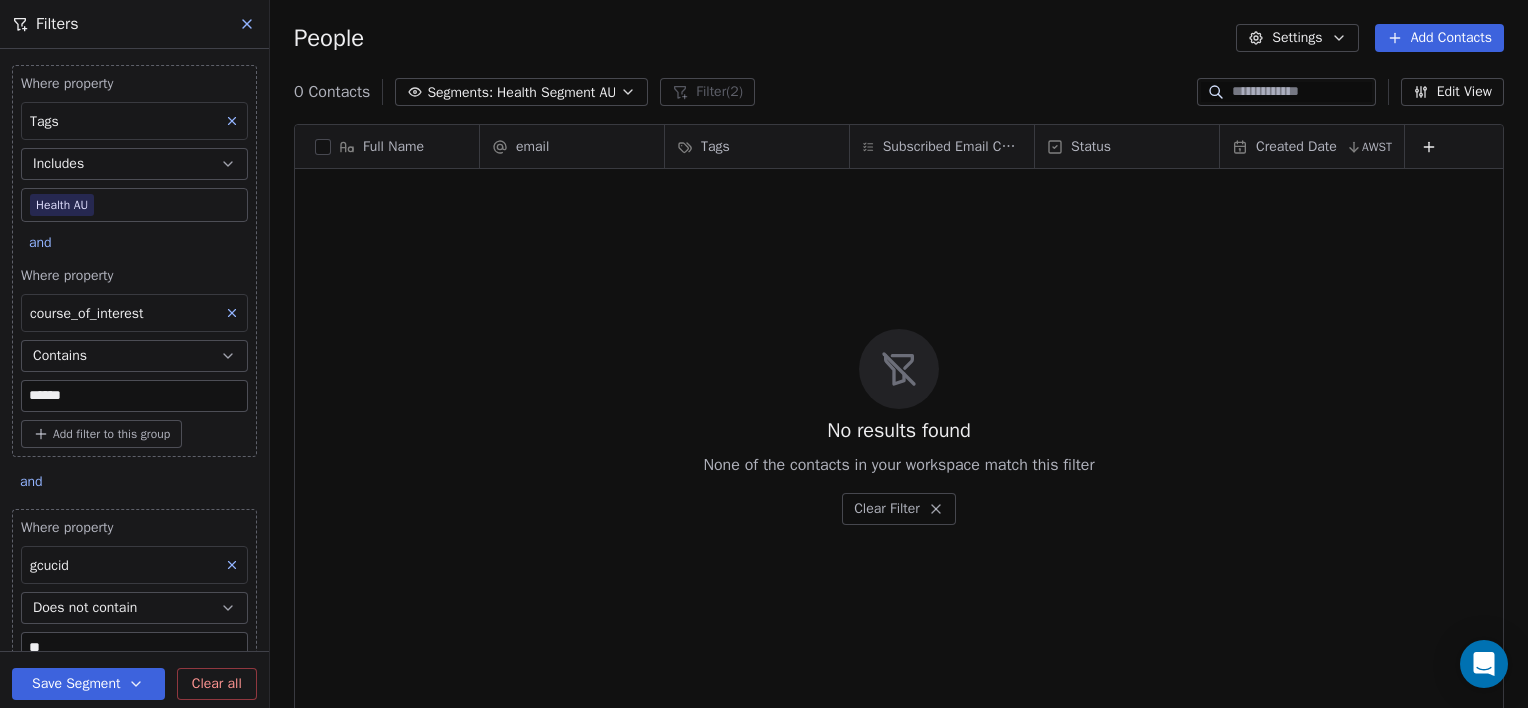 type on "******" 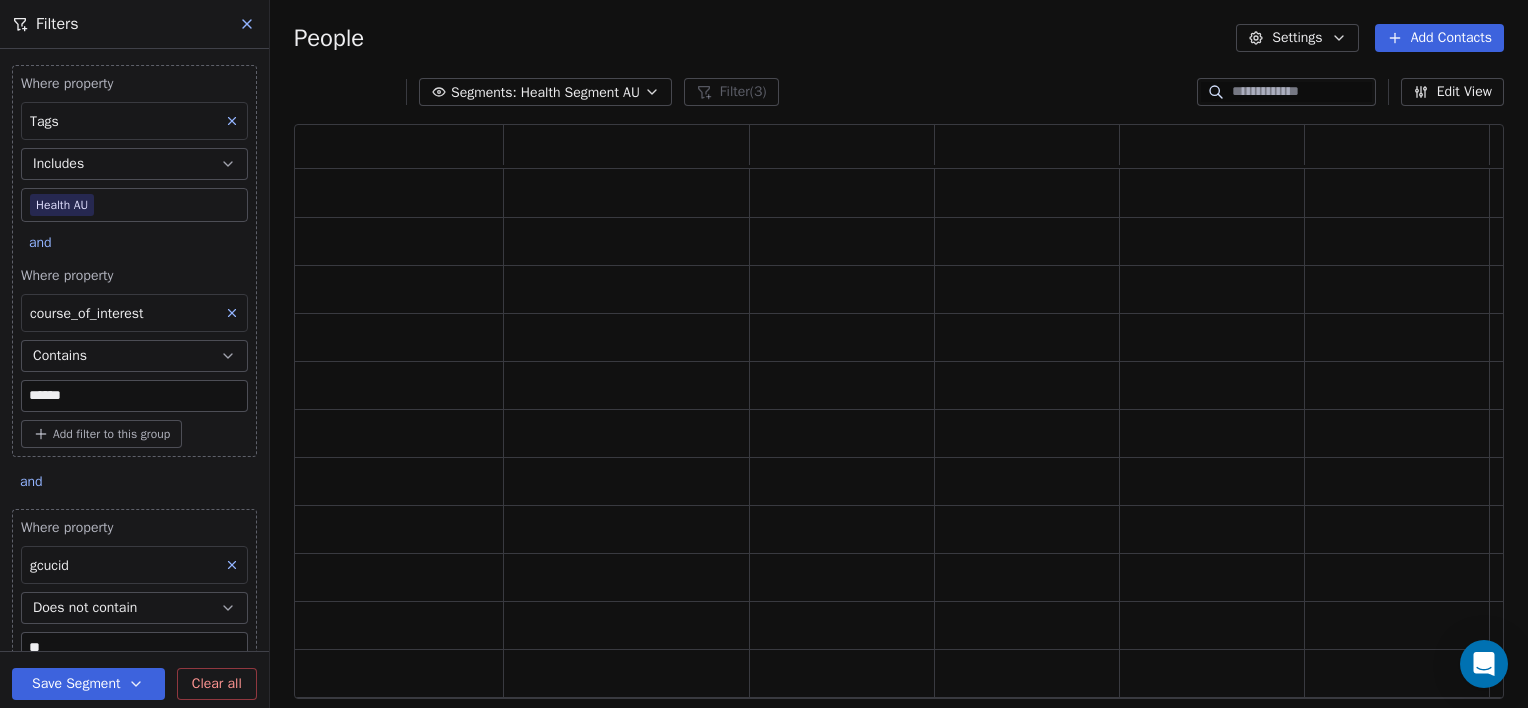 click on "Where property   Tags   Includes Health AU and Where property   course_of_interest   Contains ****** Add filter to this group" at bounding box center [134, 261] 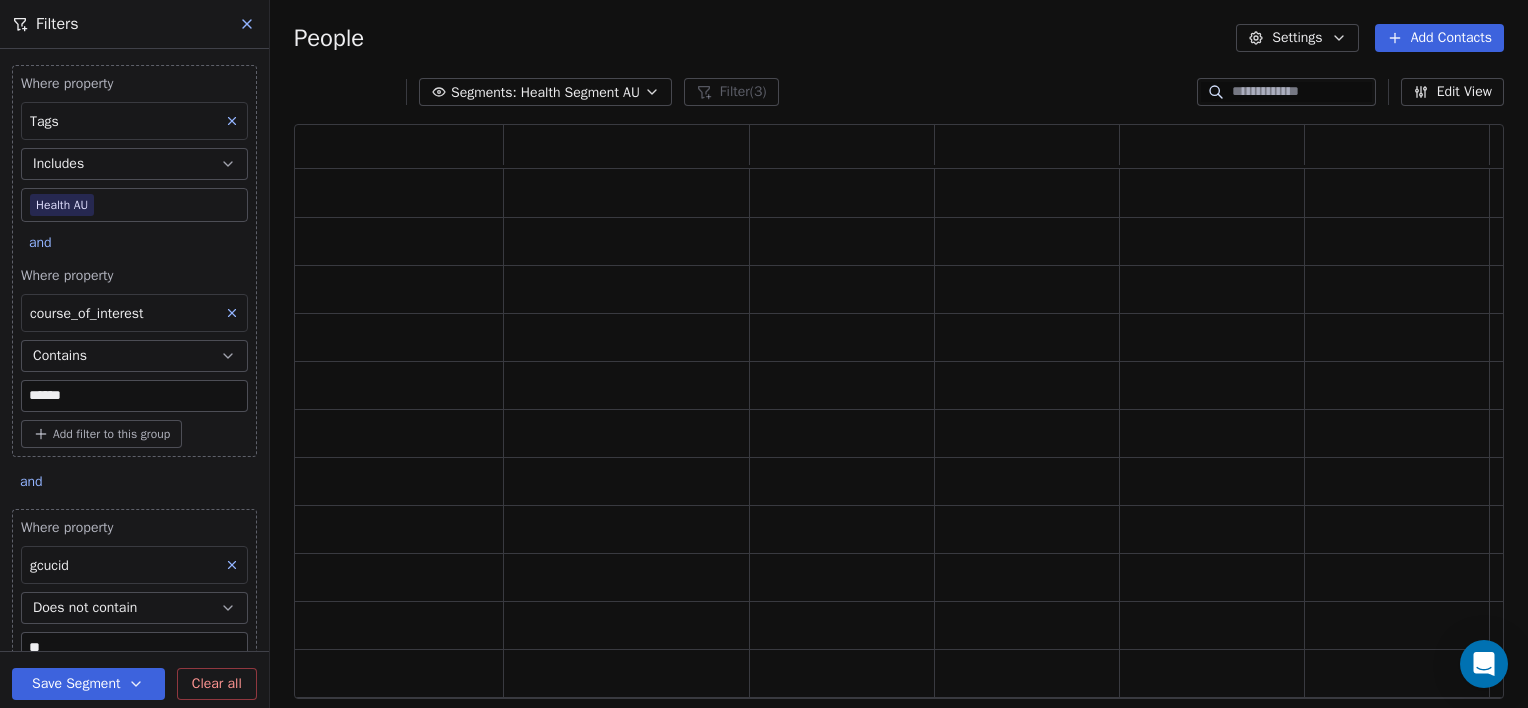 scroll, scrollTop: 16, scrollLeft: 16, axis: both 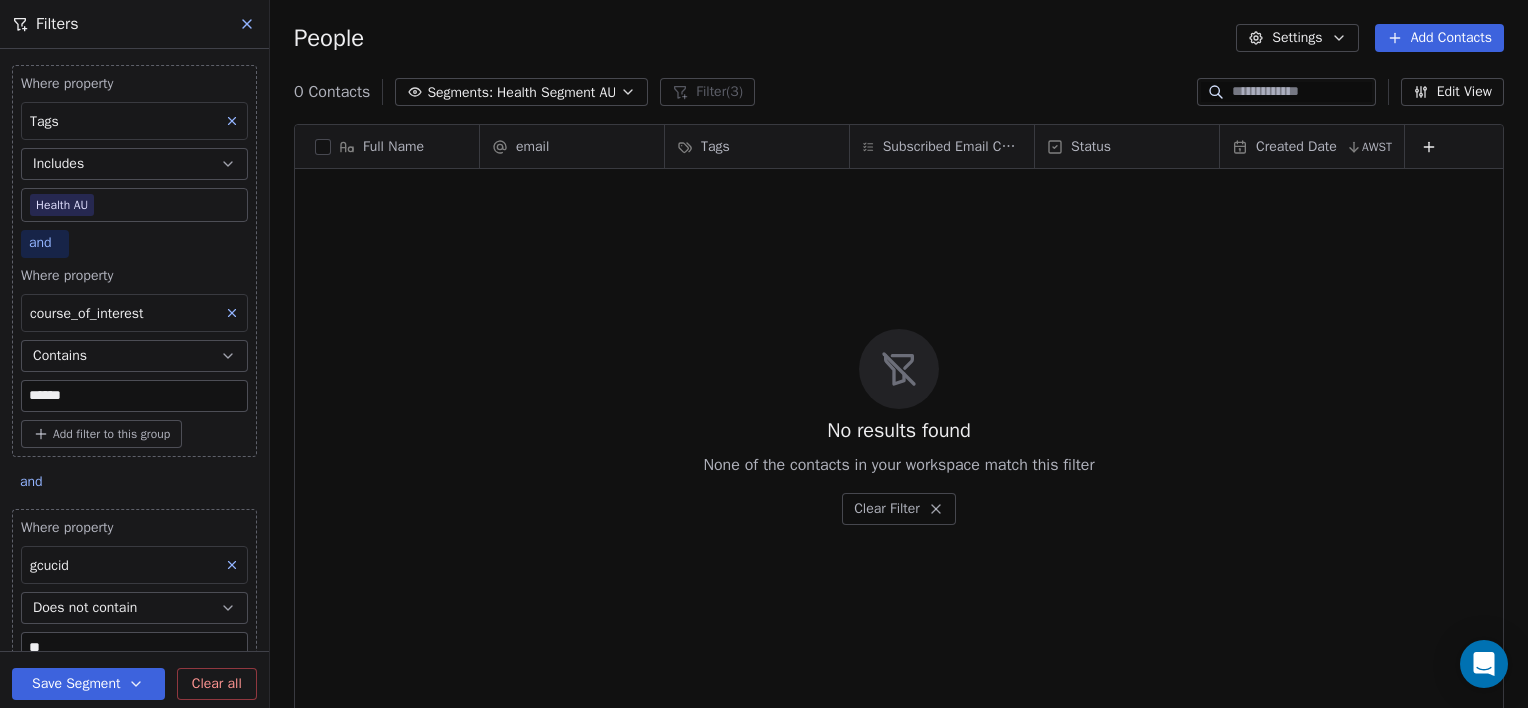 click on "and" at bounding box center (40, 242) 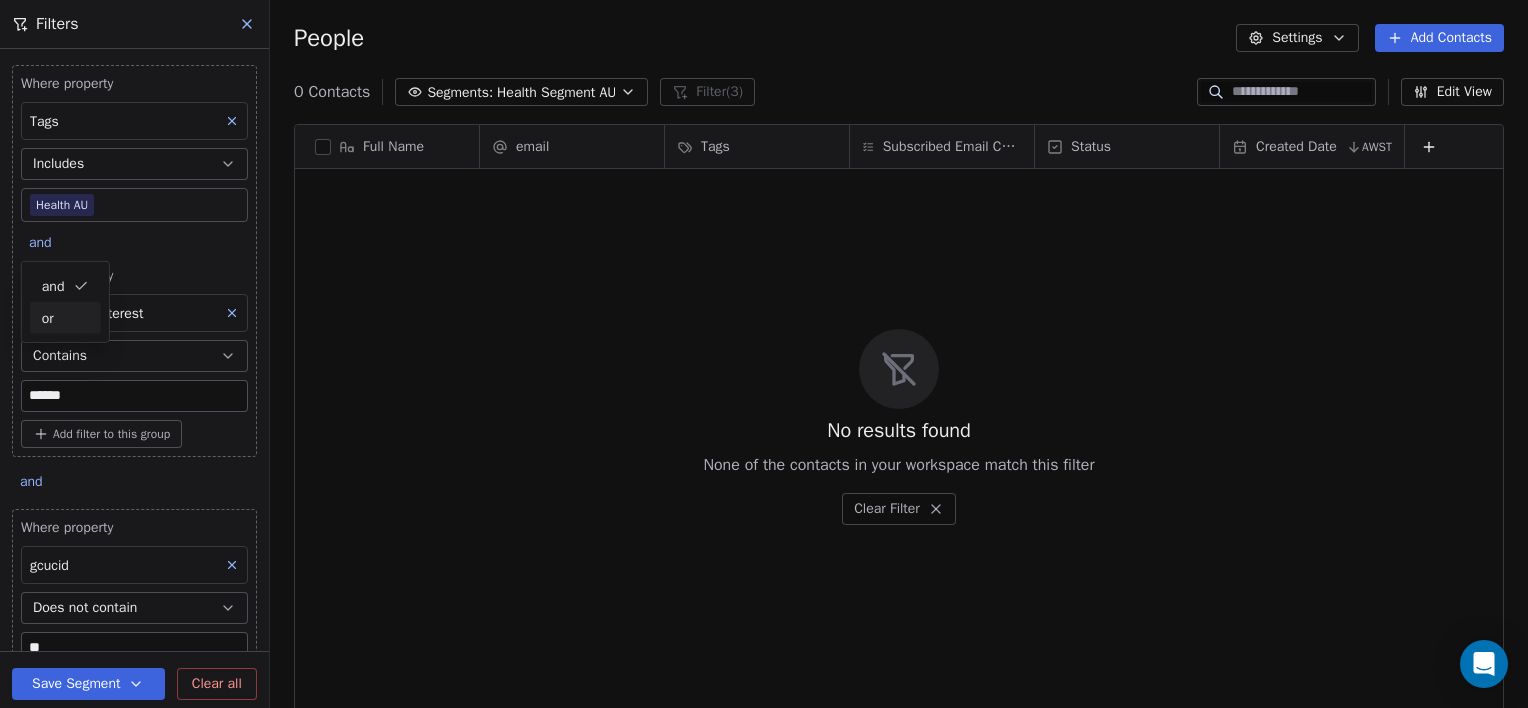 click on "or" at bounding box center [65, 317] 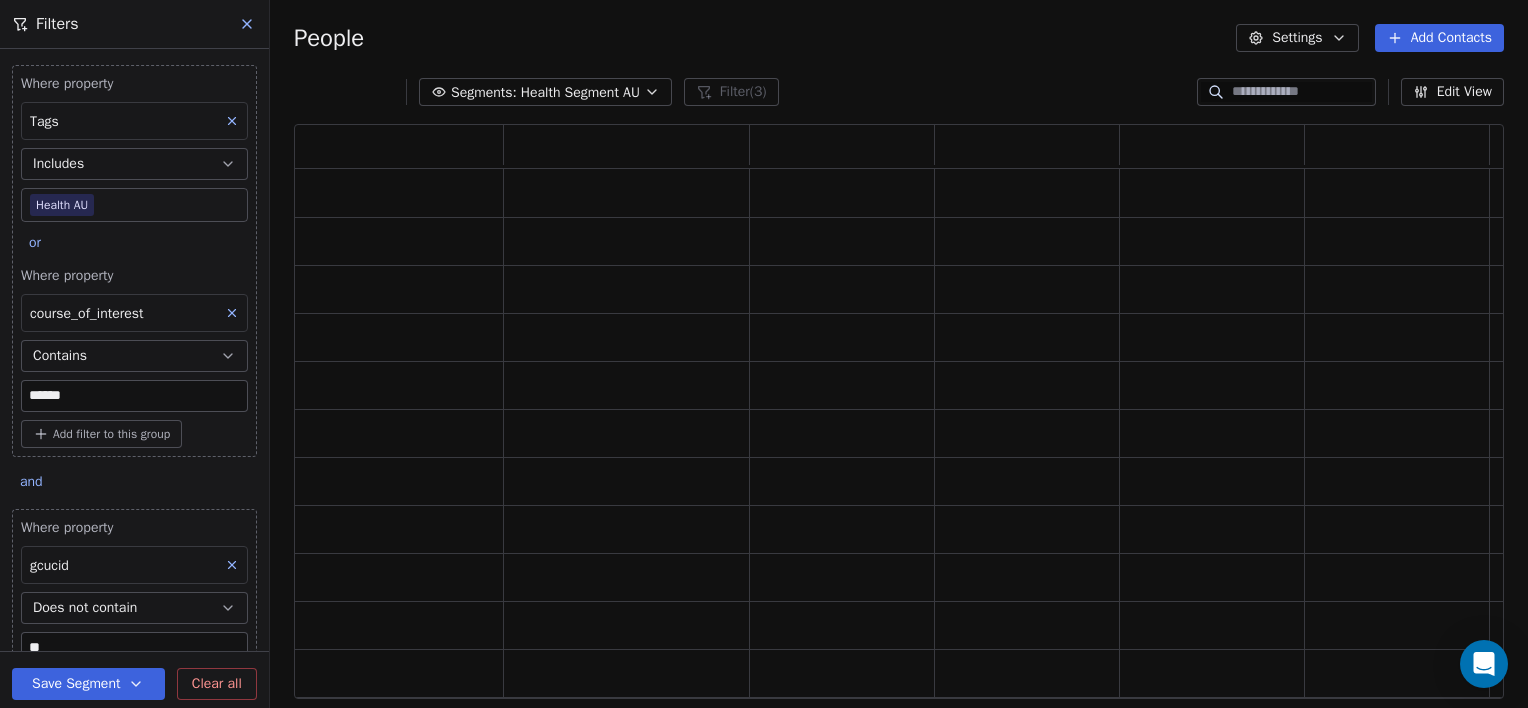 scroll, scrollTop: 16, scrollLeft: 16, axis: both 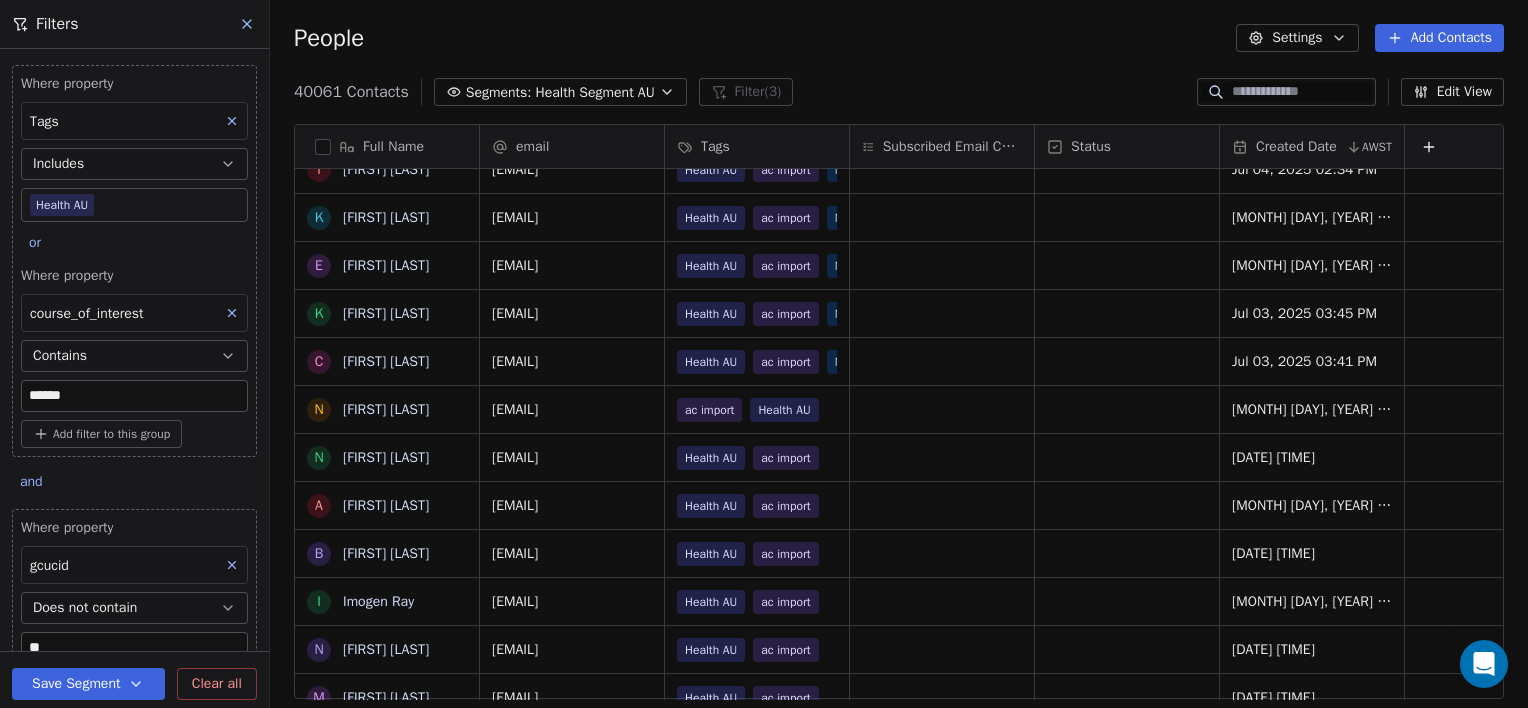 click on "Add filter to this group" at bounding box center [111, 434] 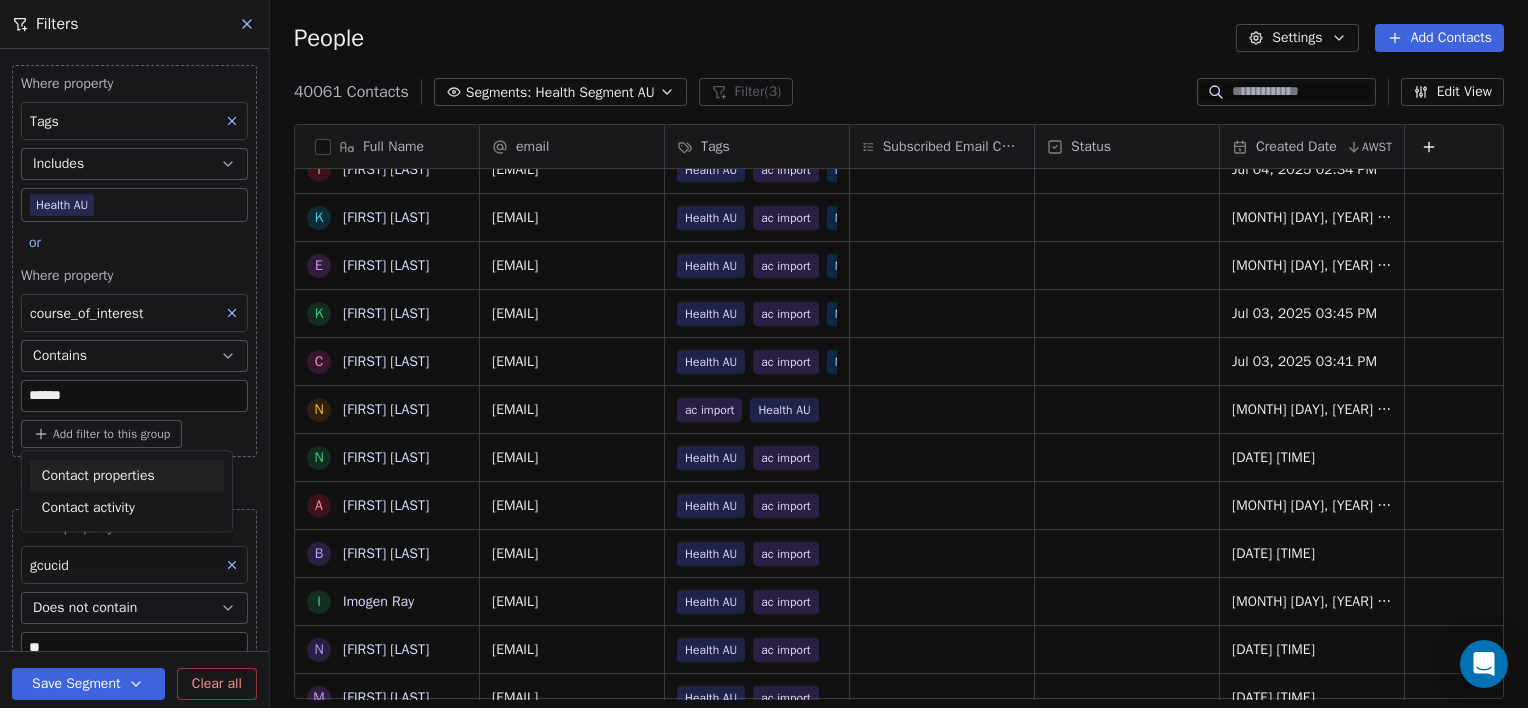 click on "Contact properties" at bounding box center [98, 475] 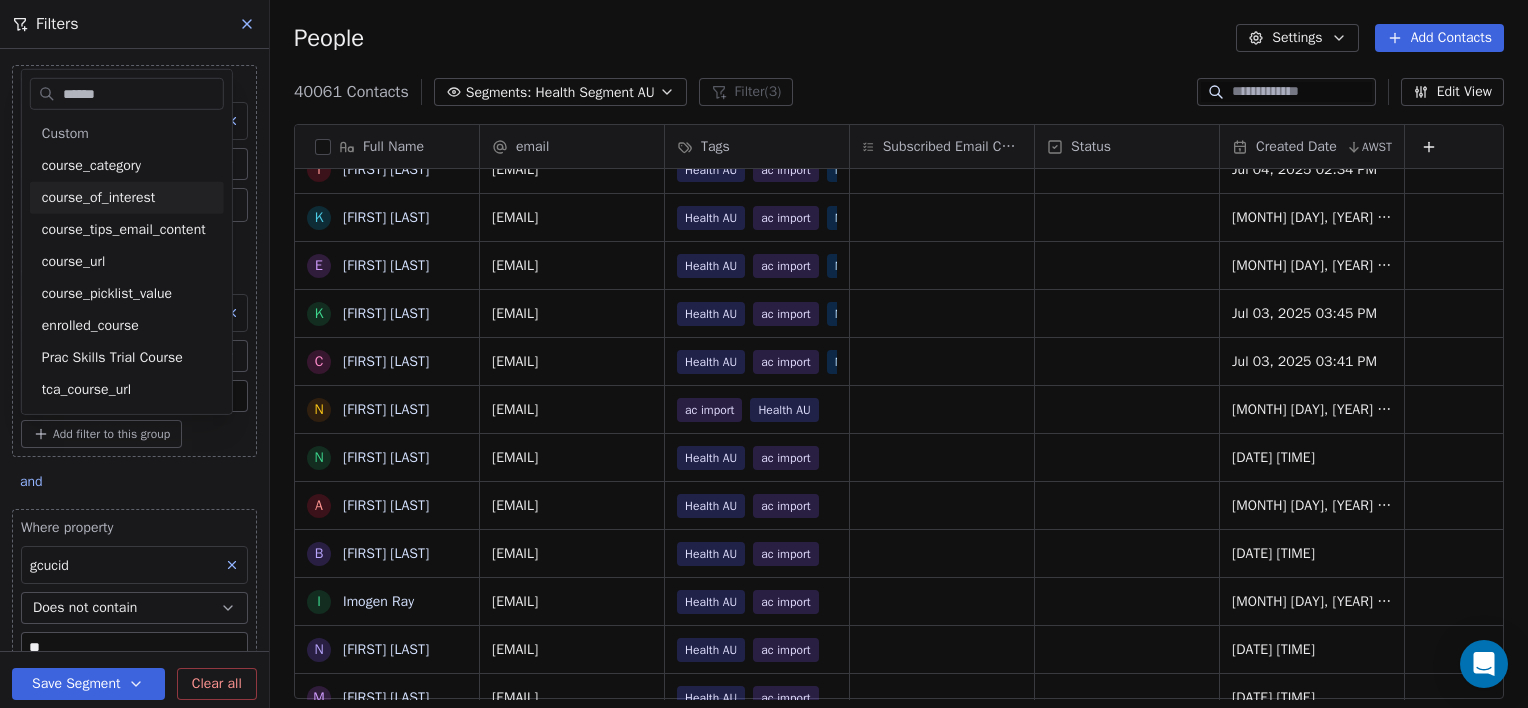 type on "******" 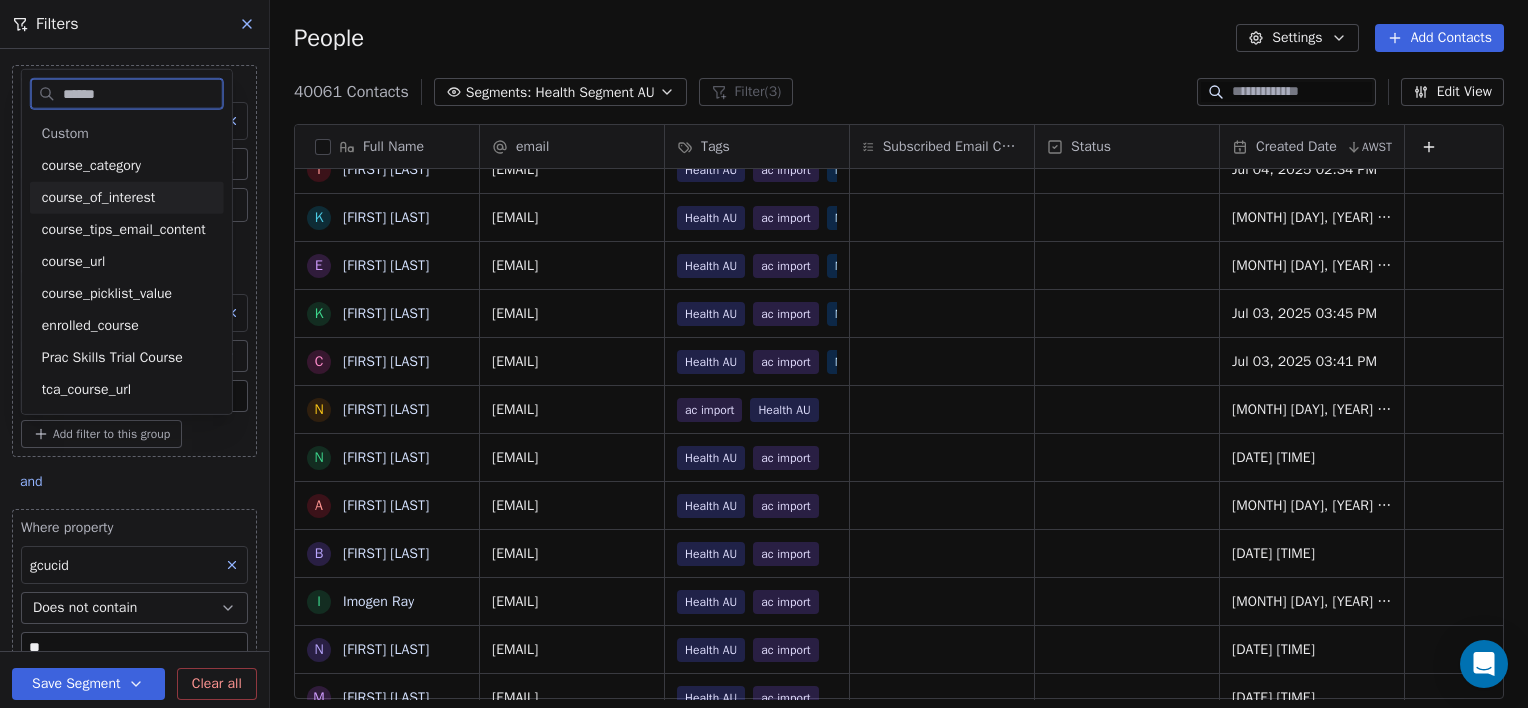click on "course_of_interest" at bounding box center [99, 198] 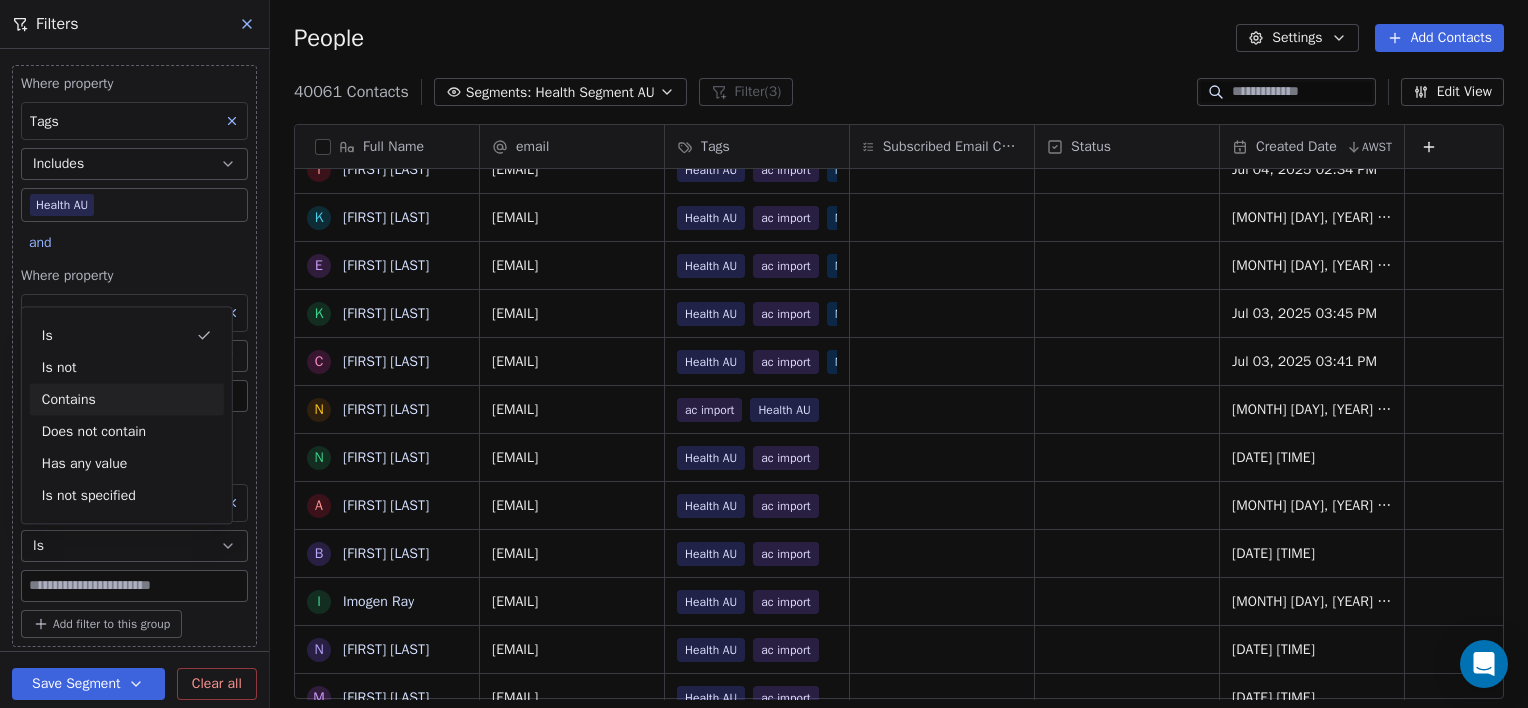 click on "Contains" at bounding box center (127, 399) 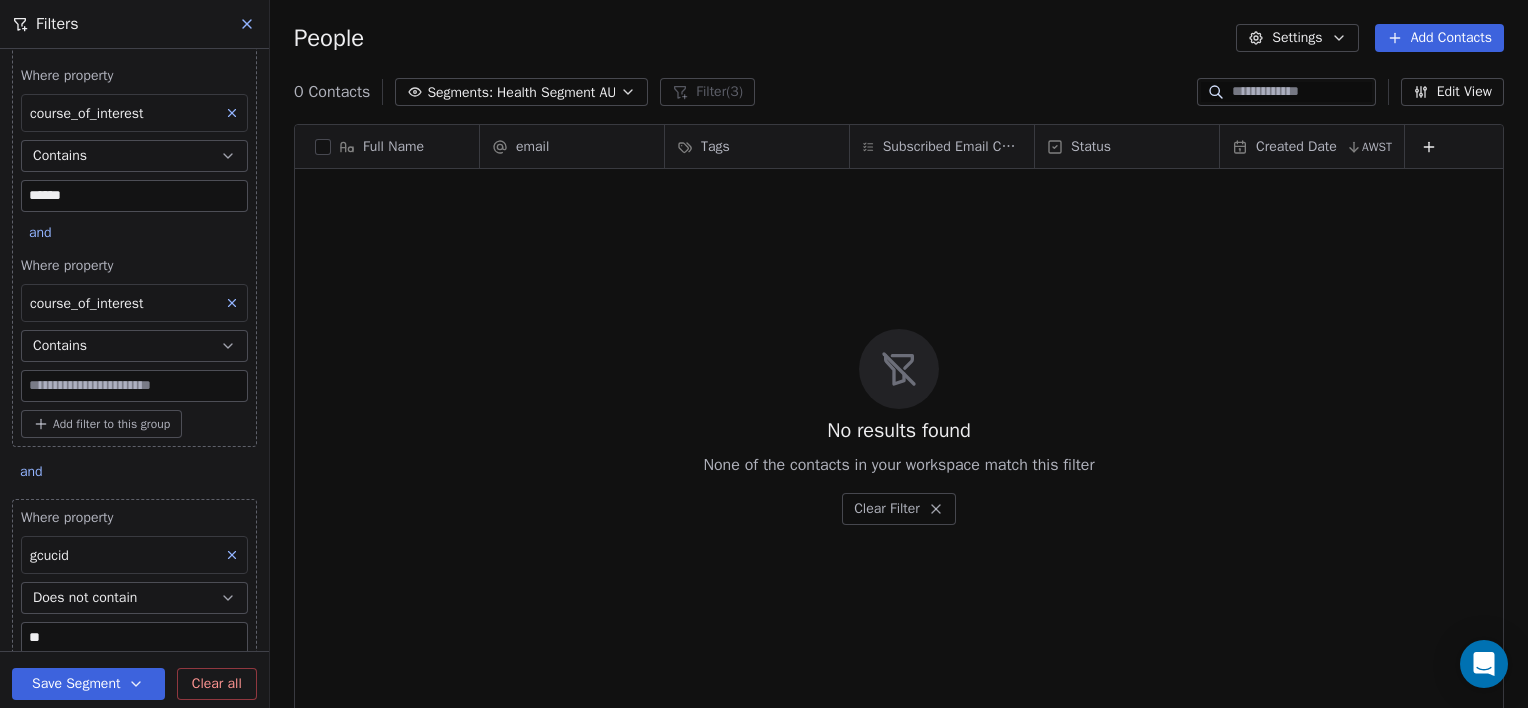 click at bounding box center [134, 386] 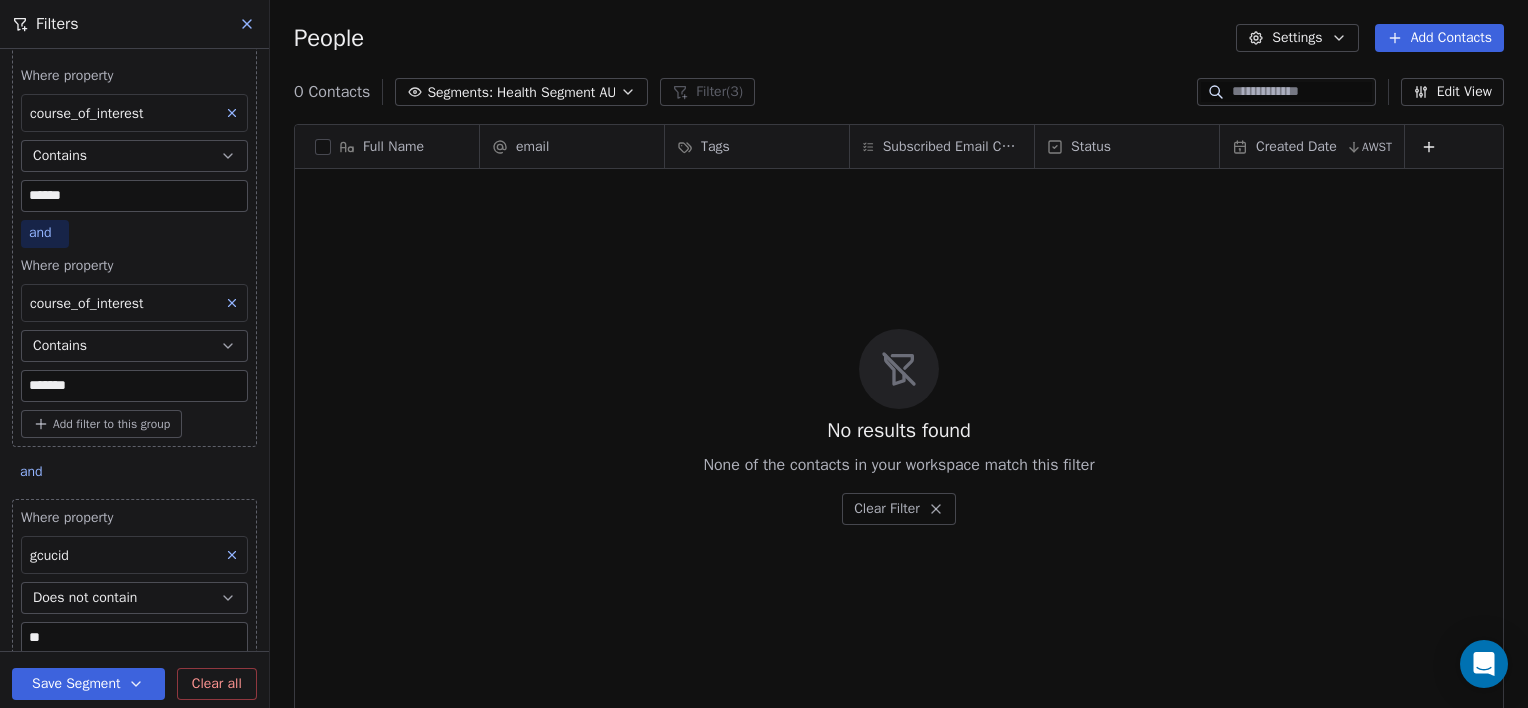 type on "*******" 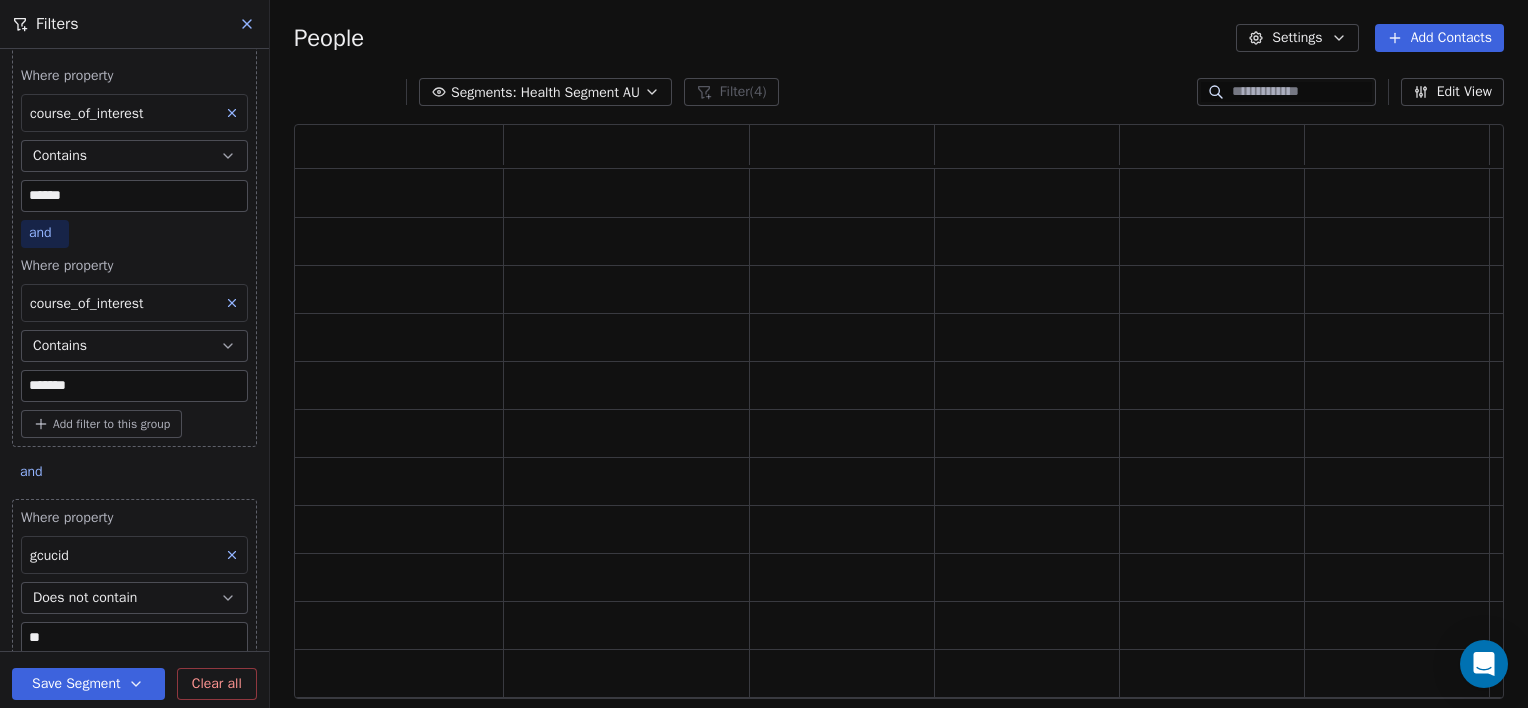 click on "and" at bounding box center [40, 232] 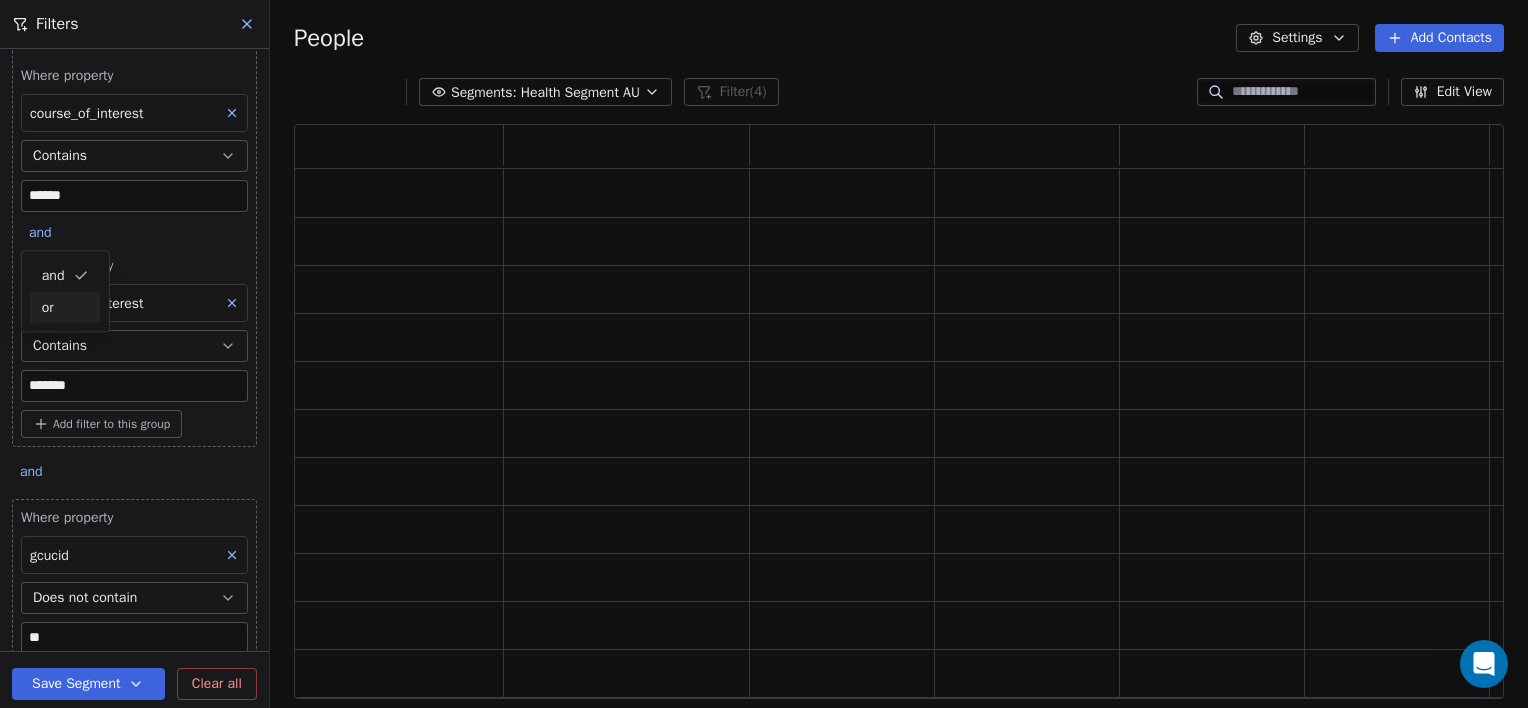 click on "or" at bounding box center (65, 307) 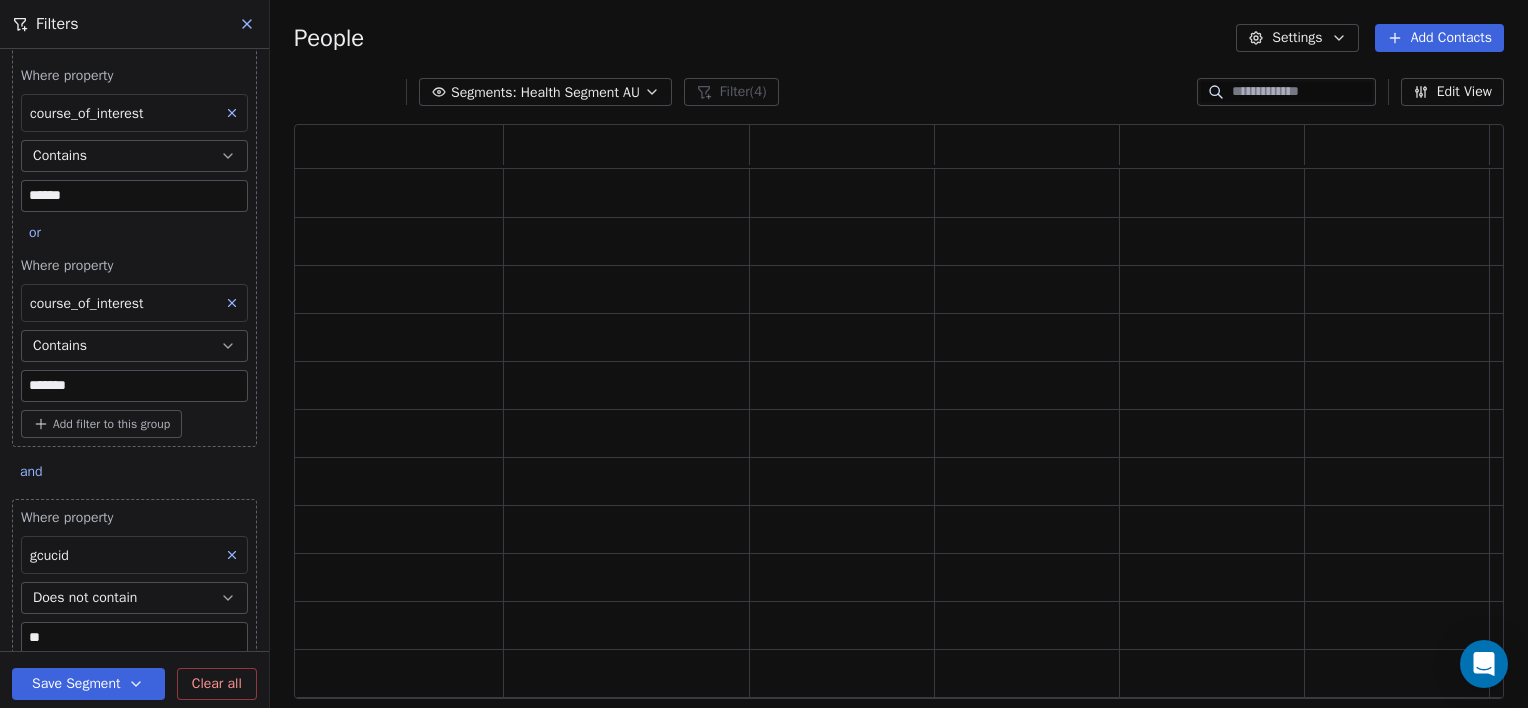 click on "Where property   Tags   Includes Health AU or Where property   course_of_interest   Contains ****** or Where property   course_of_interest   Contains ******* Add filter to this group" at bounding box center [134, 156] 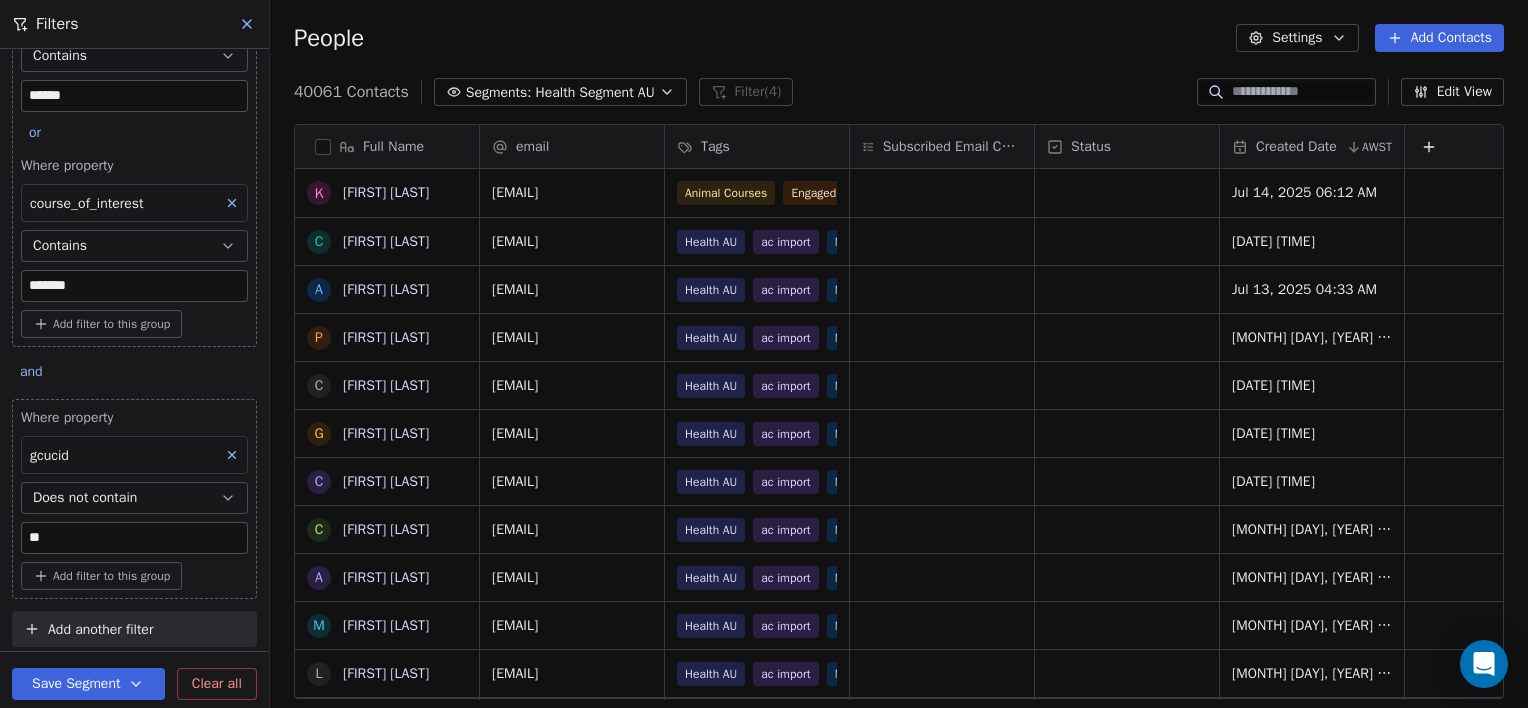 click on "Save Segment" at bounding box center (88, 684) 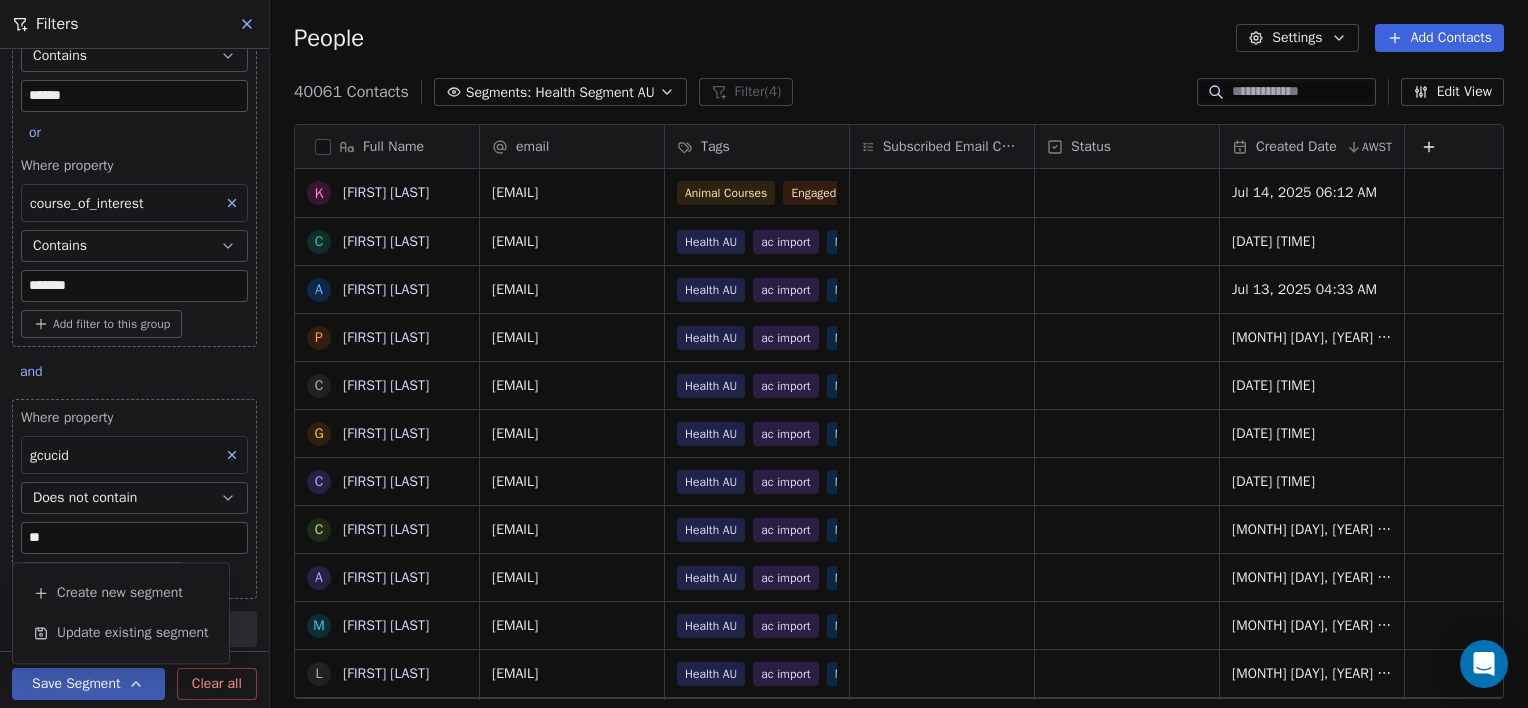 click on "Where property   Tags   Includes Health AU or Where property   course_of_interest   Contains ****** or Where property   course_of_interest   Contains ******* Add filter to this group and Where property   gcucid   Does not contain ** Add filter to this group Add another filter" at bounding box center [134, 350] 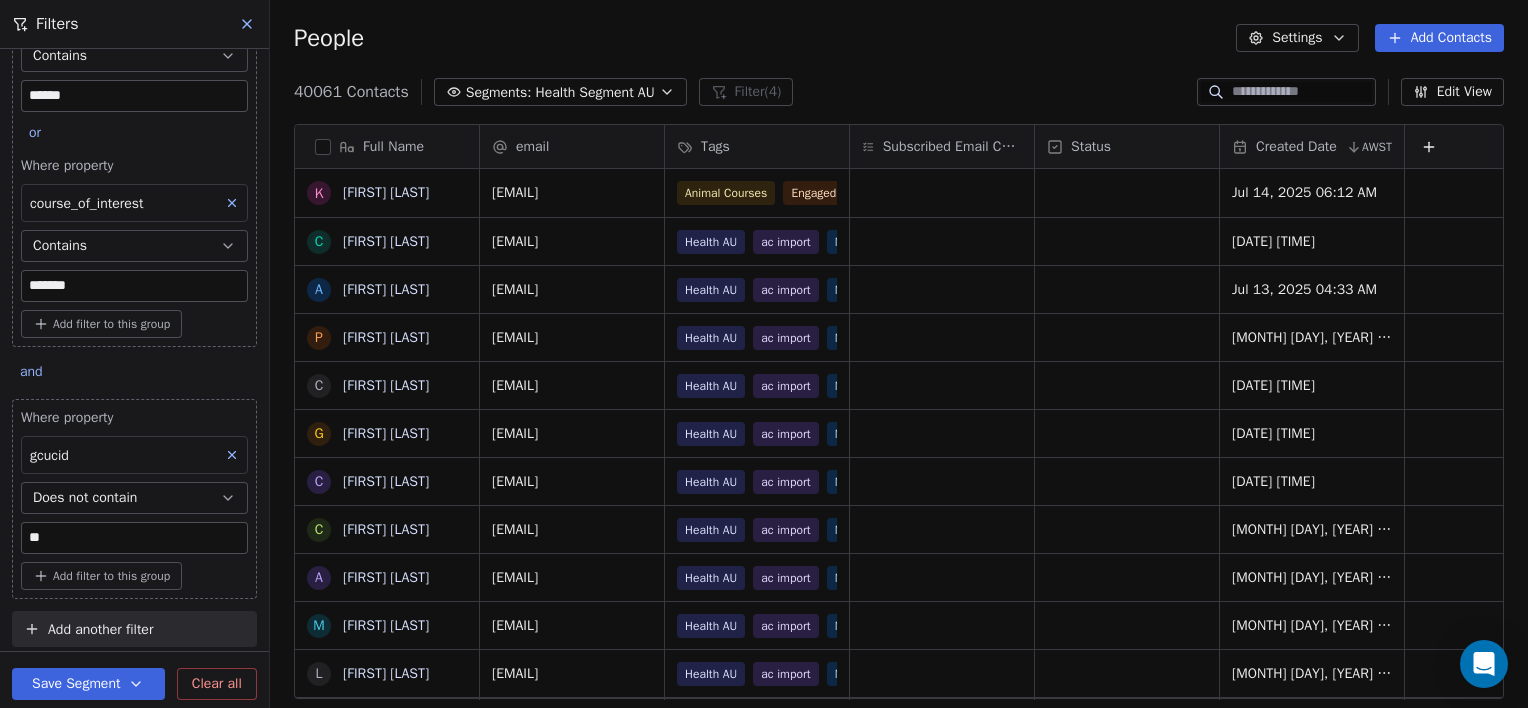 click on "Add another filter" at bounding box center (100, 629) 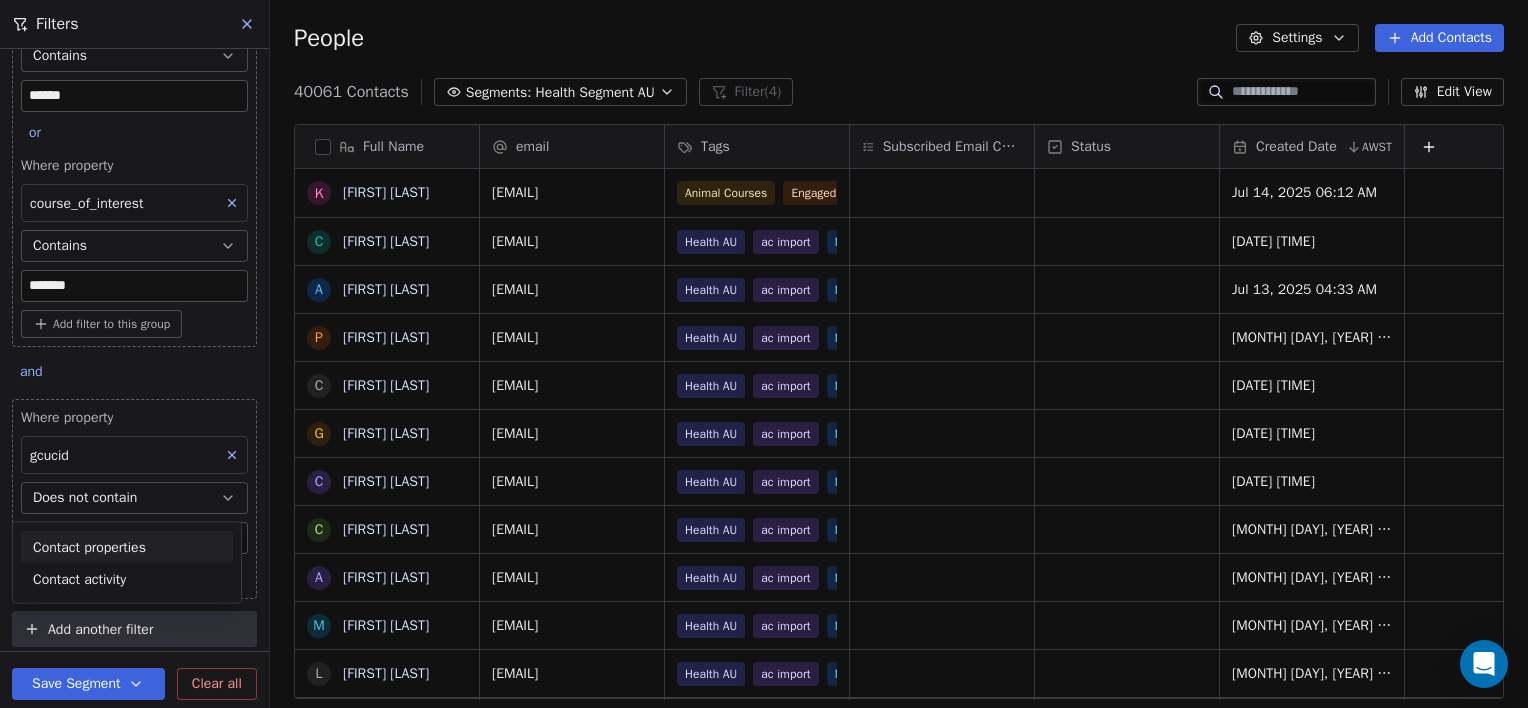 click on "Contact properties" at bounding box center [89, 546] 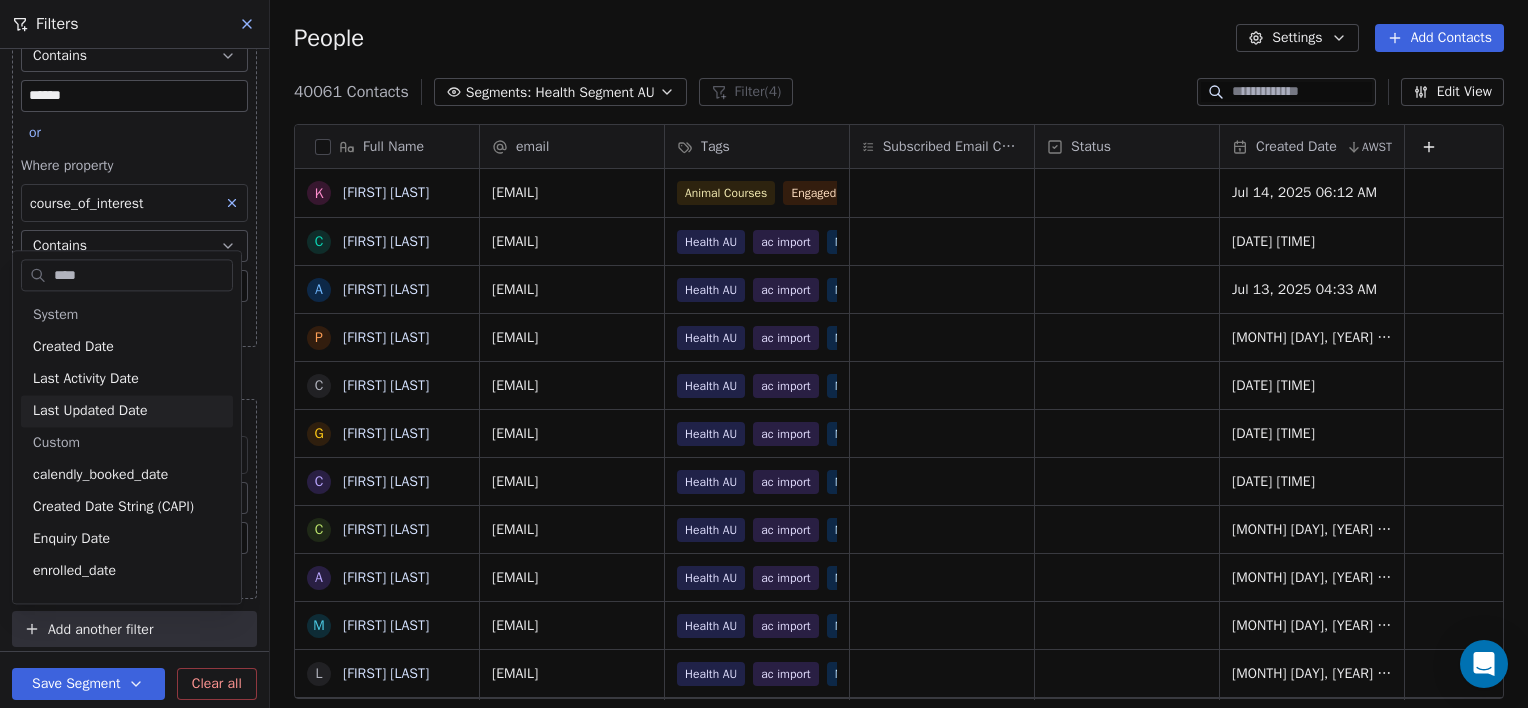 type on "****" 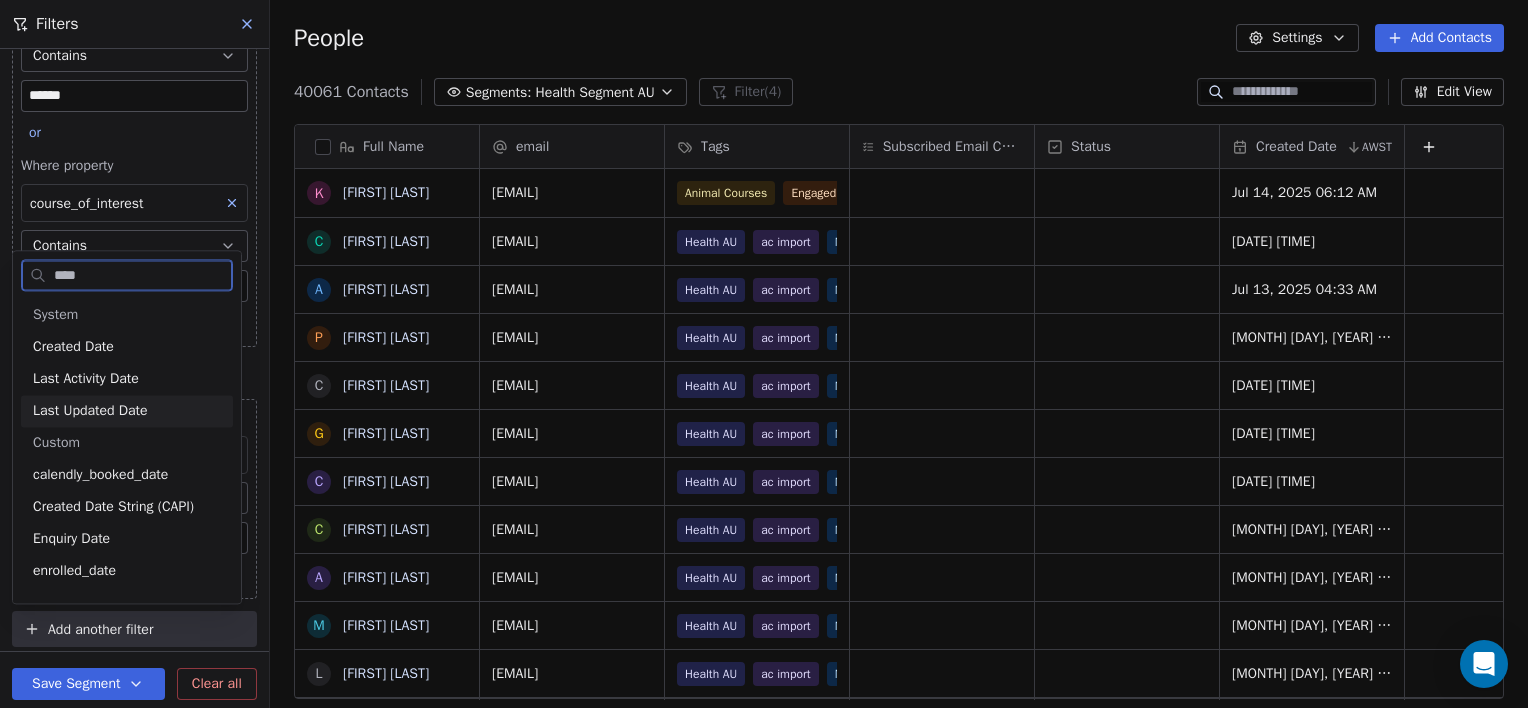 click on "Last Updated Date" at bounding box center [90, 411] 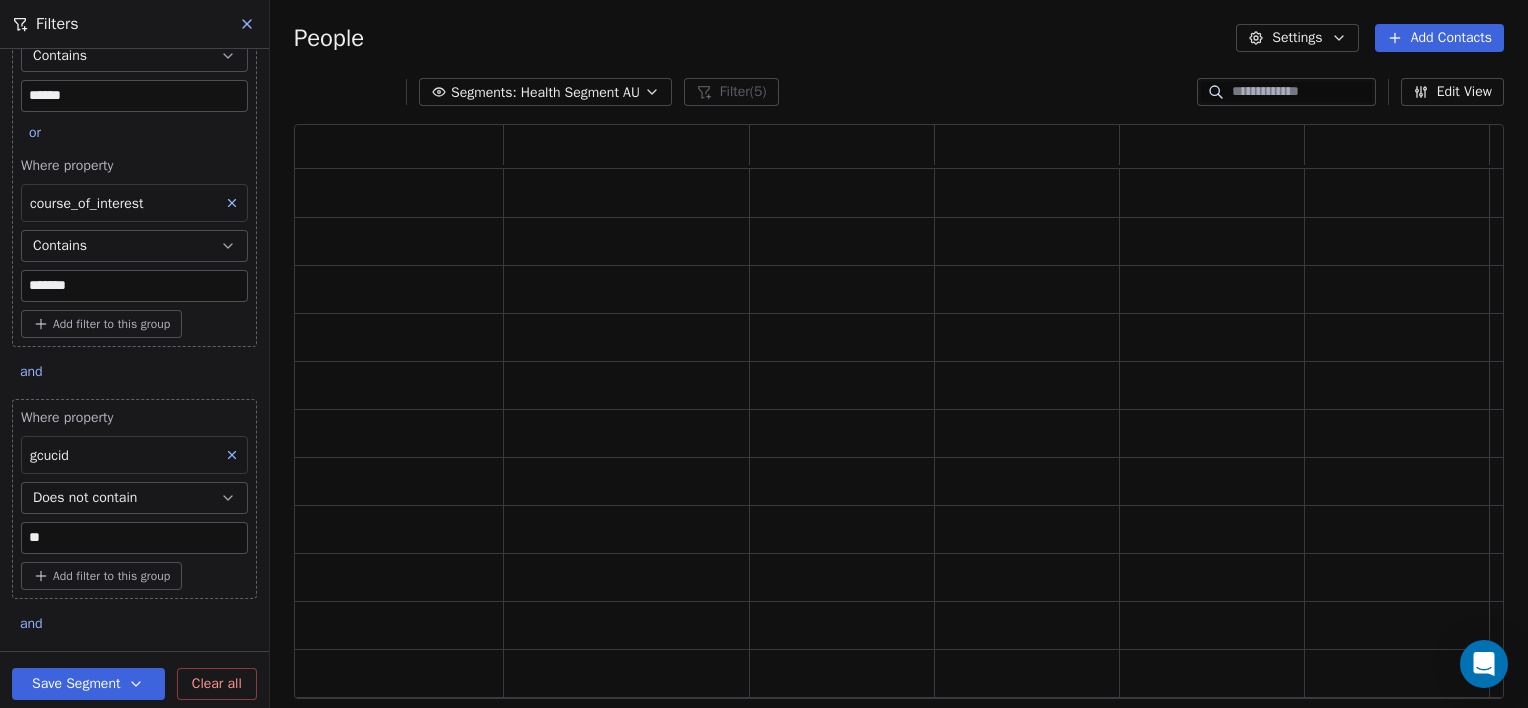 scroll, scrollTop: 16, scrollLeft: 16, axis: both 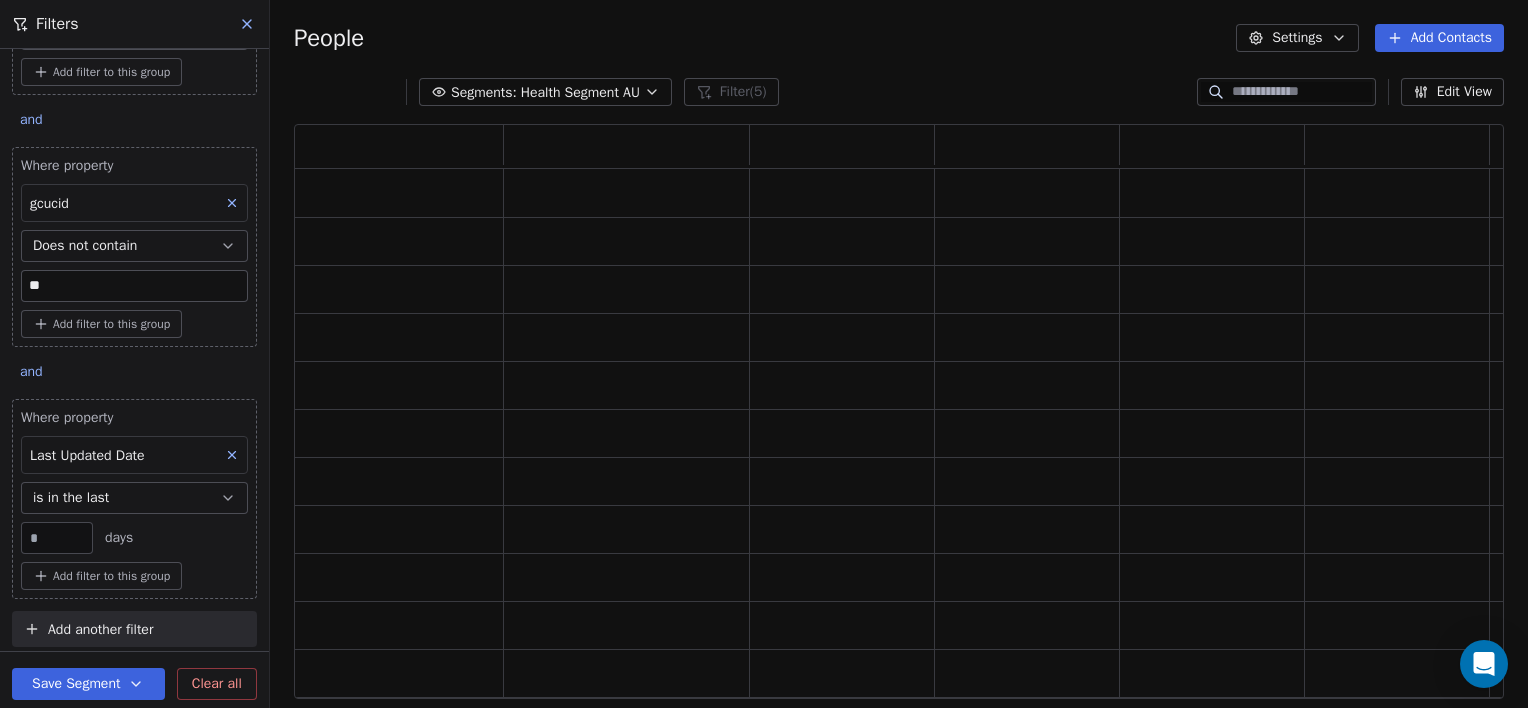 click on "is in the last" at bounding box center [71, 498] 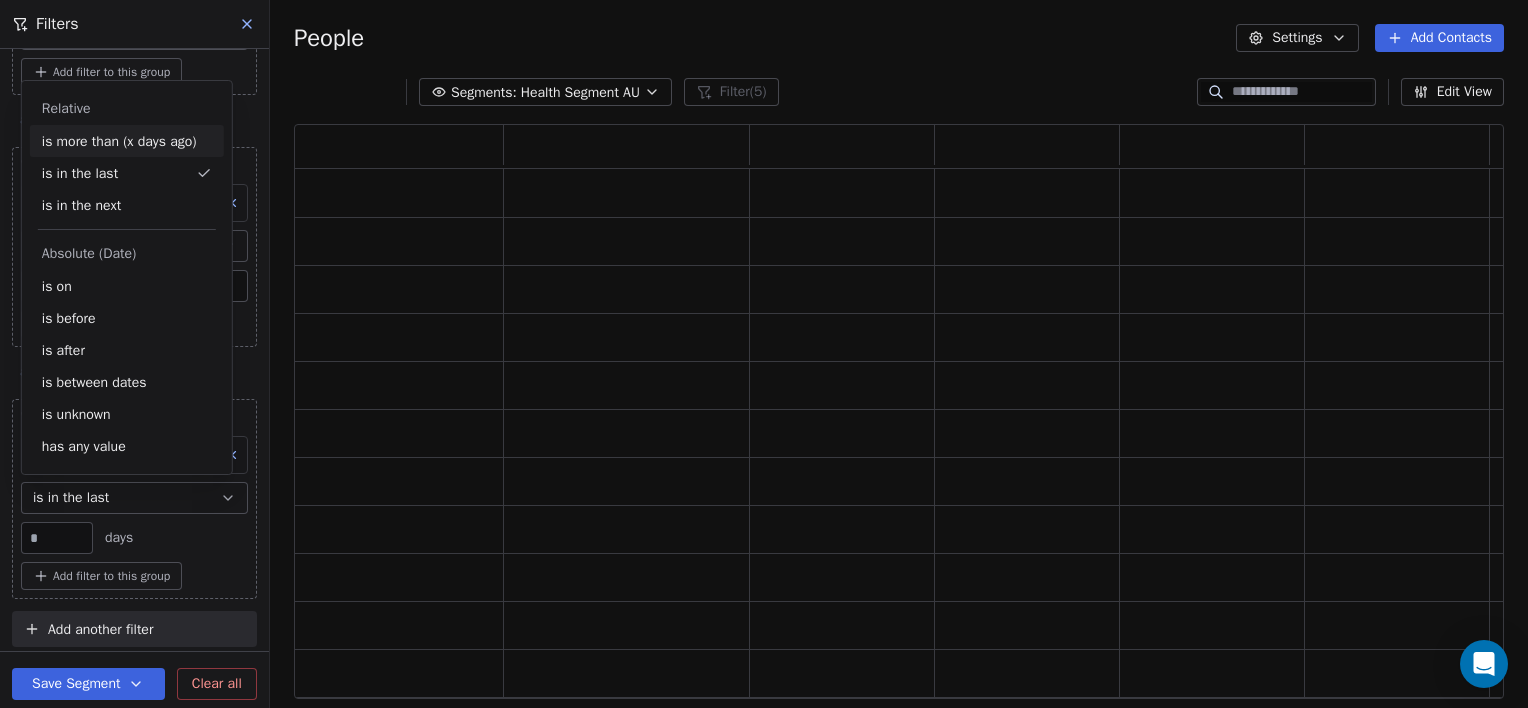 click on "is more than (x days ago)" at bounding box center [127, 141] 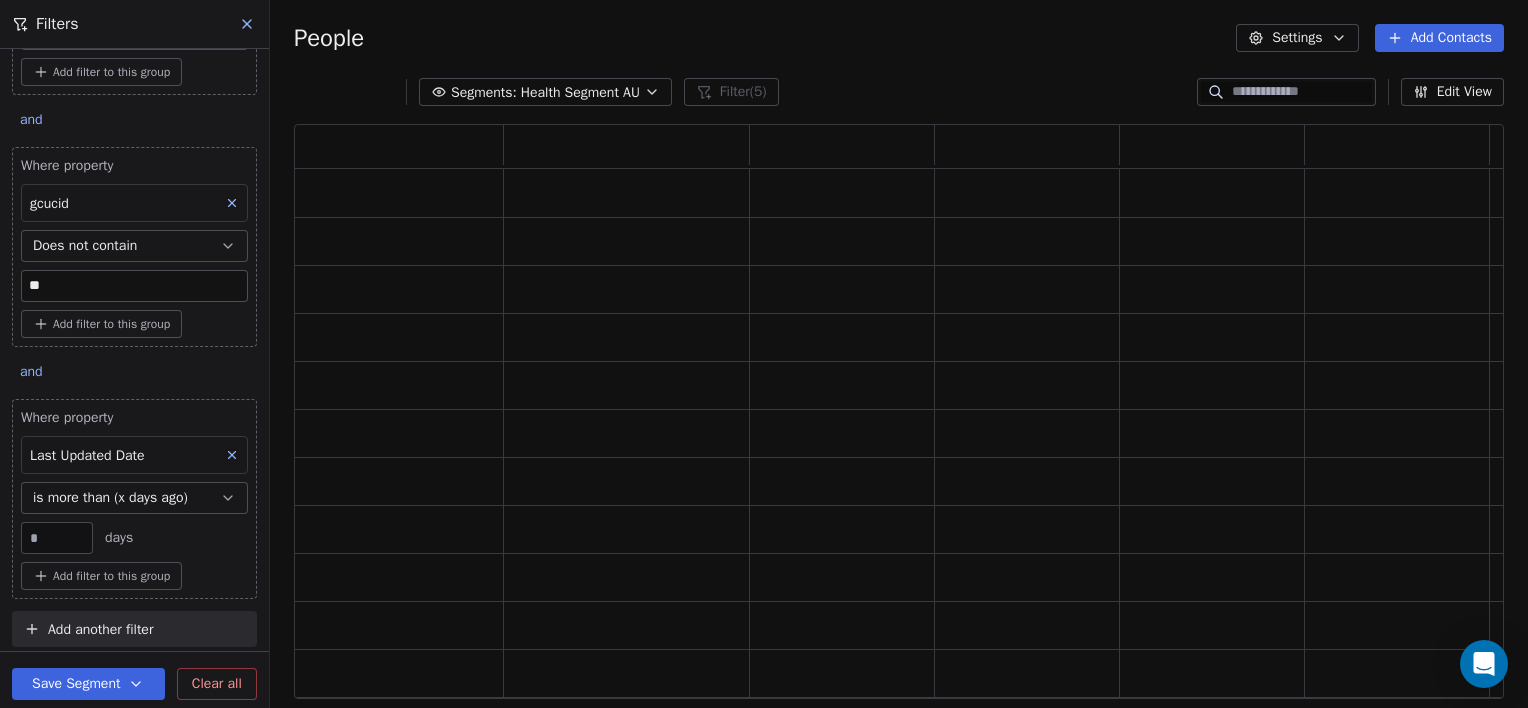 drag, startPoint x: 48, startPoint y: 528, endPoint x: 15, endPoint y: 525, distance: 33.13608 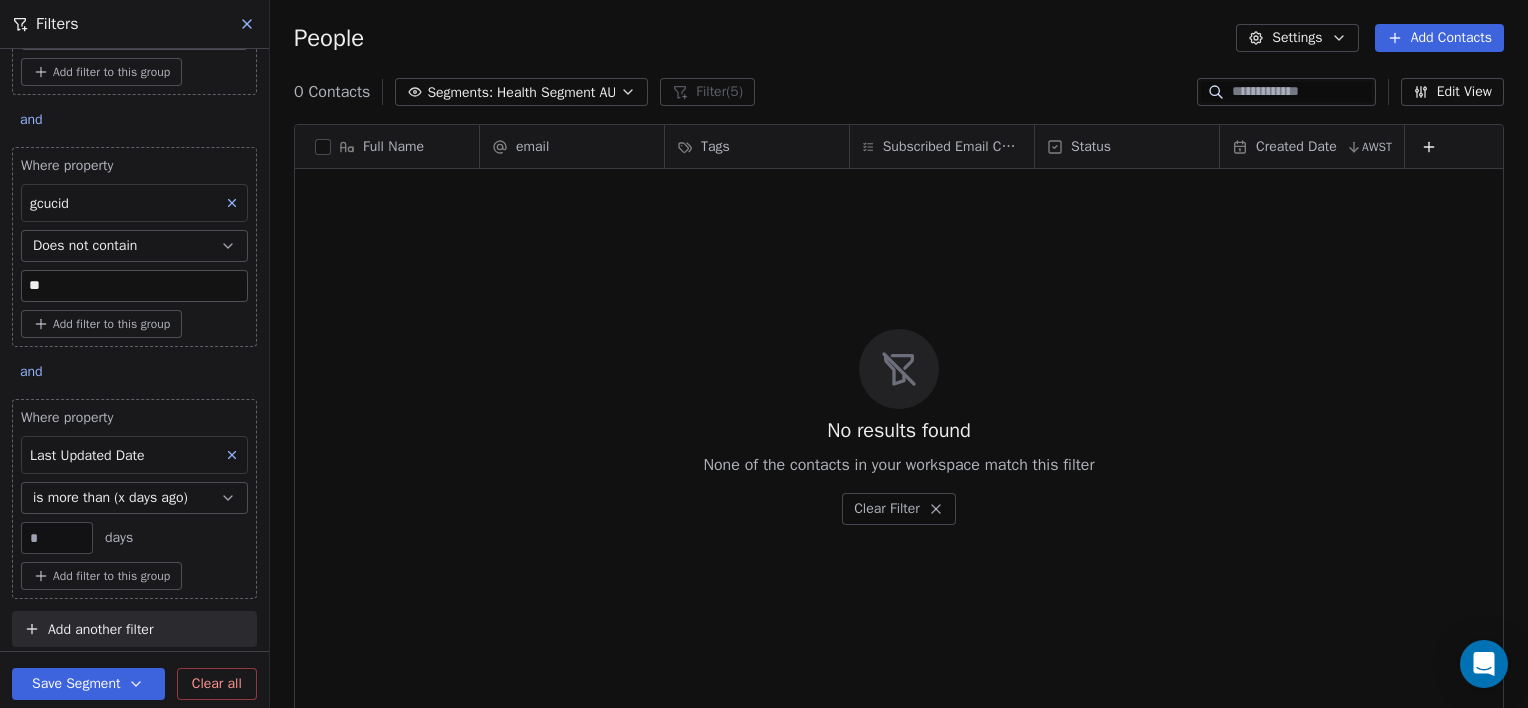 scroll, scrollTop: 16, scrollLeft: 16, axis: both 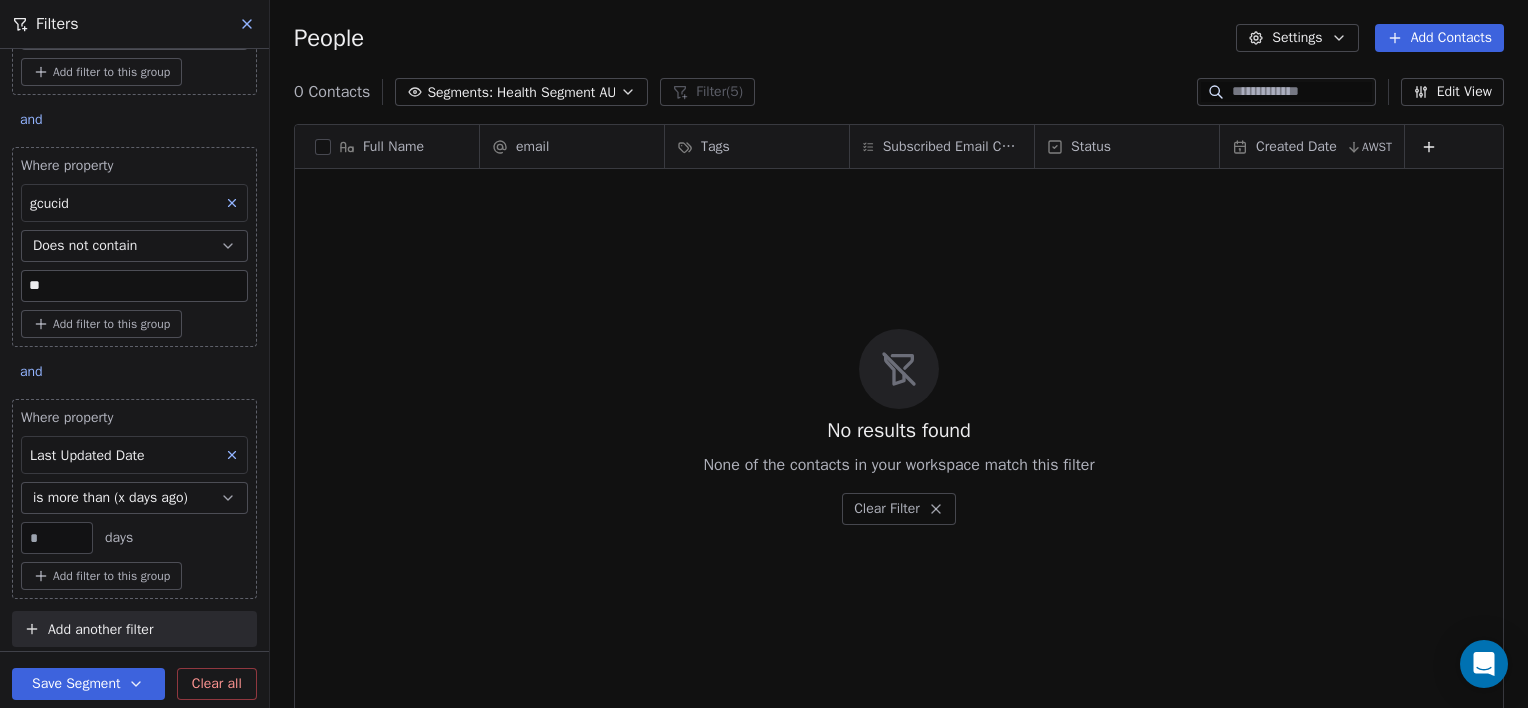 type on "**" 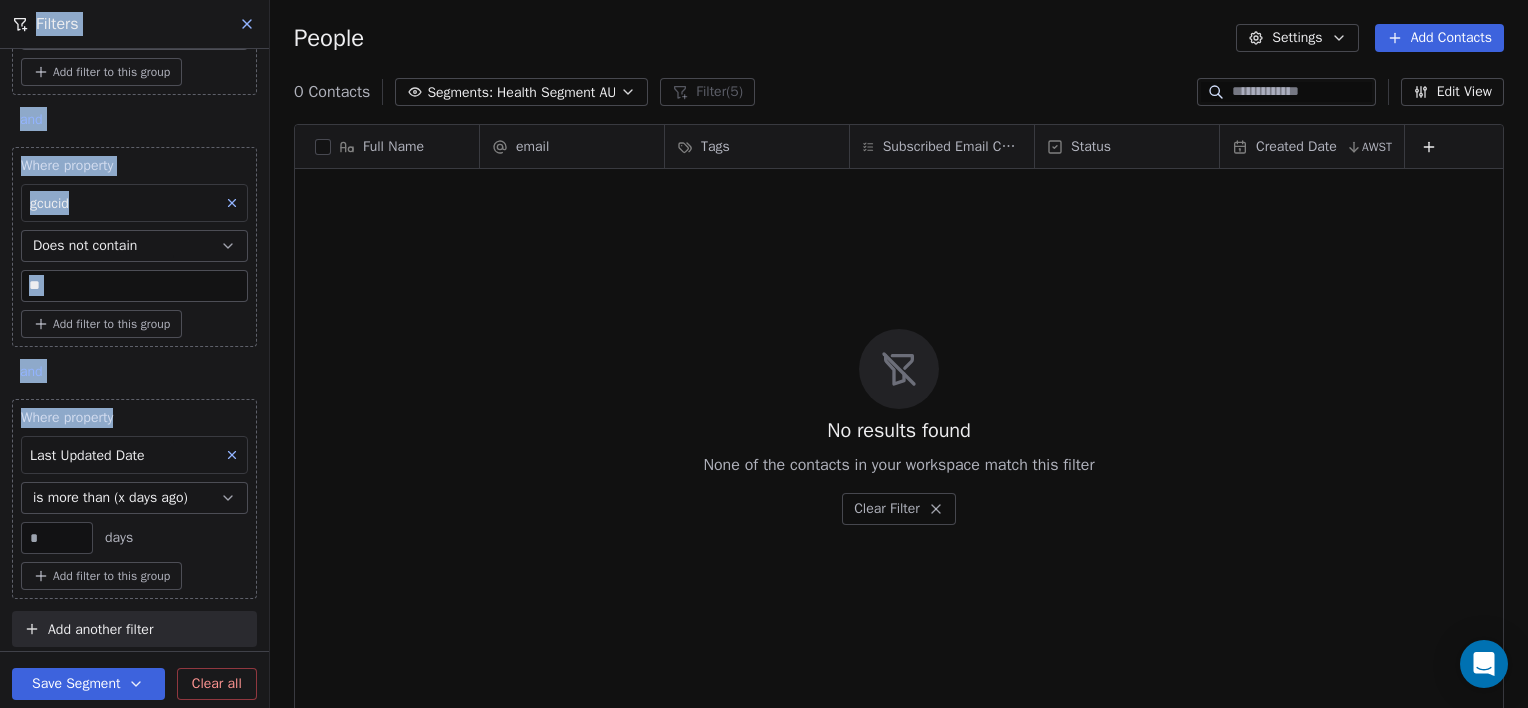 click on "Get Course Contacts People Marketing Workflows Campaigns Sales Pipelines Sequences Beta Tools Apps AI Agents Help & Support Filters Where property   Tags   Includes Health AU or Where property   course_of_interest   Contains ****** or Where property   course_of_interest   Contains ******* Add filter to this group and Where property   gcucid   Does not contain ** Add filter to this group and Where property   Last Updated Date   is more than (x days ago) ** days Add filter to this group Add another filter Save Segment Clear all People Settings  Add Contacts 0 Contacts Segments: Health Segment AU Filter  (5) Edit View Tag Add to Sequence Export Full Name email Tags Subscribed Email Categories Status Created Date AWST
To pick up a draggable item, press the space bar.
While dragging, use the arrow keys to move the item.
Press space again to drop the item in its new position, or press escape to cancel.
No results found None of the contacts in your workspace match this filter Clear Filter" at bounding box center (764, 354) 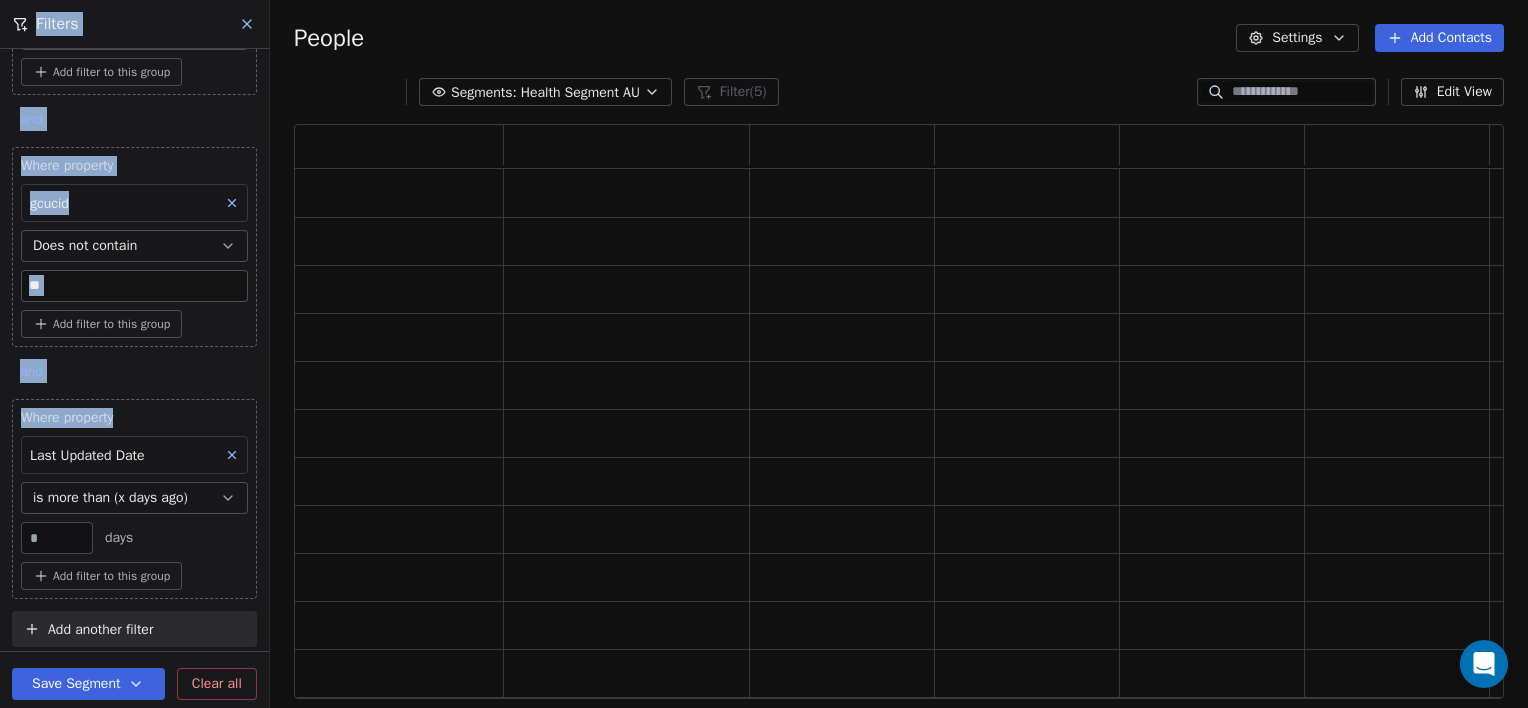 scroll, scrollTop: 16, scrollLeft: 16, axis: both 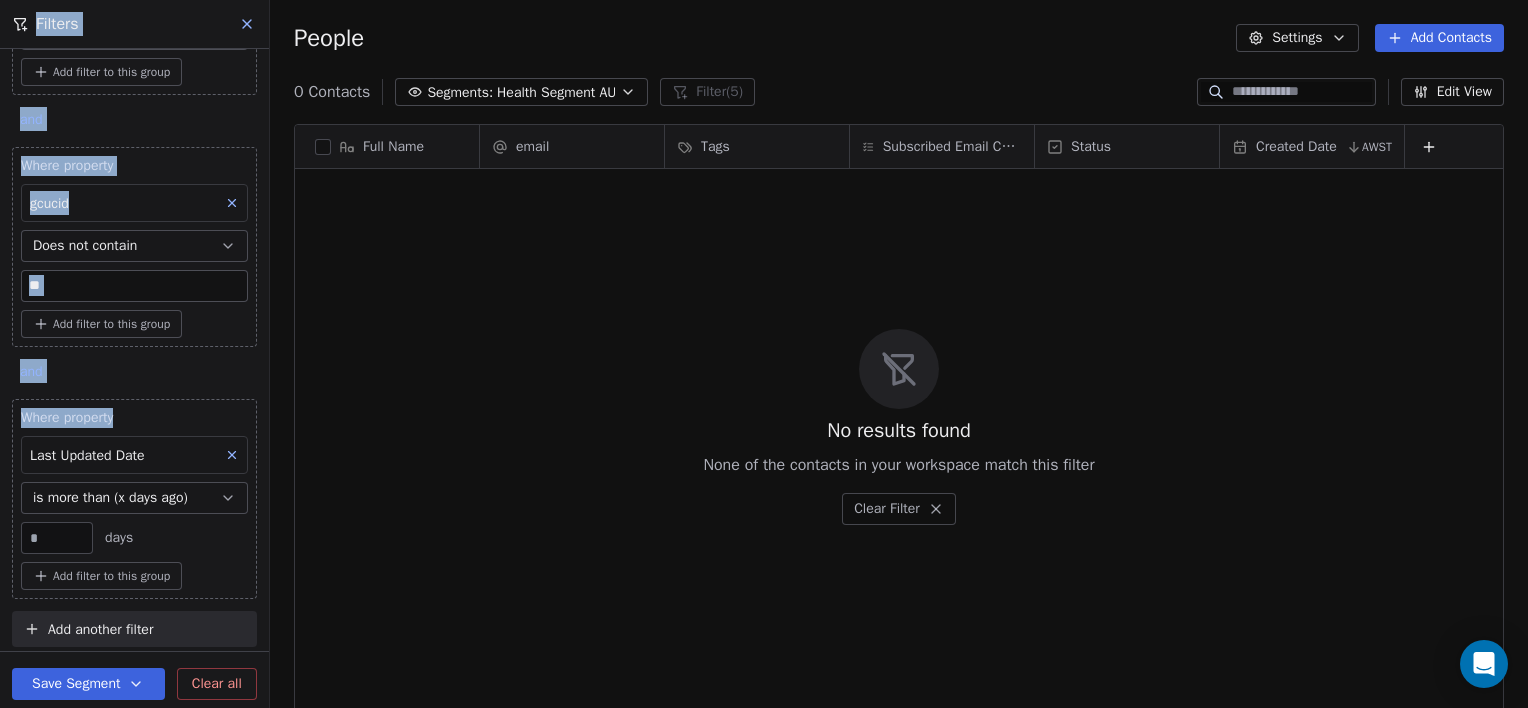drag, startPoint x: -4, startPoint y: 444, endPoint x: 145, endPoint y: 368, distance: 167.26326 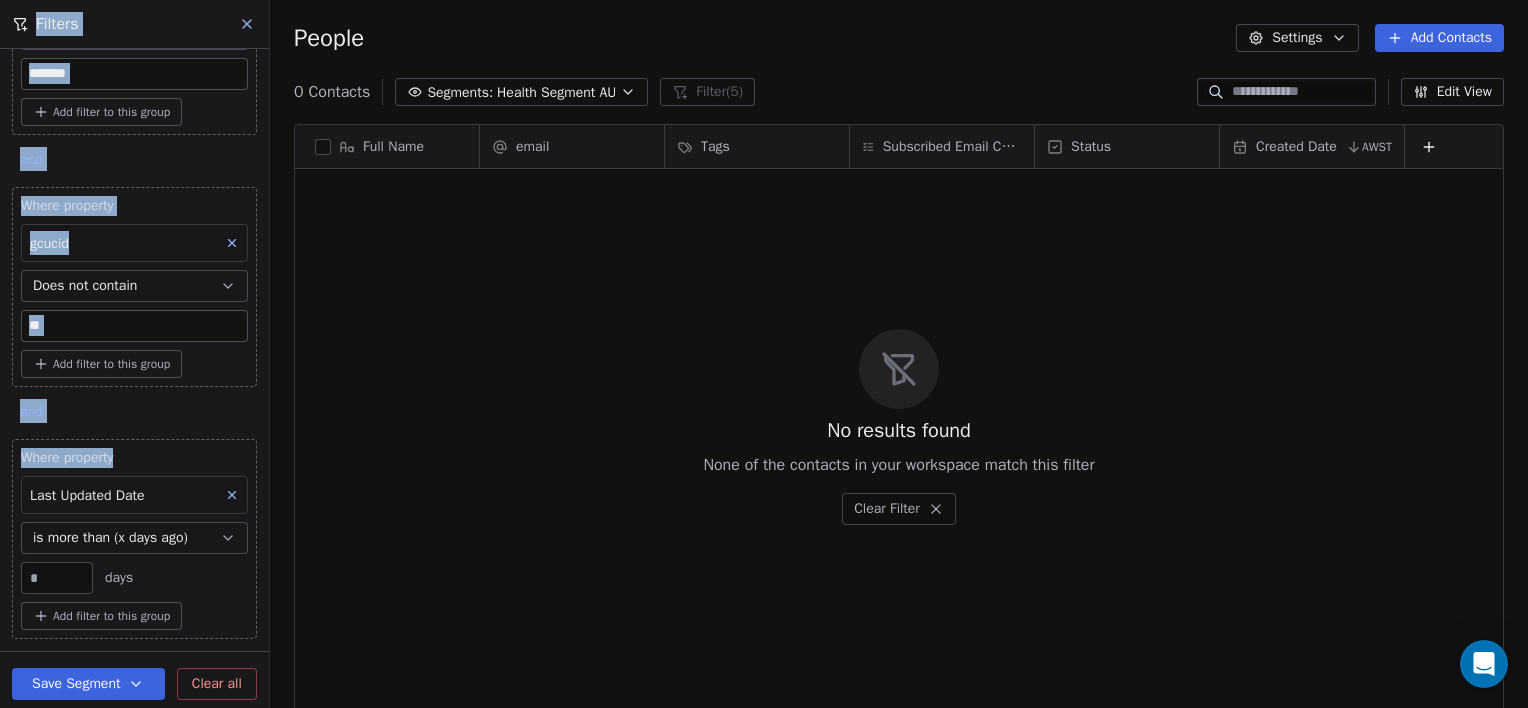 scroll, scrollTop: 552, scrollLeft: 0, axis: vertical 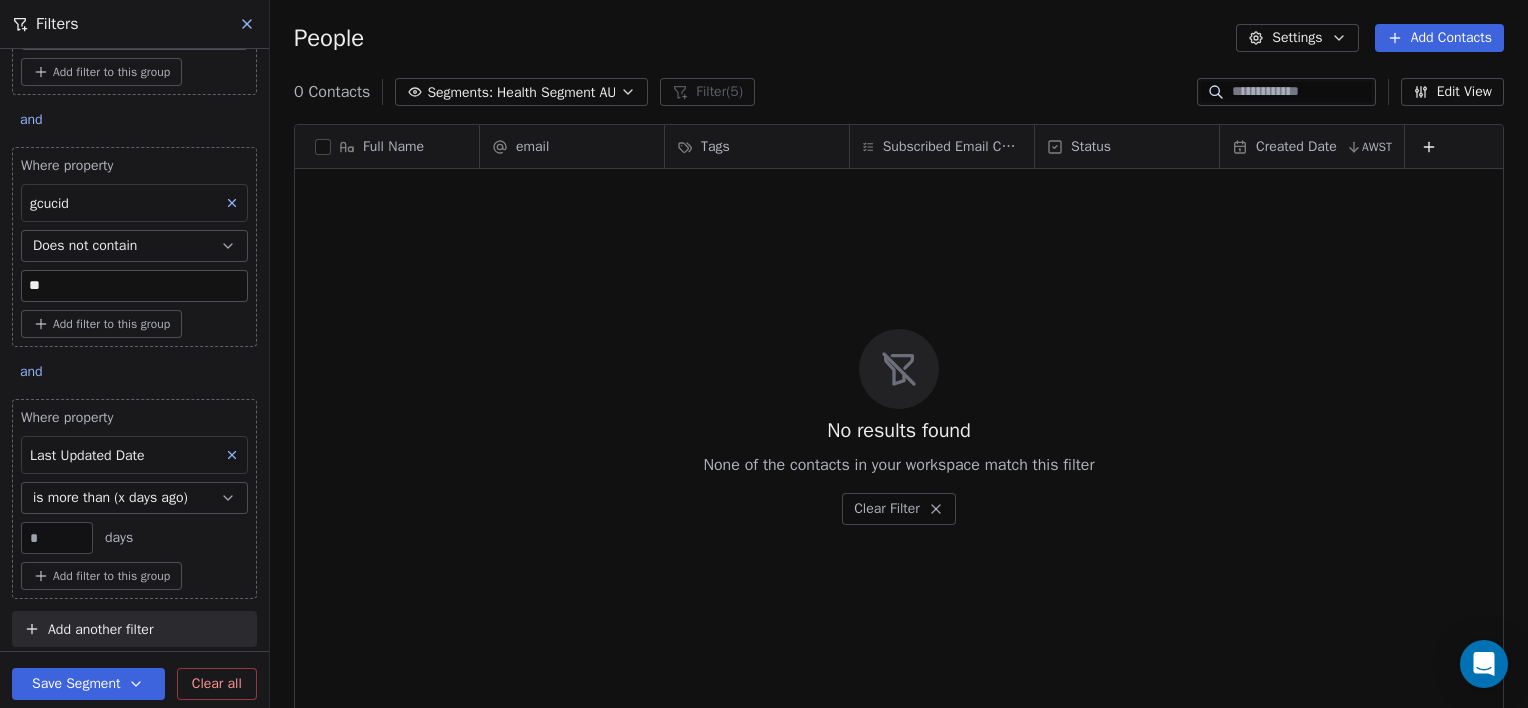 click on "Last Updated Date" at bounding box center (87, 455) 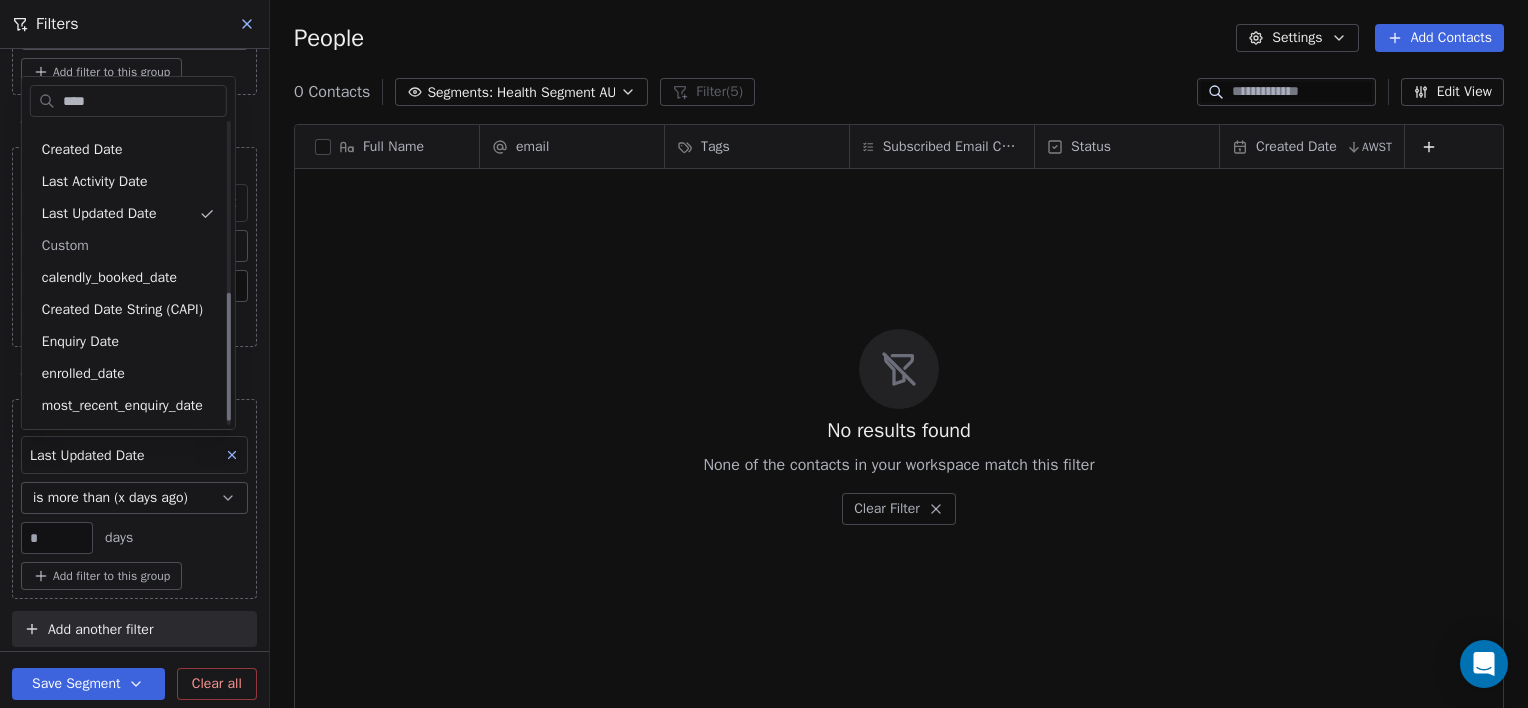 scroll, scrollTop: 8, scrollLeft: 0, axis: vertical 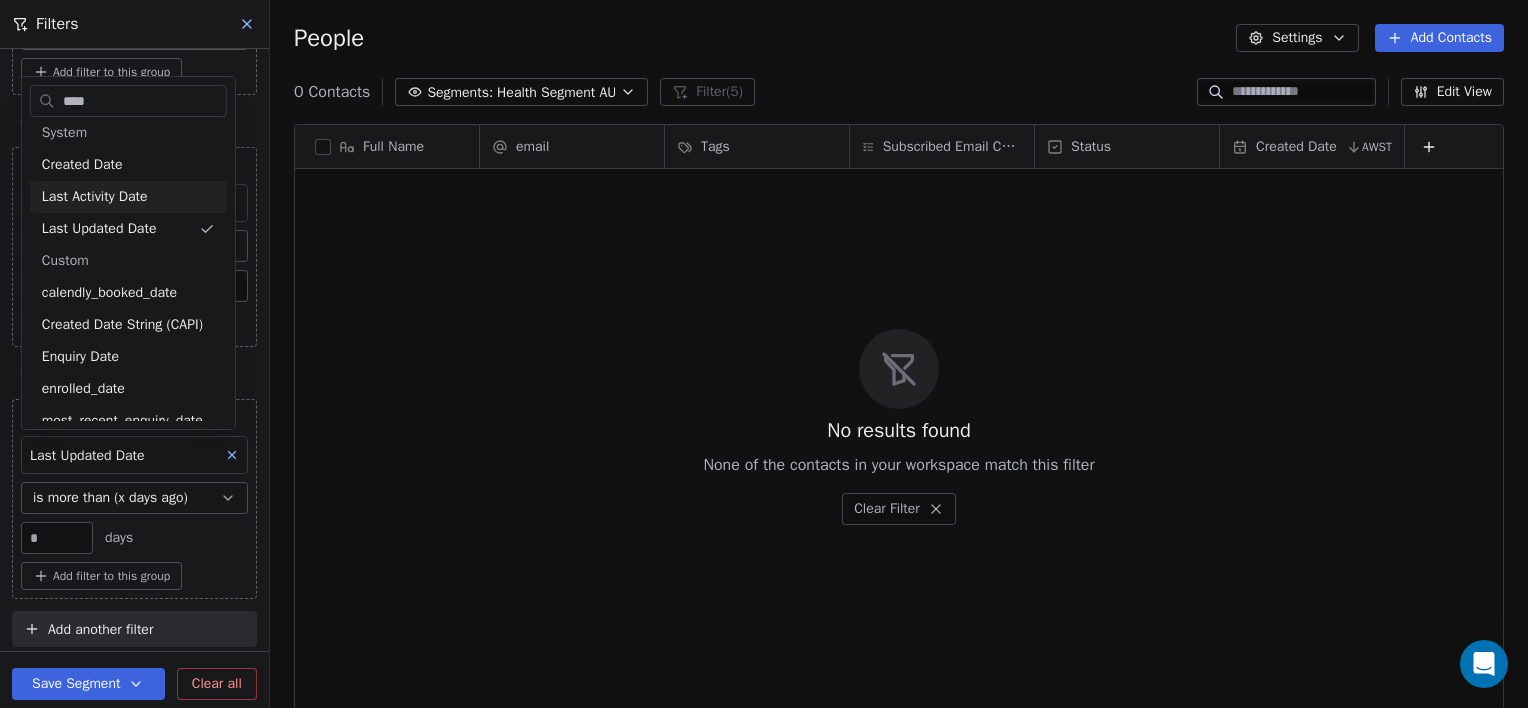 type on "****" 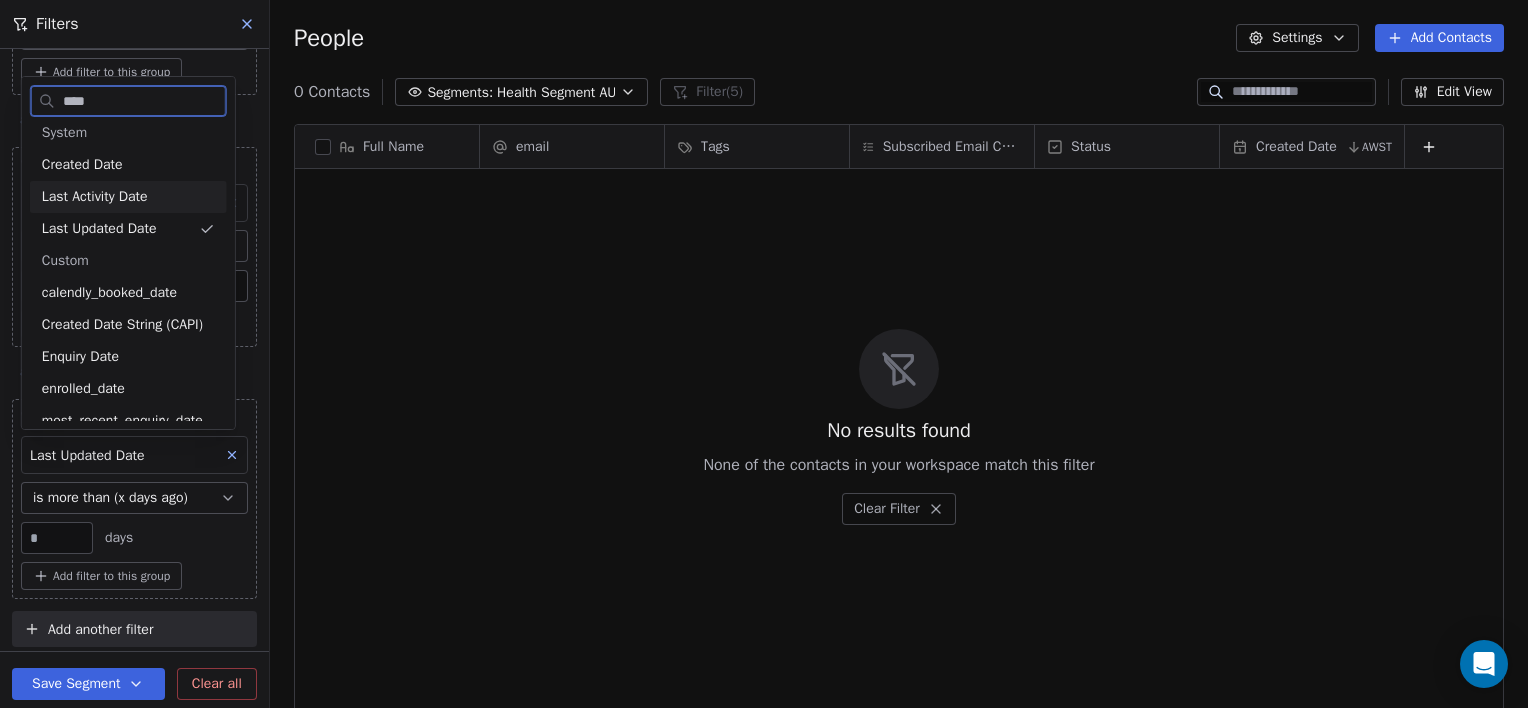click on "Last Activity Date" at bounding box center (95, 197) 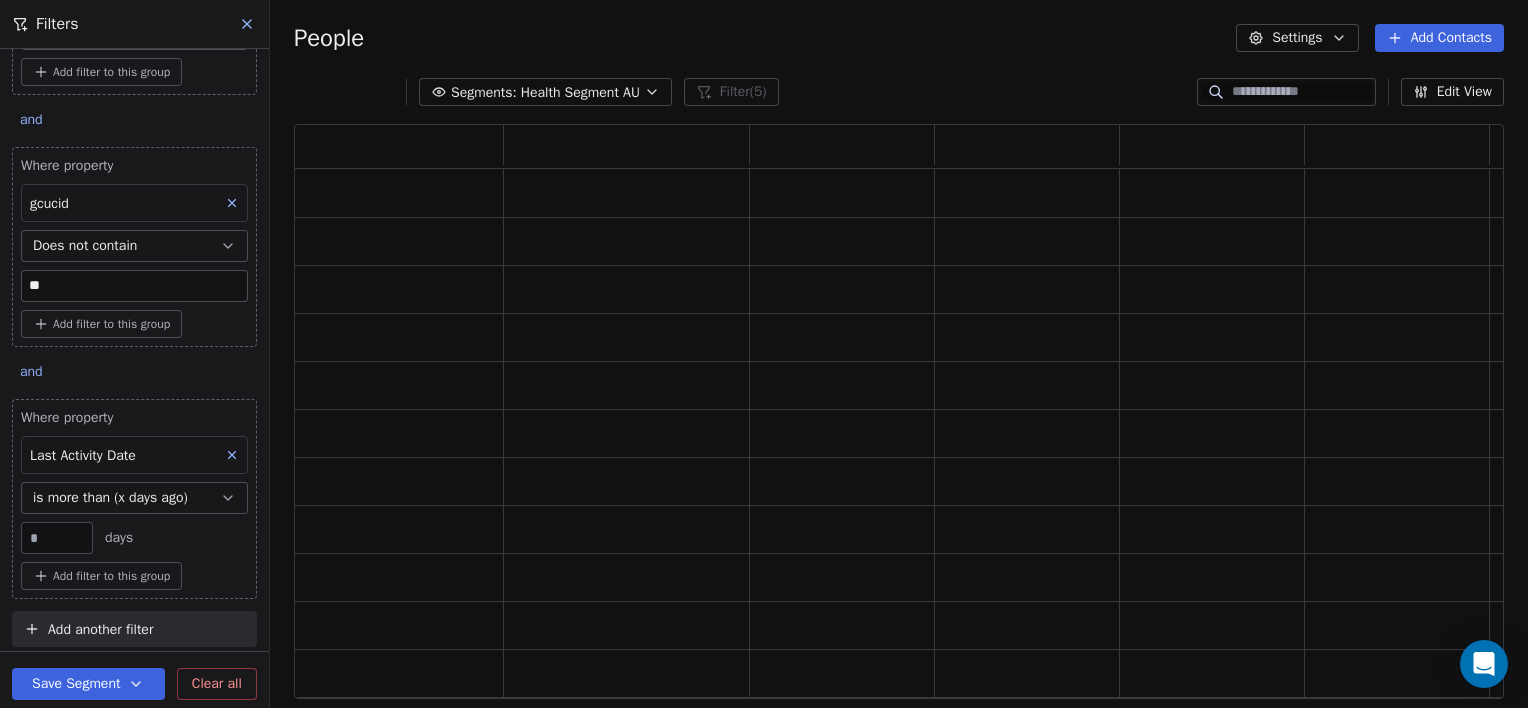 scroll, scrollTop: 16, scrollLeft: 16, axis: both 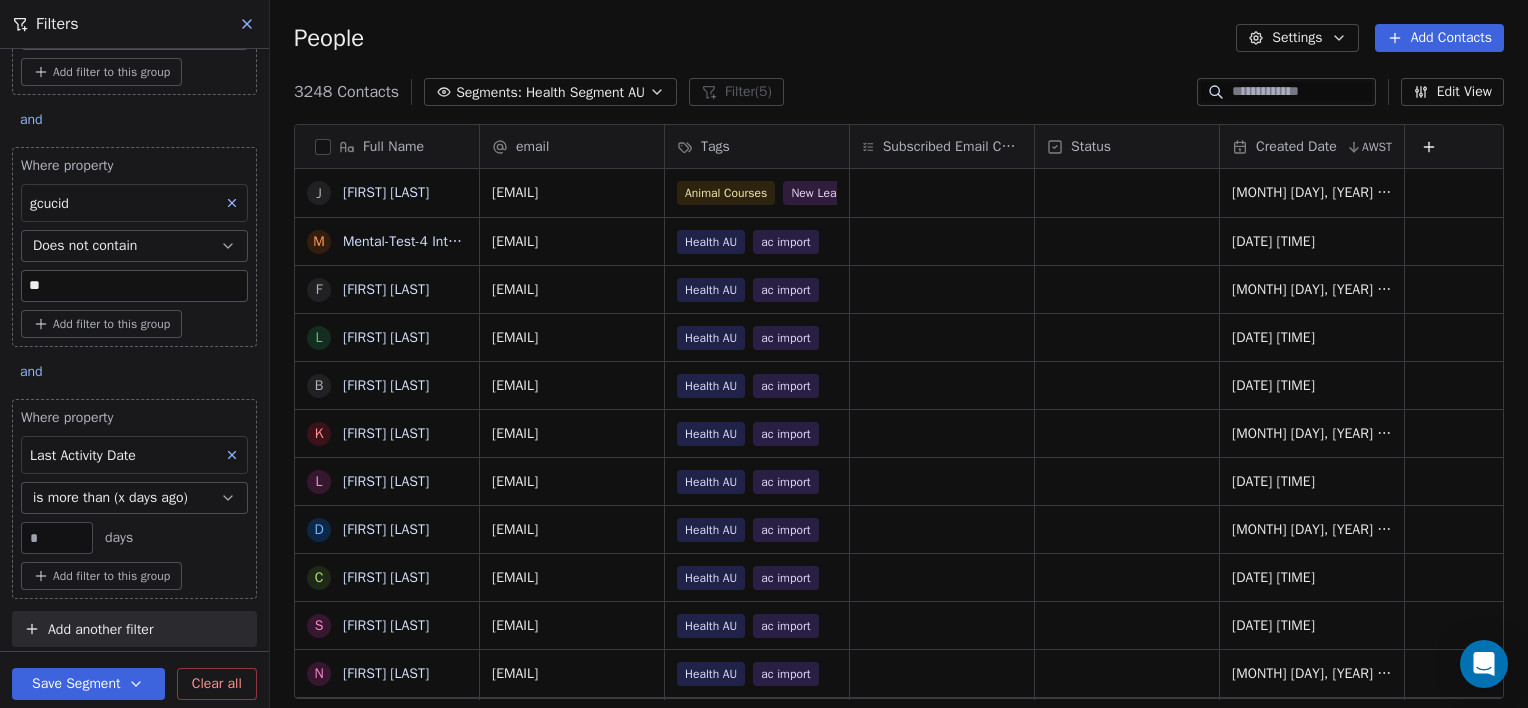 click on "Last Activity Date" at bounding box center [83, 455] 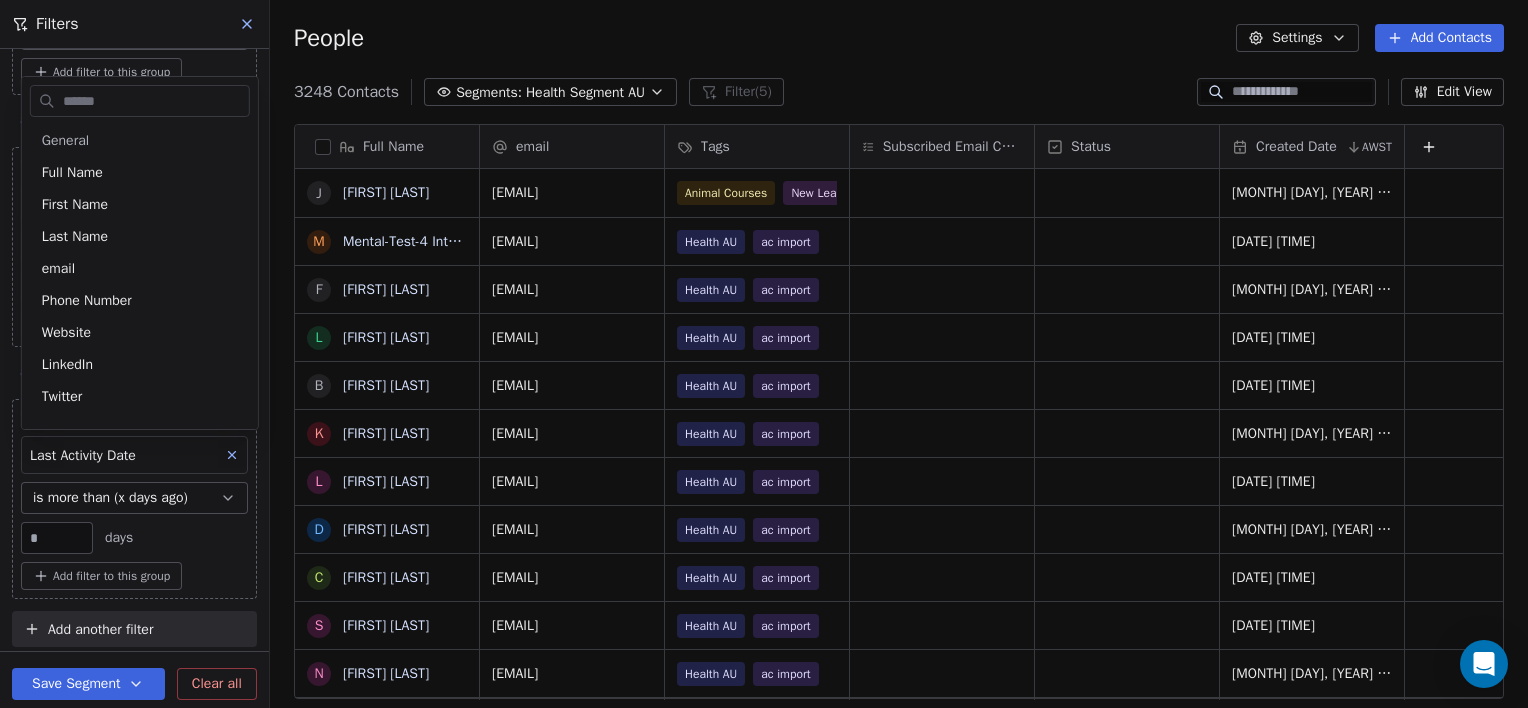 scroll, scrollTop: 714, scrollLeft: 0, axis: vertical 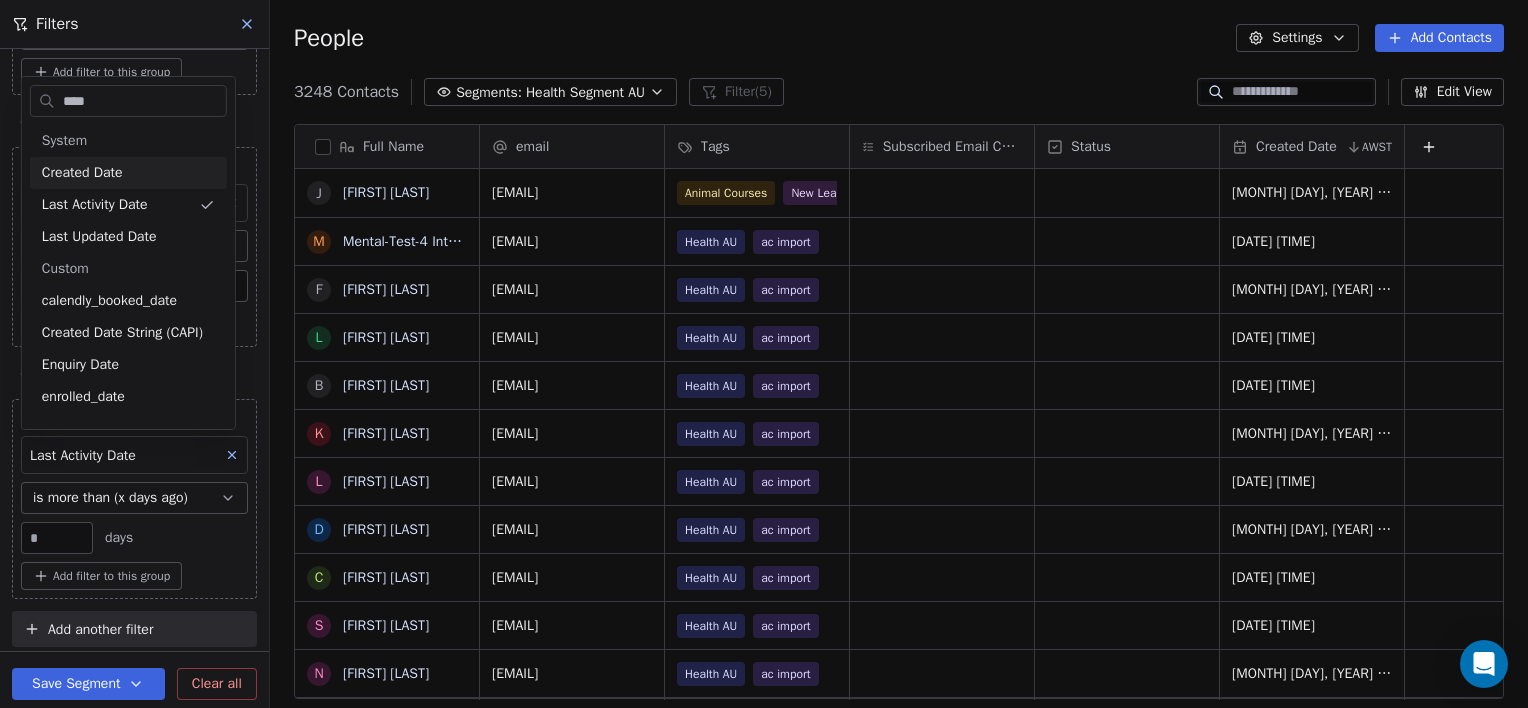 type on "****" 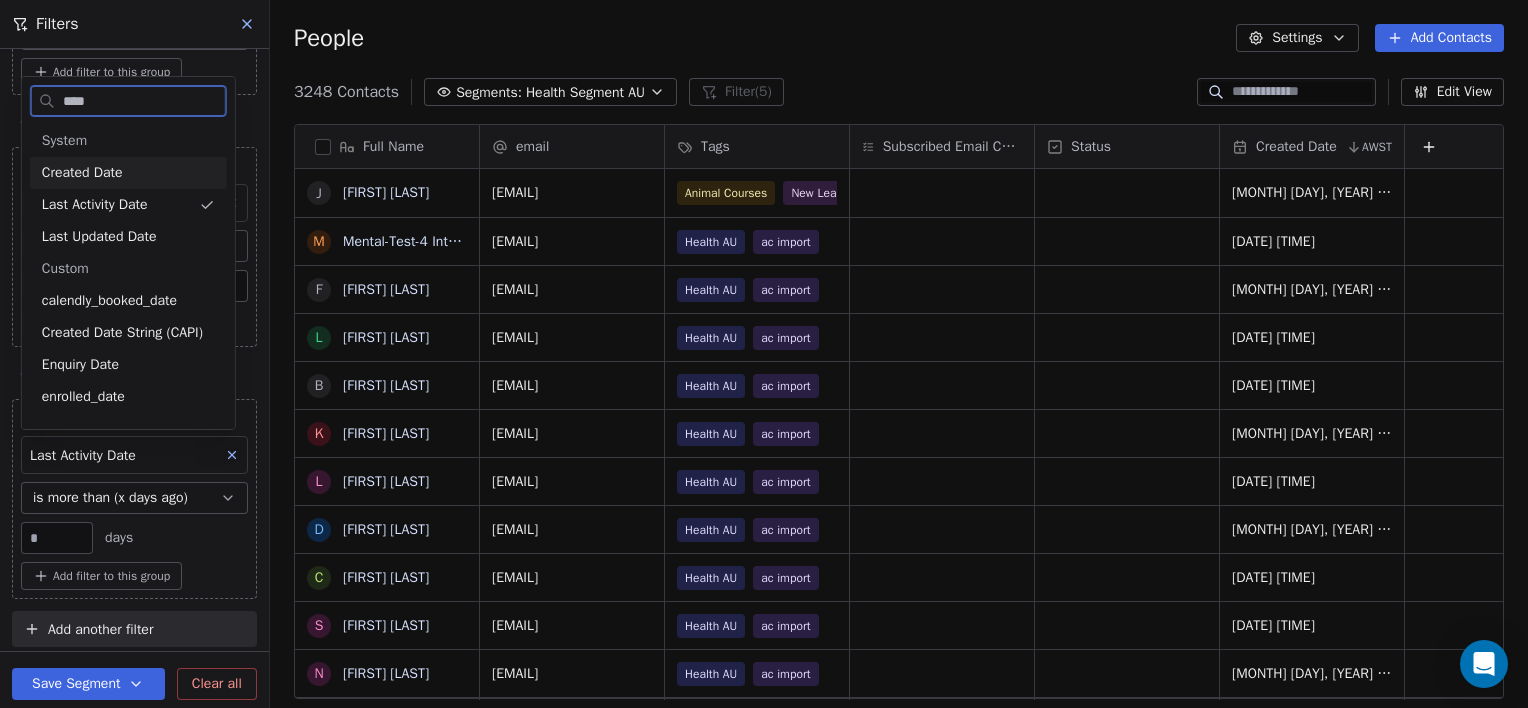 click on "Created Date" at bounding box center (82, 173) 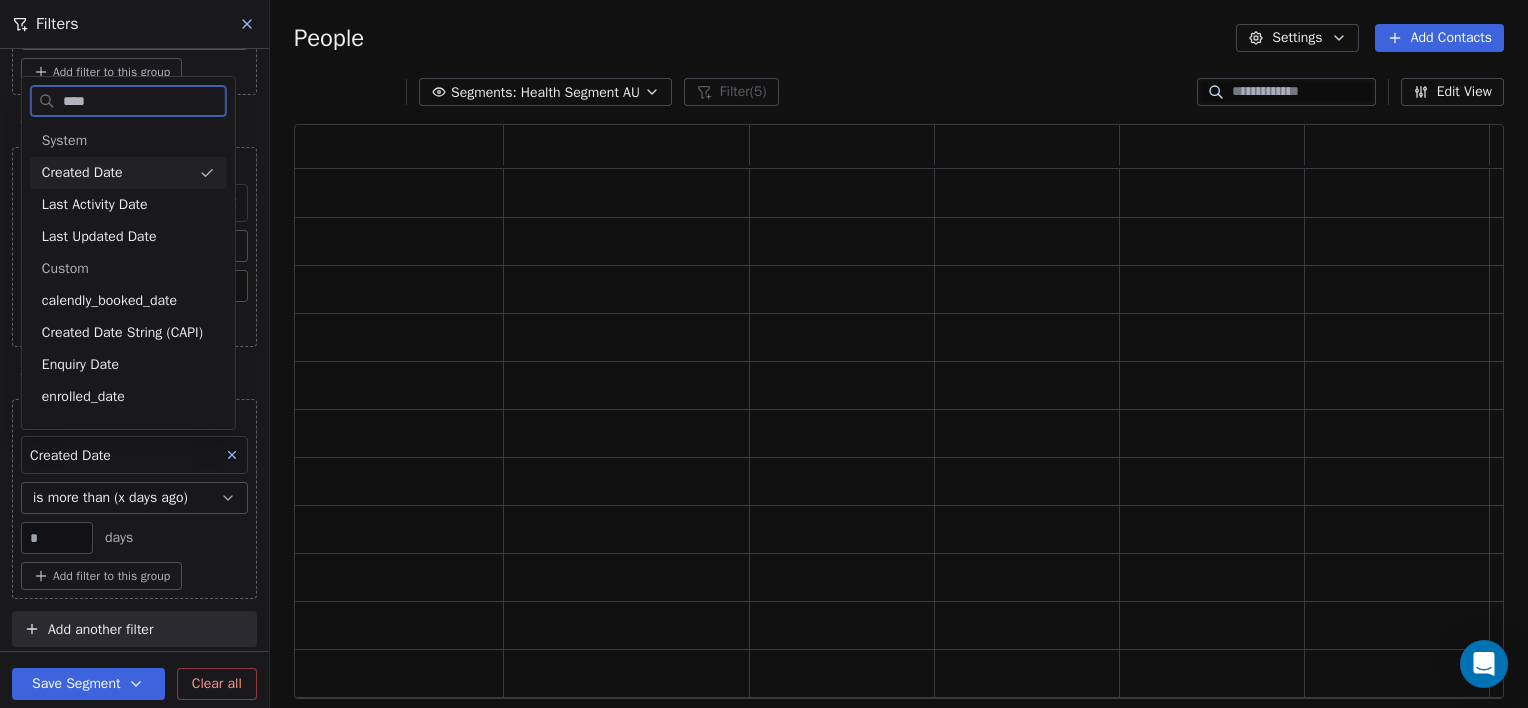 scroll, scrollTop: 16, scrollLeft: 16, axis: both 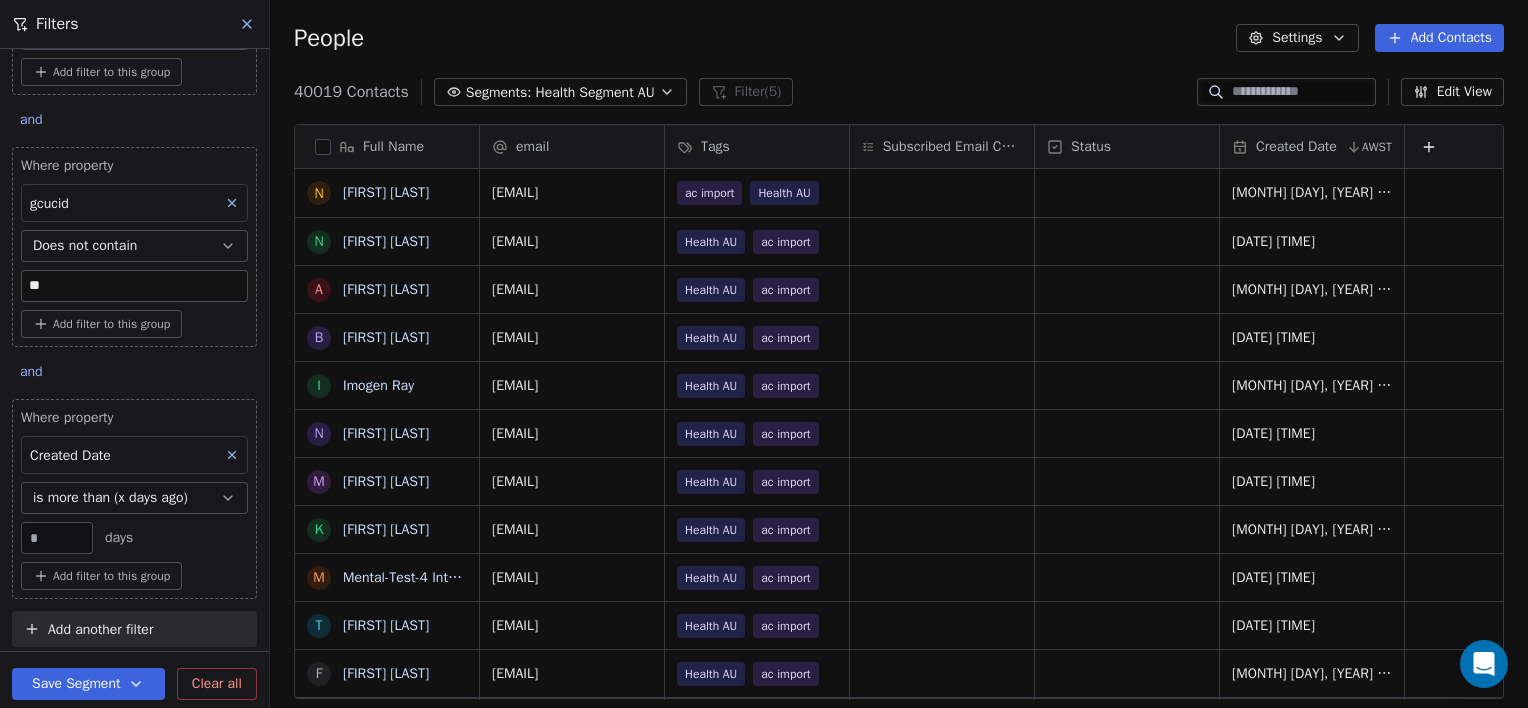 click on "Get Course Contacts People Marketing Workflows Campaigns Sales Pipelines Sequences Beta Tools Apps AI Agents Help & Support Filters Where property   Tags   Includes Health AU or Where property   course_of_interest   Contains ****** or Where property   course_of_interest   Contains ******* Add filter to this group and Where property   gcucid   Does not contain ** Add filter to this group and Where property   Created Date   is more than (x days ago) ** days Add filter to this group Add another filter Save Segment Clear all People Settings  Add Contacts 40019 Contacts Segments: Health Segment AU Filter  (5) Edit View Tag Add to Sequence Export Full Name N [FIRST] [LAST] N [FIRST] [LAST] A [FIRST] [LAST] B [FIRST] [LAST] I [FIRST] [LAST] N [FIRST] [LAST] M [FIRST] [LAST] K [FIRST] [LAST] M [FIRST] [LAST] T [FIRST] [LAST] F [FIRST] [LAST] K [FIRST] [LAST] C [FIRST] [LAST] K [FIRST] [LAST] R [FIRST] [LAST] M [FIRST] [LAST] F [FIRST] [LAST] L [FIRST] [LAST] K [FIRST] [LAST] T [FIRST] [LAST] K [FIRST] [LAST]" at bounding box center (764, 354) 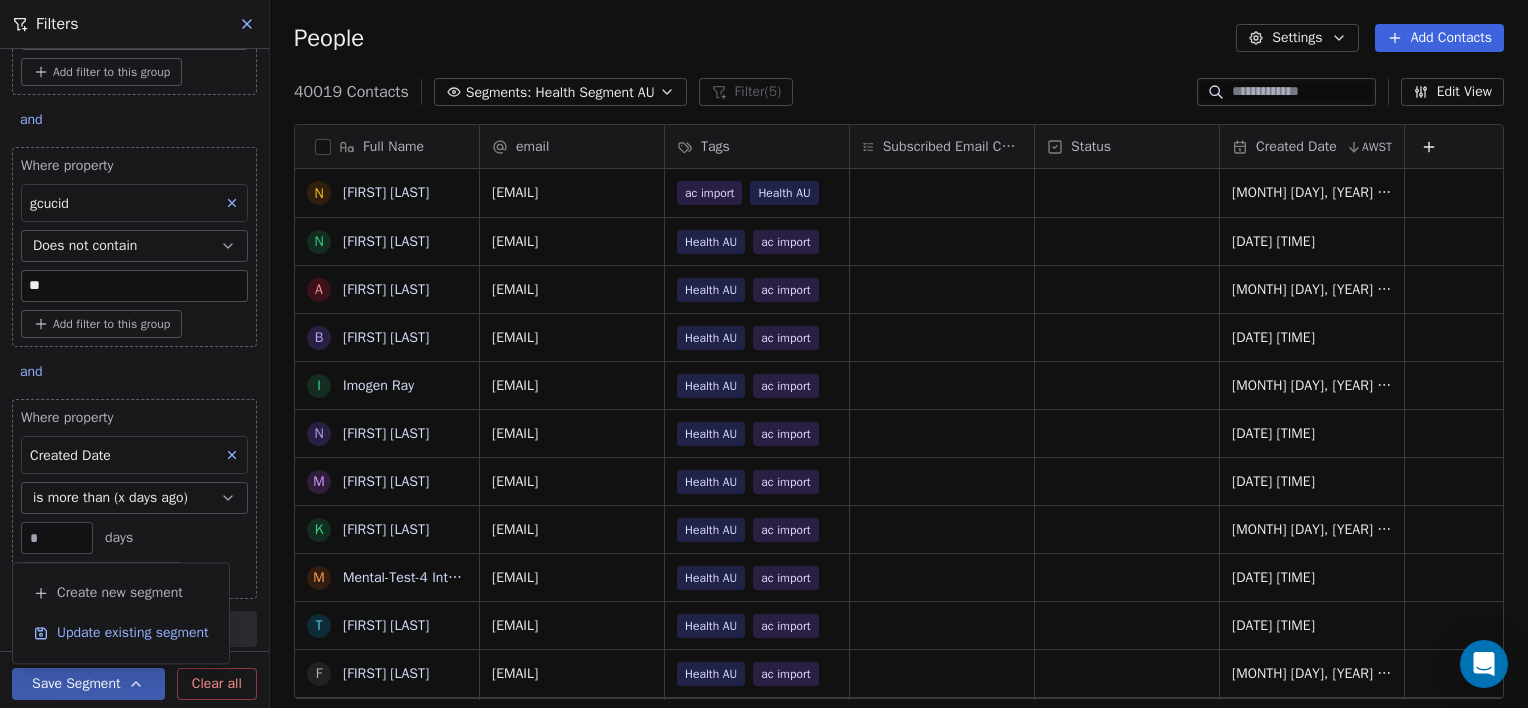 click on "Update existing segment" at bounding box center (133, 633) 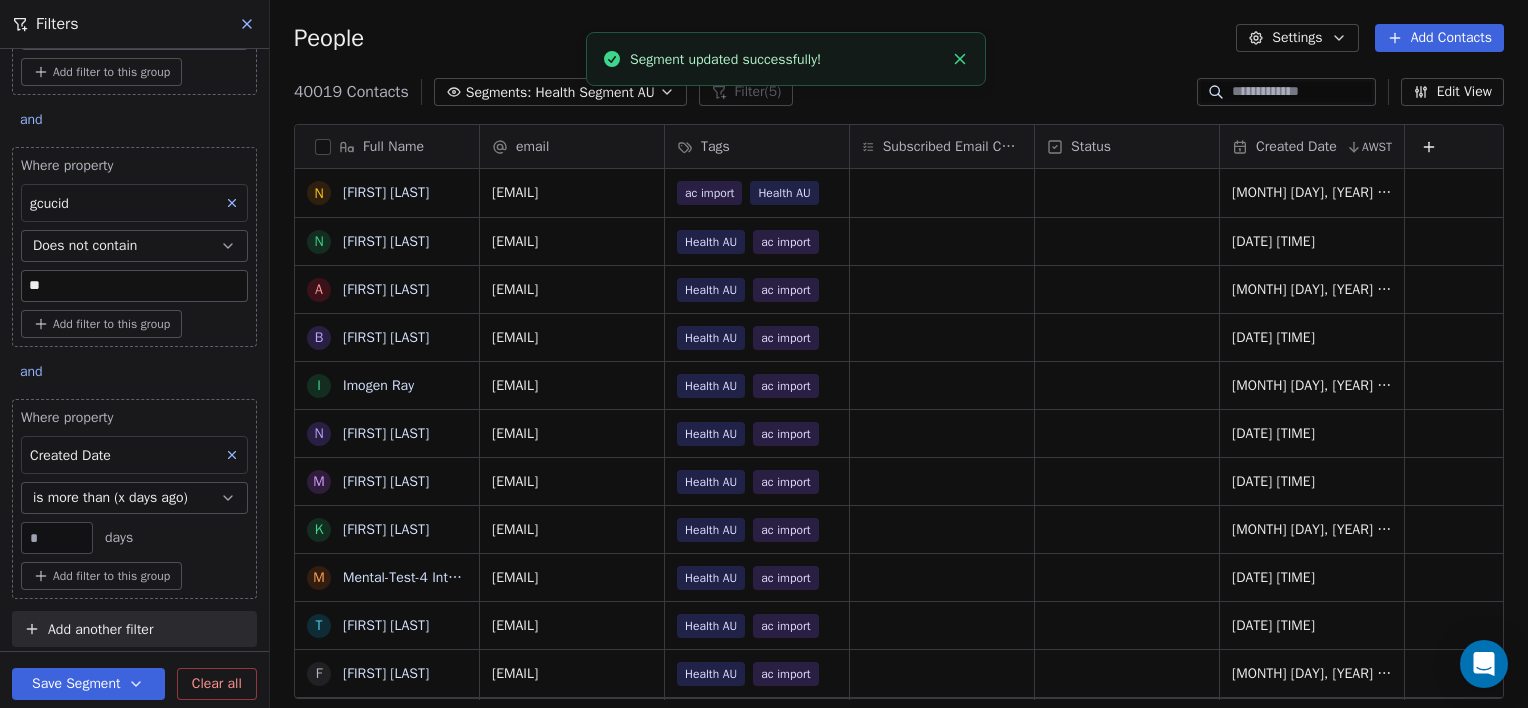 click on "Health Segment AU" at bounding box center [594, 92] 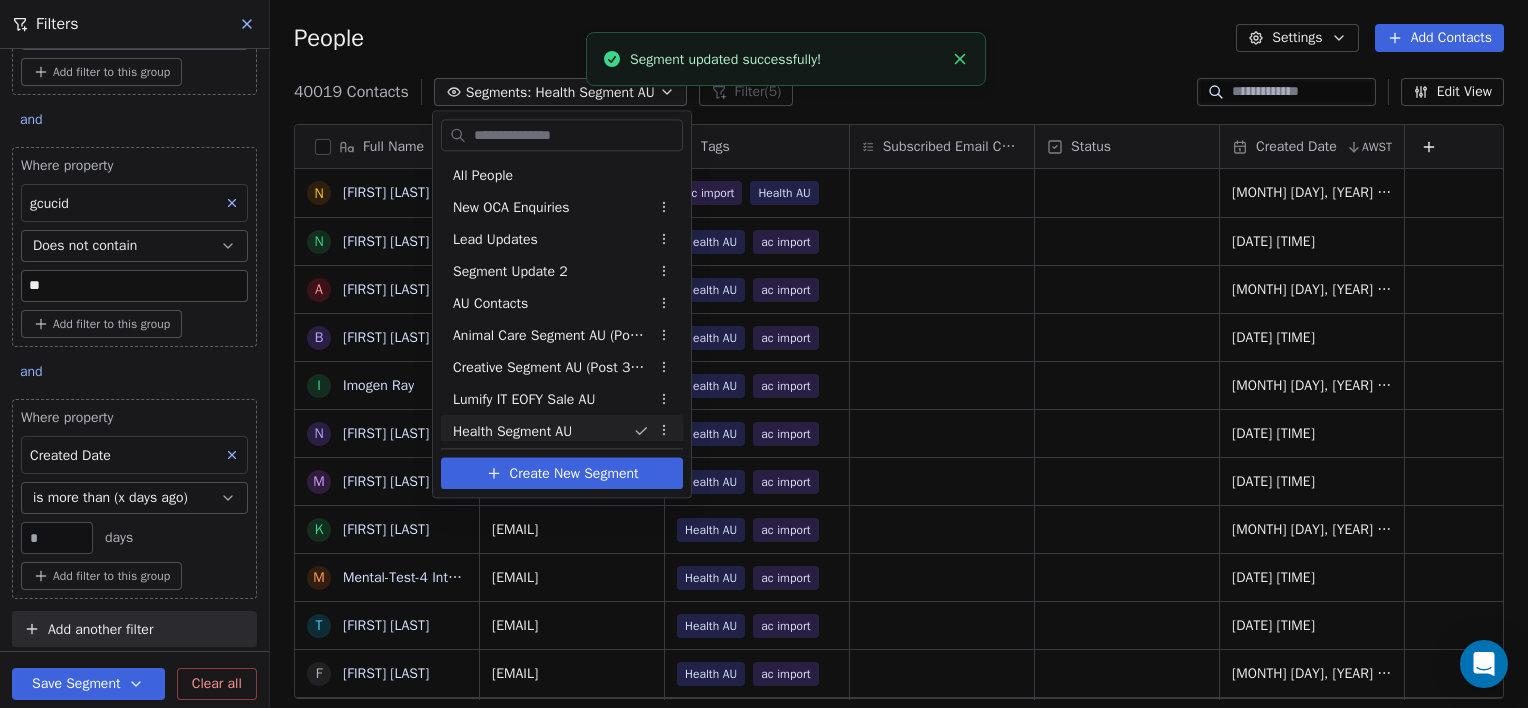 scroll, scrollTop: 6, scrollLeft: 0, axis: vertical 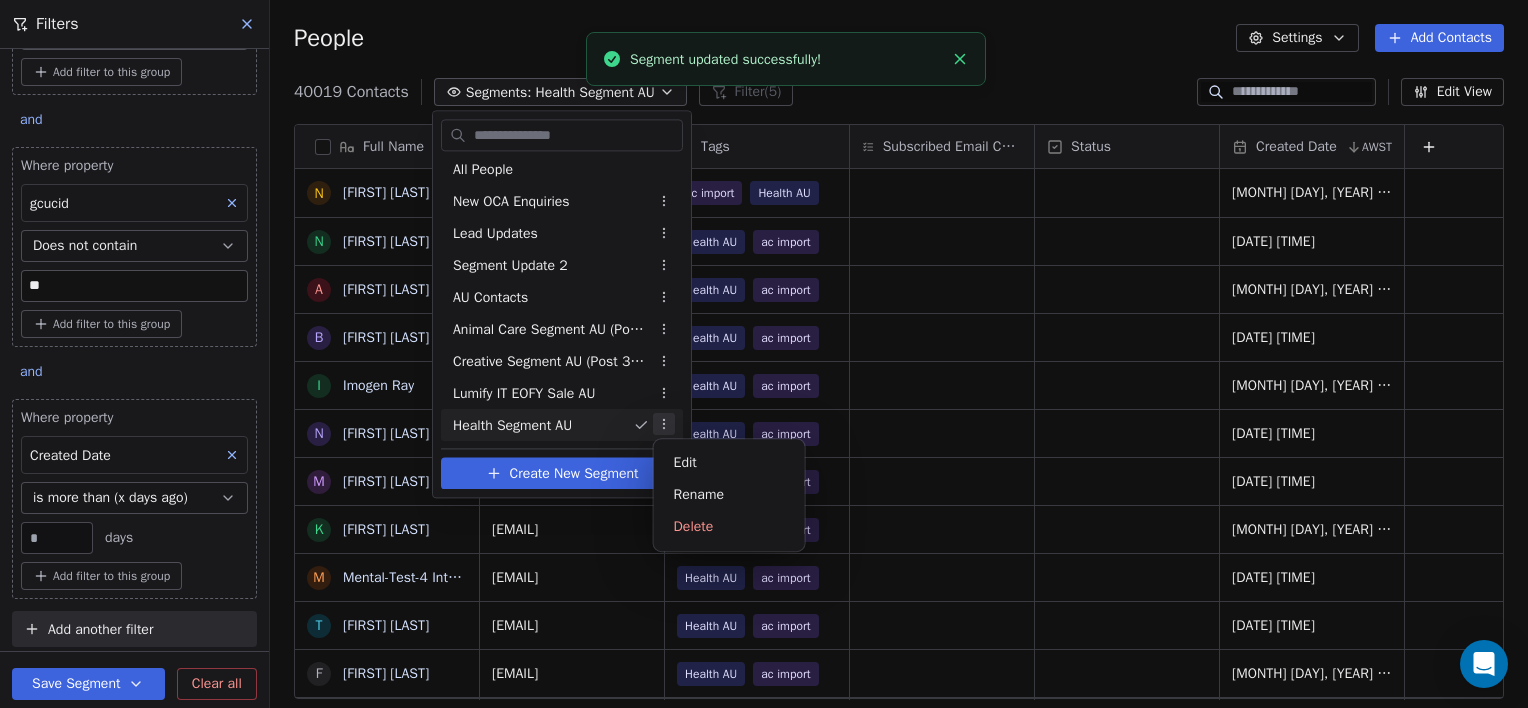 click on "Get Course Contacts People Marketing Workflows Campaigns Sales Pipelines Sequences Beta Tools Apps AI Agents Help & Support Filters Where property   Tags   Includes Health AU or Where property   course_of_interest   Contains ****** or Where property   course_of_interest   Contains ******* Add filter to this group and Where property   gcucid   Does not contain ** Add filter to this group and Where property   Created Date   is more than (x days ago) ** days Add filter to this group Add another filter Save Segment Clear all People Settings  Add Contacts 40019 Contacts Segments: Health Segment AU Filter  (5) Edit View Tag Add to Sequence Export Full Name N [FIRST] [LAST] N [FIRST] [LAST] A [FIRST] [LAST] B [FIRST] [LAST] I [FIRST] [LAST] N [FIRST] [LAST] M [FIRST] [LAST] K [FIRST] [LAST] M [FIRST] [LAST] T [FIRST] [LAST] F [FIRST] [LAST] K [FIRST] [LAST] C [FIRST] [LAST] K [FIRST] [LAST] R [FIRST] [LAST] M [FIRST] [LAST] F [FIRST] [LAST] L [FIRST] [LAST] K [FIRST] [LAST] T [FIRST] [LAST] K [FIRST] [LAST]" at bounding box center [764, 354] 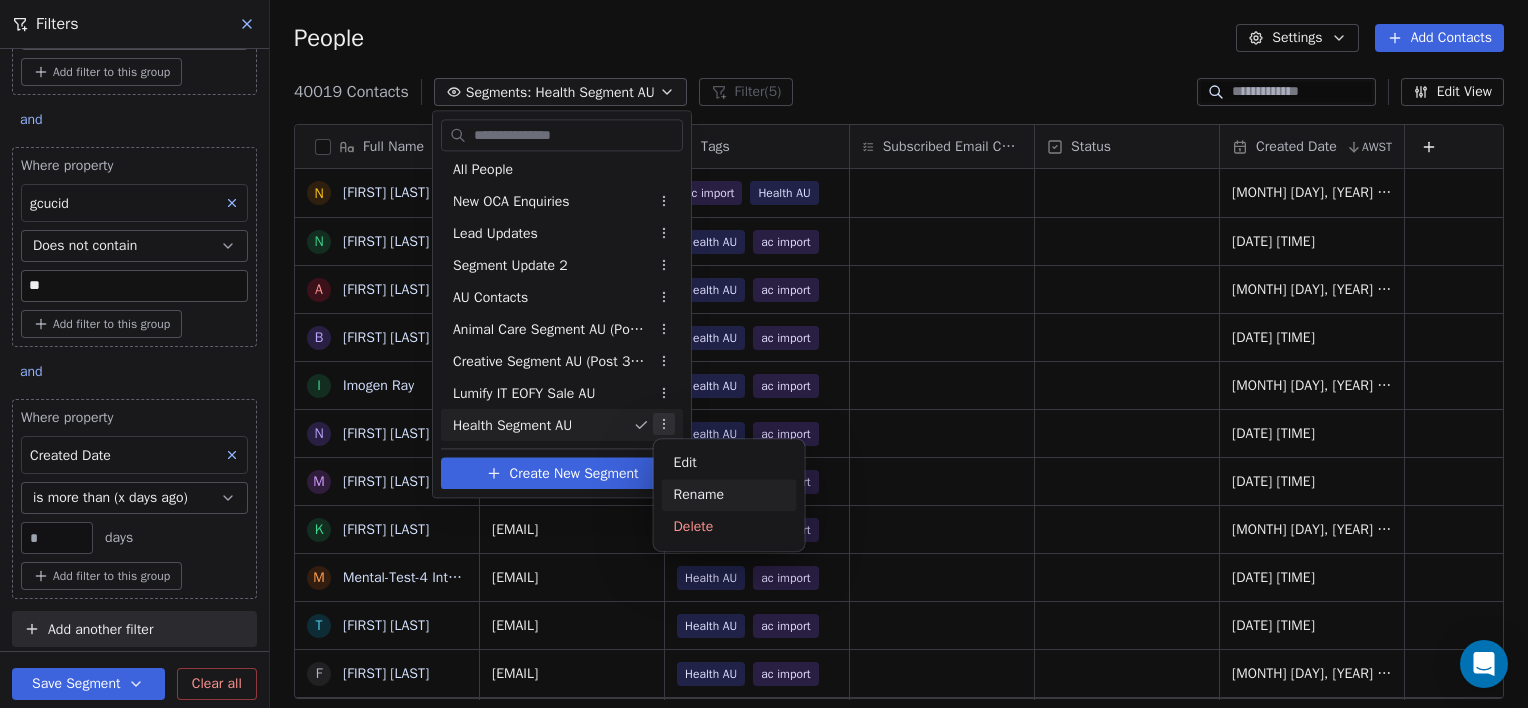 click on "Rename" at bounding box center (729, 495) 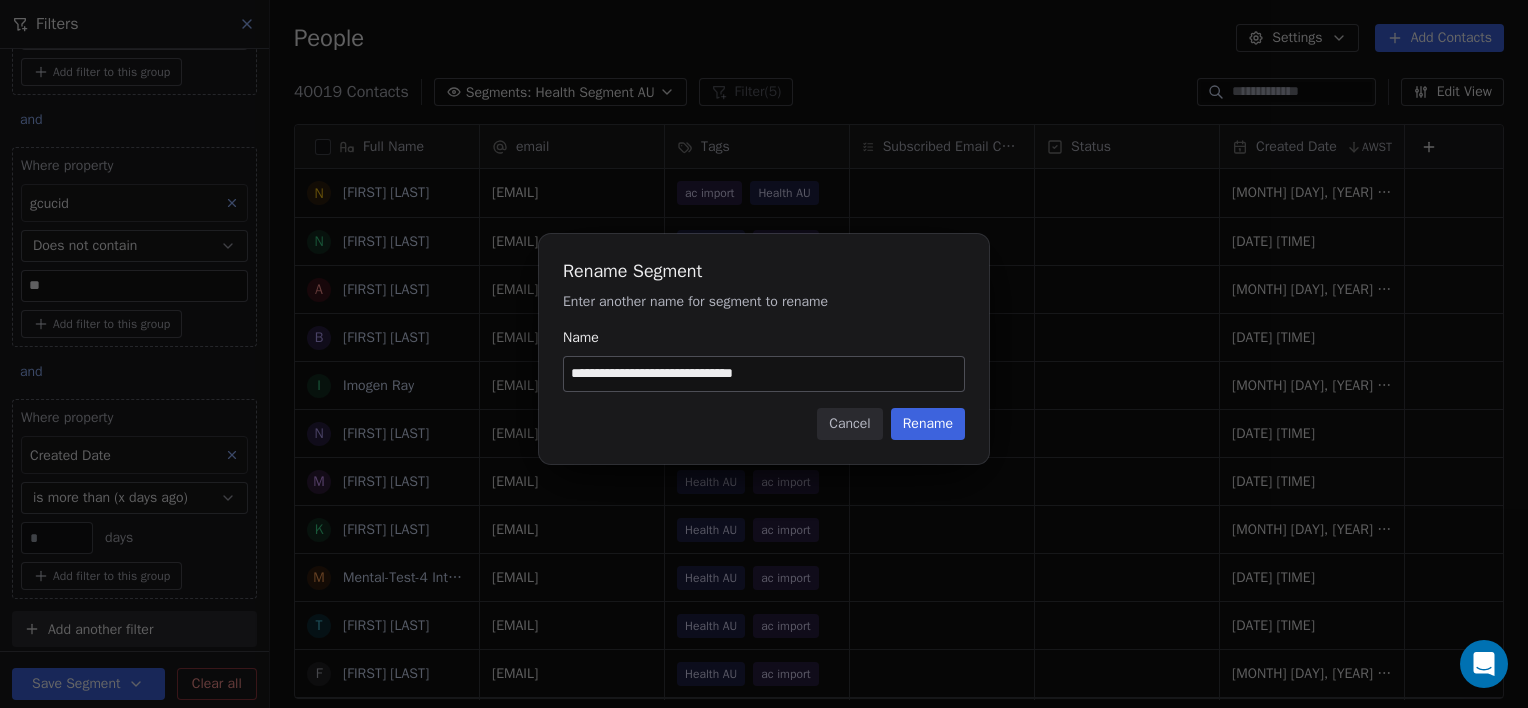 type on "**********" 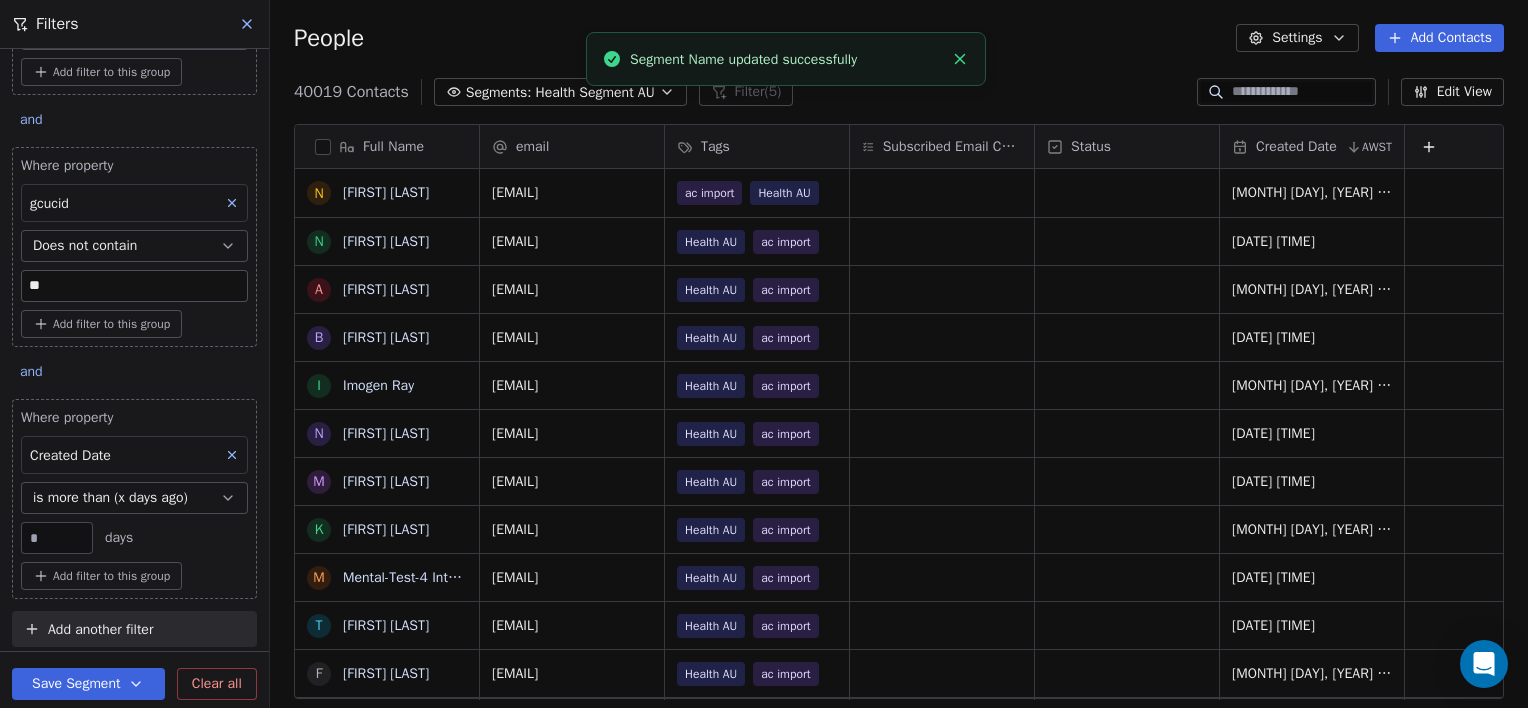 click on "Health Segment AU" at bounding box center (594, 92) 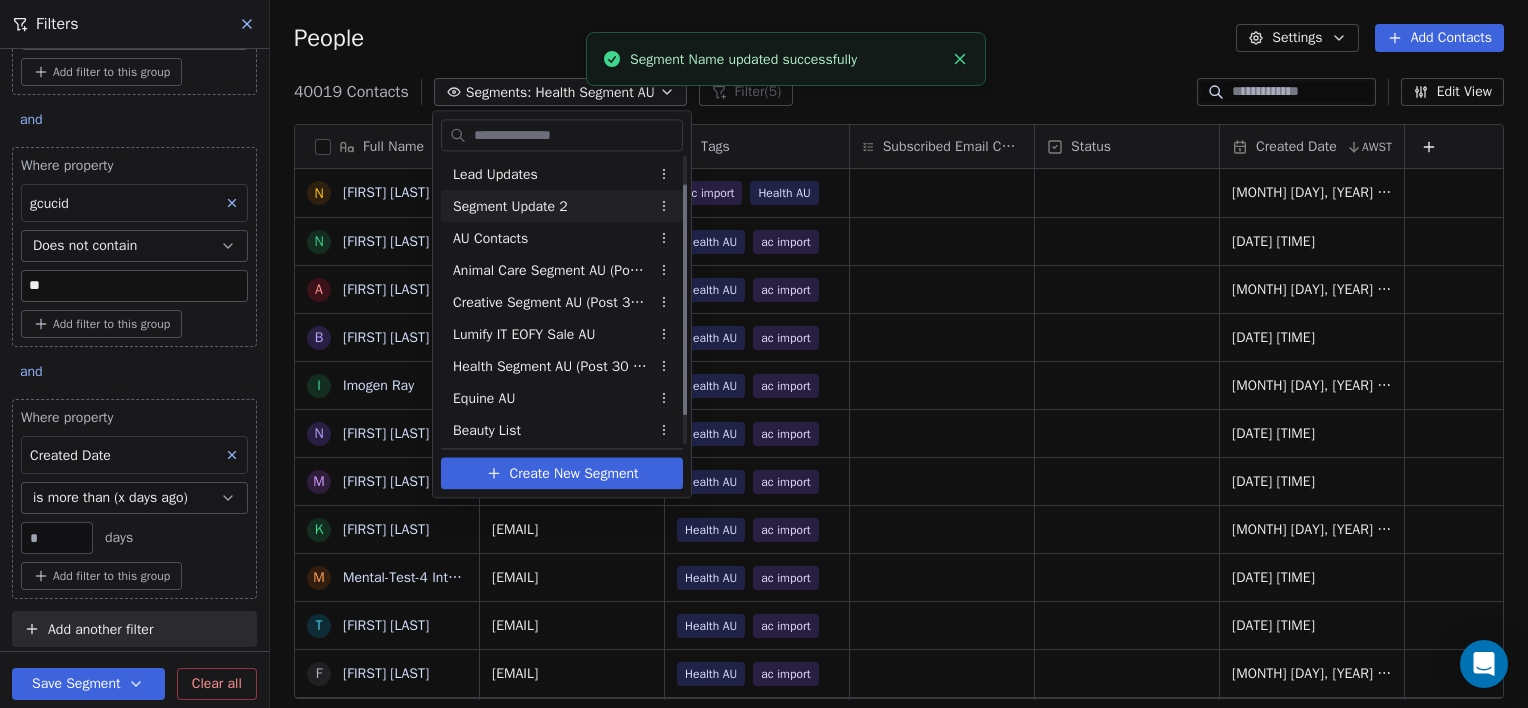 scroll, scrollTop: 70, scrollLeft: 0, axis: vertical 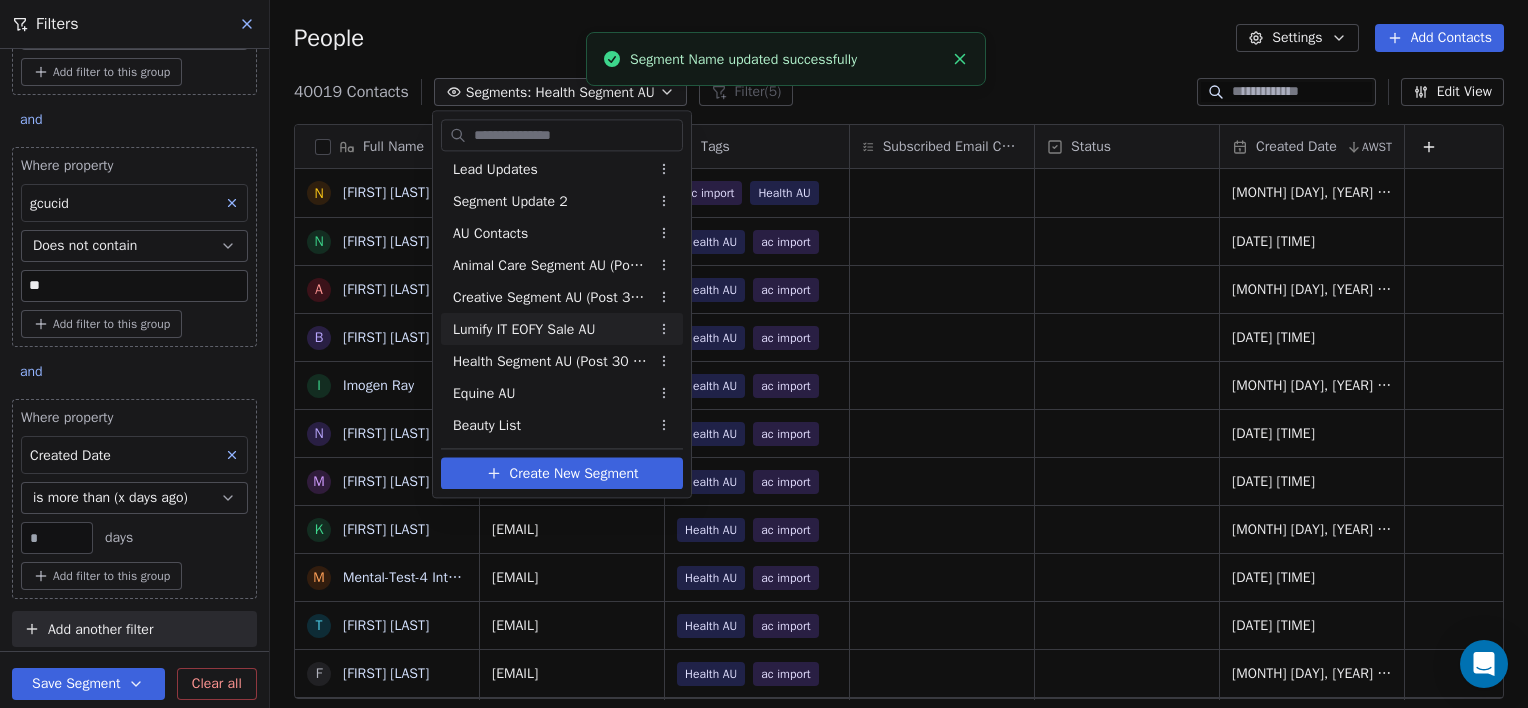click on "Get Course Contacts People Marketing Workflows Campaigns Sales Pipelines Sequences Beta Tools Apps AI Agents Help & Support Filters Where property   Tags   Includes Health AU or Where property   course_of_interest   Contains ****** or Where property   course_of_interest   Contains ******* Add filter to this group and Where property   gcucid   Does not contain ** Add filter to this group and Where property   Created Date   is more than (x days ago) ** days Add filter to this group Add another filter Save Segment Clear all People Settings  Add Contacts 40019 Contacts Segments: Health Segment AU Filter  (5) Edit View Tag Add to Sequence Export Full Name N [FIRST] [LAST] N [FIRST] [LAST] A [FIRST] [LAST] B [FIRST] [LAST] I [FIRST] [LAST] N [FIRST] [LAST] M [FIRST] [LAST] K [FIRST] [LAST] M [FIRST] [LAST] T [FIRST] [LAST] F [FIRST] [LAST] K [FIRST] [LAST] C [FIRST] [LAST] K [FIRST] [LAST] R [FIRST] [LAST] M [FIRST] [LAST] F [FIRST] [LAST] L [FIRST] [LAST] K [FIRST] [LAST] T [FIRST] [LAST] K [FIRST] [LAST]" at bounding box center (764, 354) 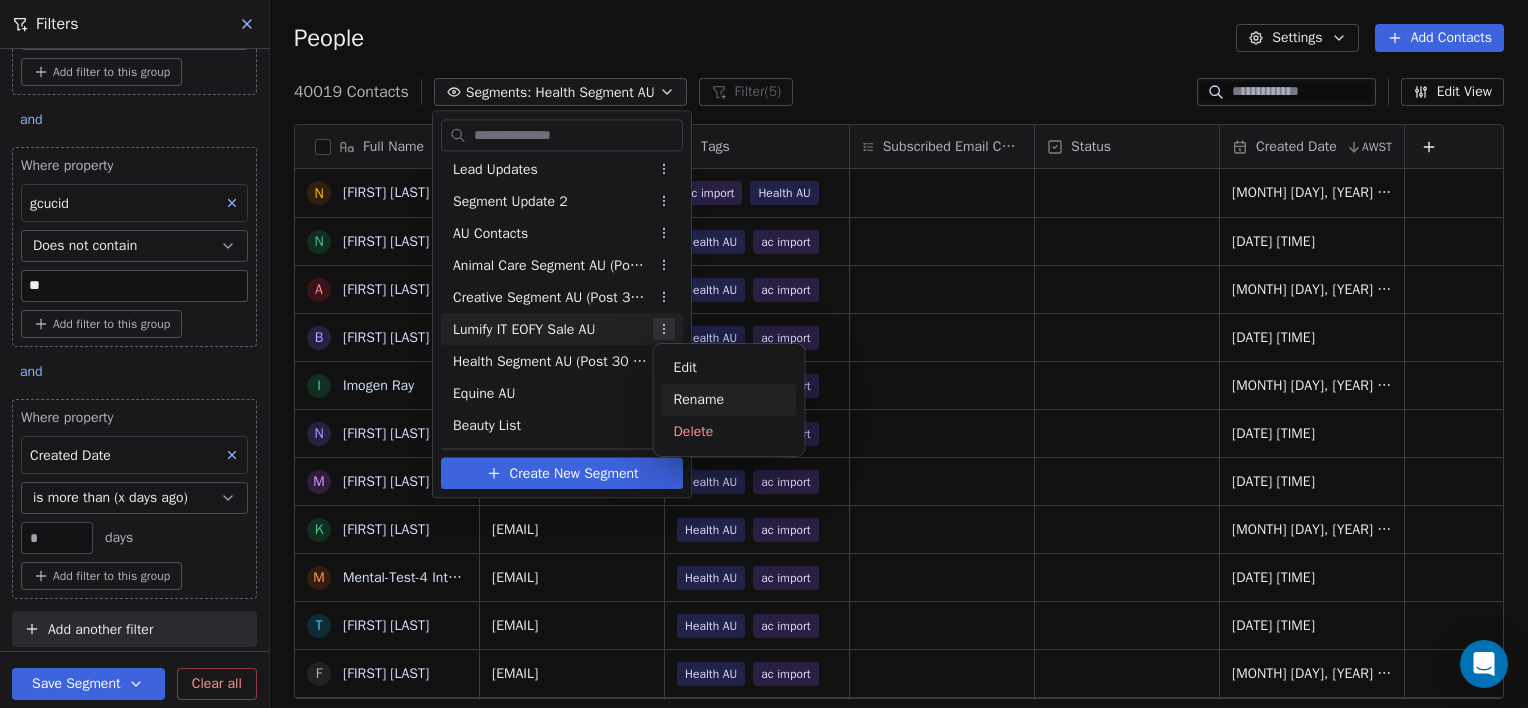click on "Rename" at bounding box center (729, 400) 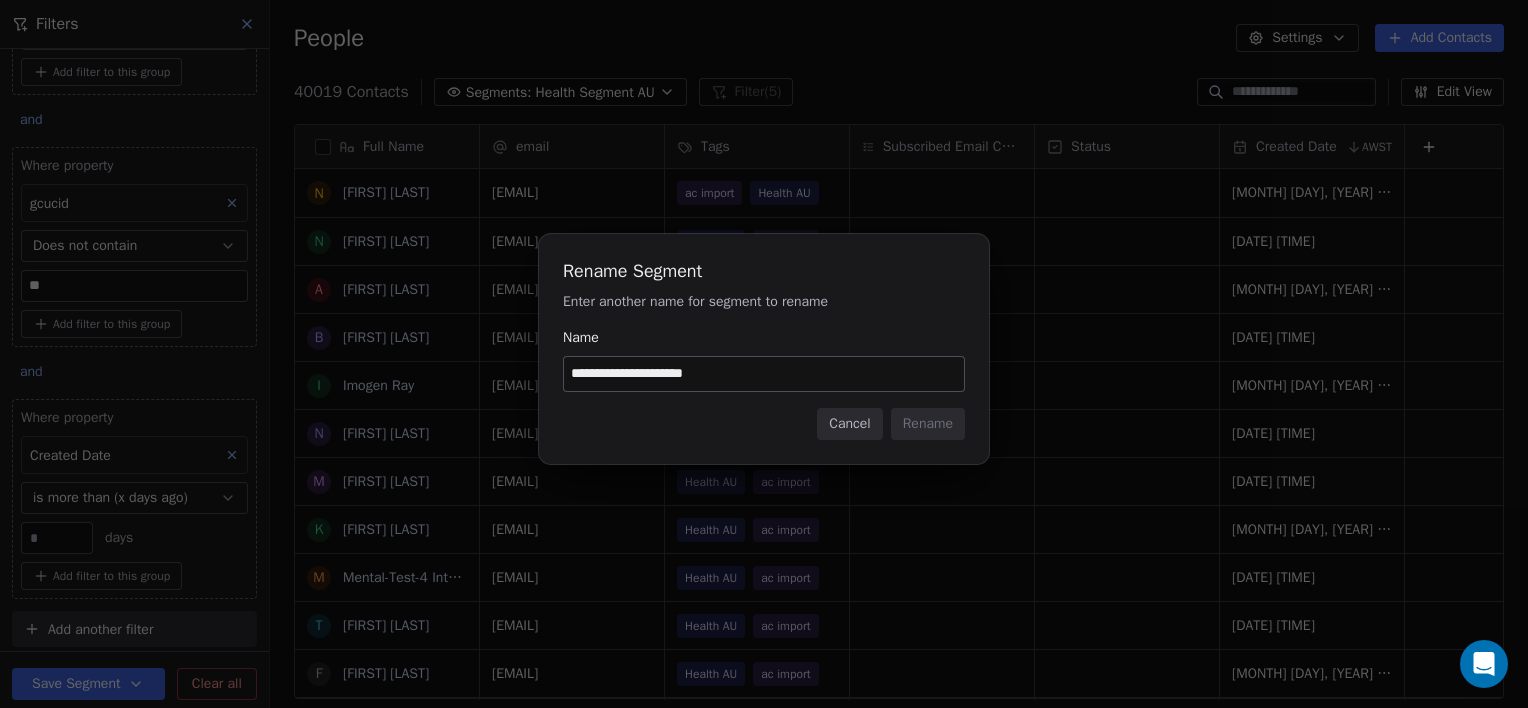 drag, startPoint x: 668, startPoint y: 371, endPoint x: 516, endPoint y: 371, distance: 152 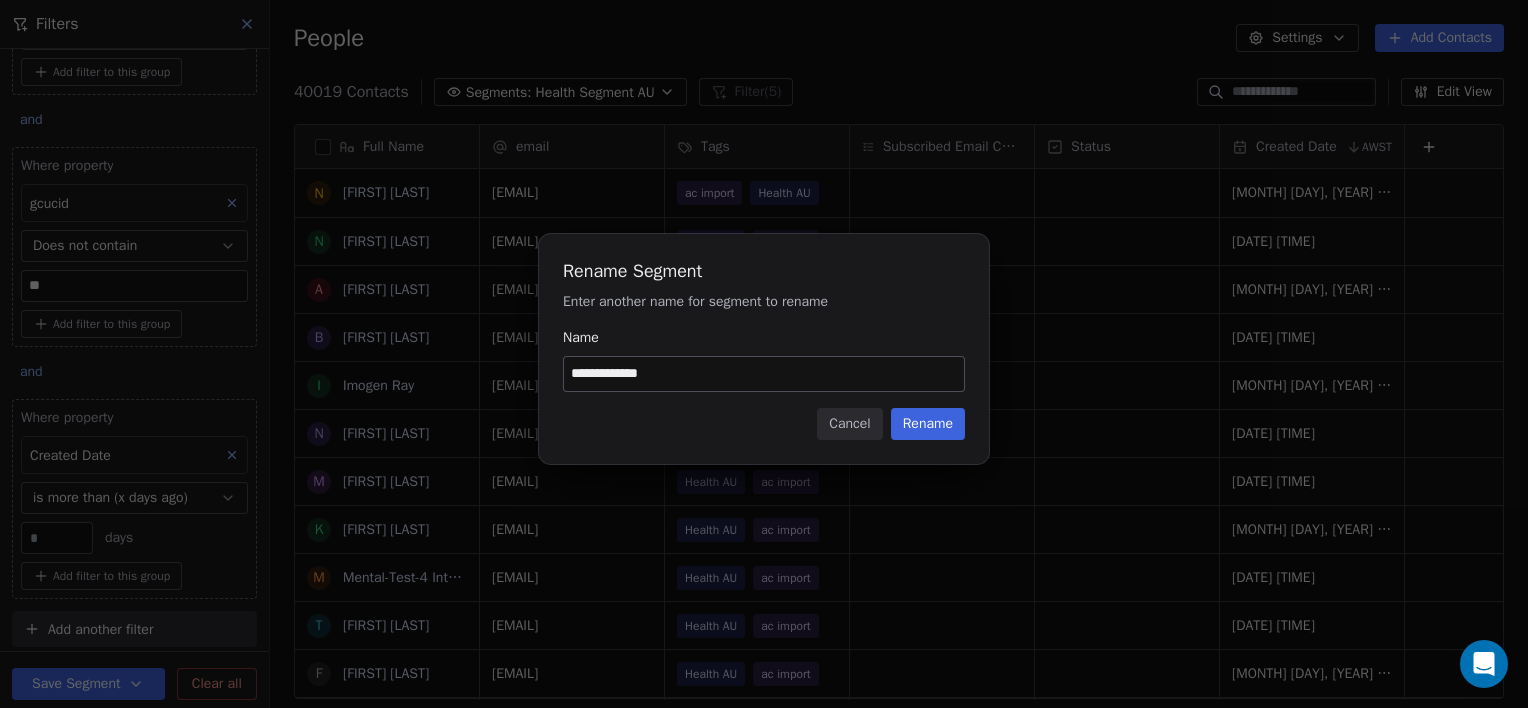 click on "**********" at bounding box center [764, 374] 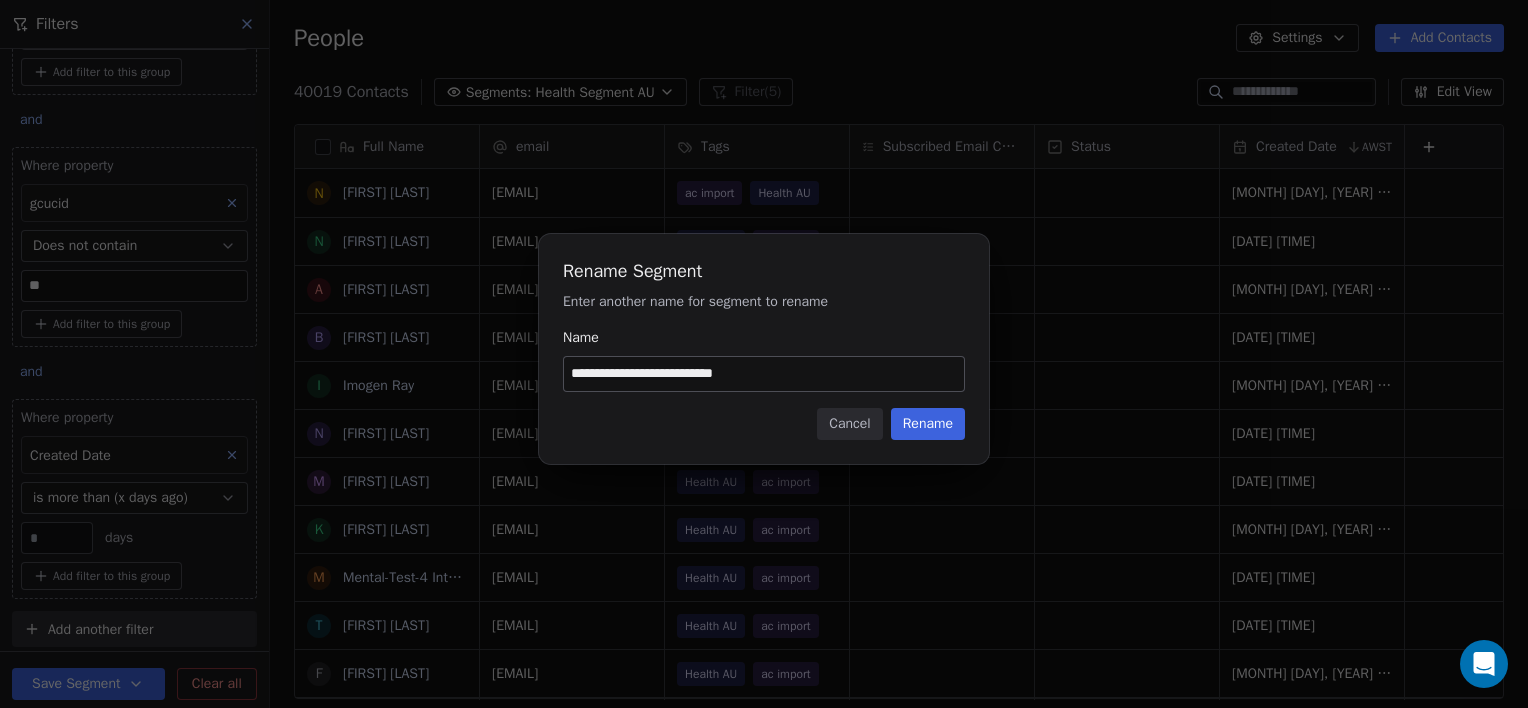 type on "**********" 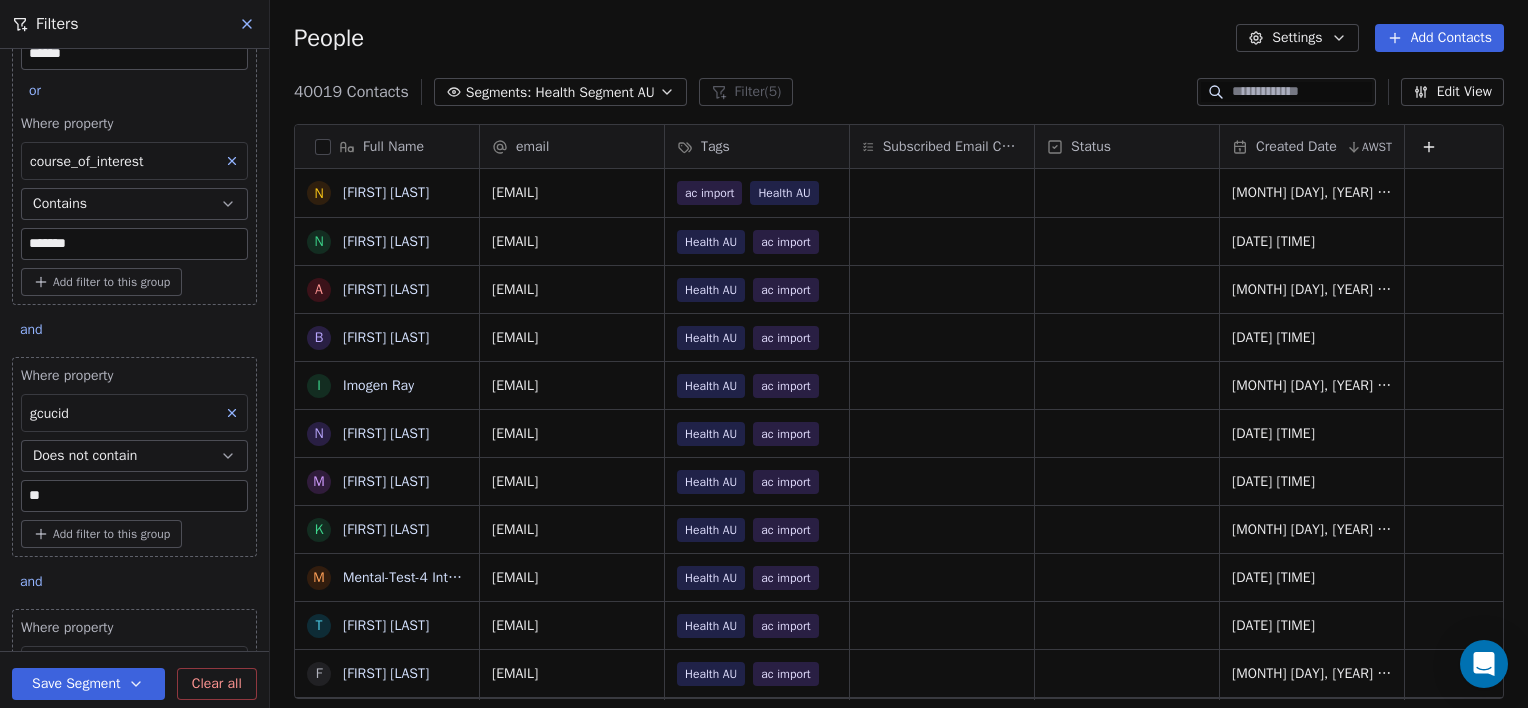 scroll, scrollTop: 0, scrollLeft: 0, axis: both 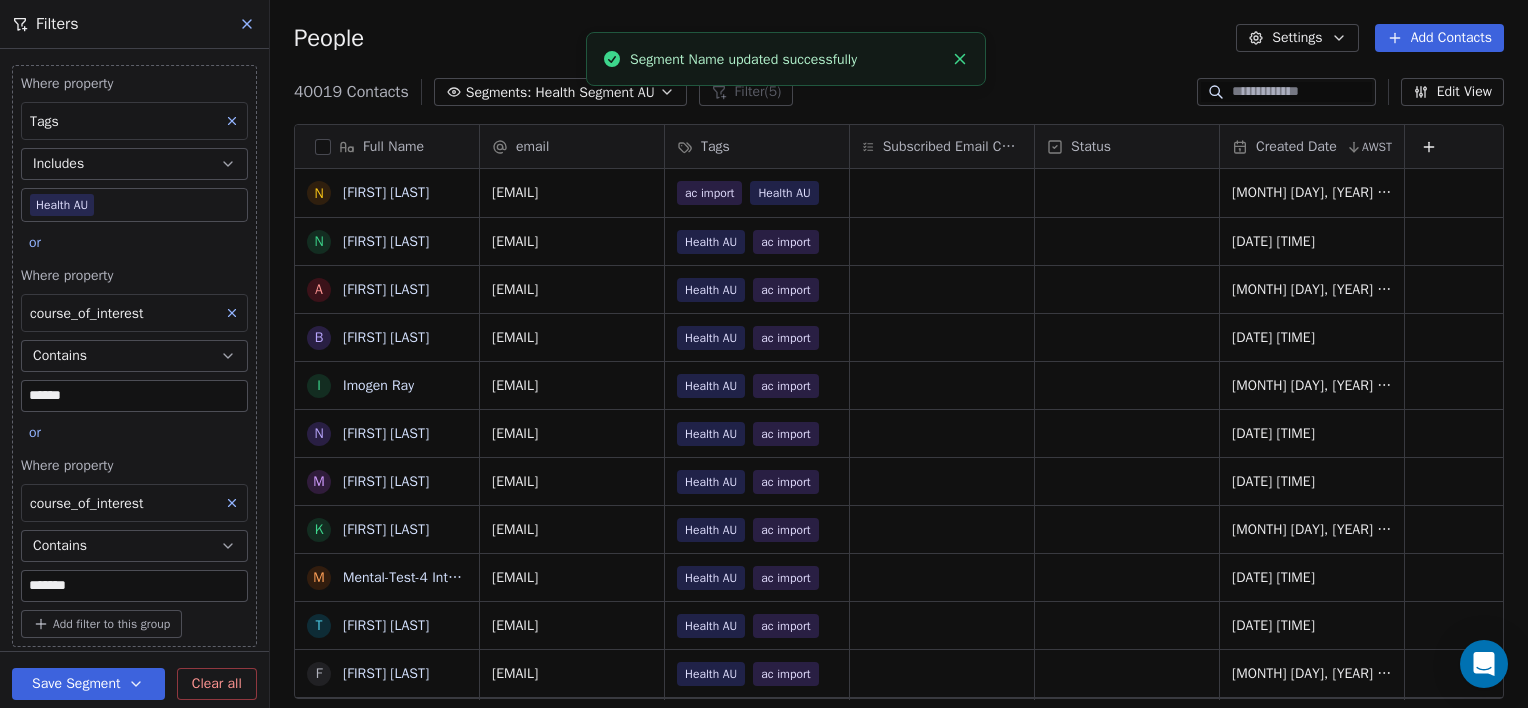 click on "People Settings  Add Contacts" at bounding box center [899, 38] 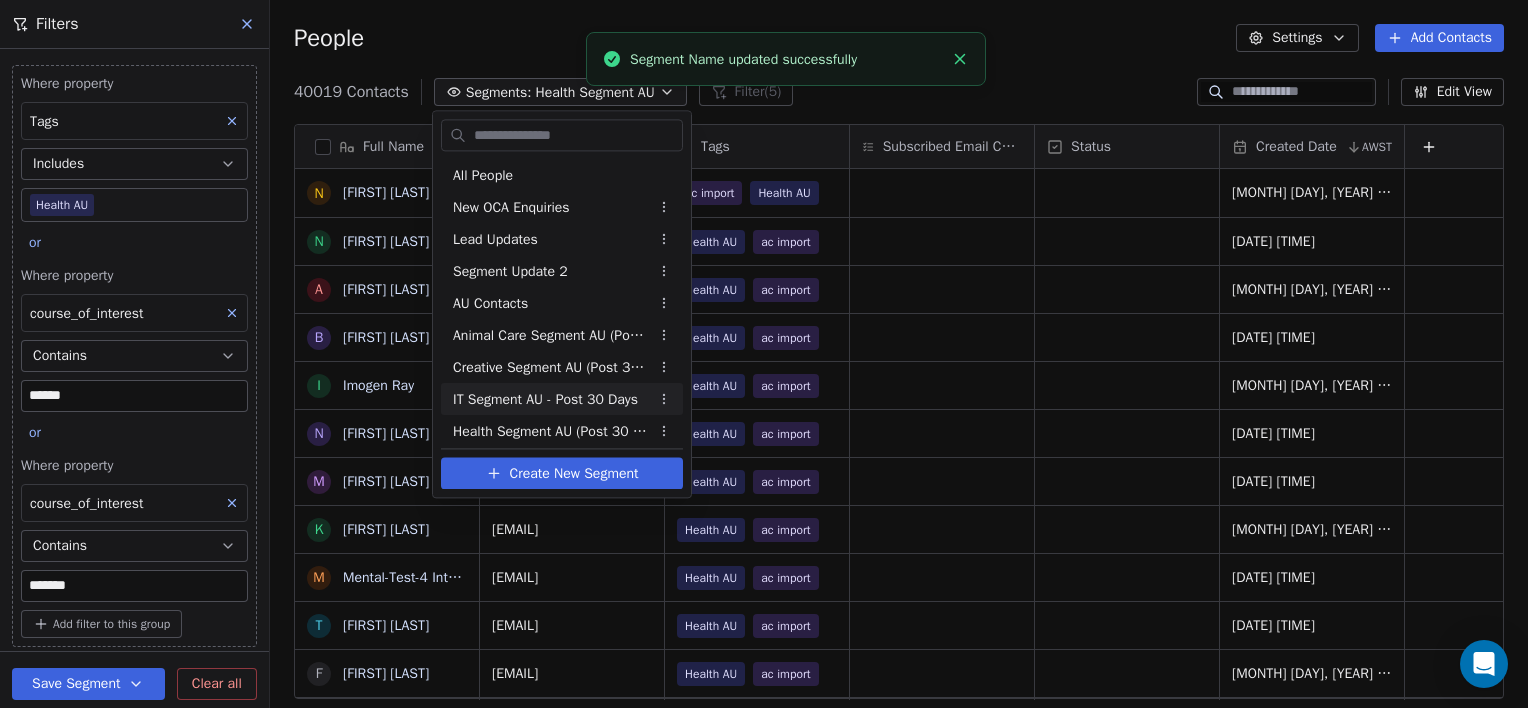 click on "IT Segment AU - Post 30 Days" at bounding box center (545, 399) 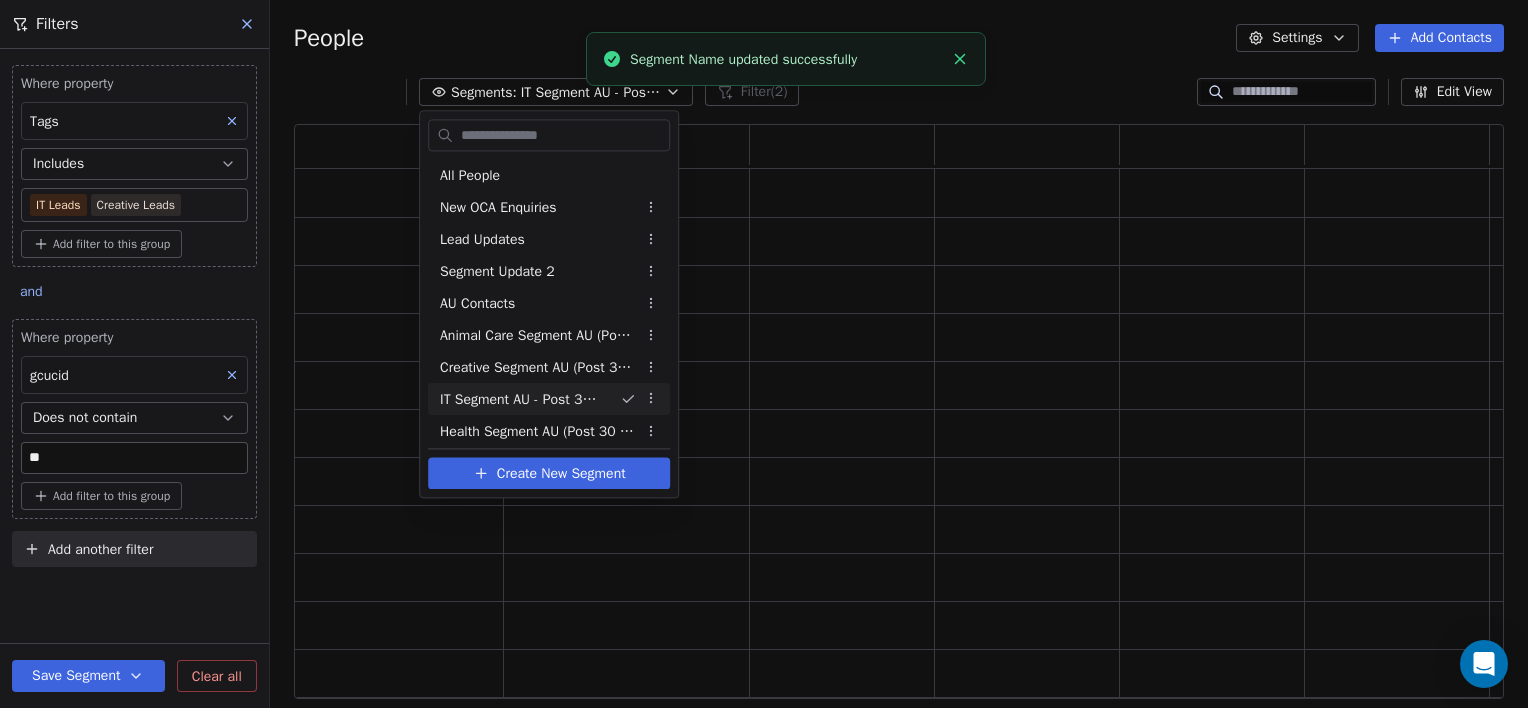 scroll, scrollTop: 16, scrollLeft: 16, axis: both 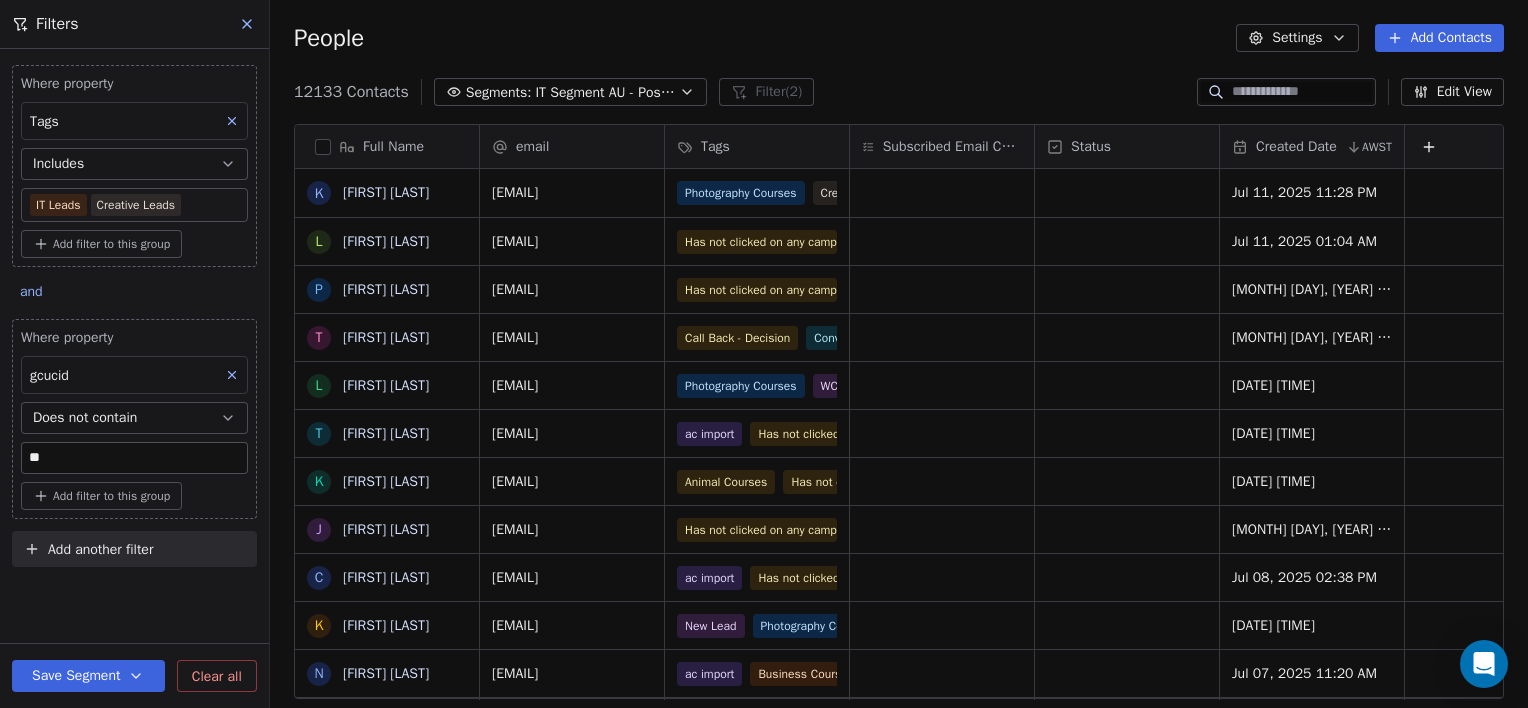 click on "Add filter to this group" at bounding box center (111, 244) 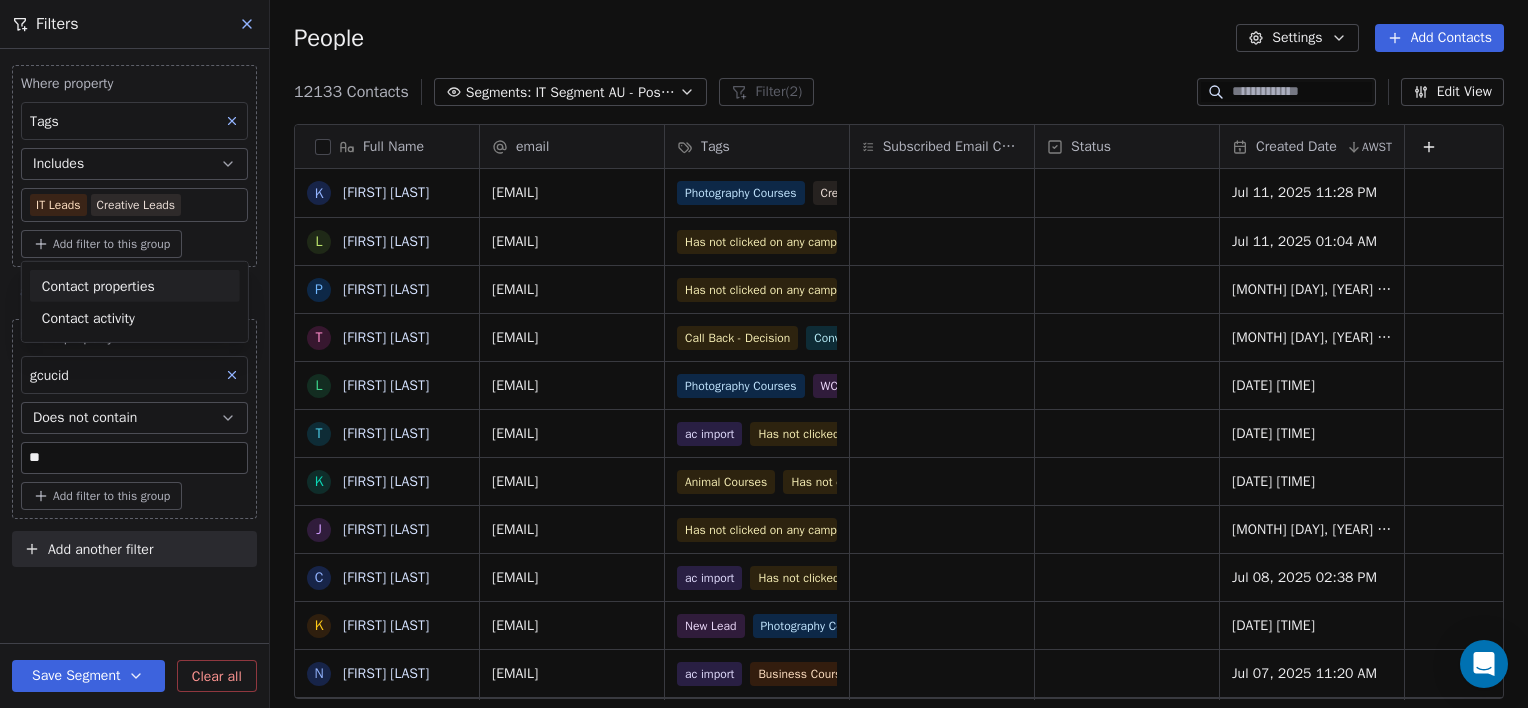 click on "Contact properties" at bounding box center [98, 285] 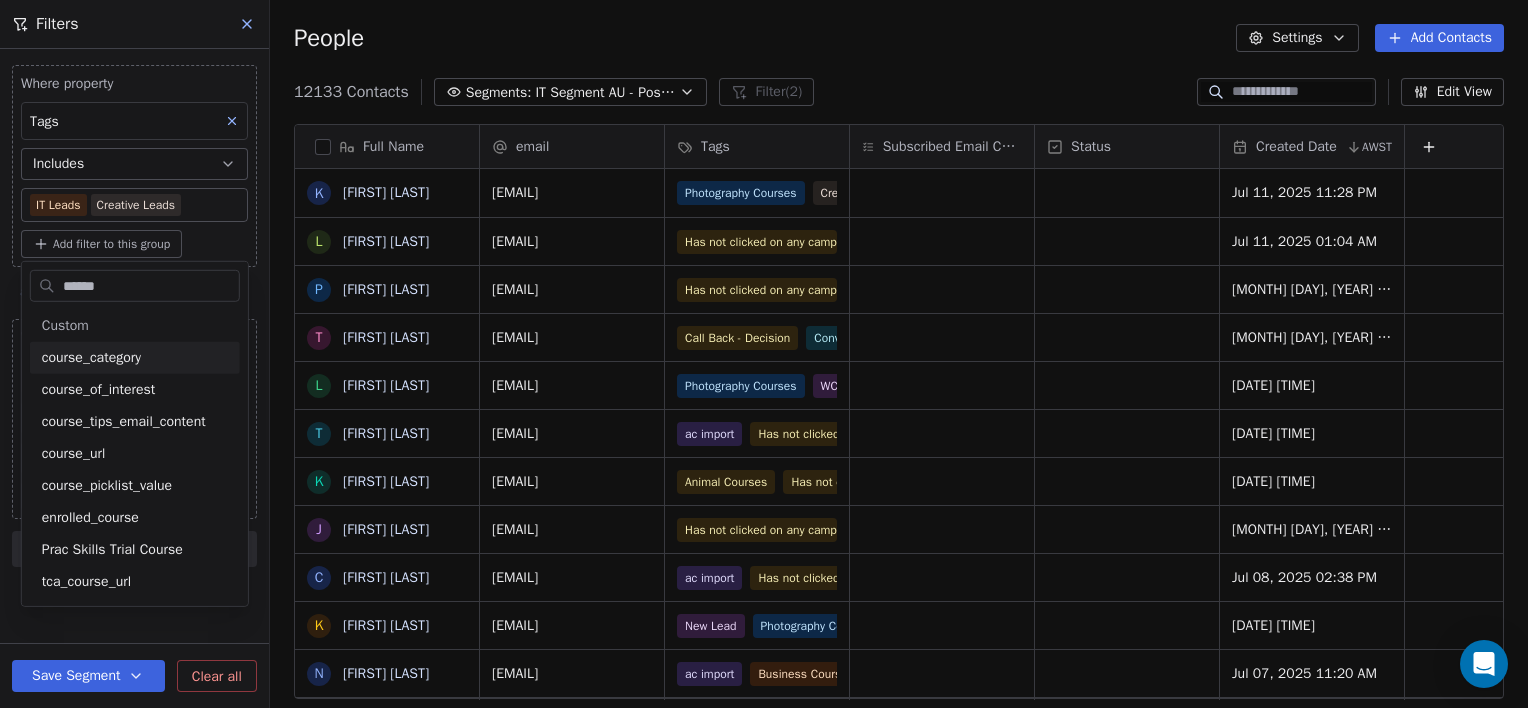 type on "******" 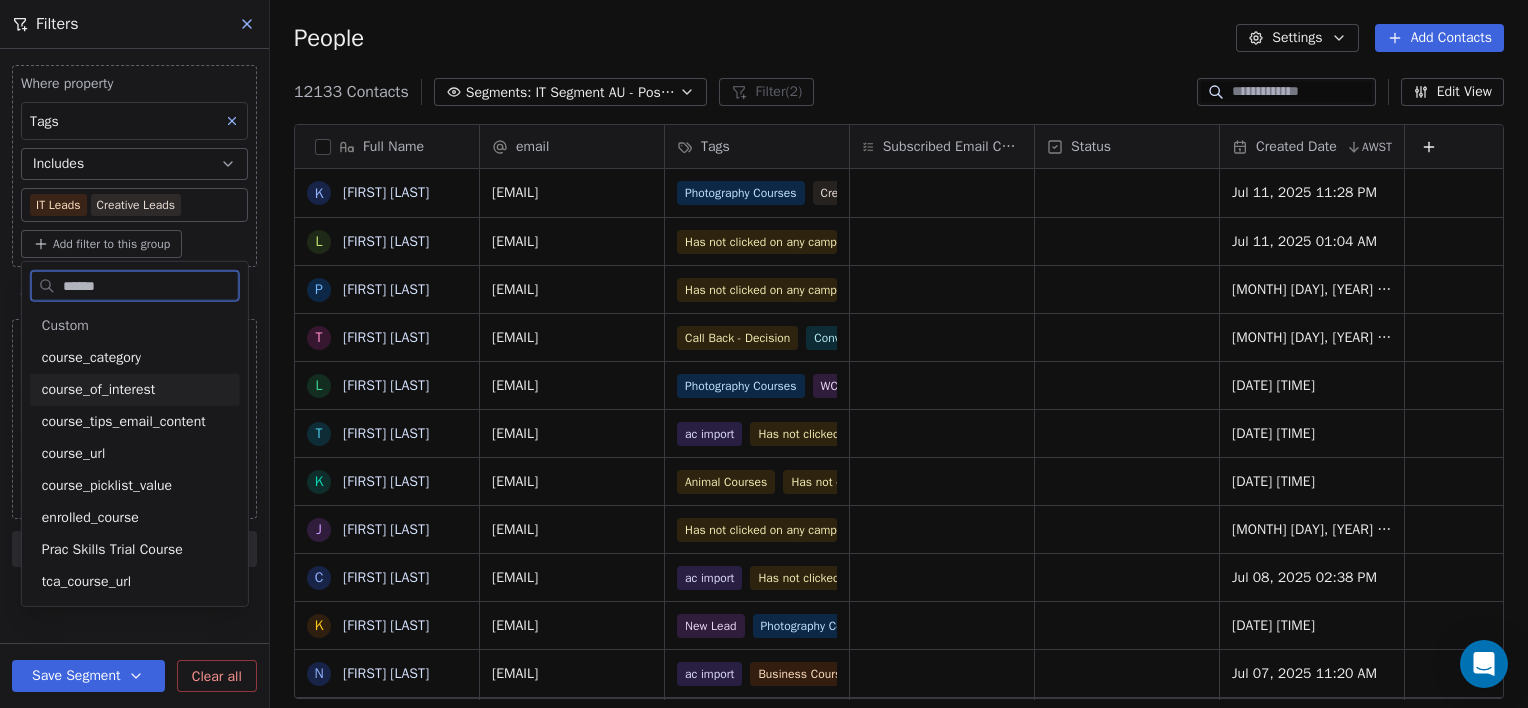 click on "course_of_interest" at bounding box center [99, 390] 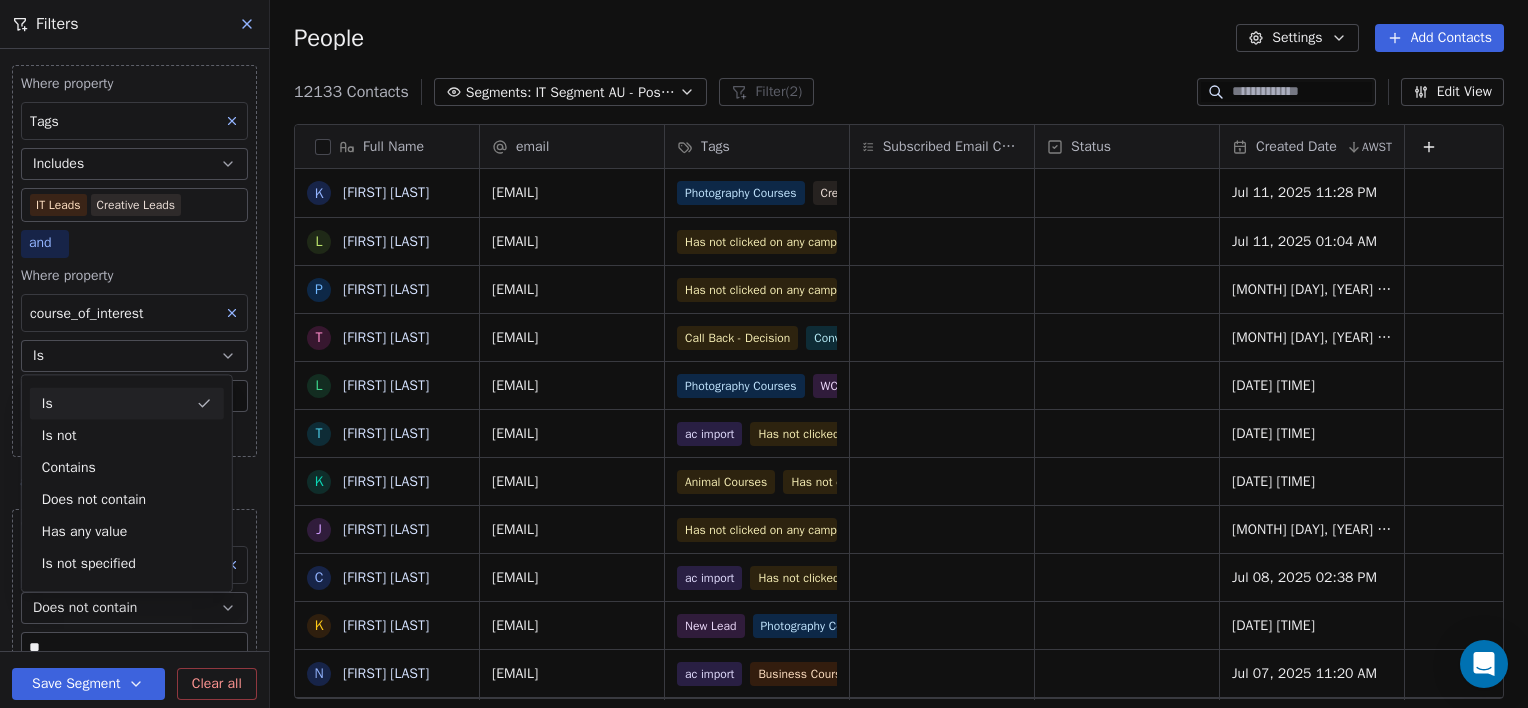click on "and" at bounding box center [40, 242] 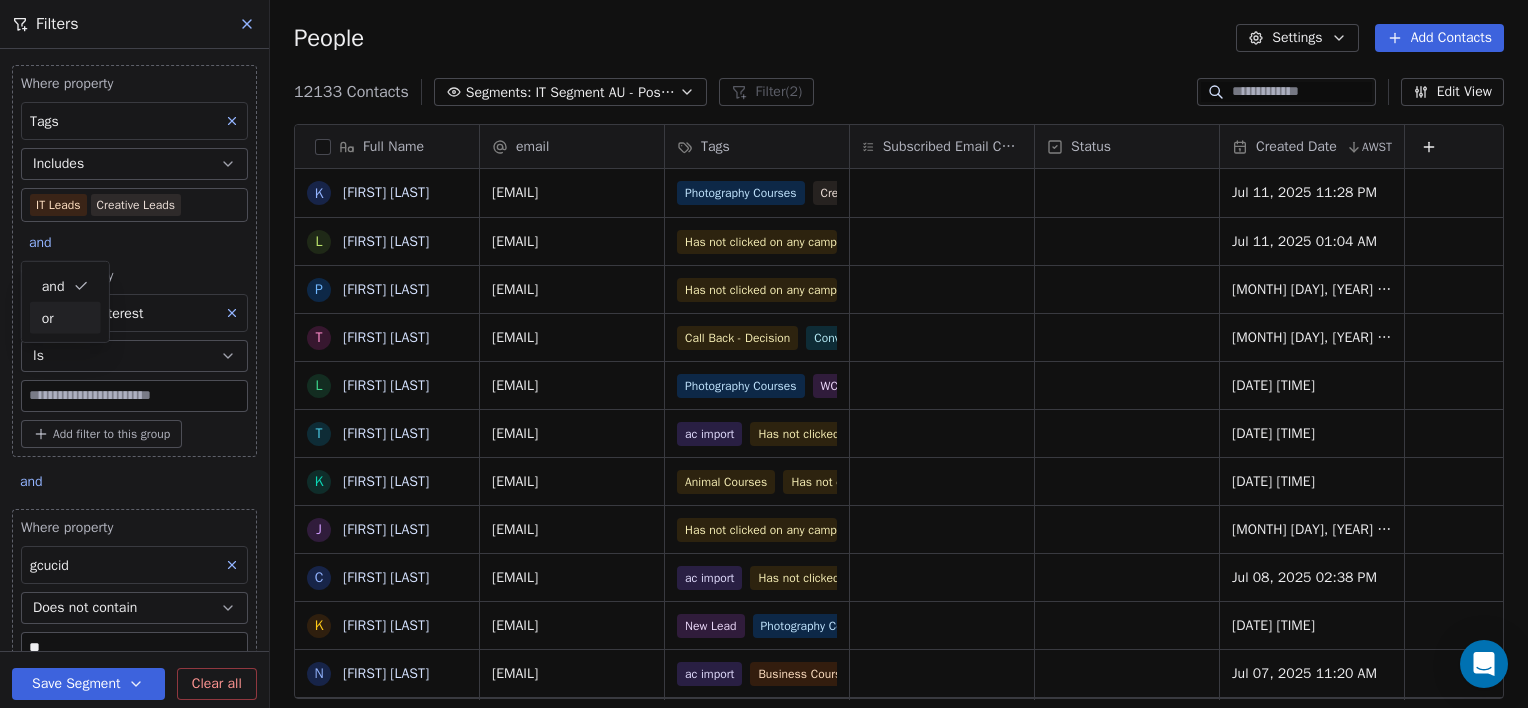 click on "or" at bounding box center (65, 317) 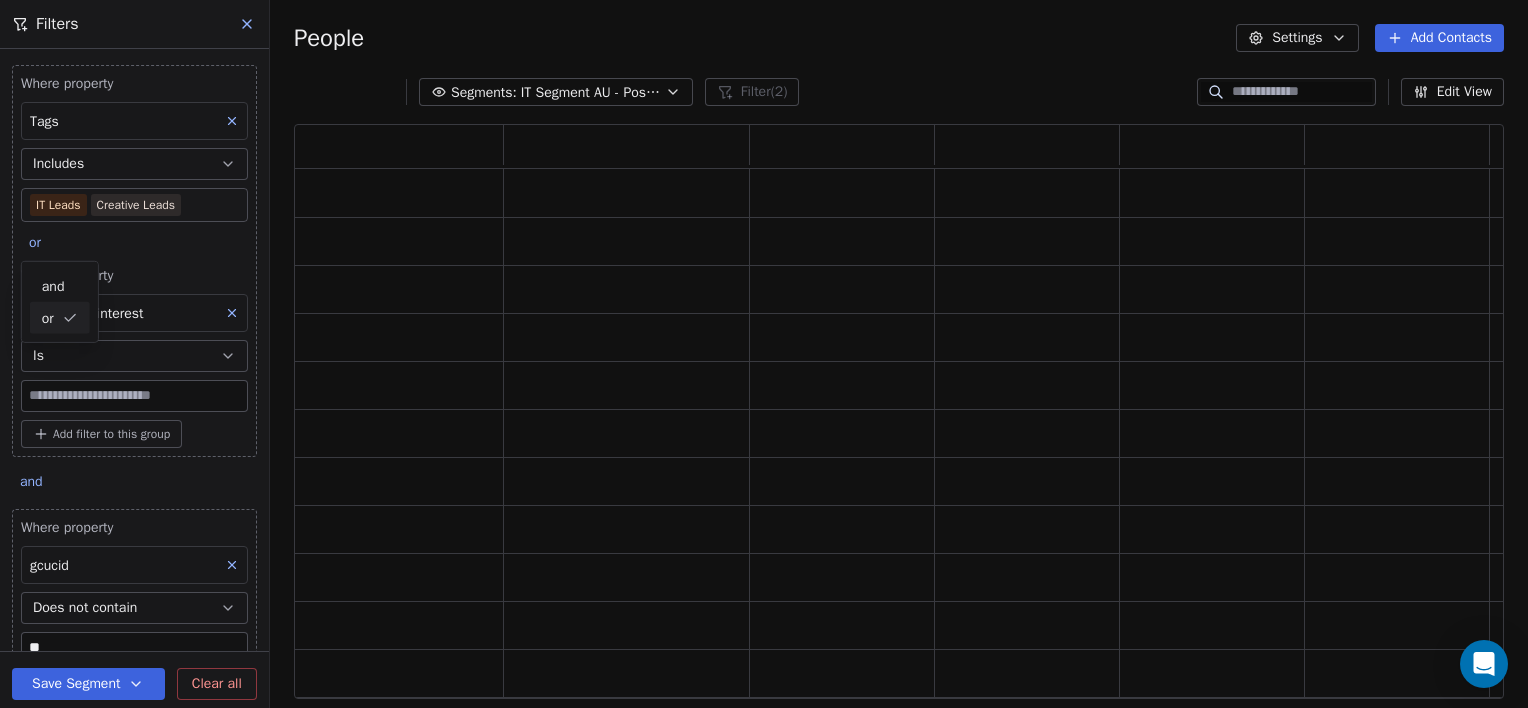 scroll, scrollTop: 16, scrollLeft: 16, axis: both 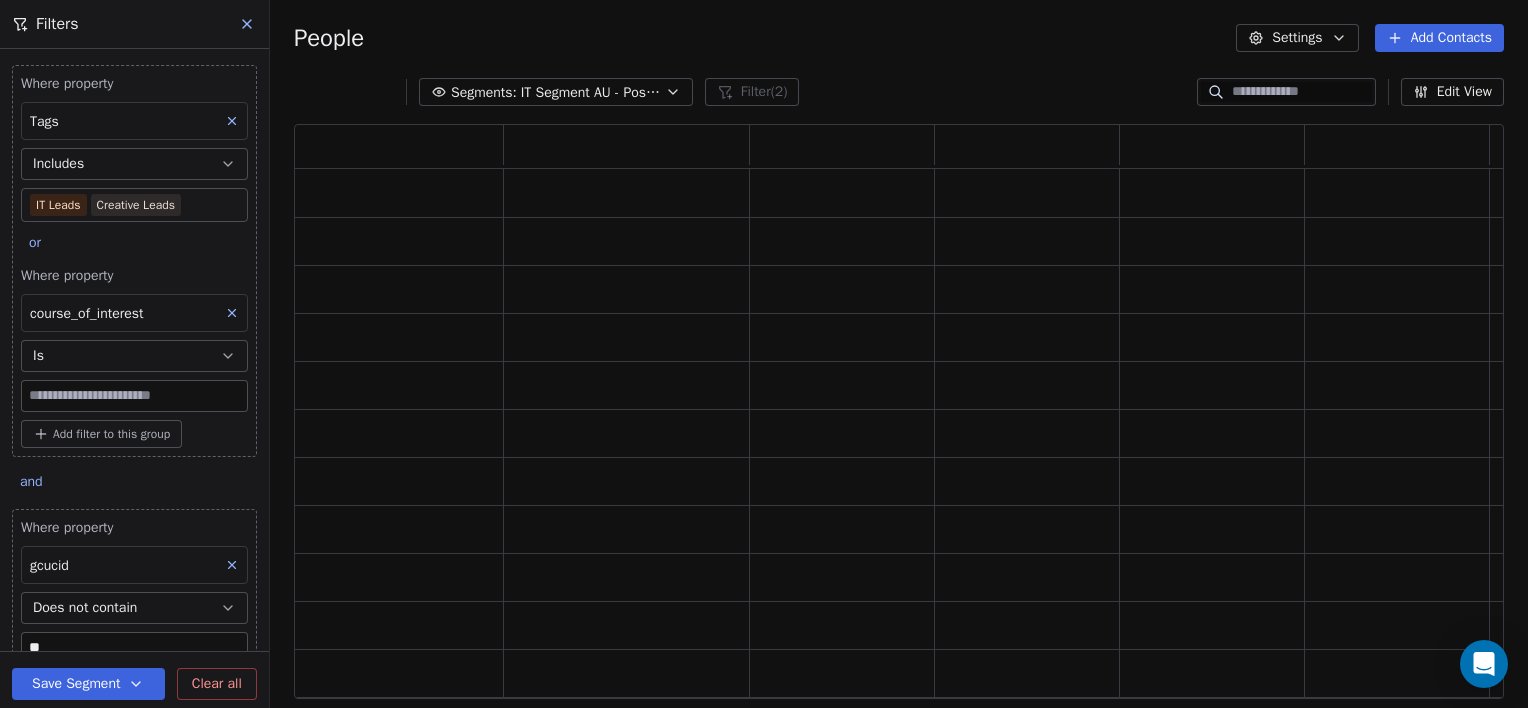 click on "Is" at bounding box center [134, 356] 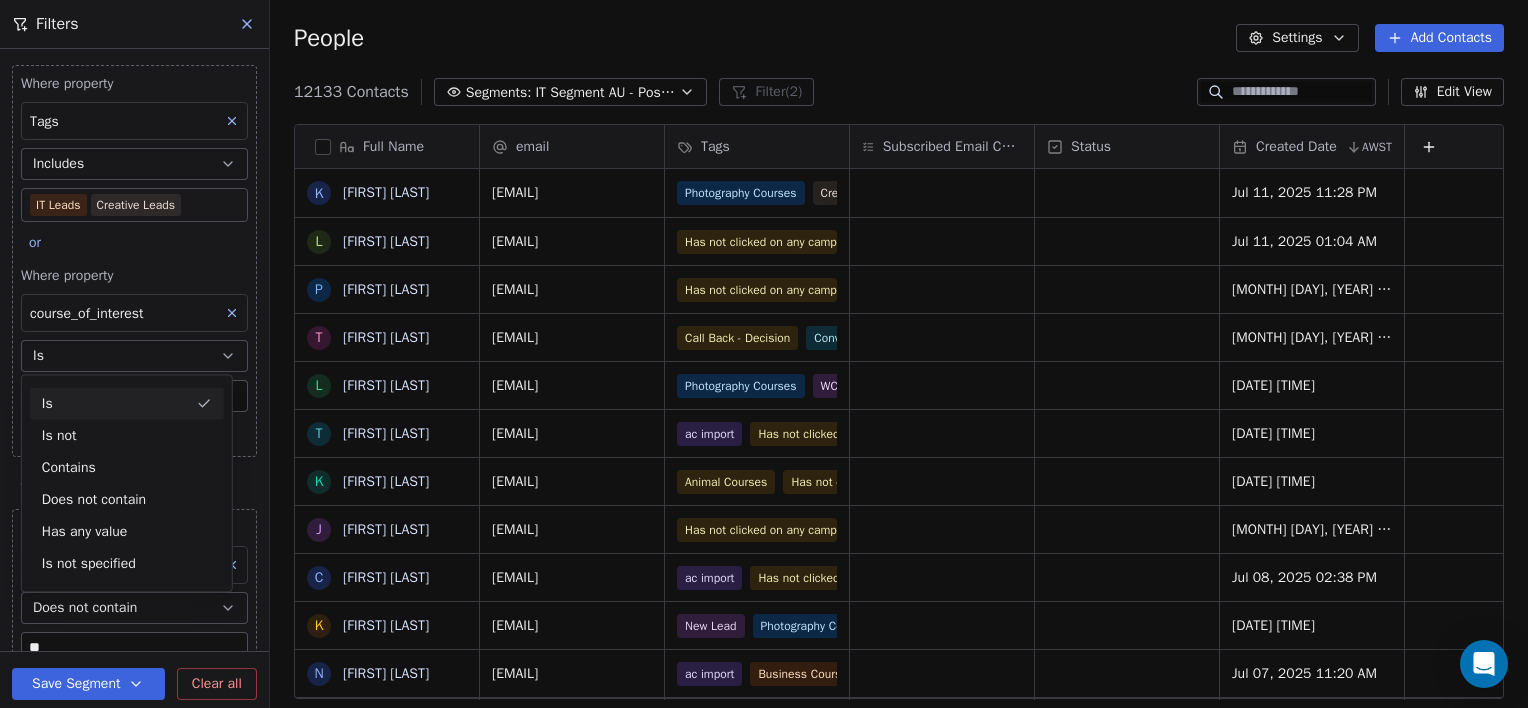 scroll, scrollTop: 16, scrollLeft: 16, axis: both 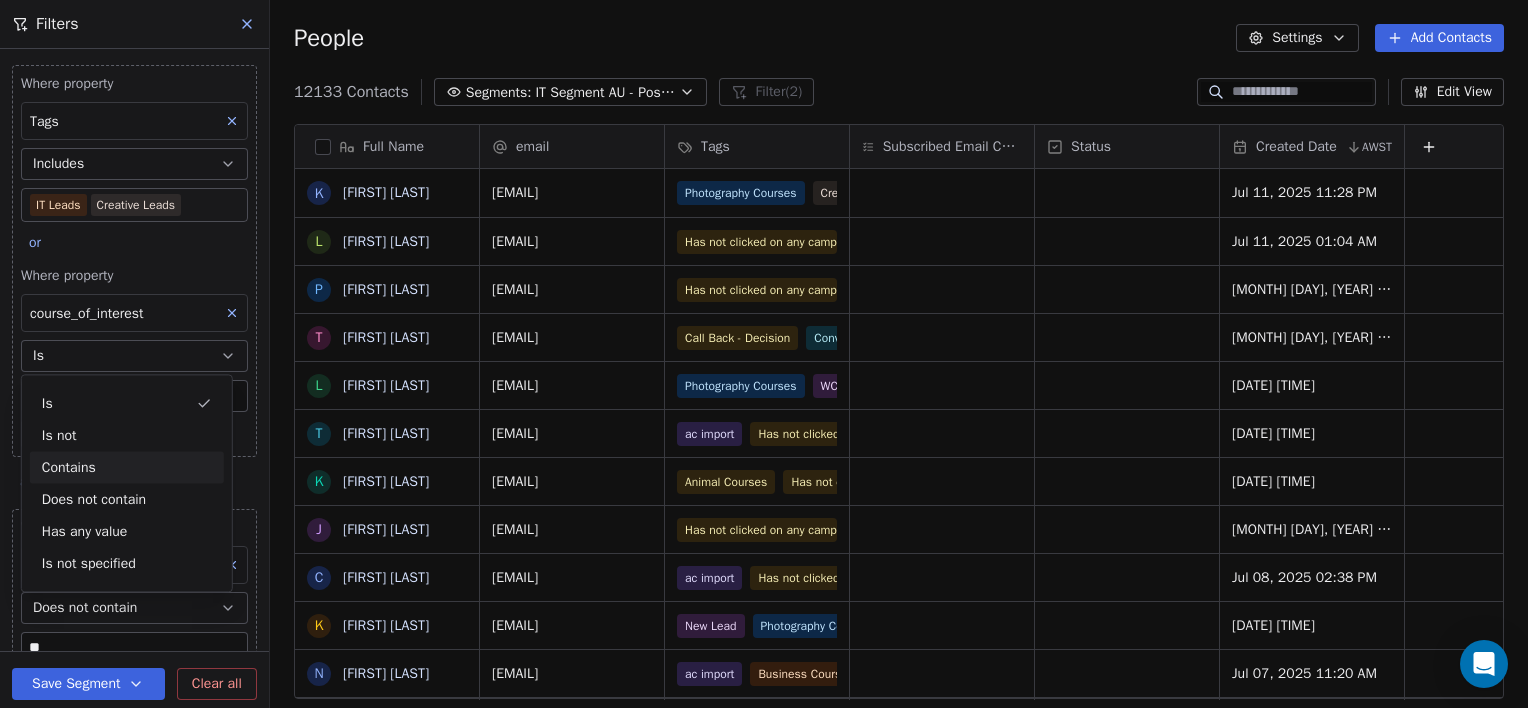 click on "Contains" at bounding box center (127, 467) 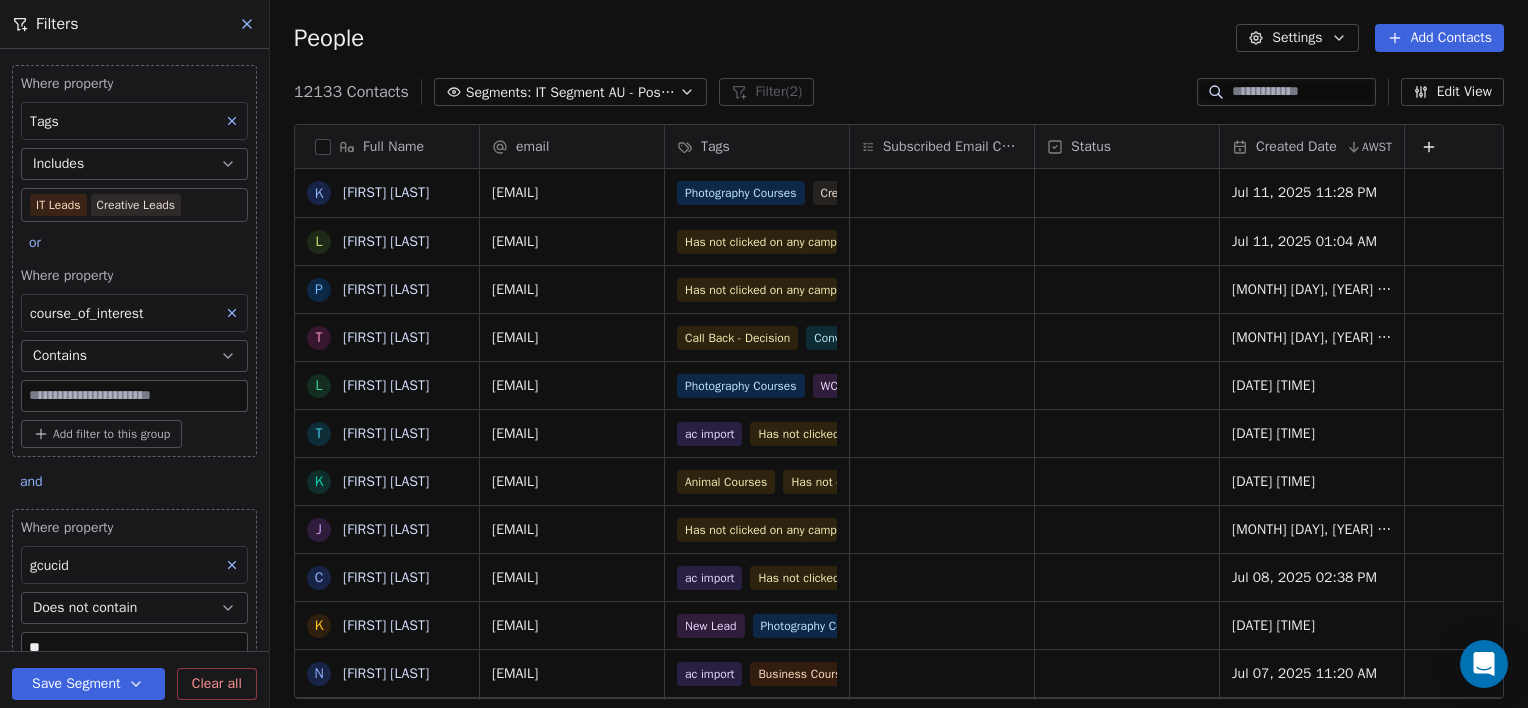 click at bounding box center [134, 396] 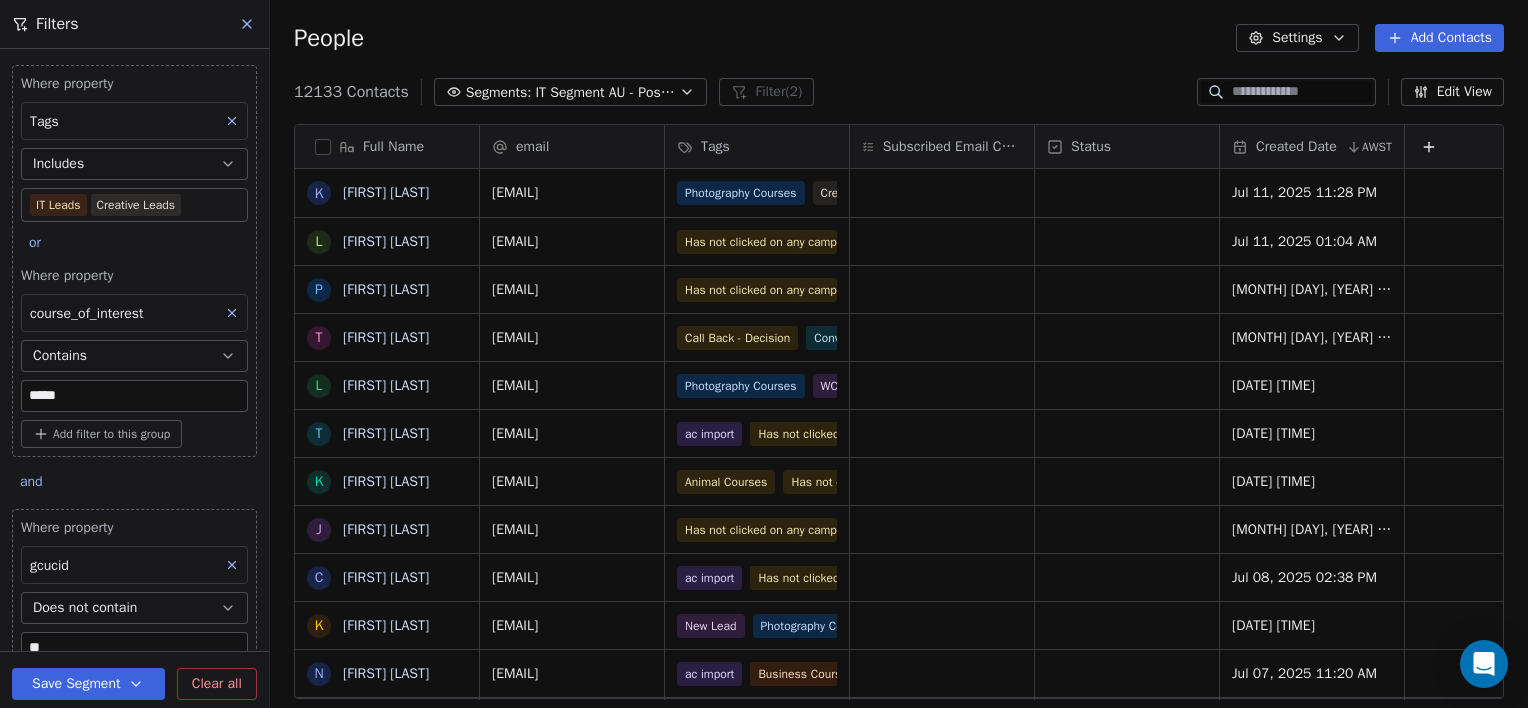 type on "*****" 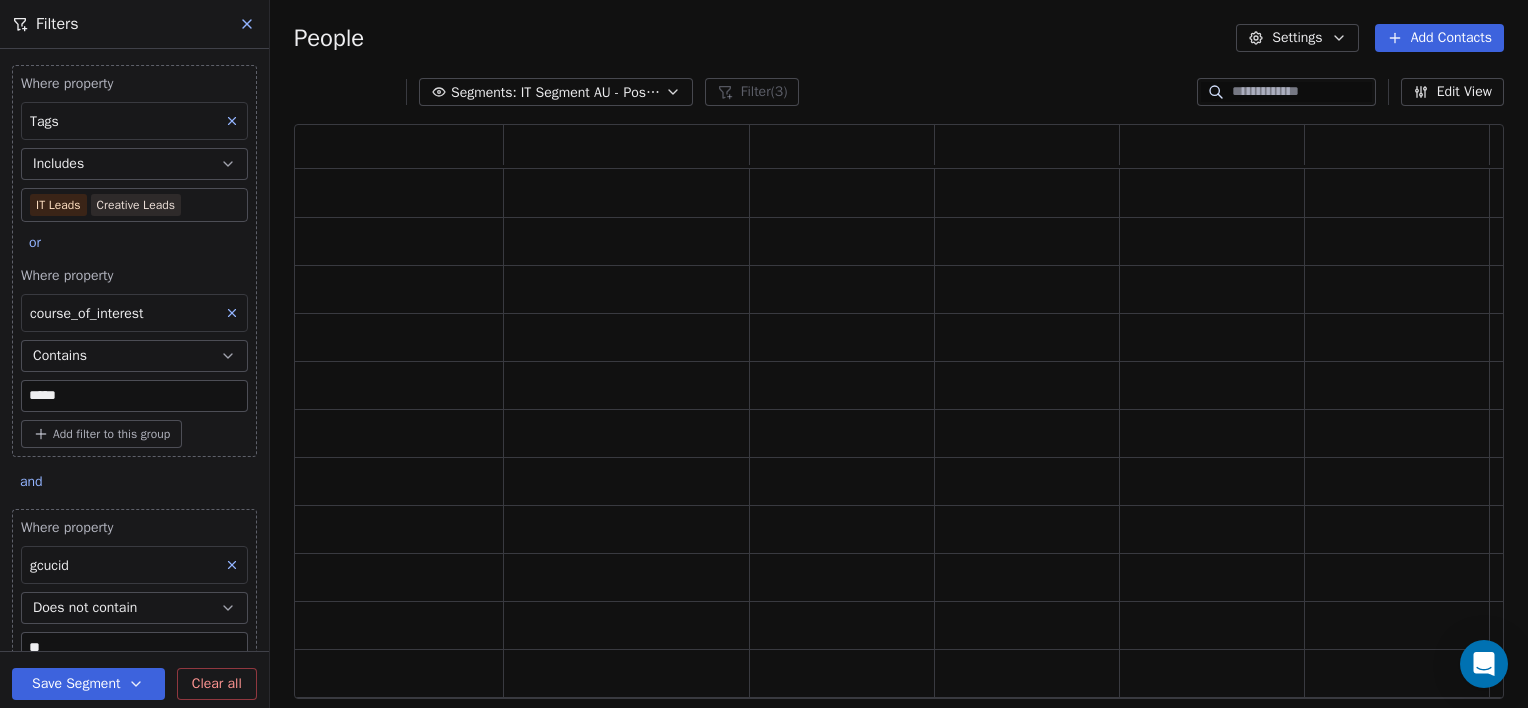 click on "Where property Tags Includes IT Leads Creative Leads or Where property course_of_interest Contains ***** Add filter to this group" at bounding box center [134, 261] 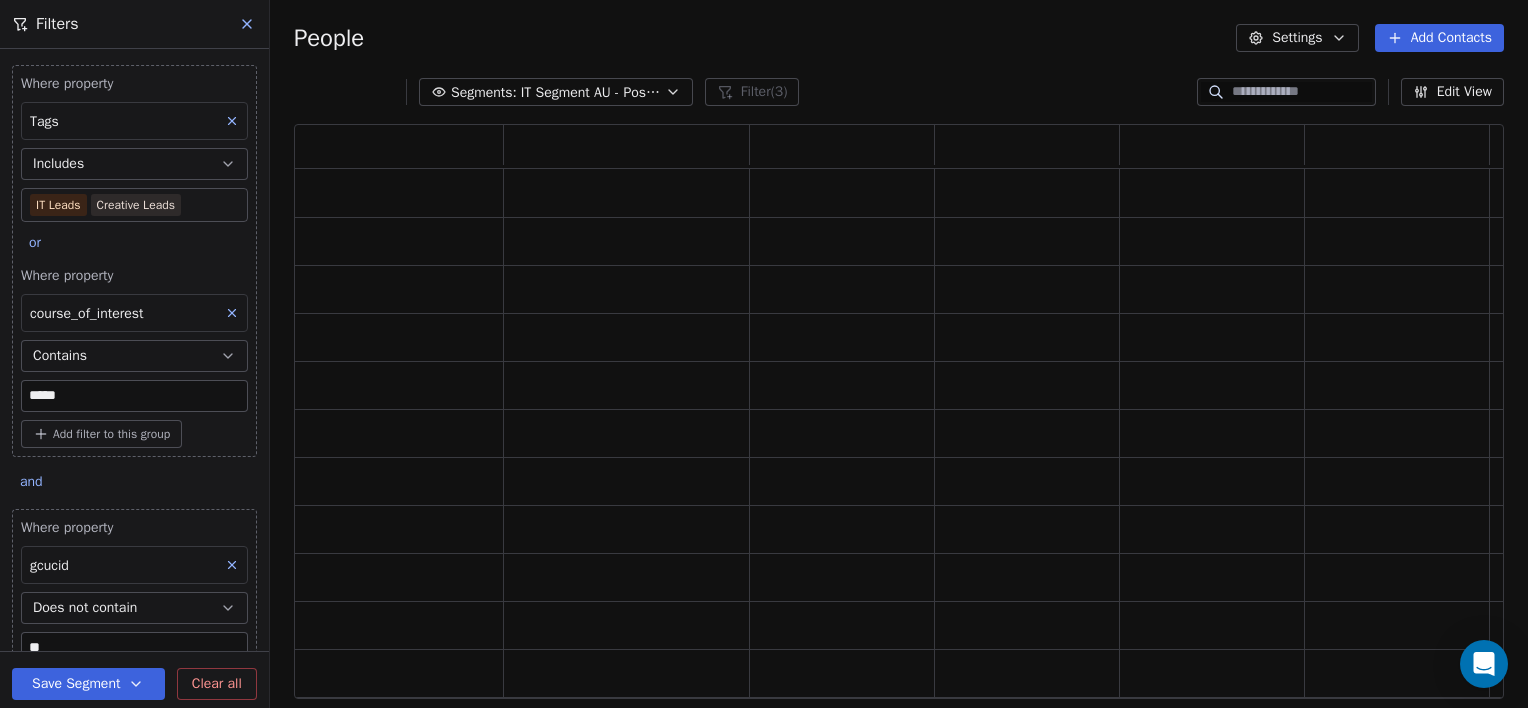 scroll, scrollTop: 16, scrollLeft: 16, axis: both 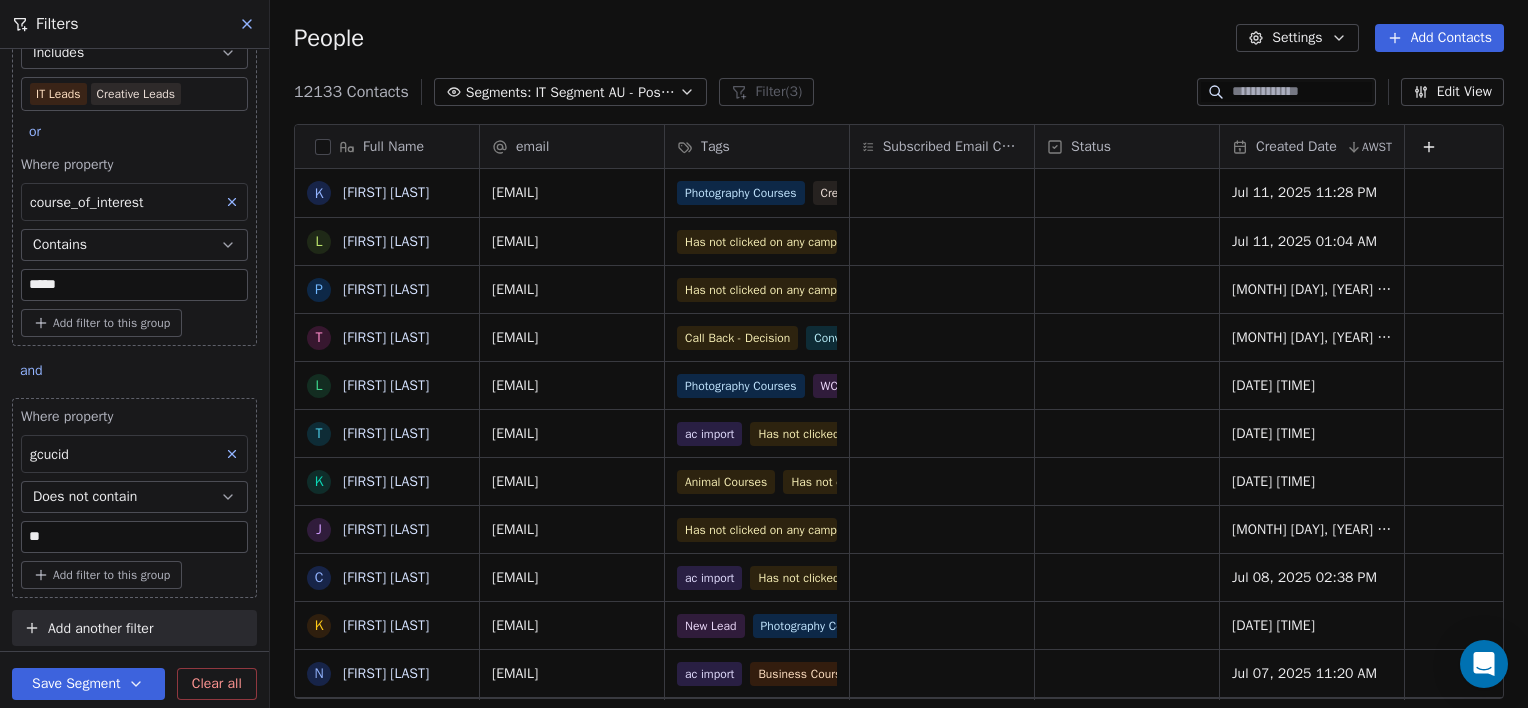 click on "Add filter to this group" at bounding box center (111, 323) 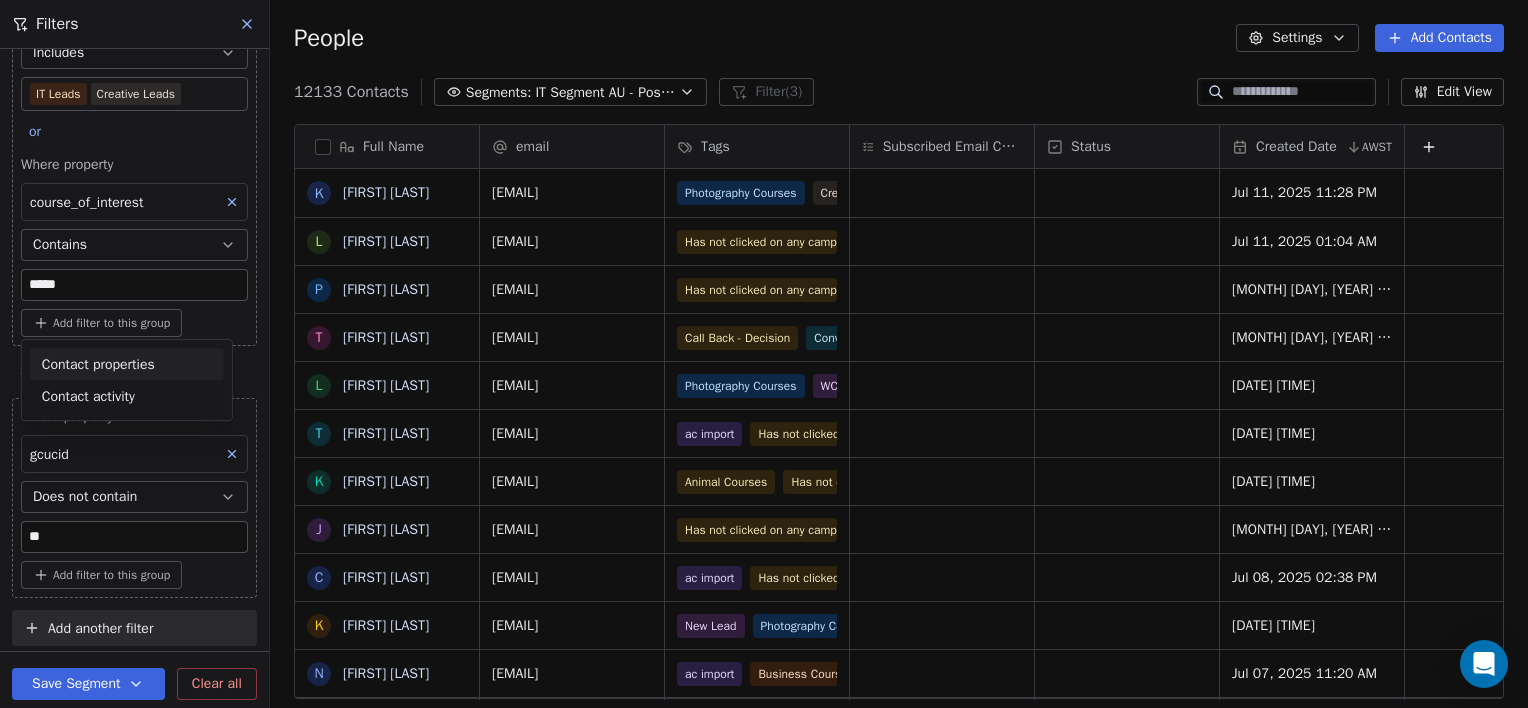 click on "Contact properties" at bounding box center (98, 364) 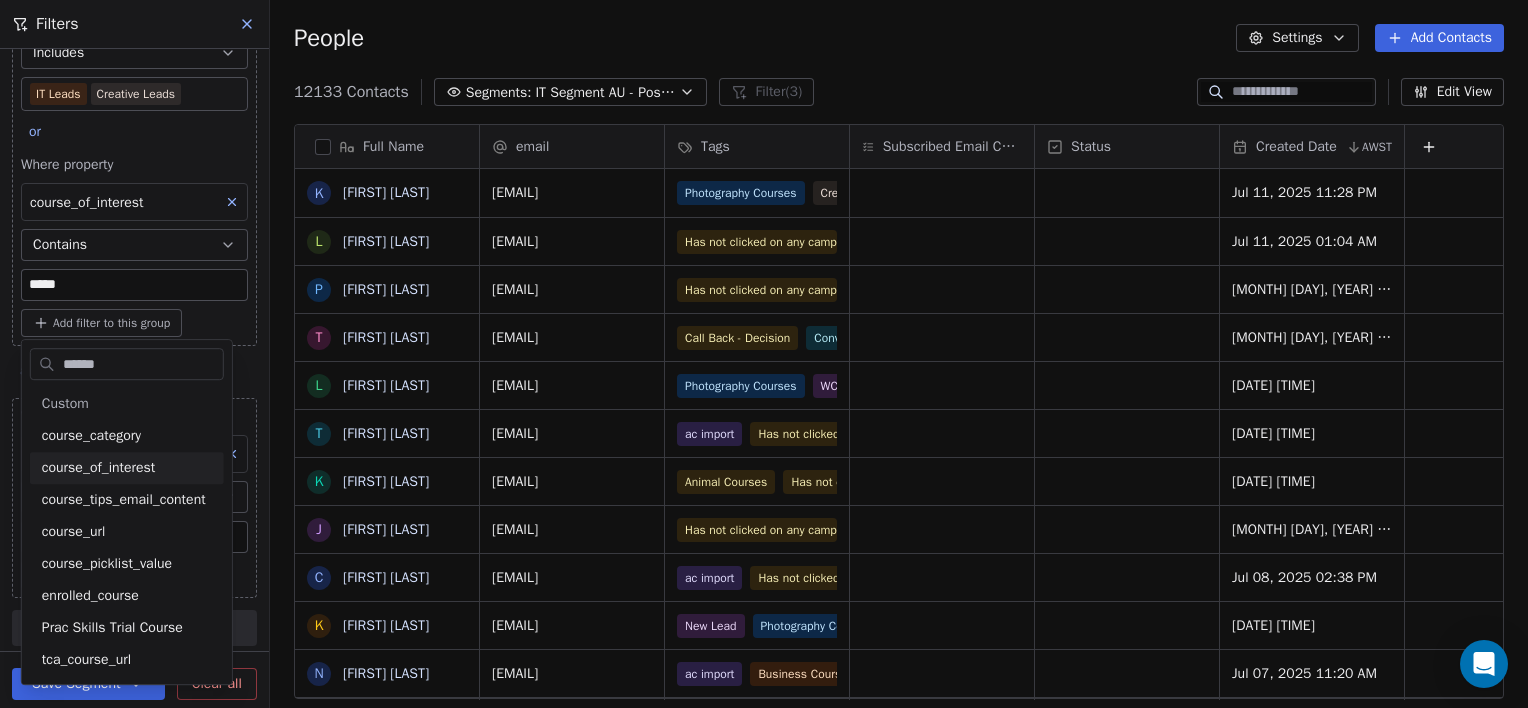 type on "******" 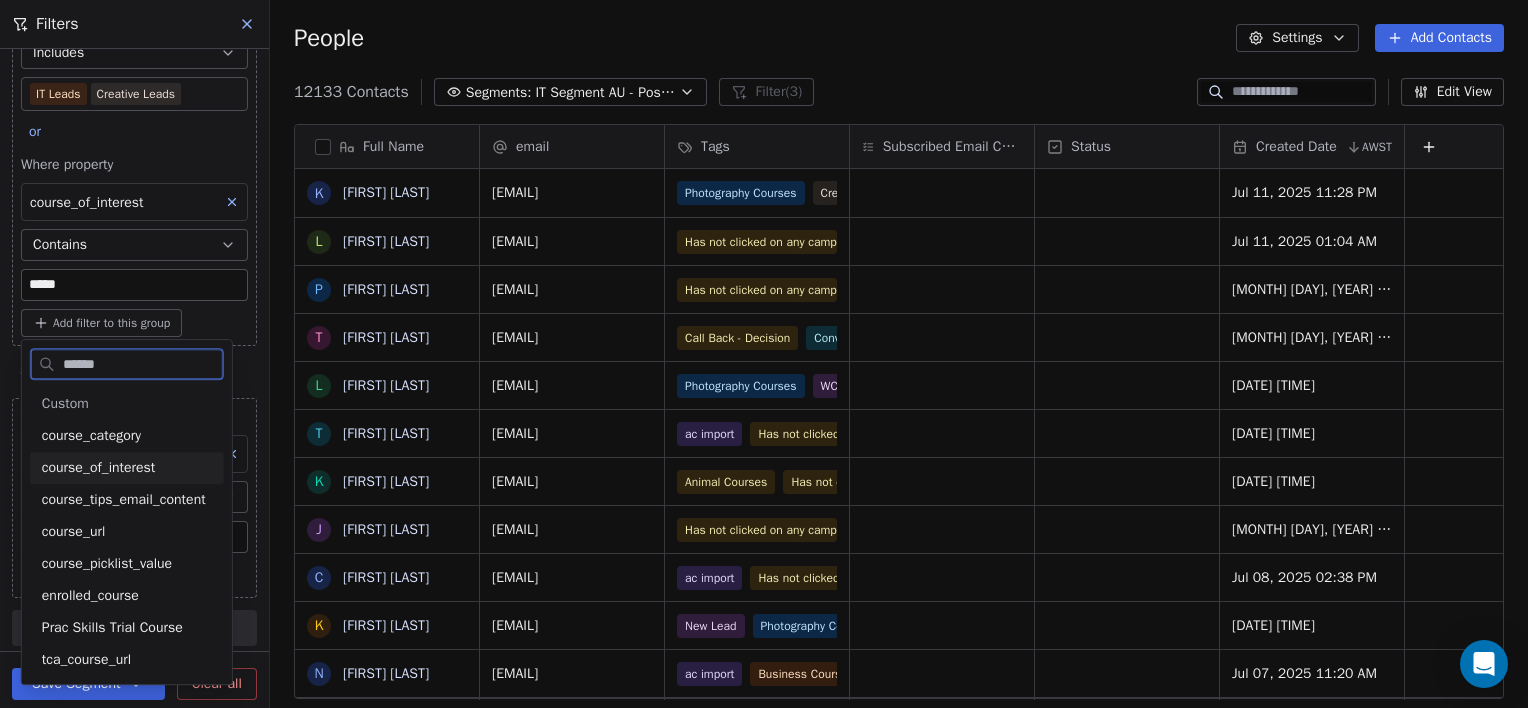 click on "course_of_interest" at bounding box center [99, 468] 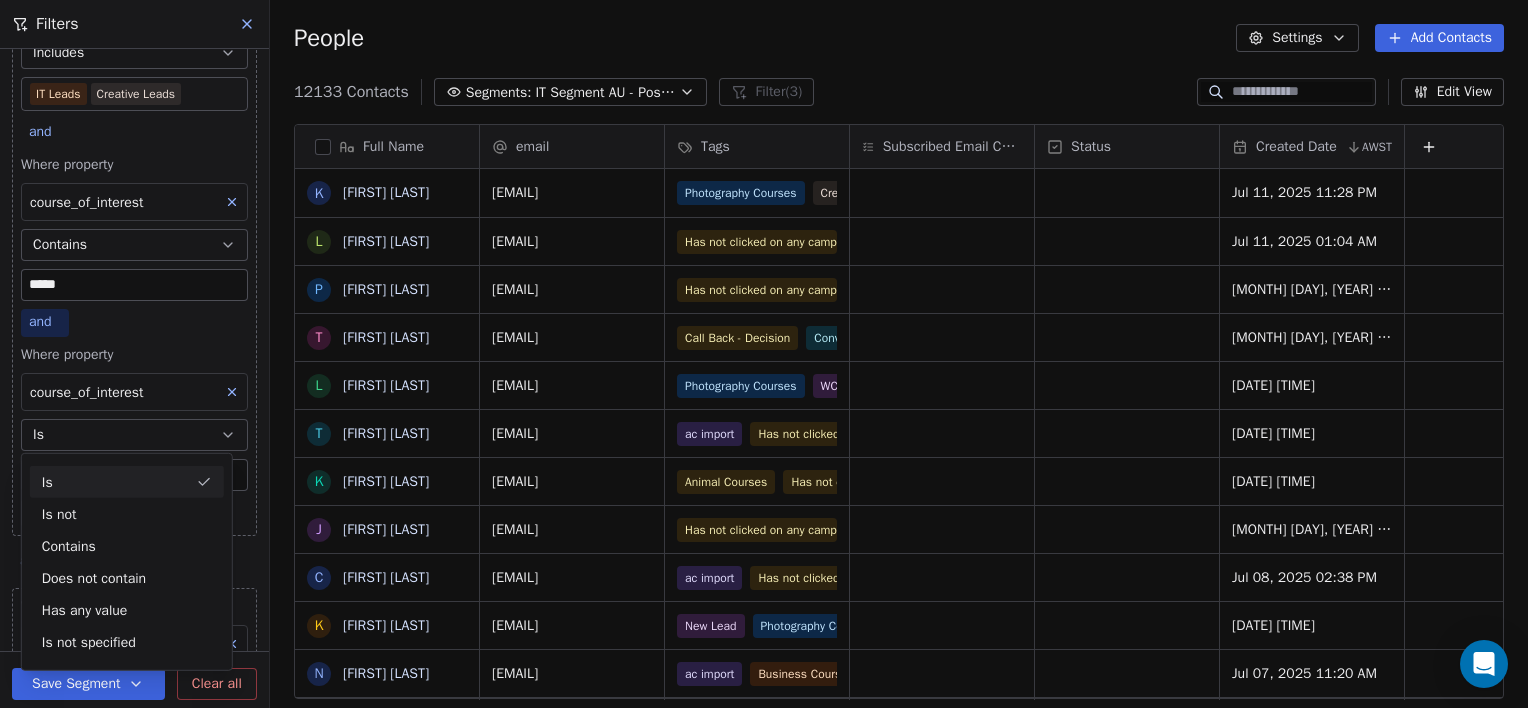 click on "and" at bounding box center (40, 321) 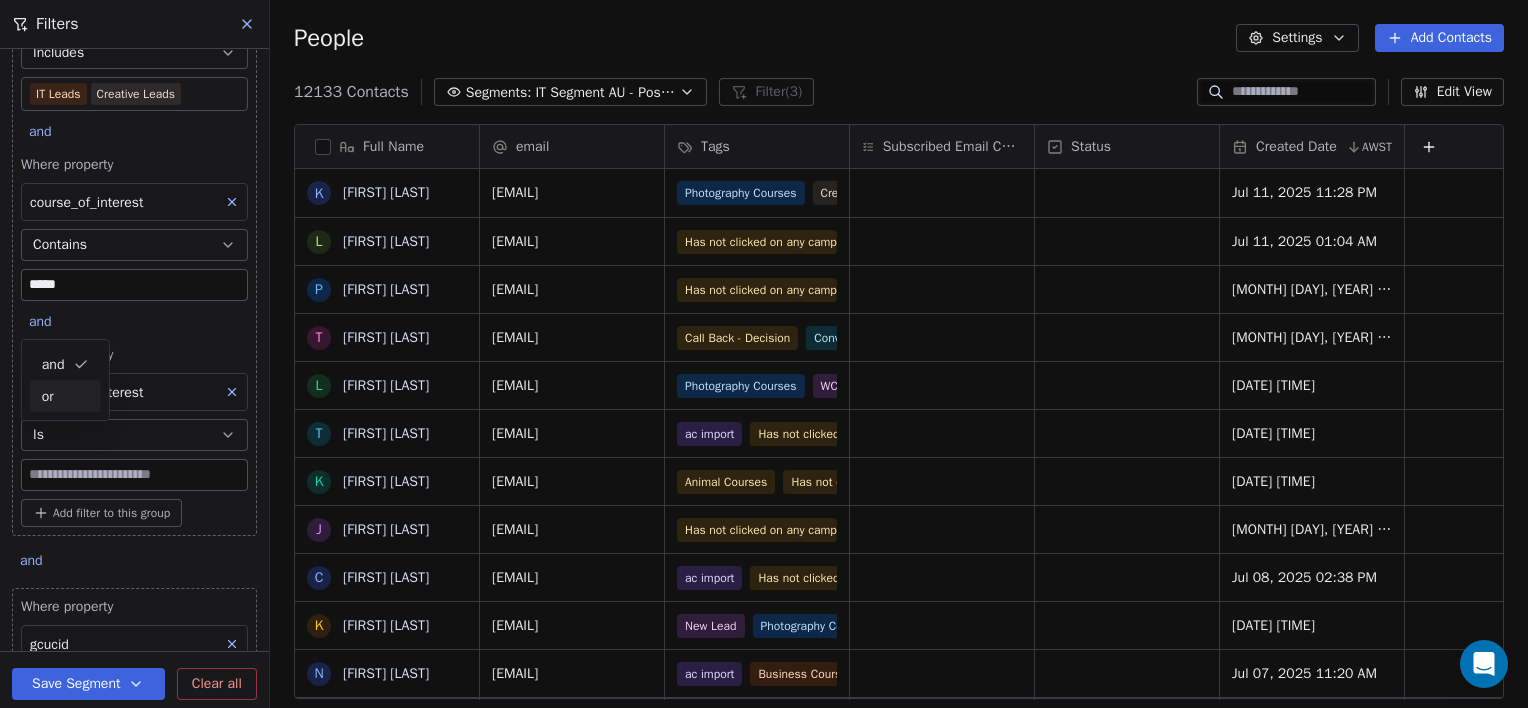 click on "or" at bounding box center [65, 396] 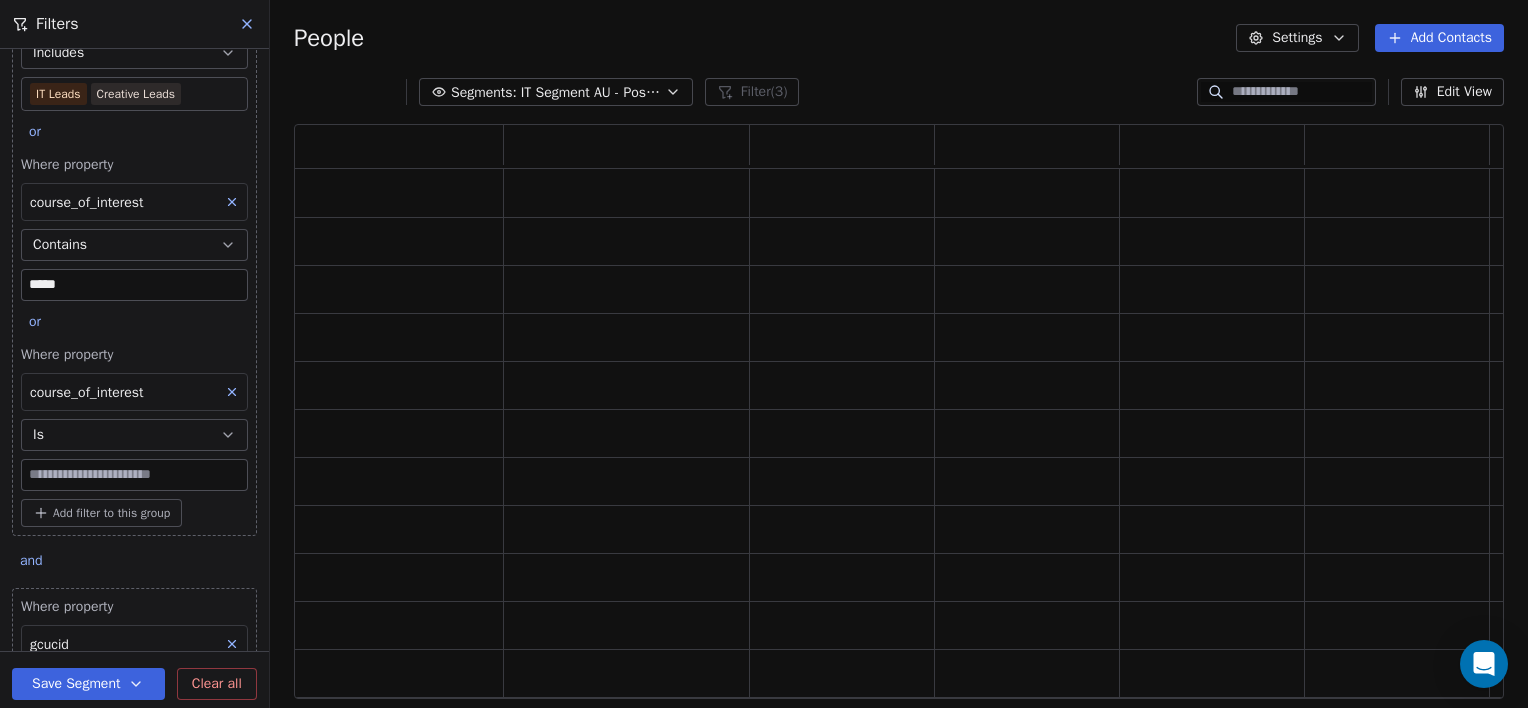 scroll, scrollTop: 16, scrollLeft: 16, axis: both 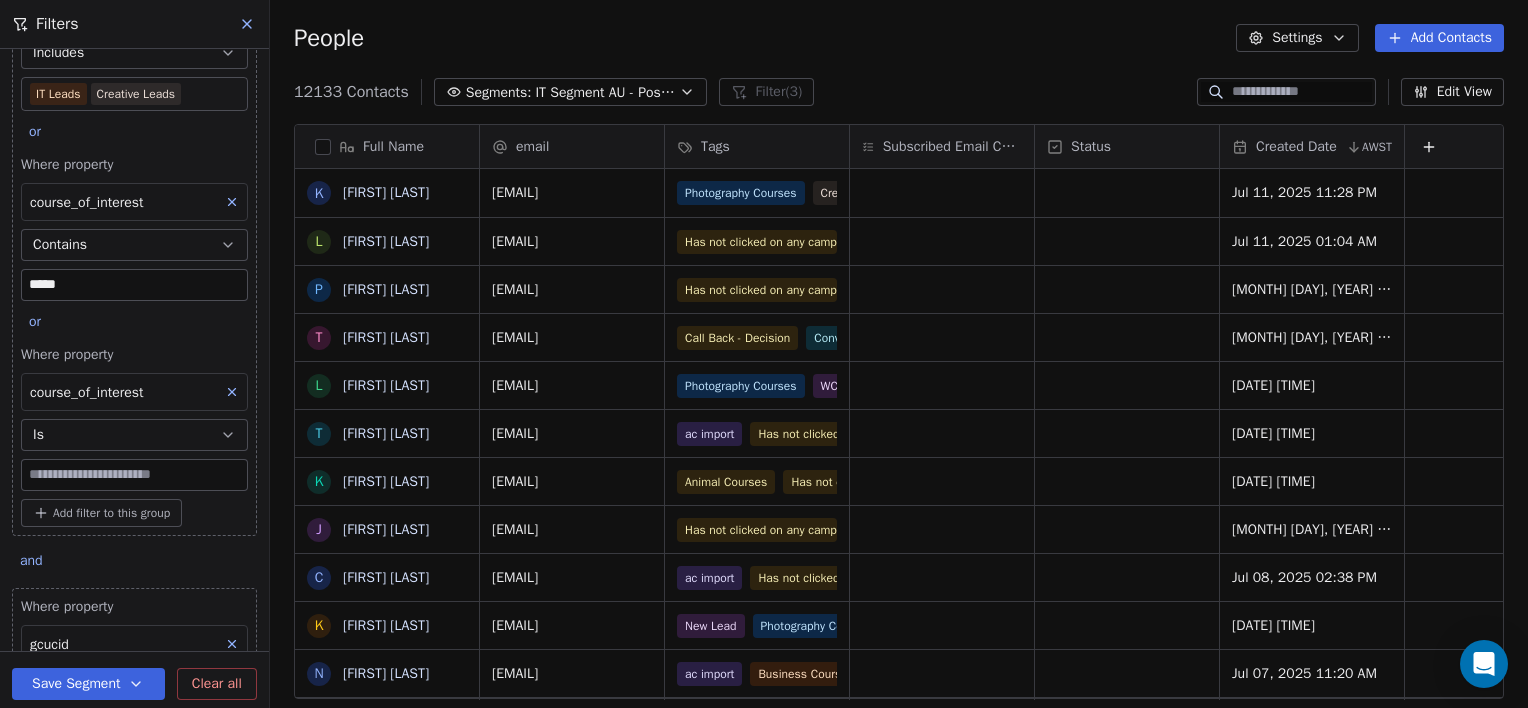 click on "Is" at bounding box center [134, 435] 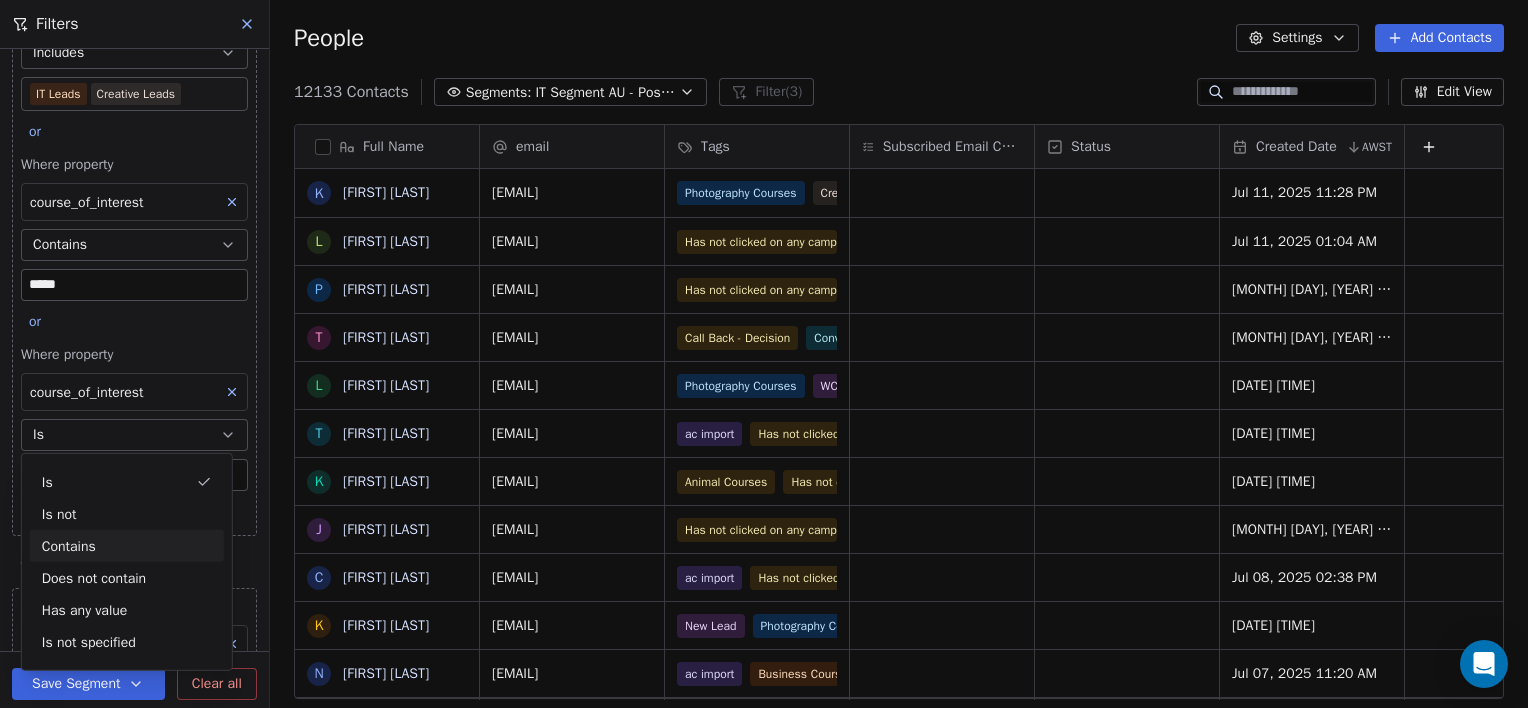 drag, startPoint x: 76, startPoint y: 539, endPoint x: 85, endPoint y: 502, distance: 38.078865 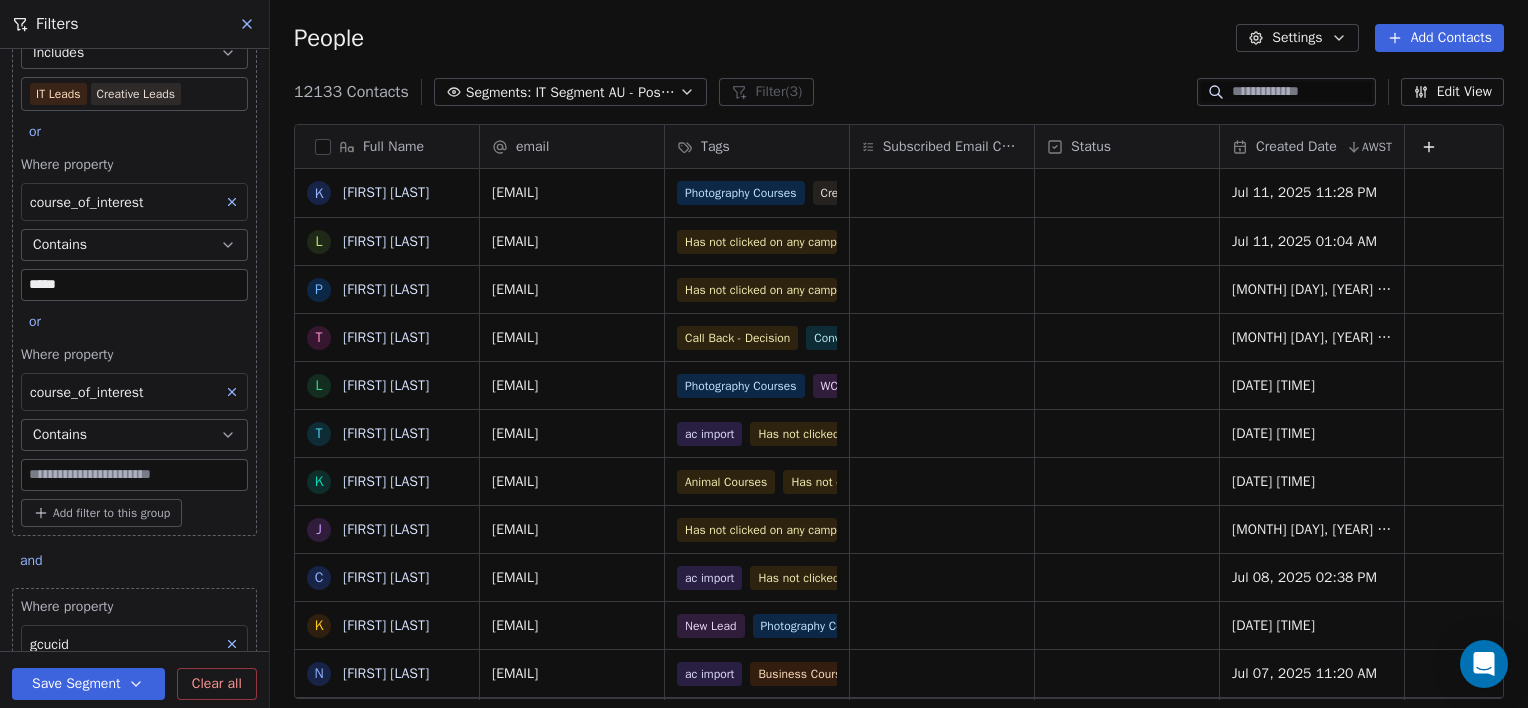 click at bounding box center [134, 475] 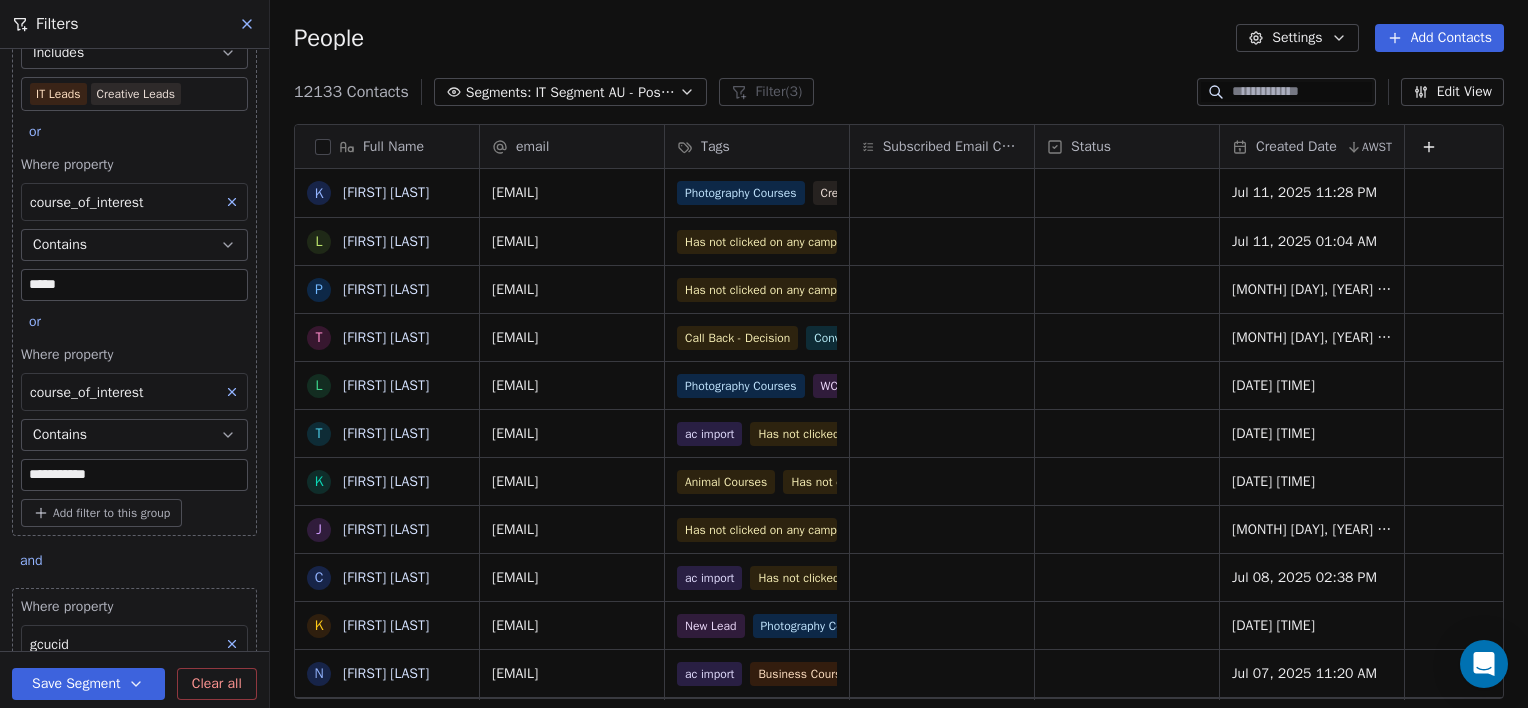 type on "**********" 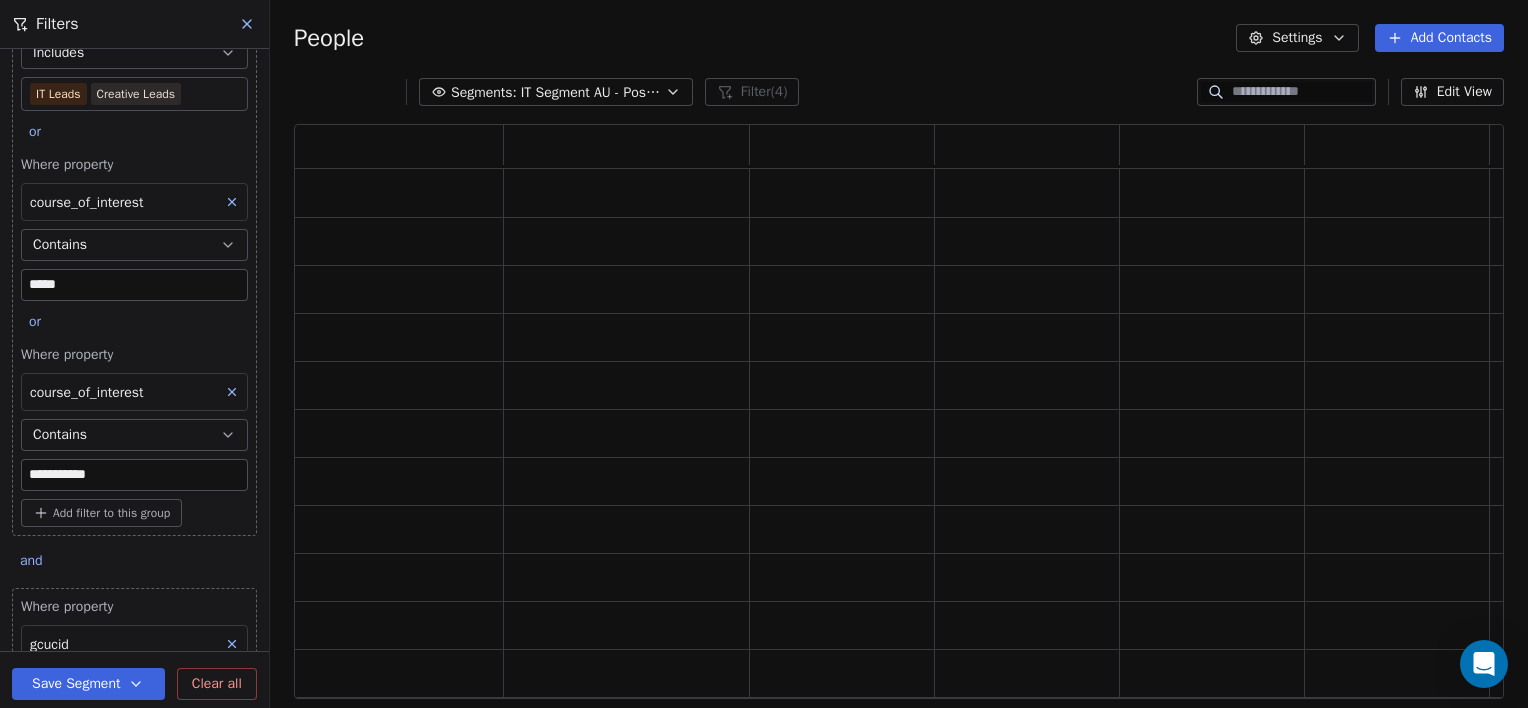 scroll, scrollTop: 16, scrollLeft: 16, axis: both 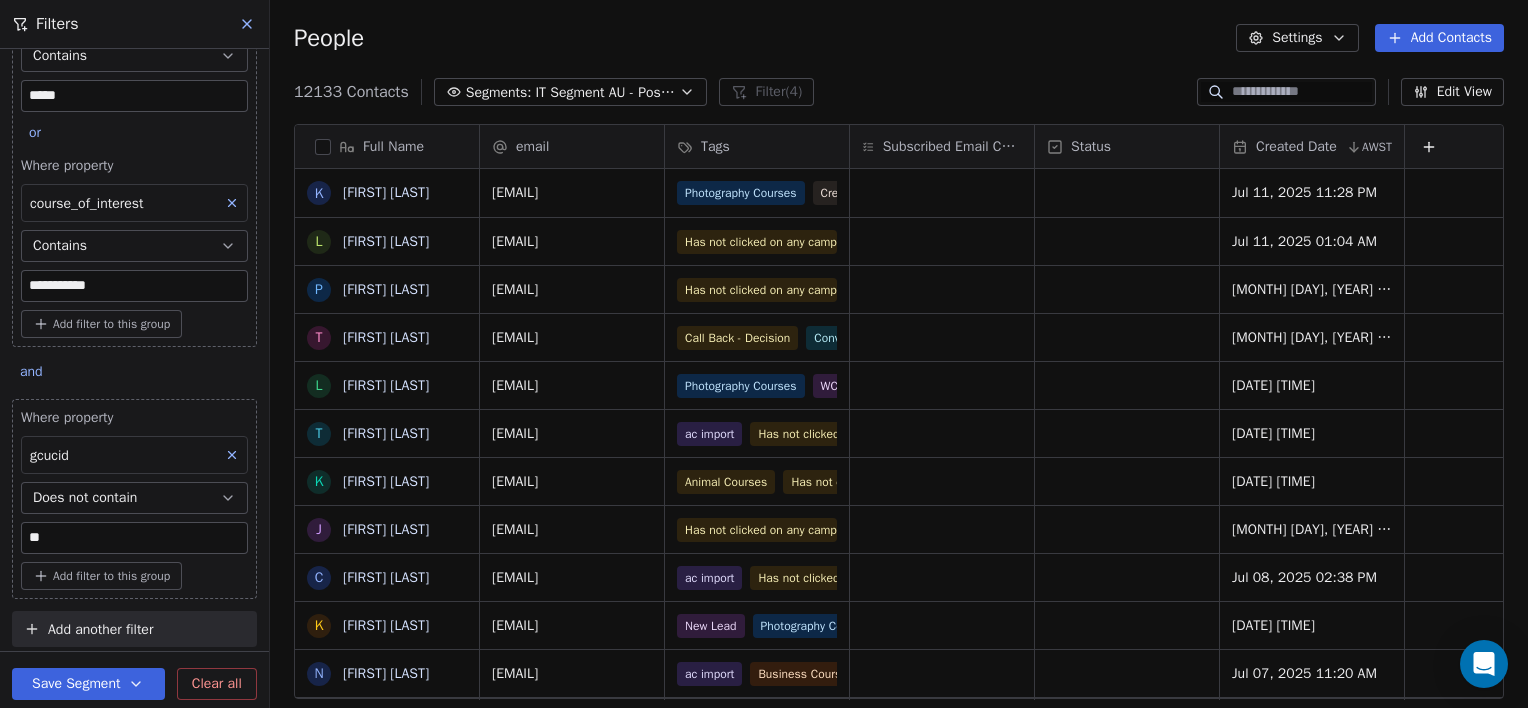 click on "Add another filter" at bounding box center (100, 629) 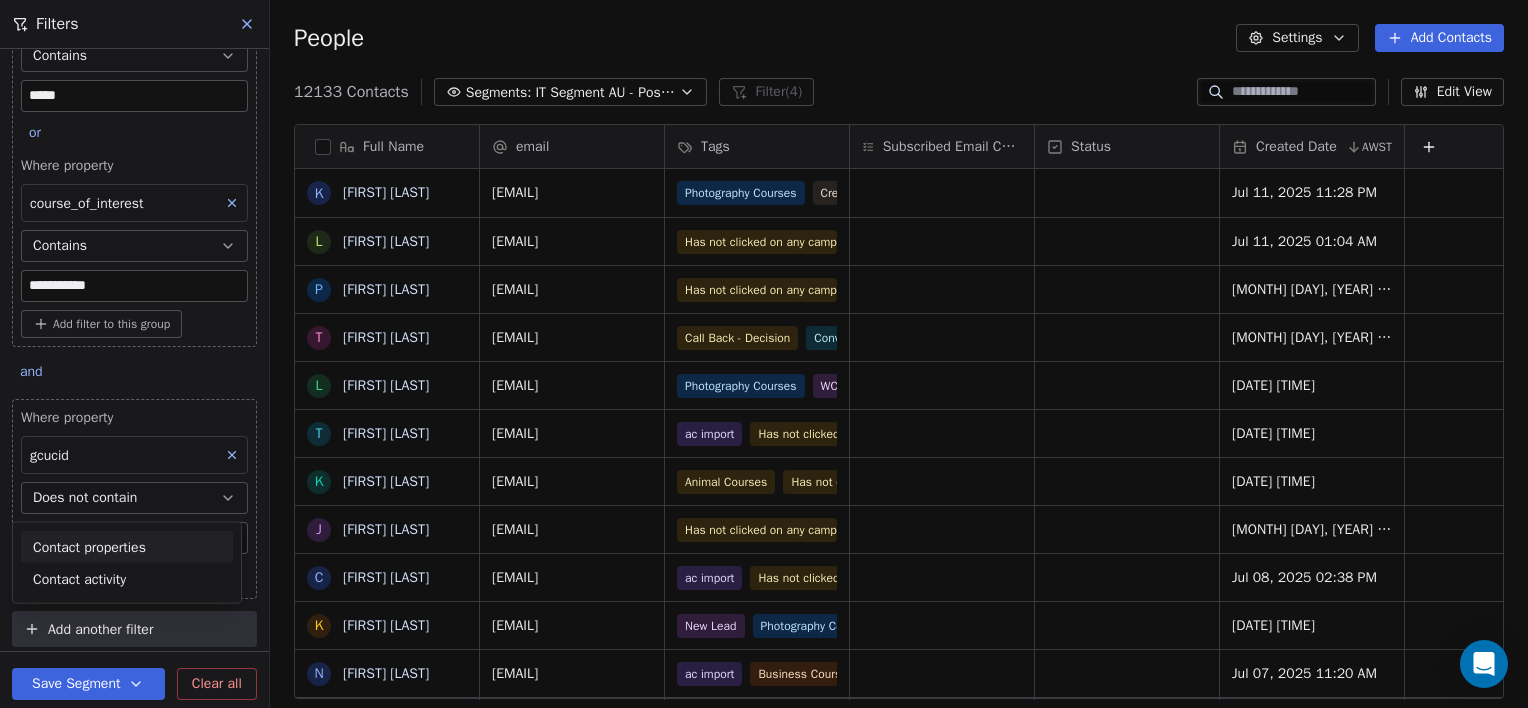 click on "Contact properties" at bounding box center (89, 546) 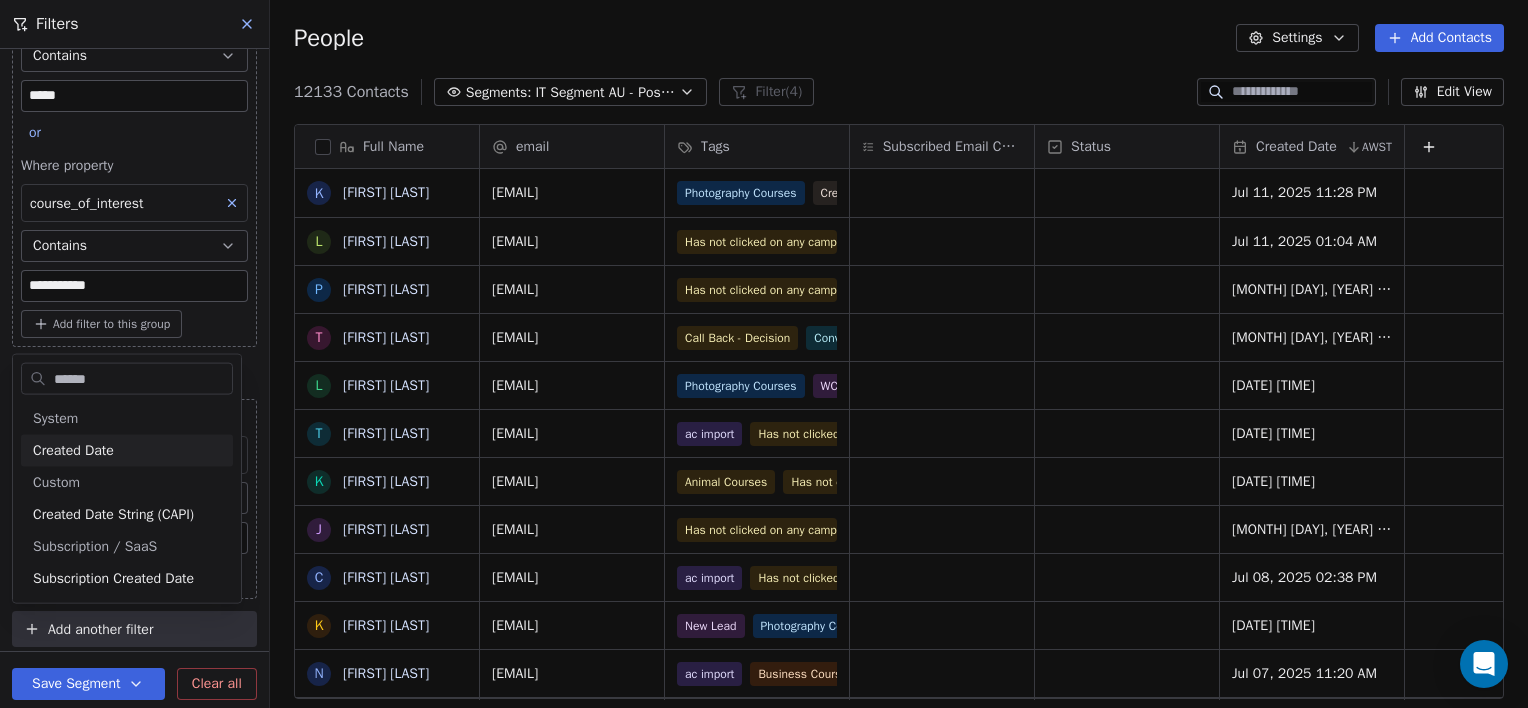 type on "******" 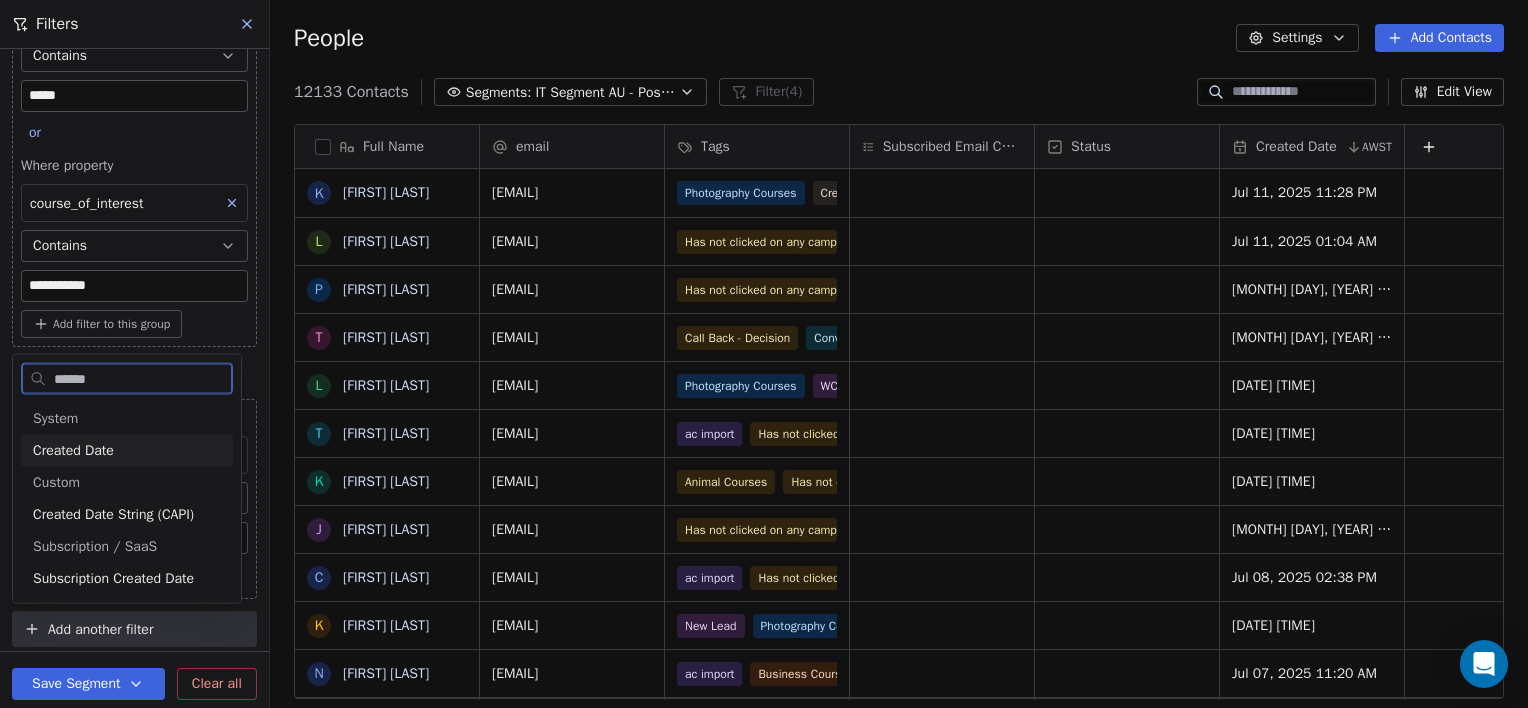 click on "Created Date" at bounding box center (73, 451) 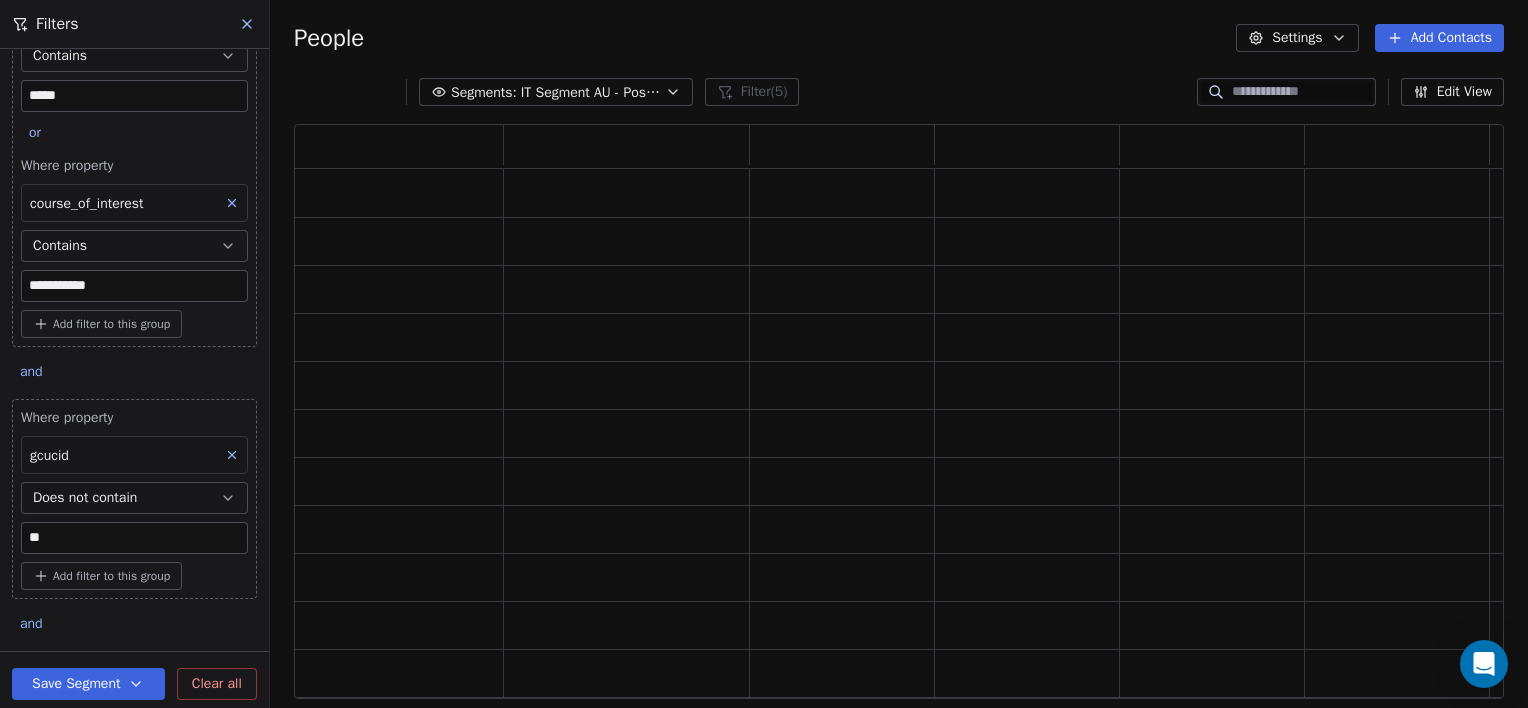 scroll, scrollTop: 16, scrollLeft: 16, axis: both 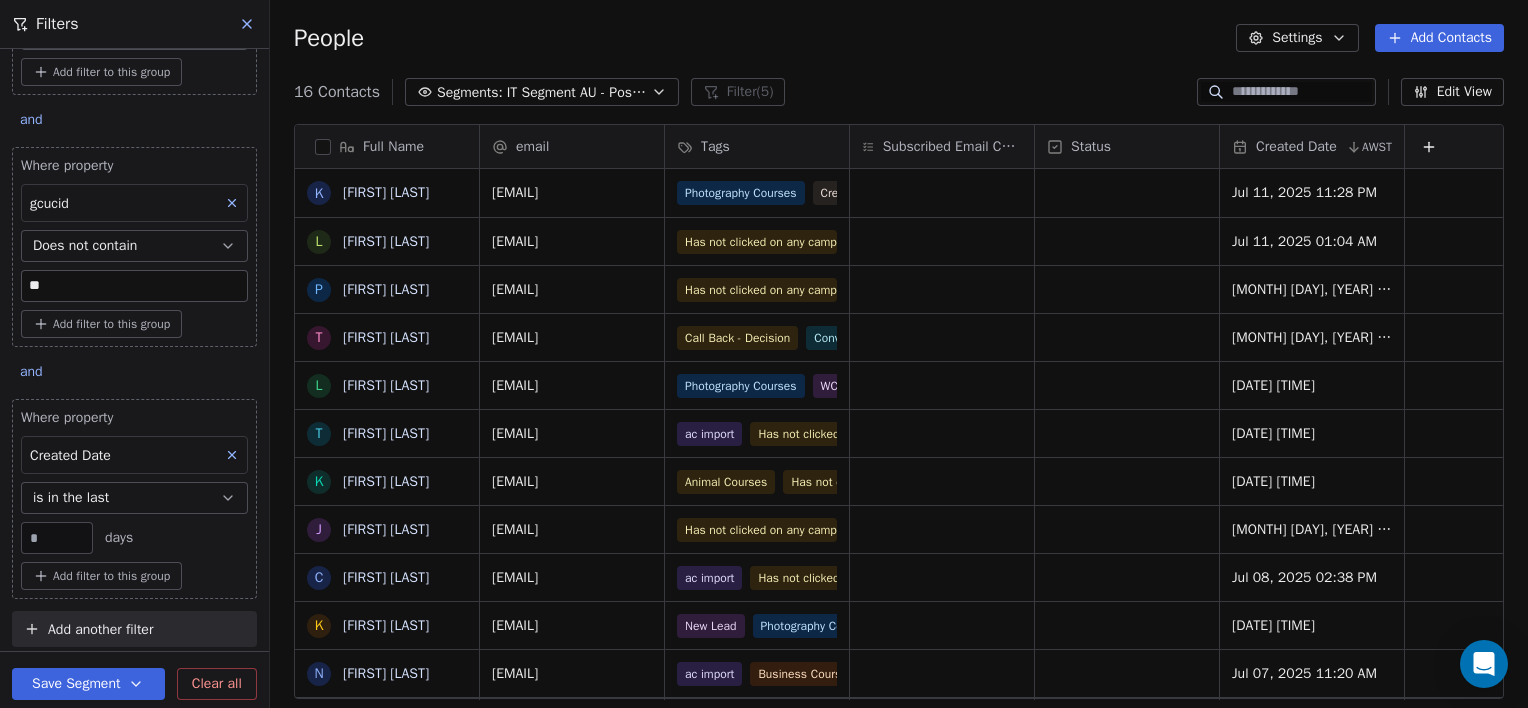 click on "is in the last" at bounding box center (71, 498) 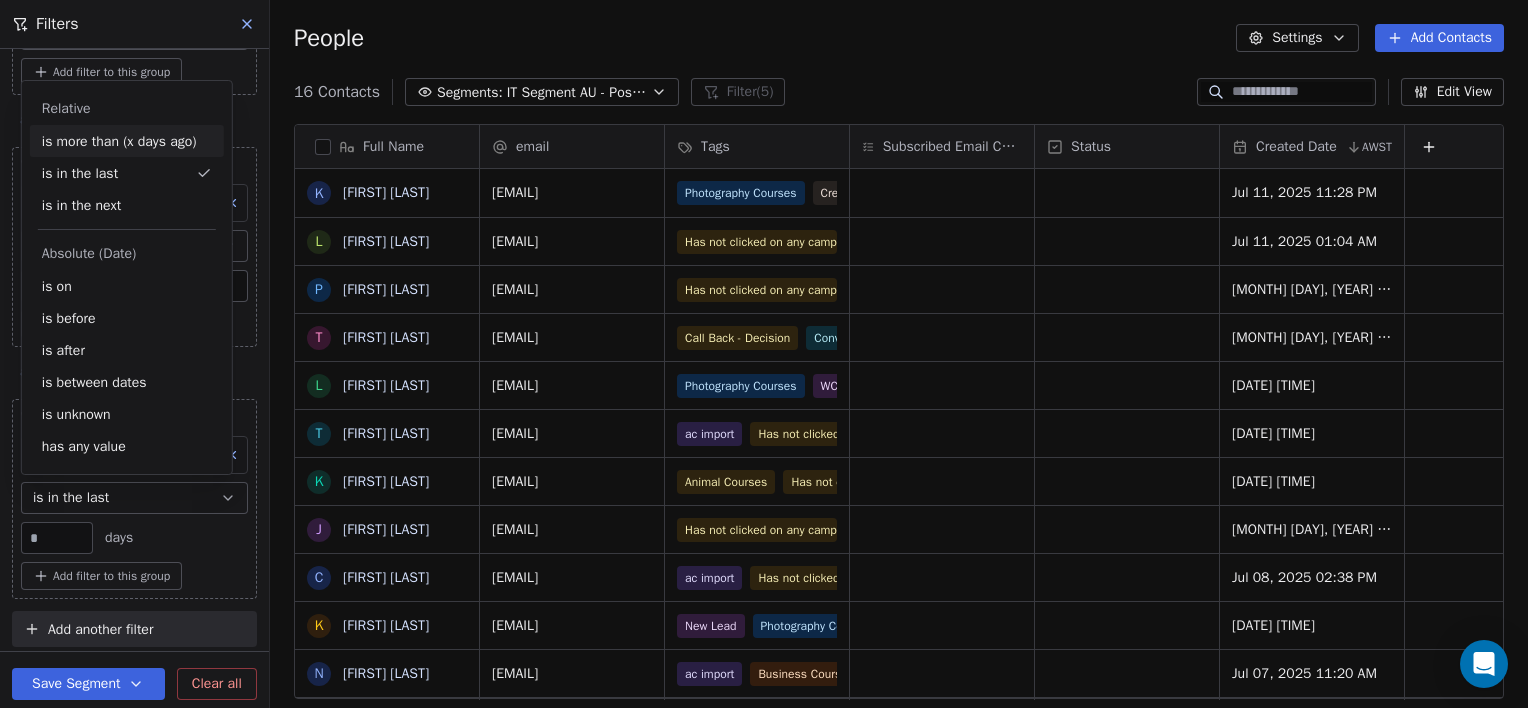 click on "is more than (x days ago)" at bounding box center [127, 141] 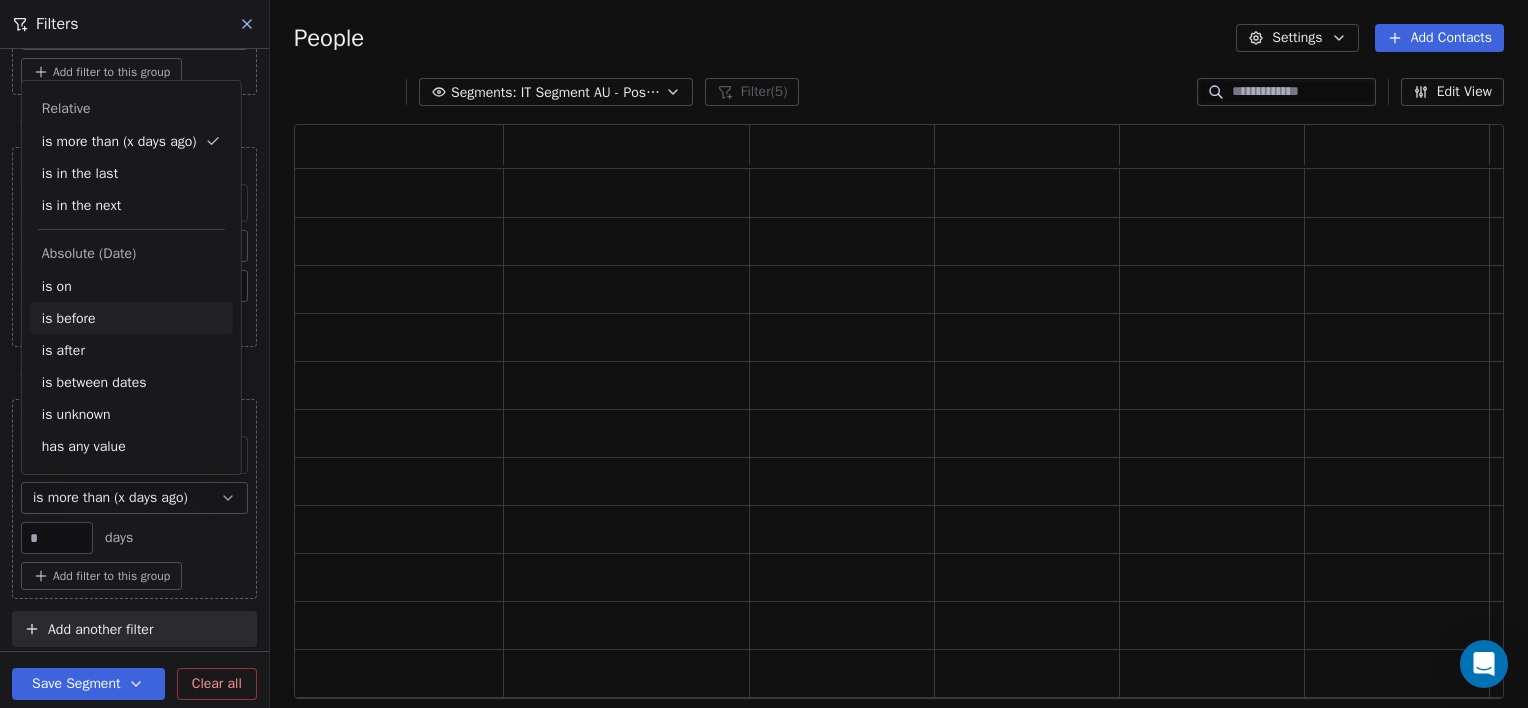 scroll, scrollTop: 16, scrollLeft: 16, axis: both 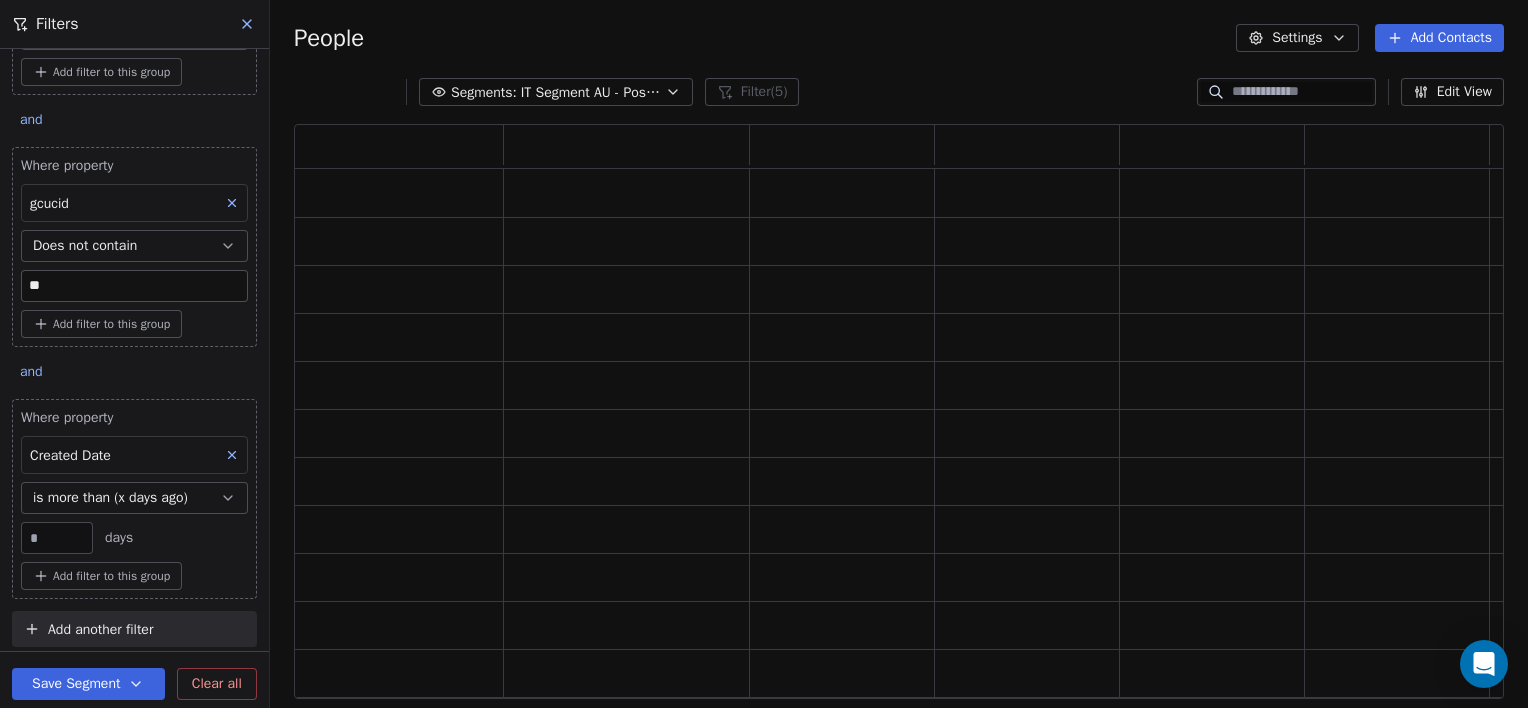 drag, startPoint x: 56, startPoint y: 533, endPoint x: 19, endPoint y: 528, distance: 37.336308 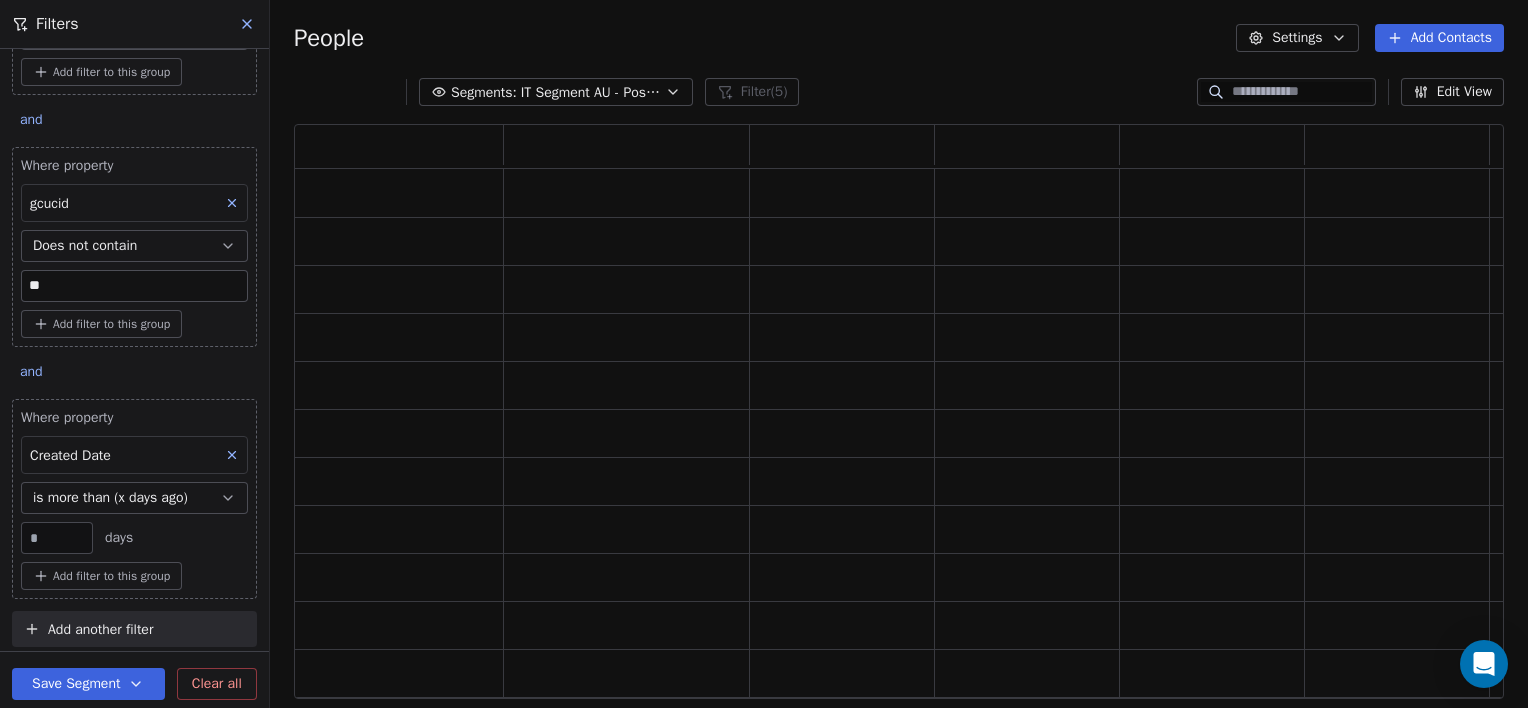 click on "Where property   Created Date   is more than (x days ago) ** days Add filter to this group" at bounding box center [134, 499] 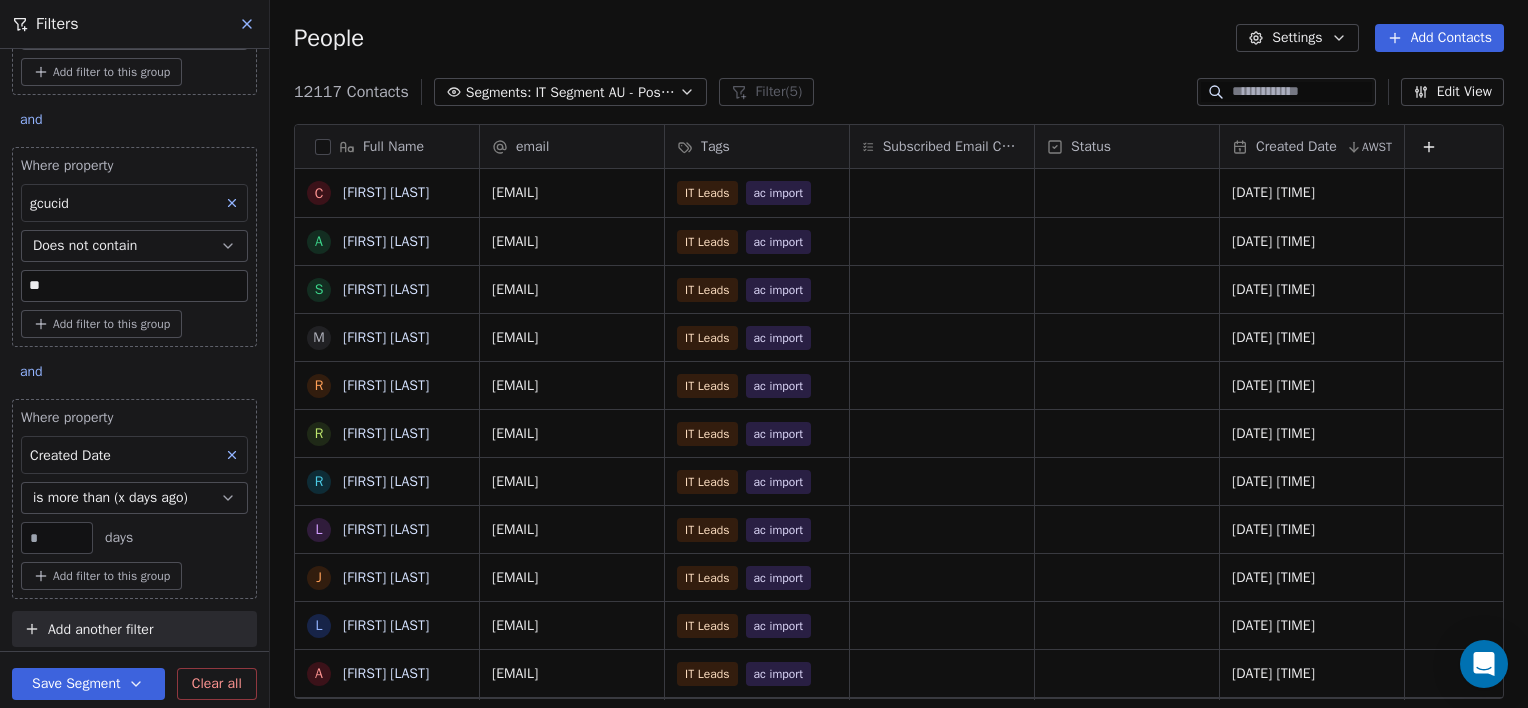 type on "**" 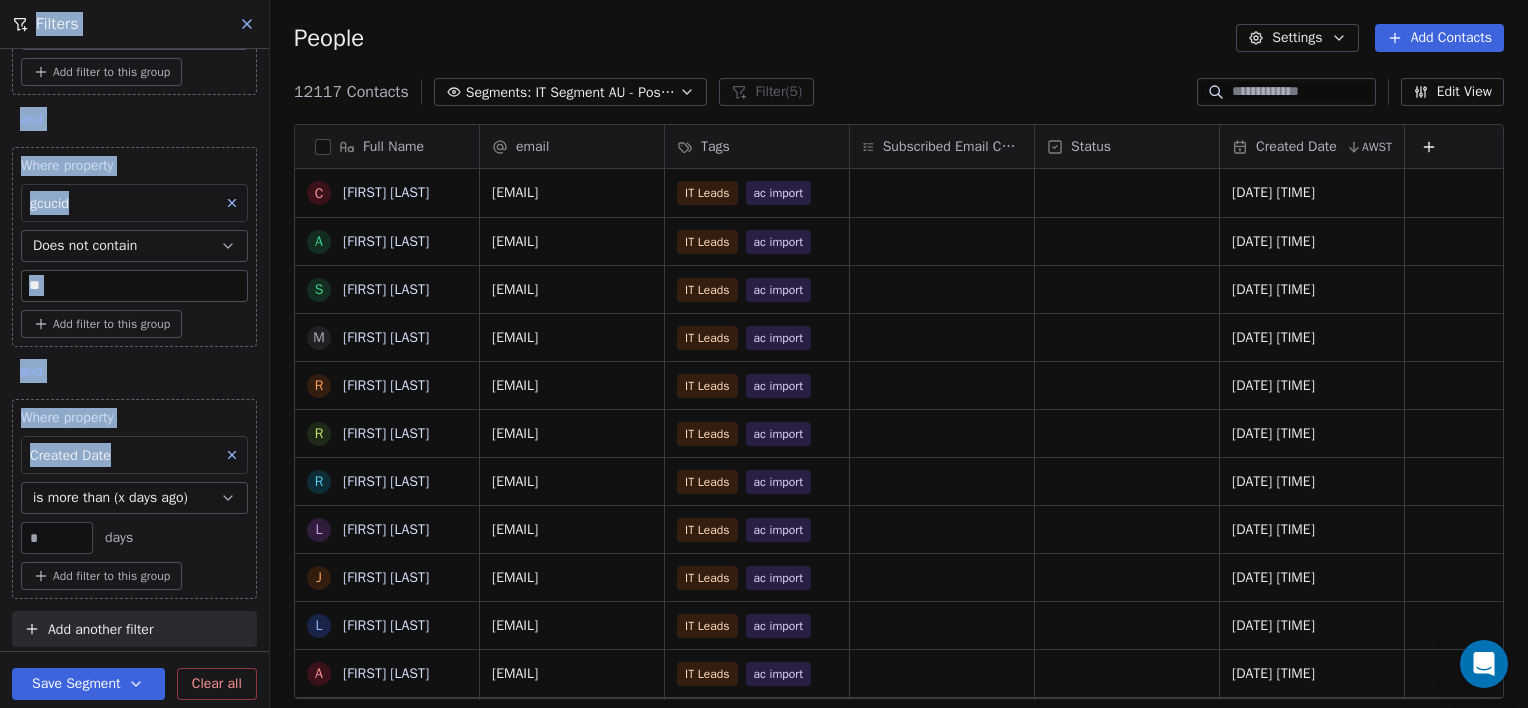 click on "**********" at bounding box center [764, 354] 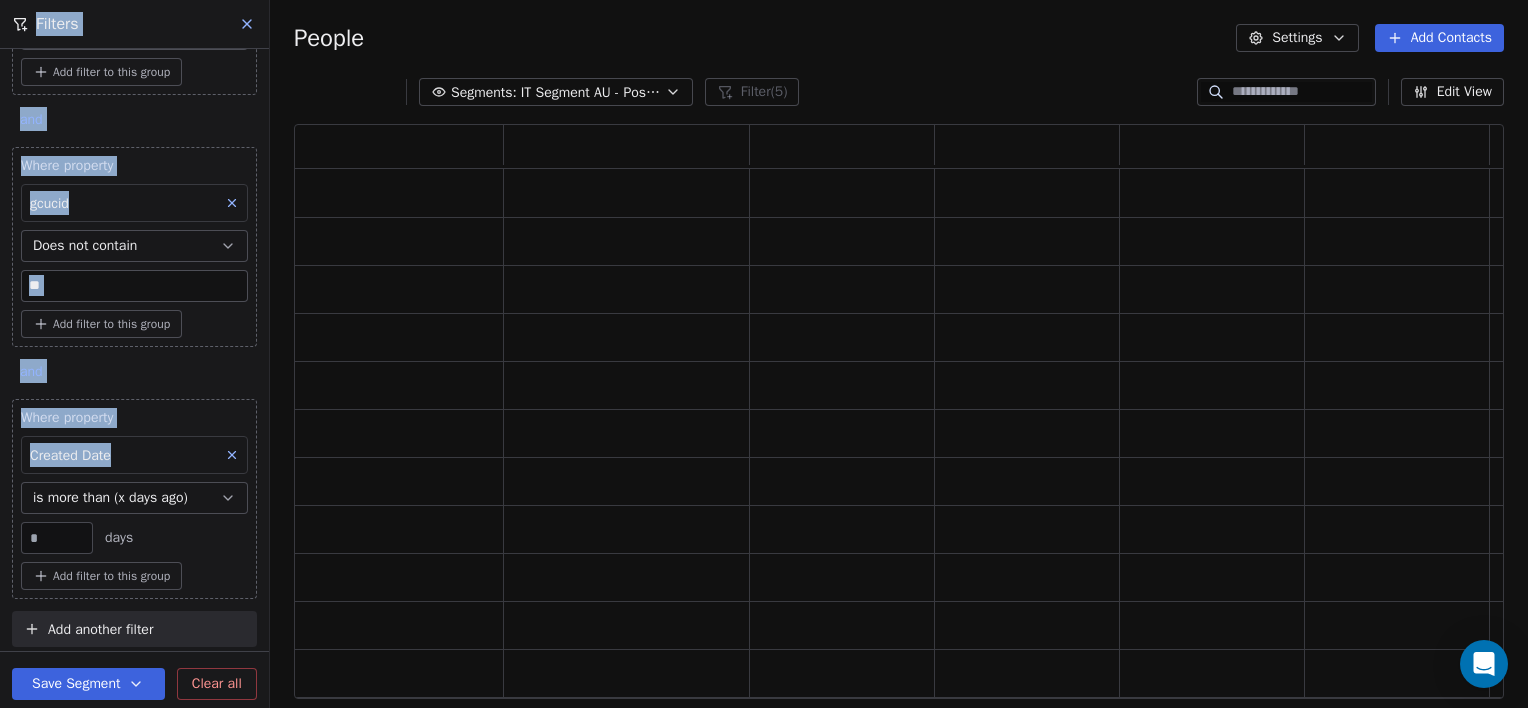 click on "Save Segment" at bounding box center [88, 684] 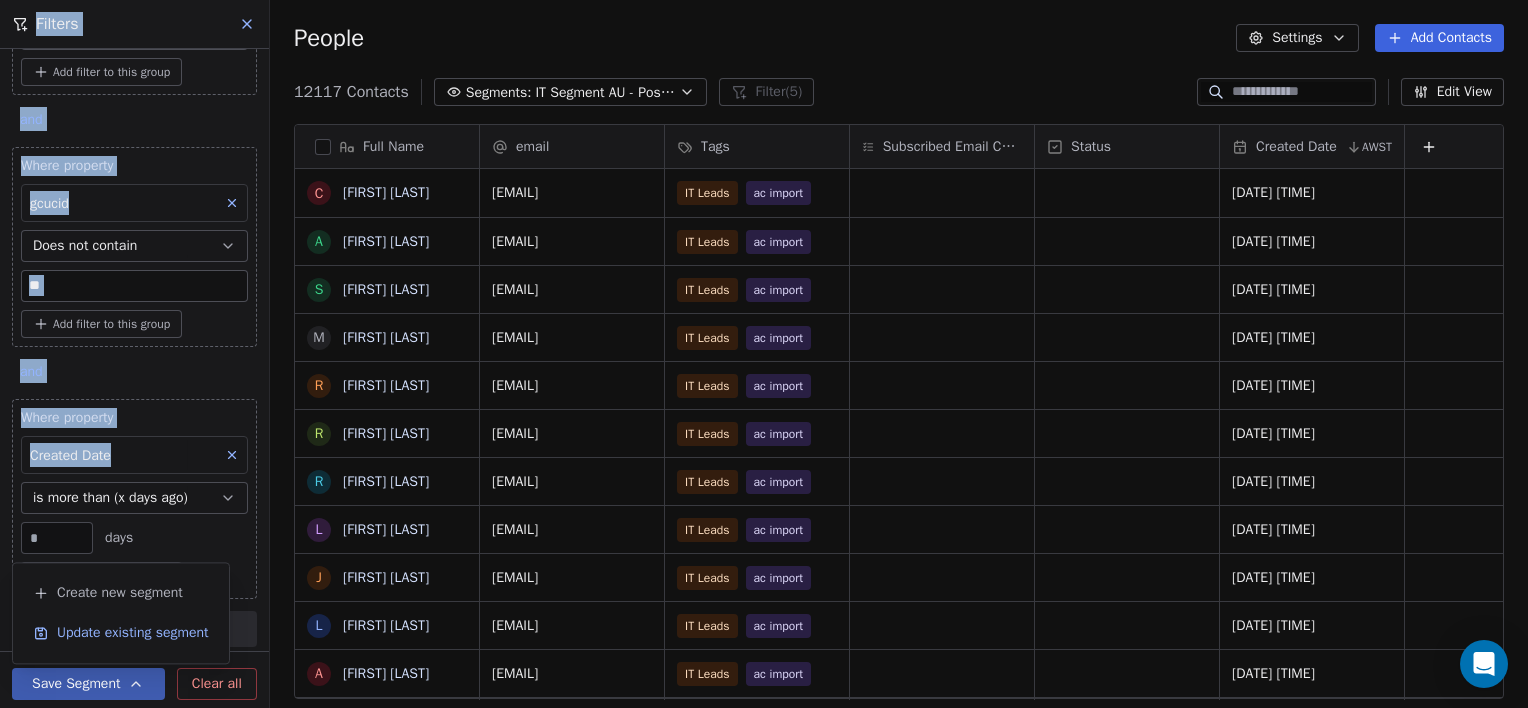 click on "Update existing segment" at bounding box center [133, 633] 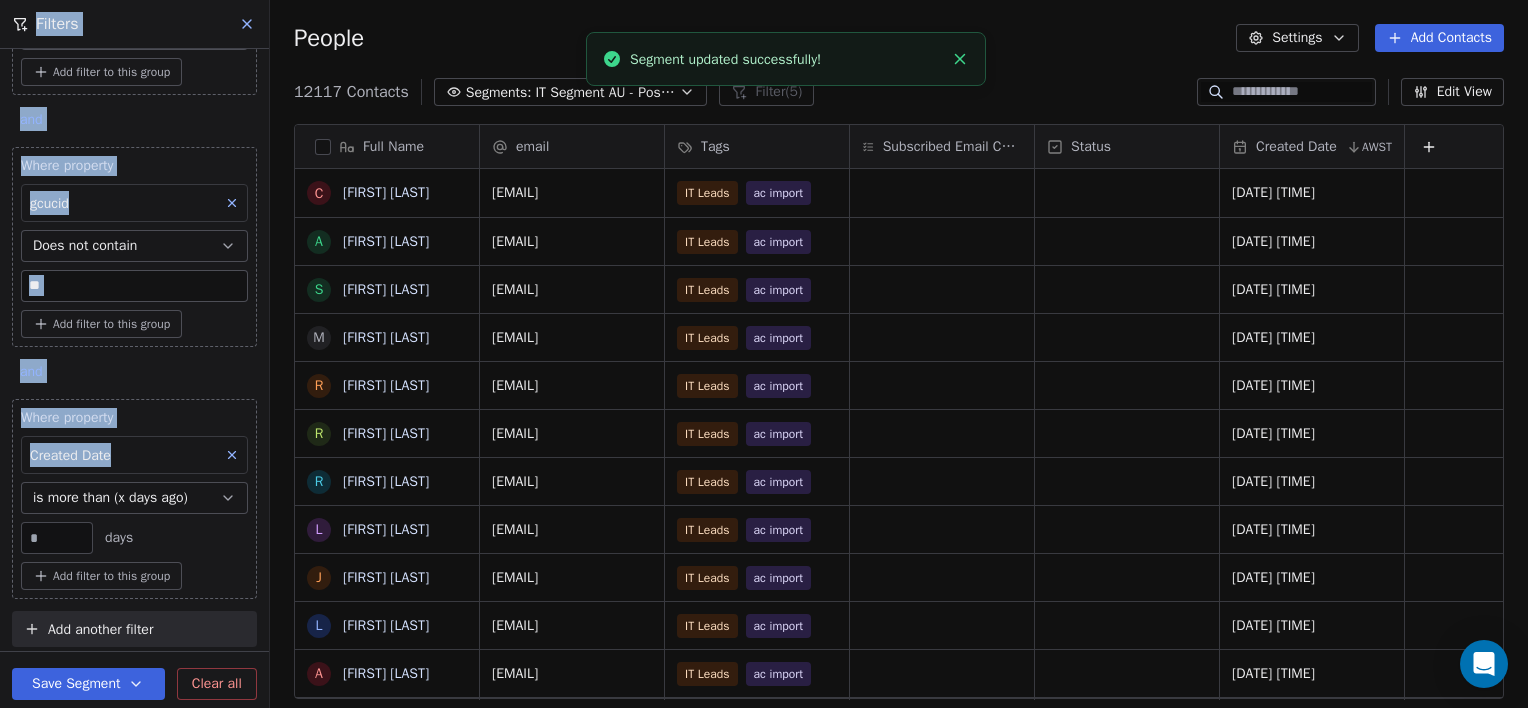 click on "Segments:" at bounding box center [499, 92] 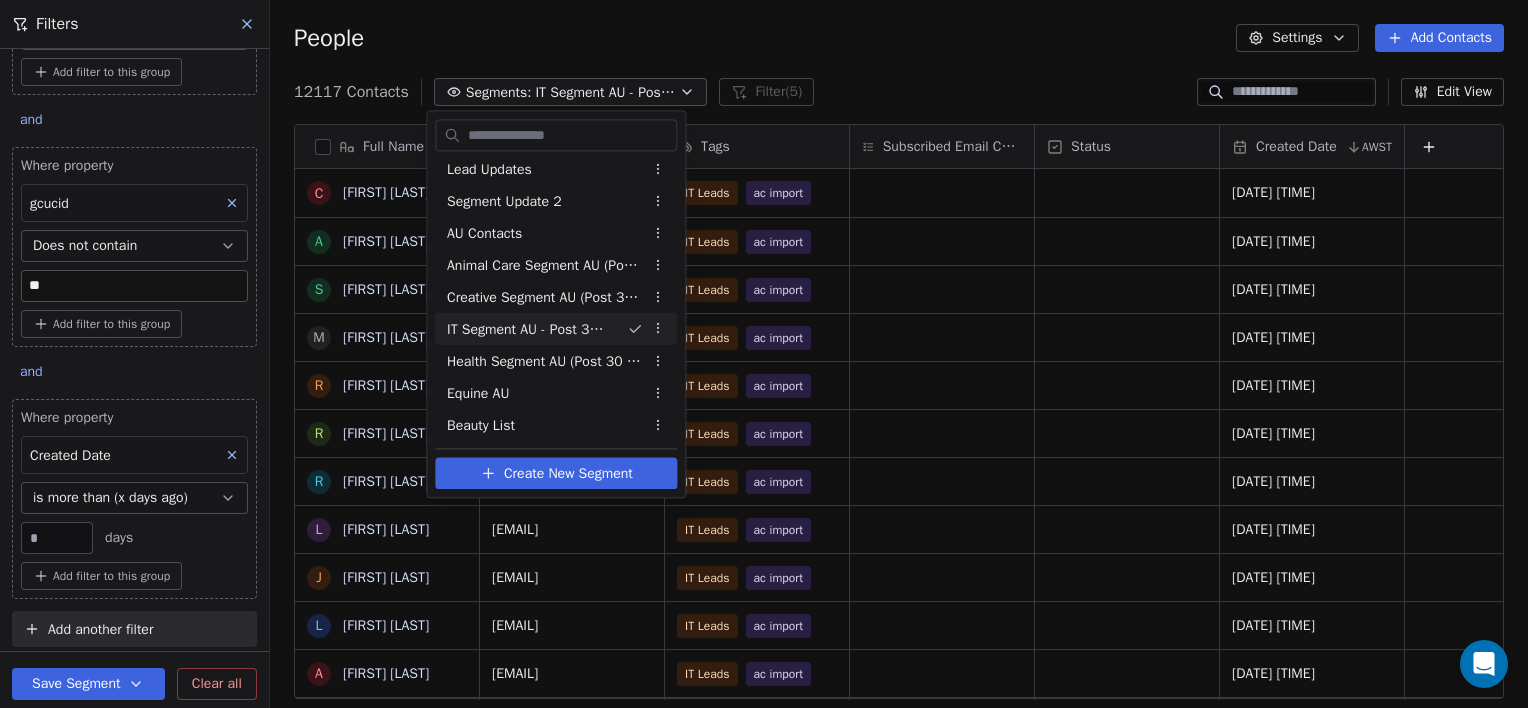 click on "**********" at bounding box center (764, 354) 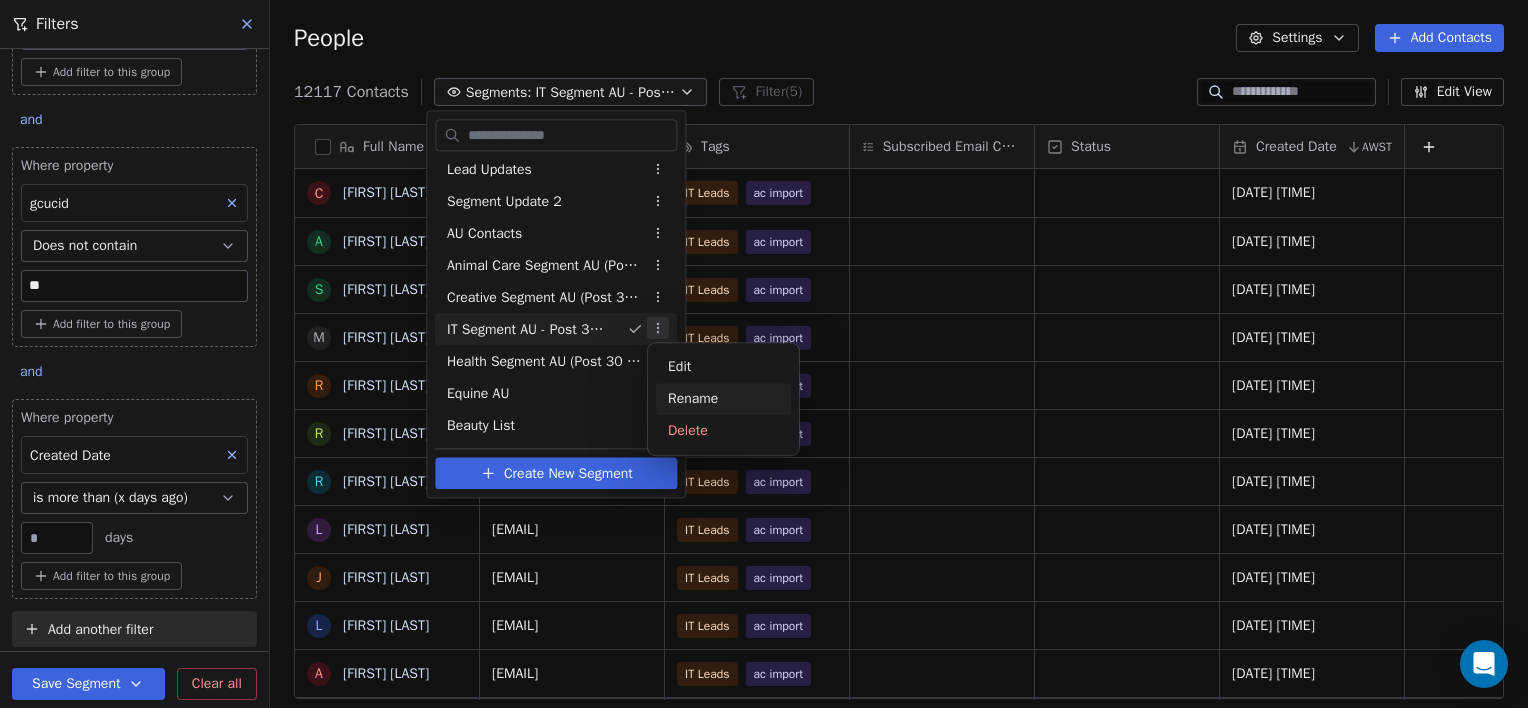 click on "Rename" at bounding box center [723, 399] 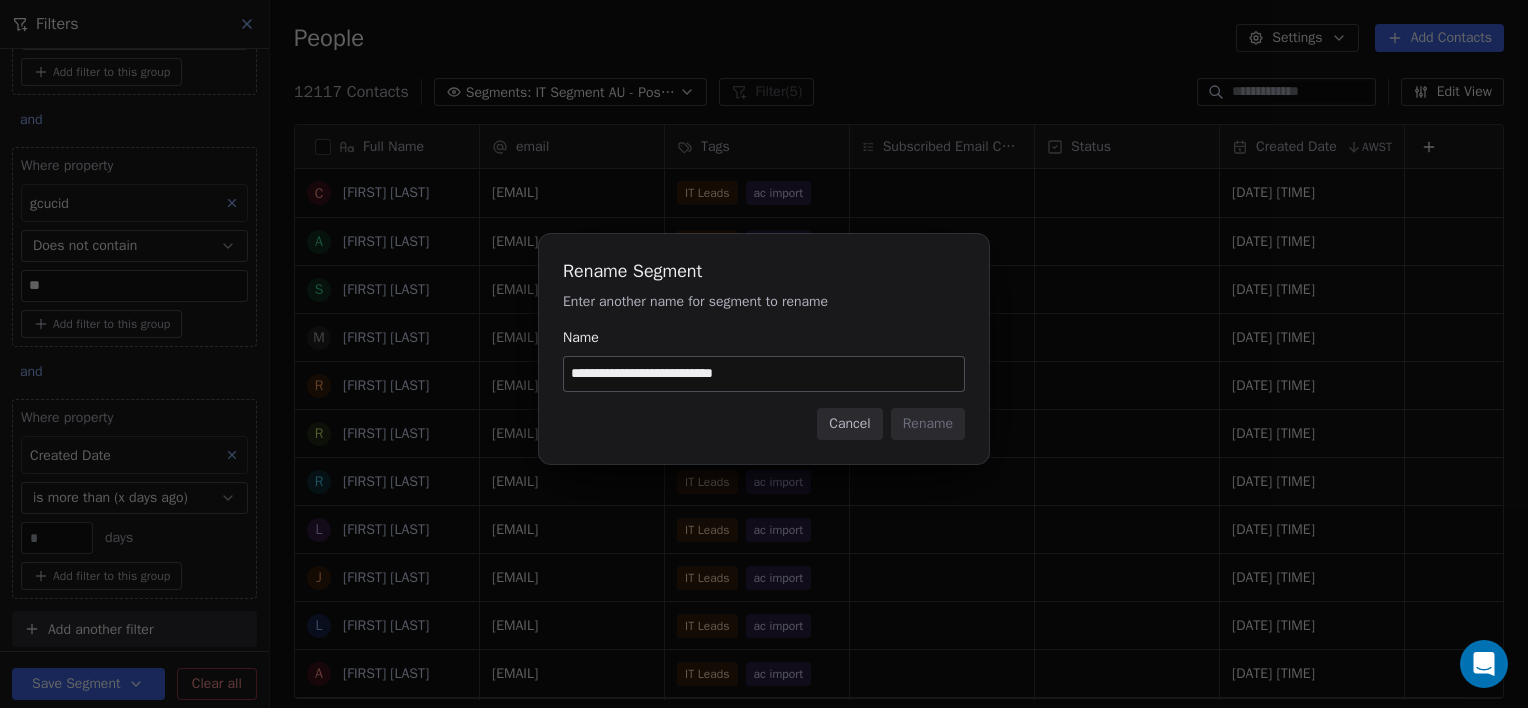 click on "**********" at bounding box center (764, 374) 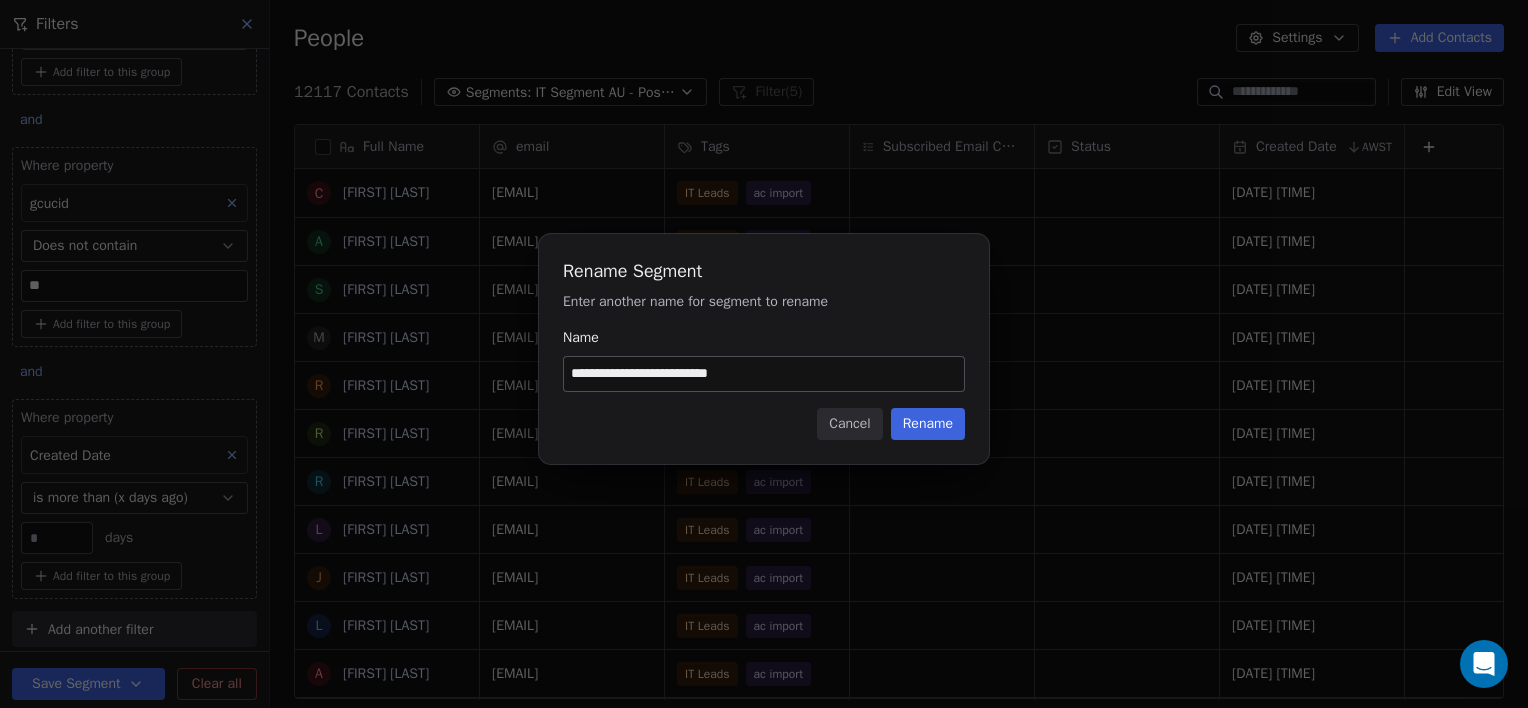 click on "**********" at bounding box center [764, 374] 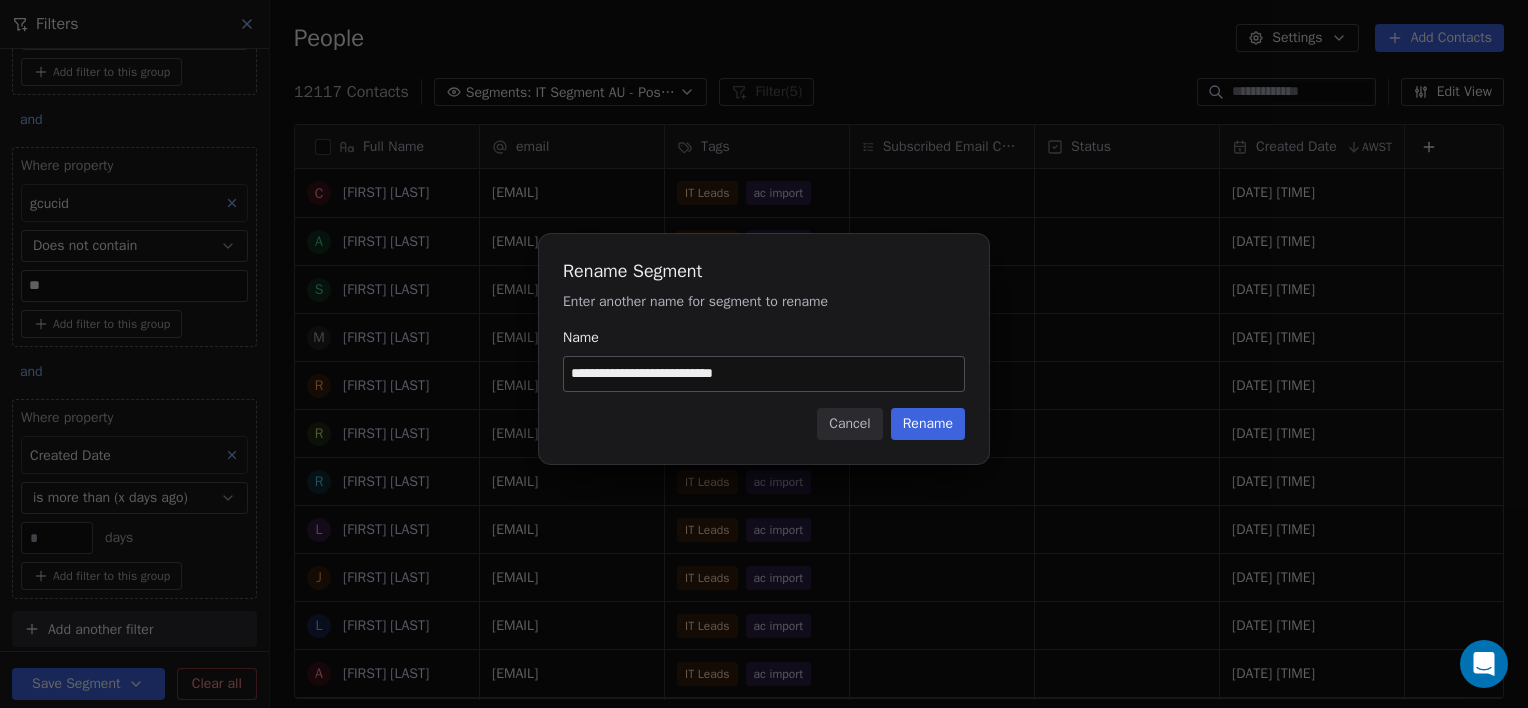 type on "**********" 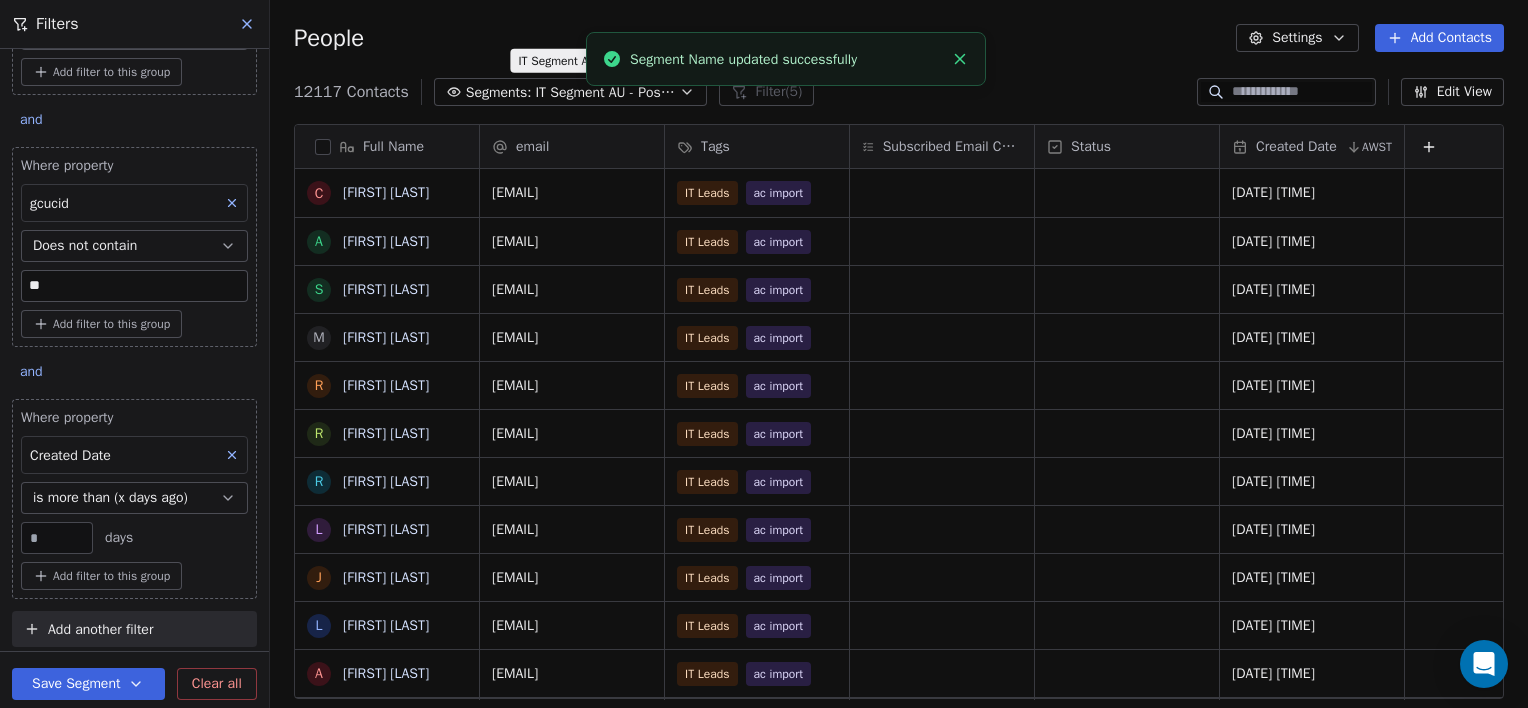 click on "IT Segment AU - Post 30 Days" at bounding box center [605, 92] 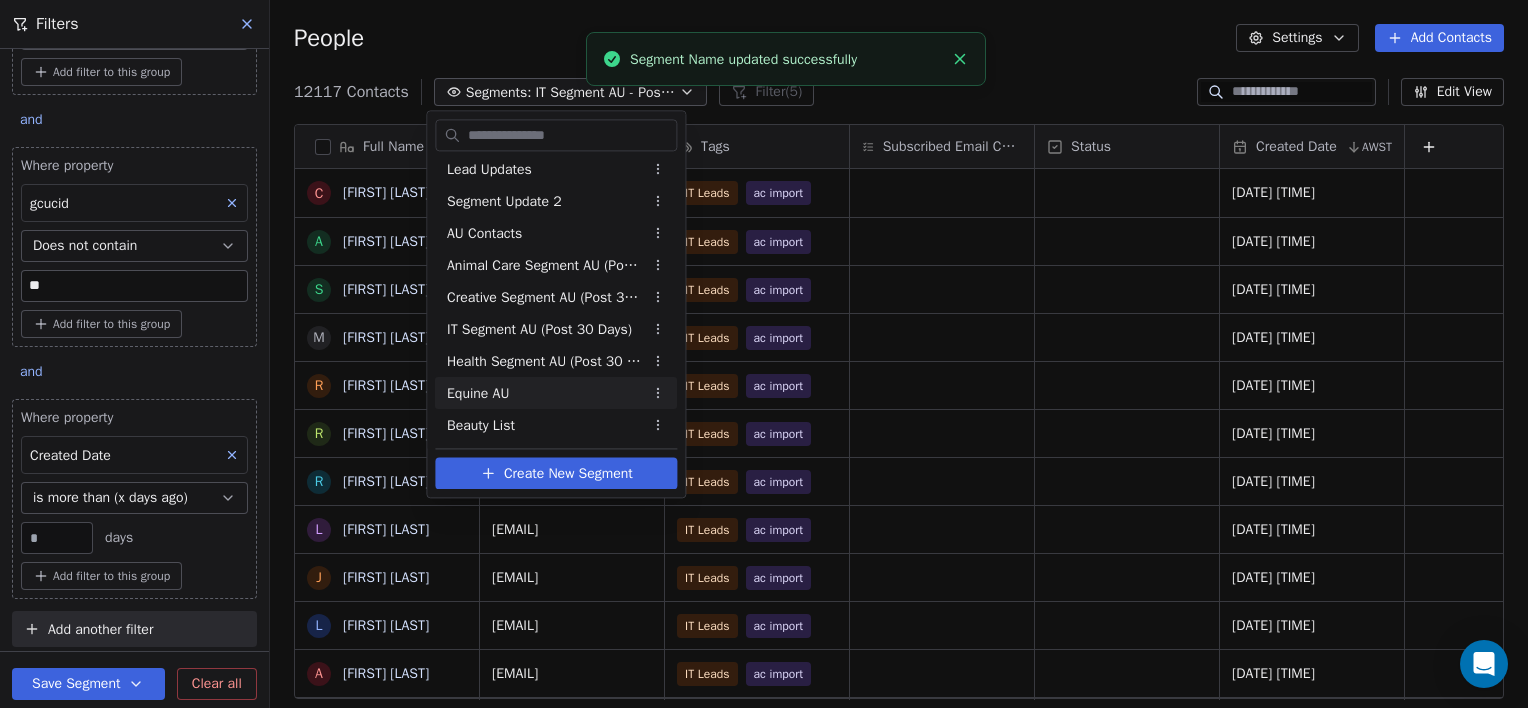 click on "Equine AU" at bounding box center (556, 393) 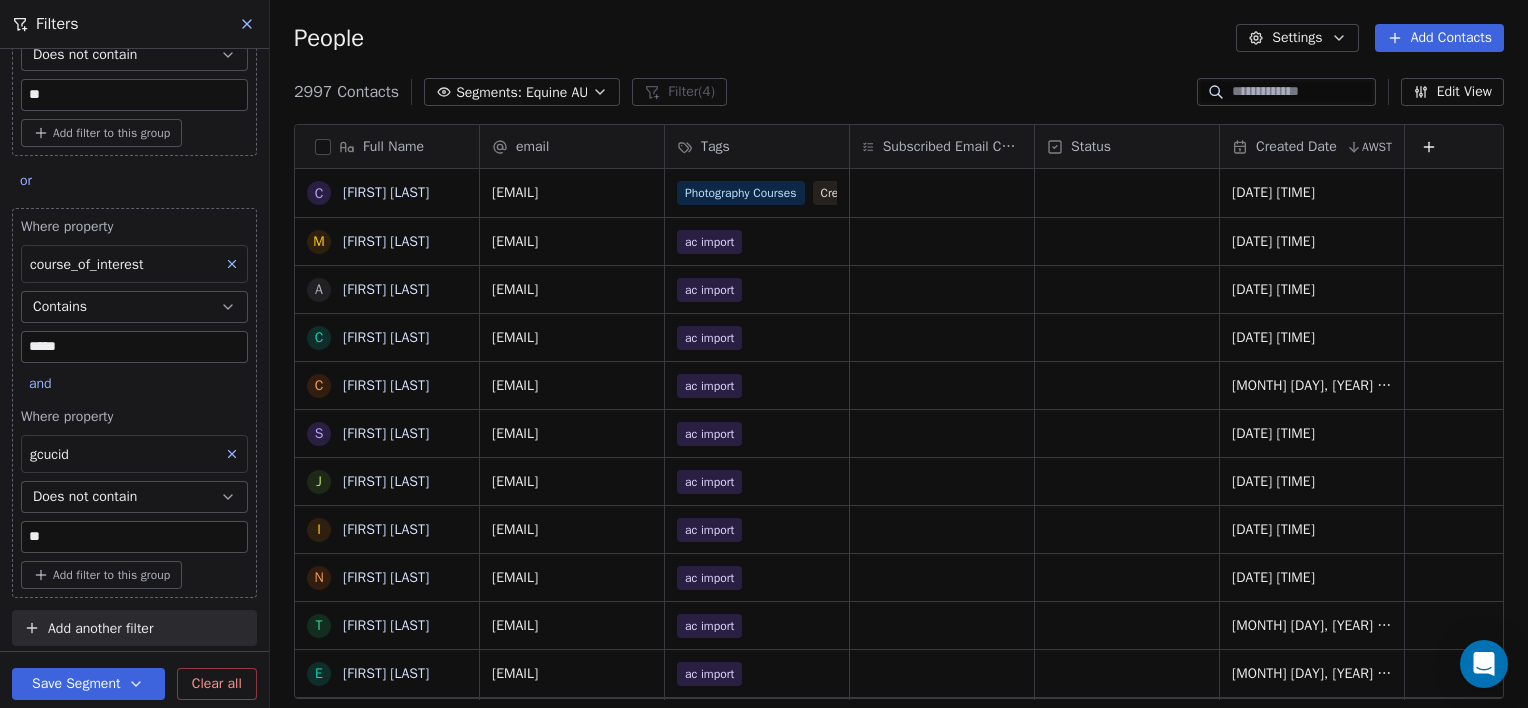 click 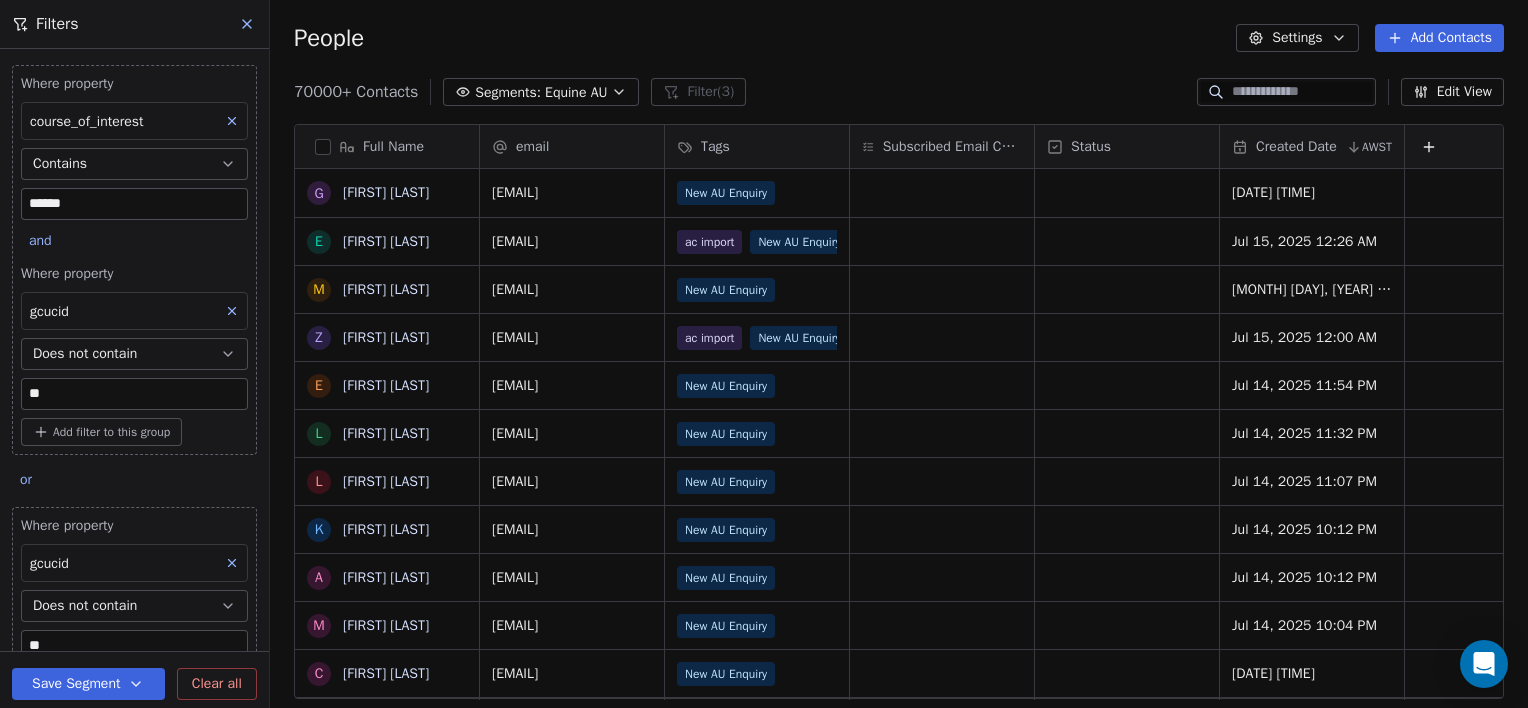 click 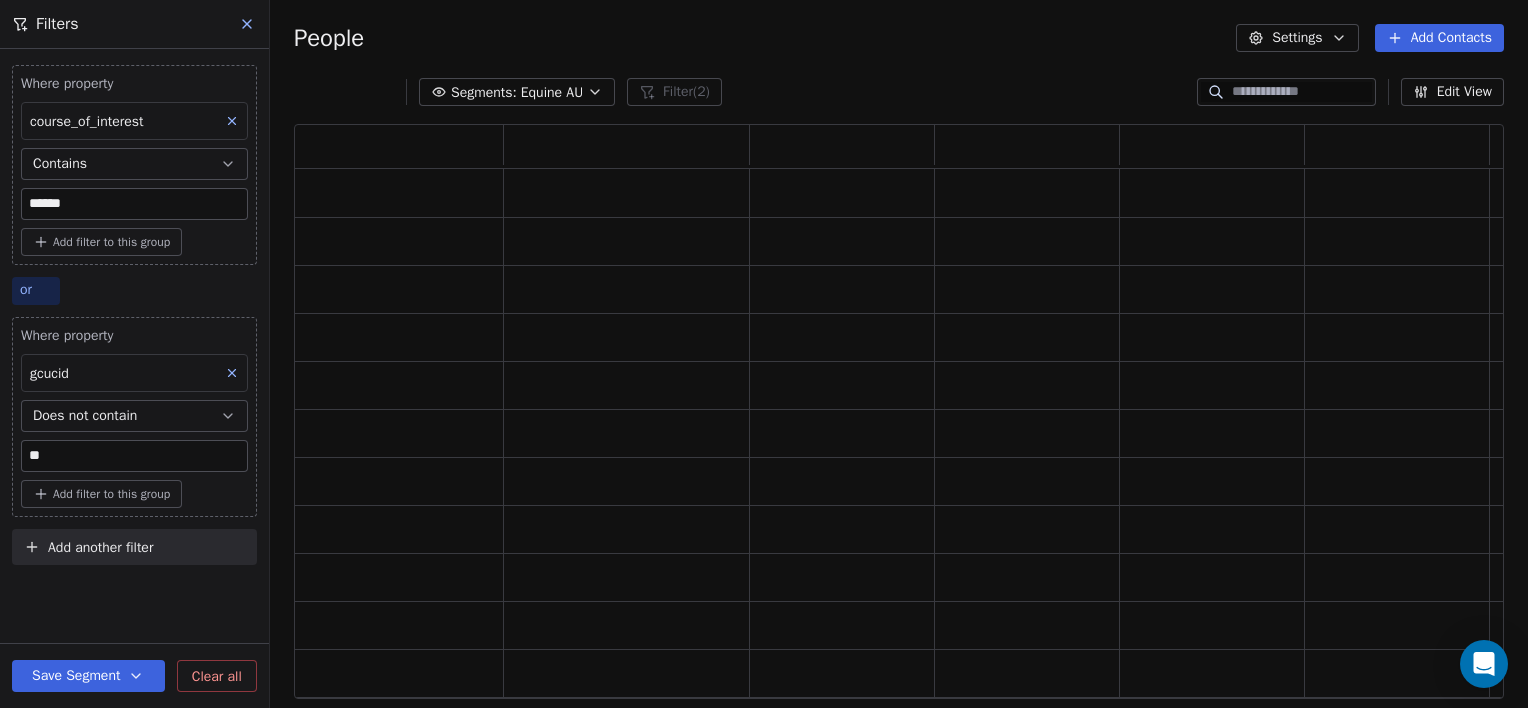 click on "or" at bounding box center [26, 289] 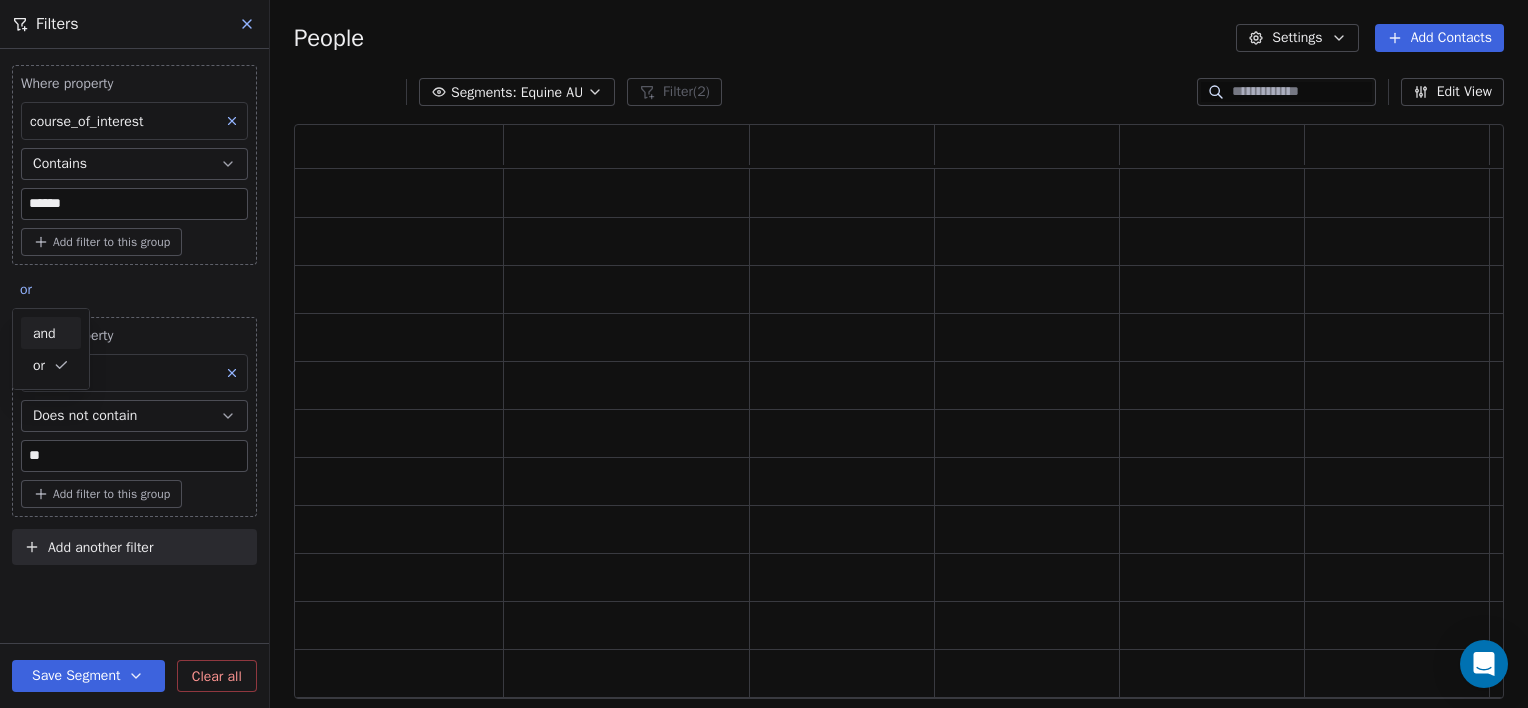 click on "and" at bounding box center [44, 333] 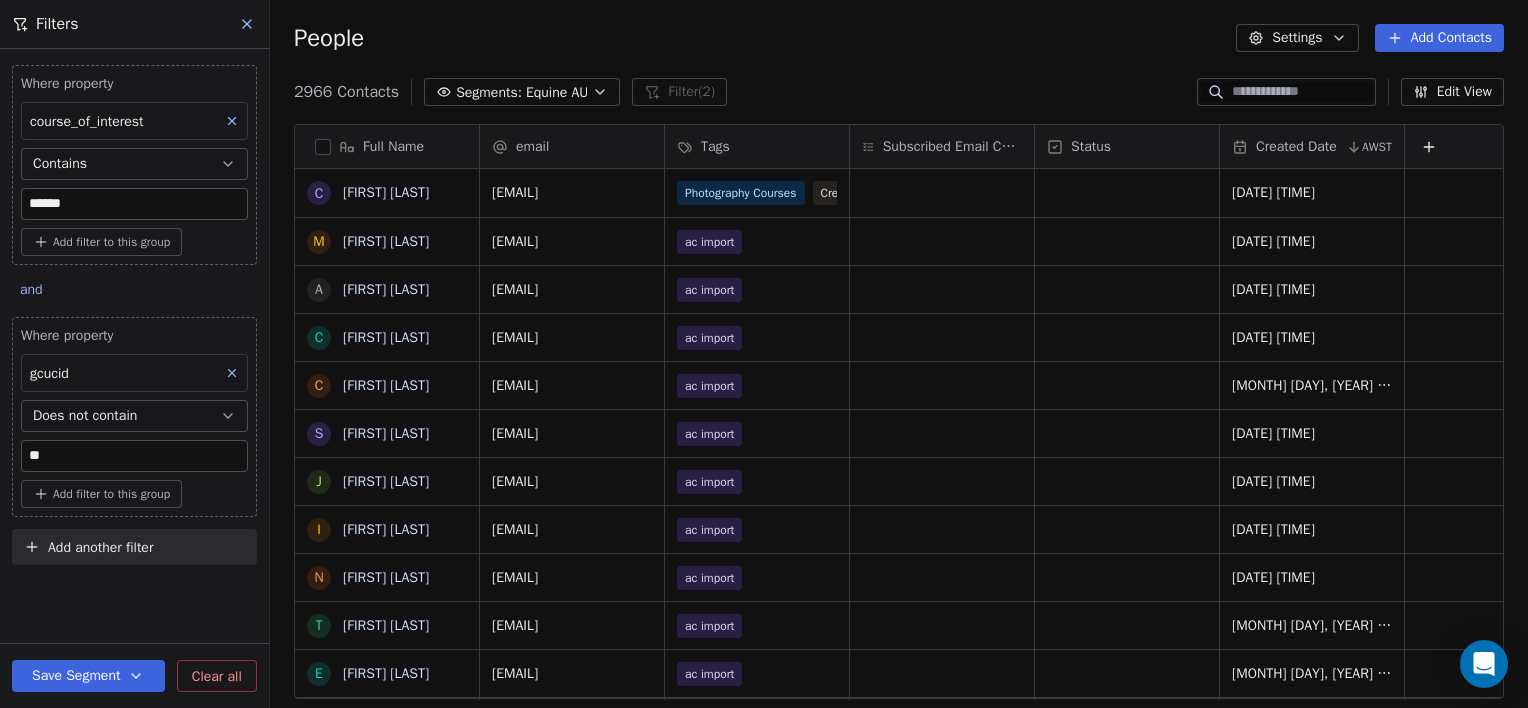click on "Add another filter" at bounding box center (100, 547) 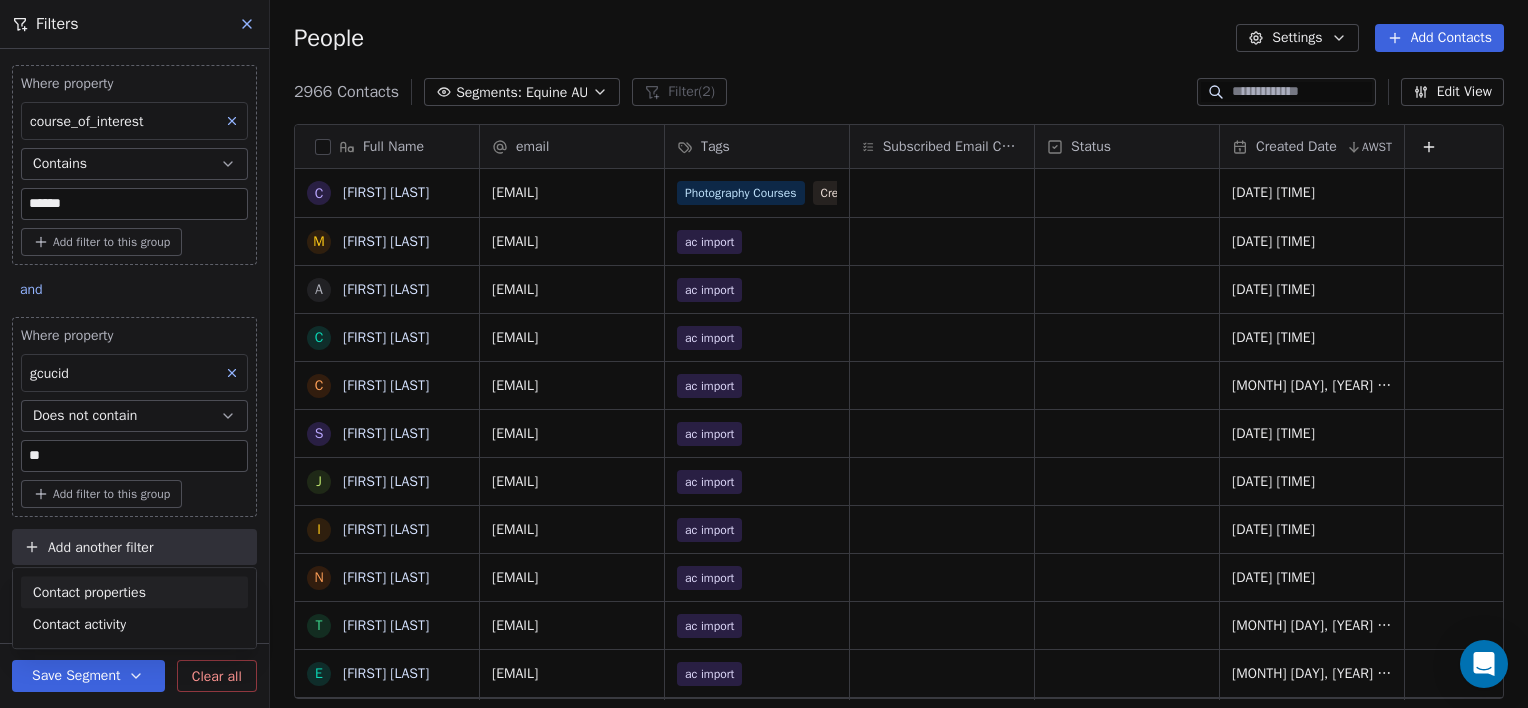 click on "Contact properties" at bounding box center (89, 592) 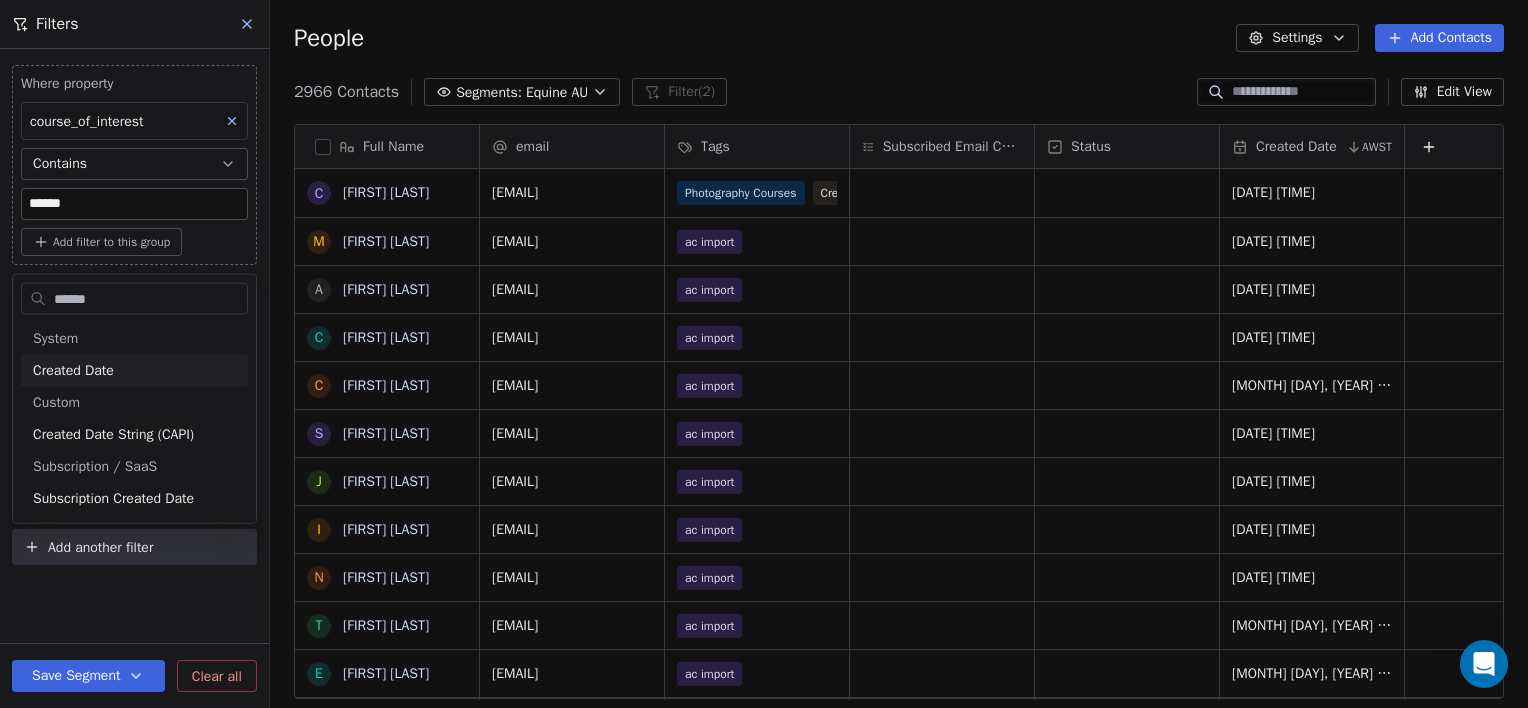 type on "******" 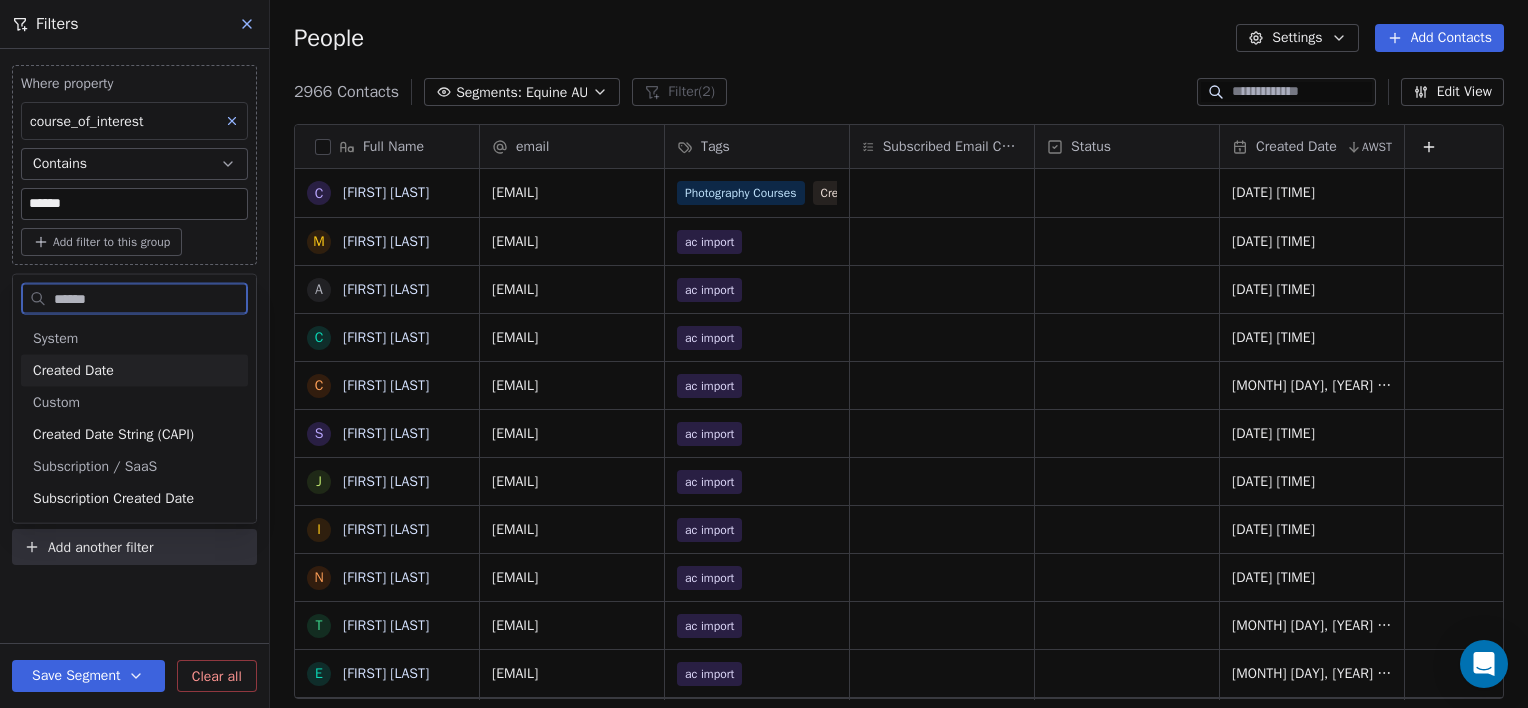 click on "Created Date" at bounding box center [73, 371] 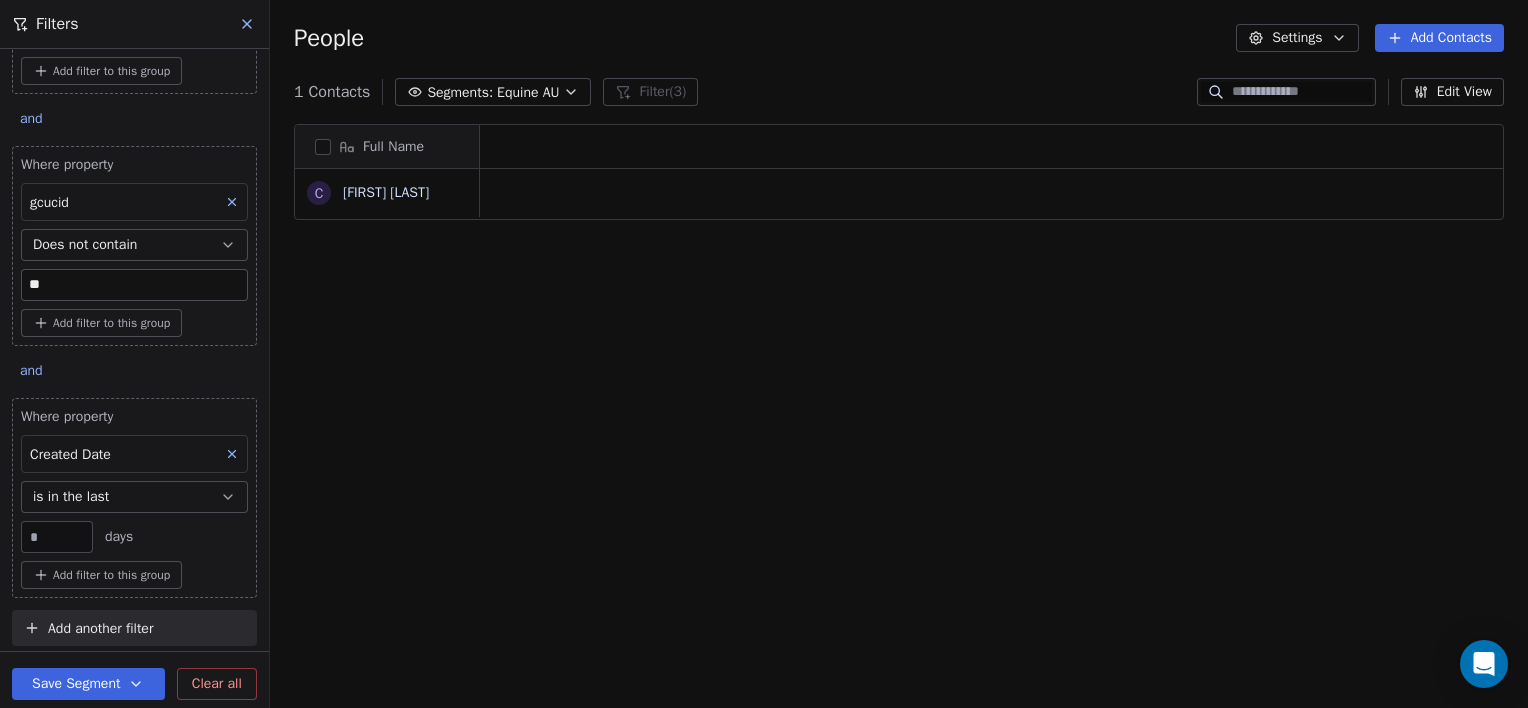 click on "is in the last" at bounding box center [71, 497] 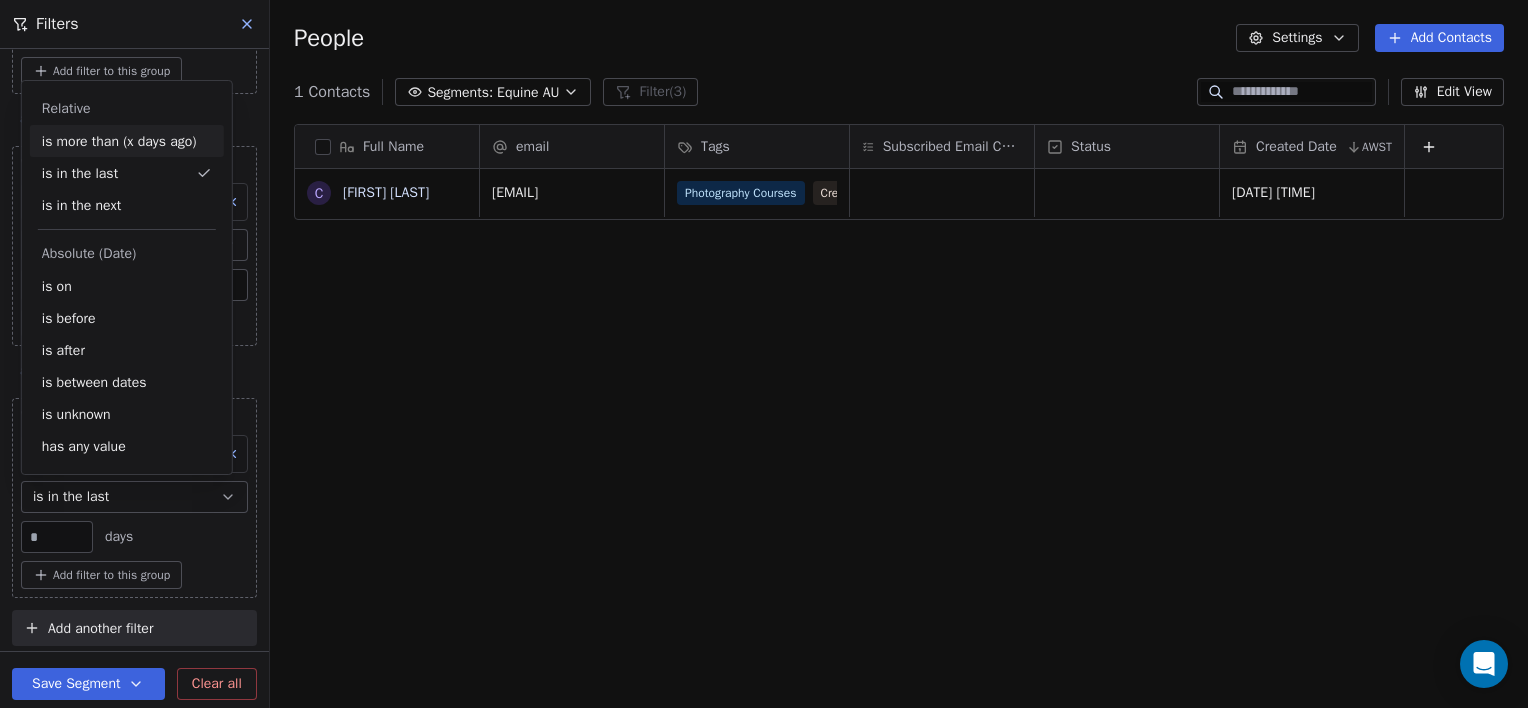 click on "is more than (x days ago)" at bounding box center (127, 141) 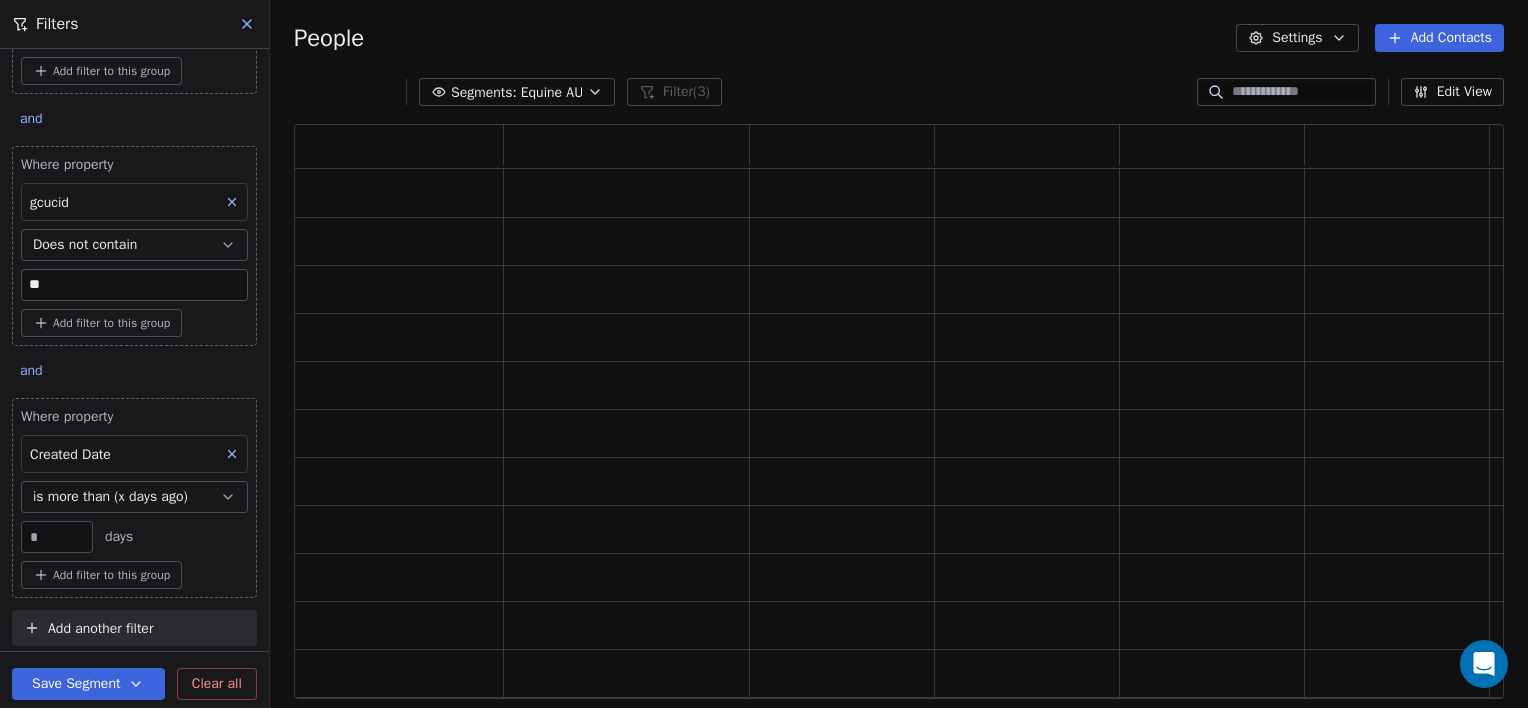 drag, startPoint x: 42, startPoint y: 536, endPoint x: 8, endPoint y: 536, distance: 34 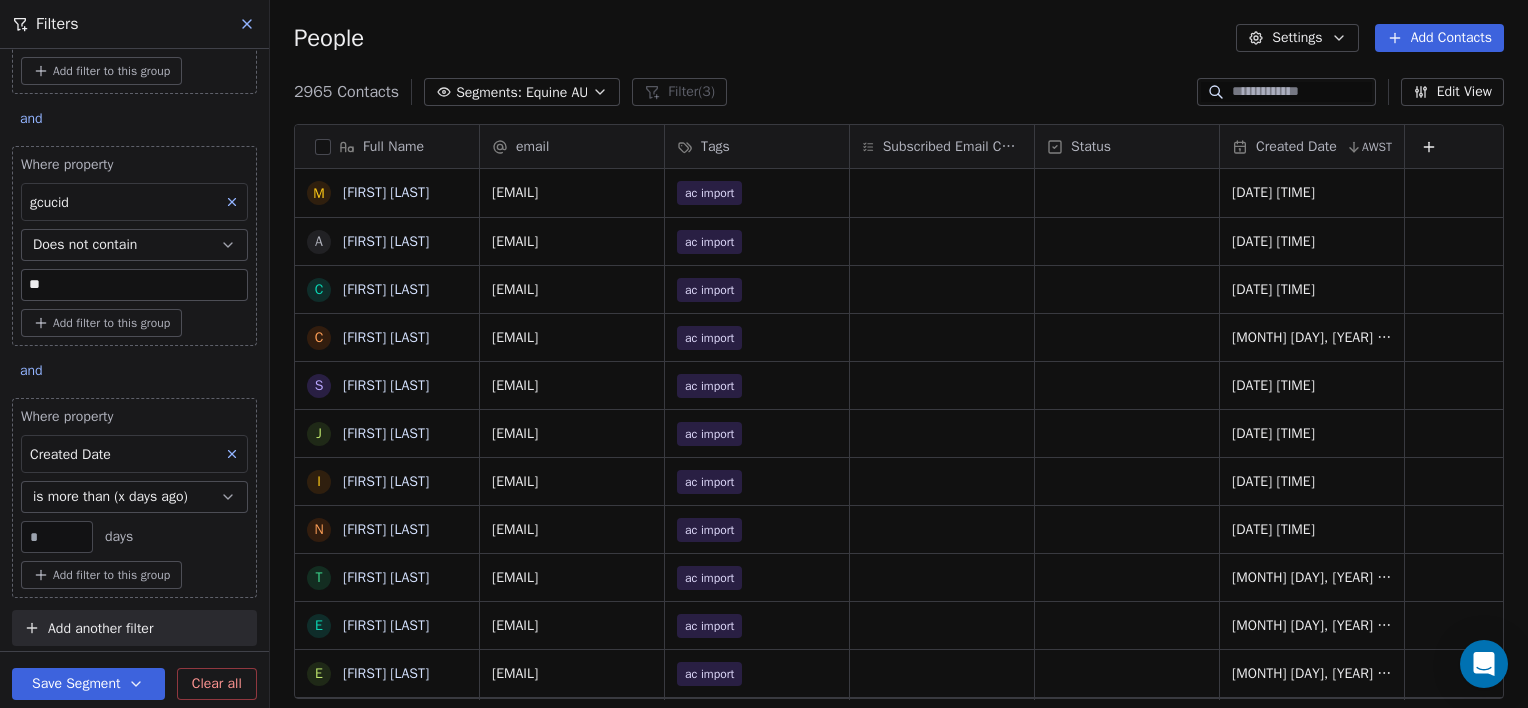 type on "**" 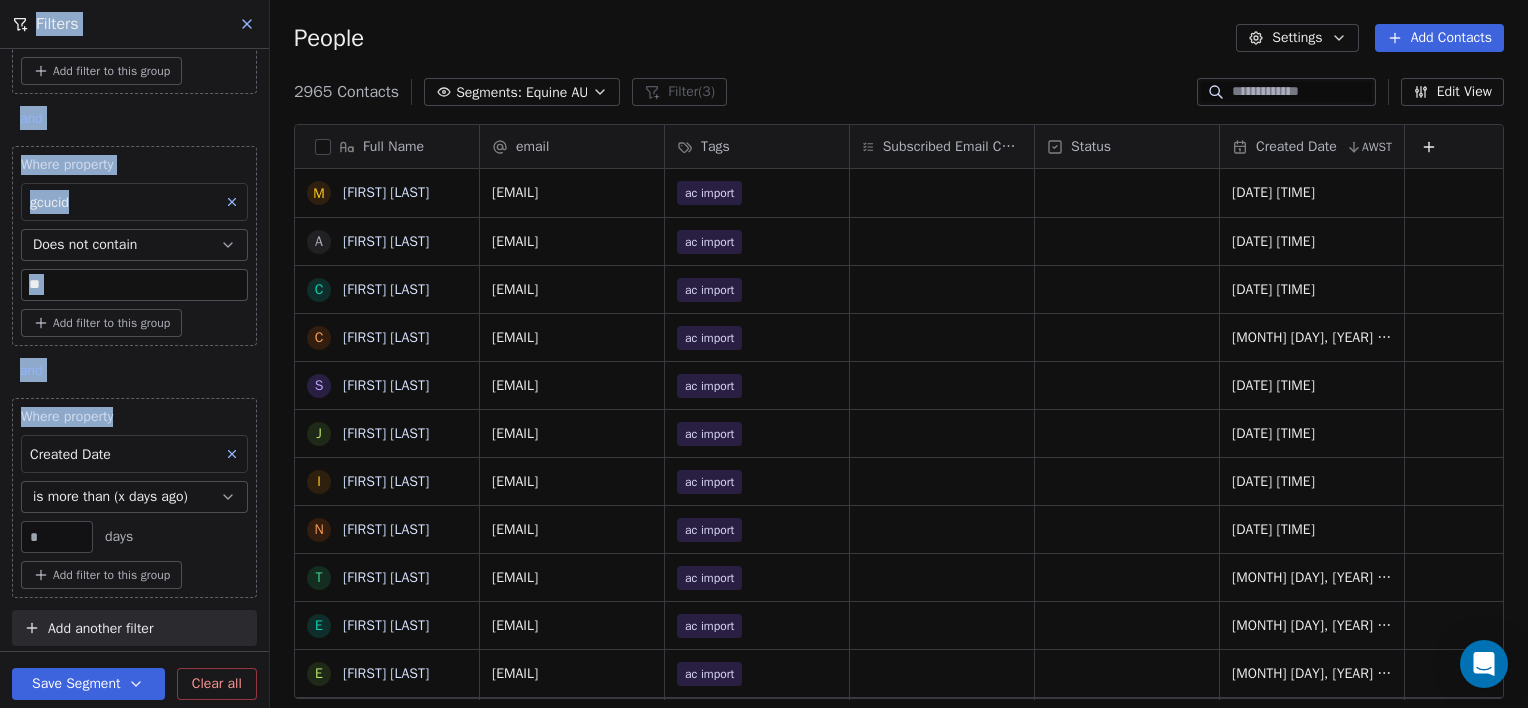 click on "Get Course Contacts People Marketing Workflows Campaigns Sales Pipelines Sequences Beta Tools Apps AI Agents Help & Support Filters Where property   course_of_interest   Contains ****** Add filter to this group and Where property   gcucid   Does not contain ** Add filter to this group and Where property   Created Date   is more than (x days ago) ** days Add filter to this group Add another filter Save Segment Clear all People Settings  Add Contacts 2965 Contacts Segments: Equine AU Filter  (3) Edit View Tag Add to Sequence Export Full Name M [FIRST] [LAST] A [FIRST] [LAST] C [FIRST] [LAST] C [FIRST] [LAST] S [FIRST] [LAST] J [FIRST] [LAST] I [FIRST] [LAST] N [FIRST] [LAST] T [FIRST] [LAST] E [FIRST] [LAST] E [FIRST] [LAST] A [FIRST] [LAST] F [FIRST] [LAST] G [FIRST] [LAST] J [FIRST] [LAST] S [FIRST] [LAST] S [FIRST] [LAST] L [FIRST] [LAST] P [FIRST] [LAST] S [FIRST] [LAST] A [FIRST] [LAST] J [FIRST] [LAST] C [FIRST] [LAST] J [FIRST] [LAST] K [FIRST] [LAST] M [FIRST] [LAST] D [FIRST] [LAST] K [FIRST] [LAST]" at bounding box center (764, 354) 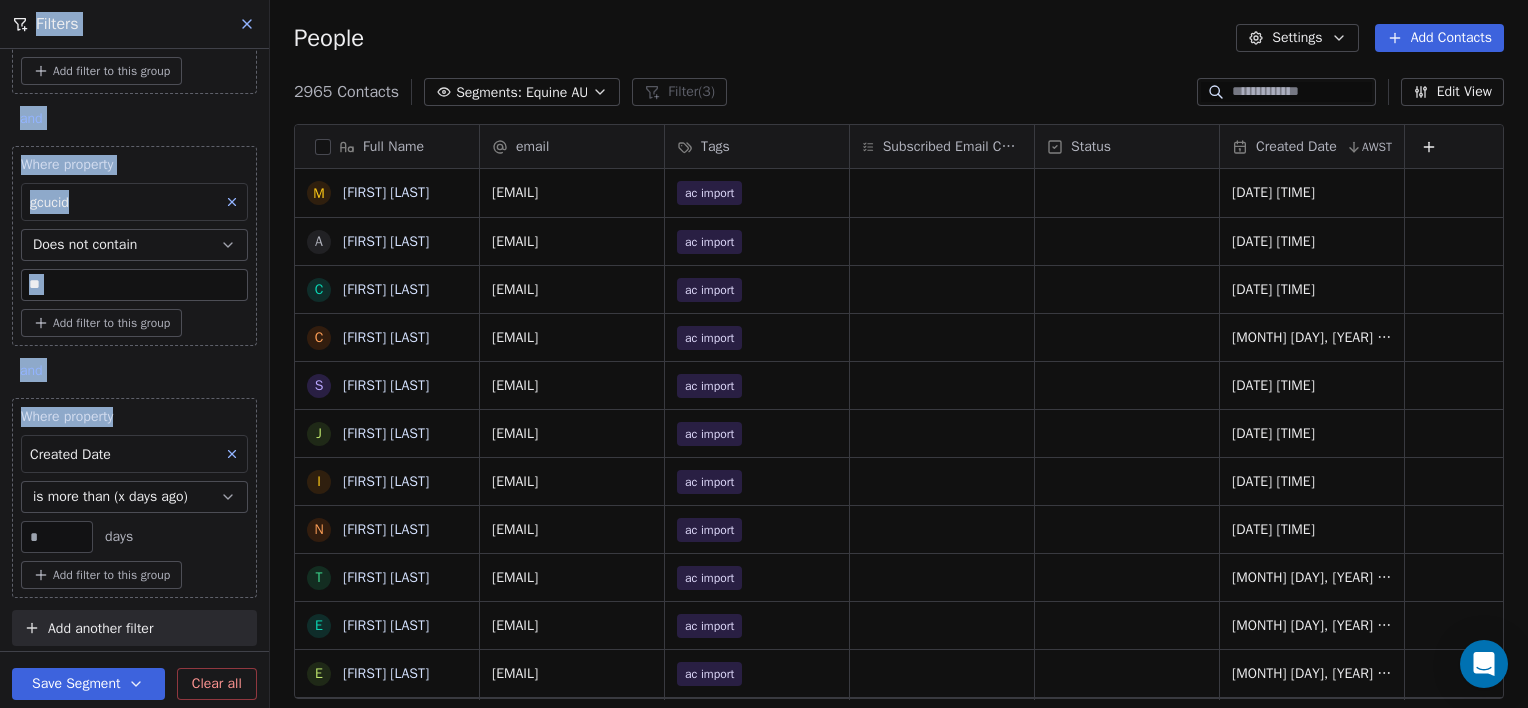 drag, startPoint x: -4, startPoint y: 454, endPoint x: 180, endPoint y: 373, distance: 201.0398 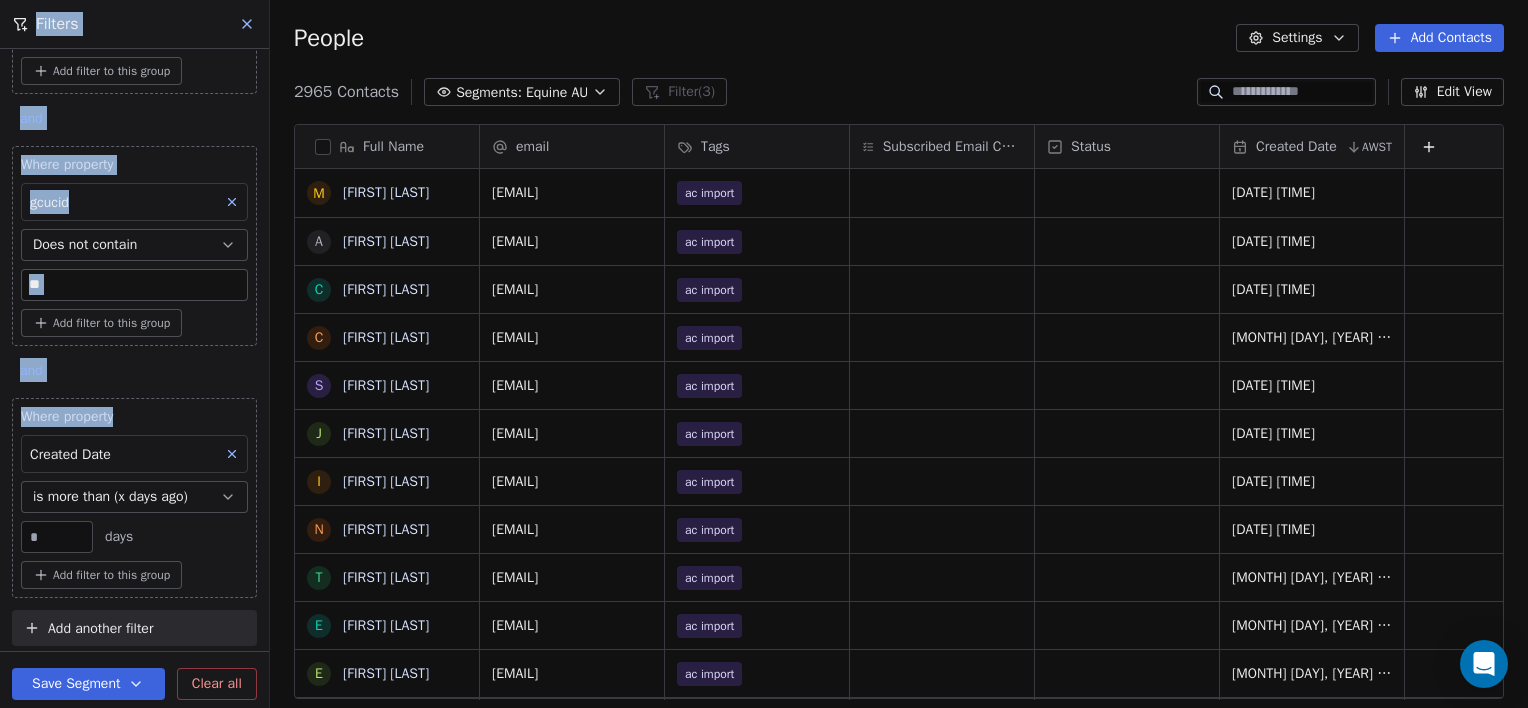 click on "Save Segment" at bounding box center (88, 684) 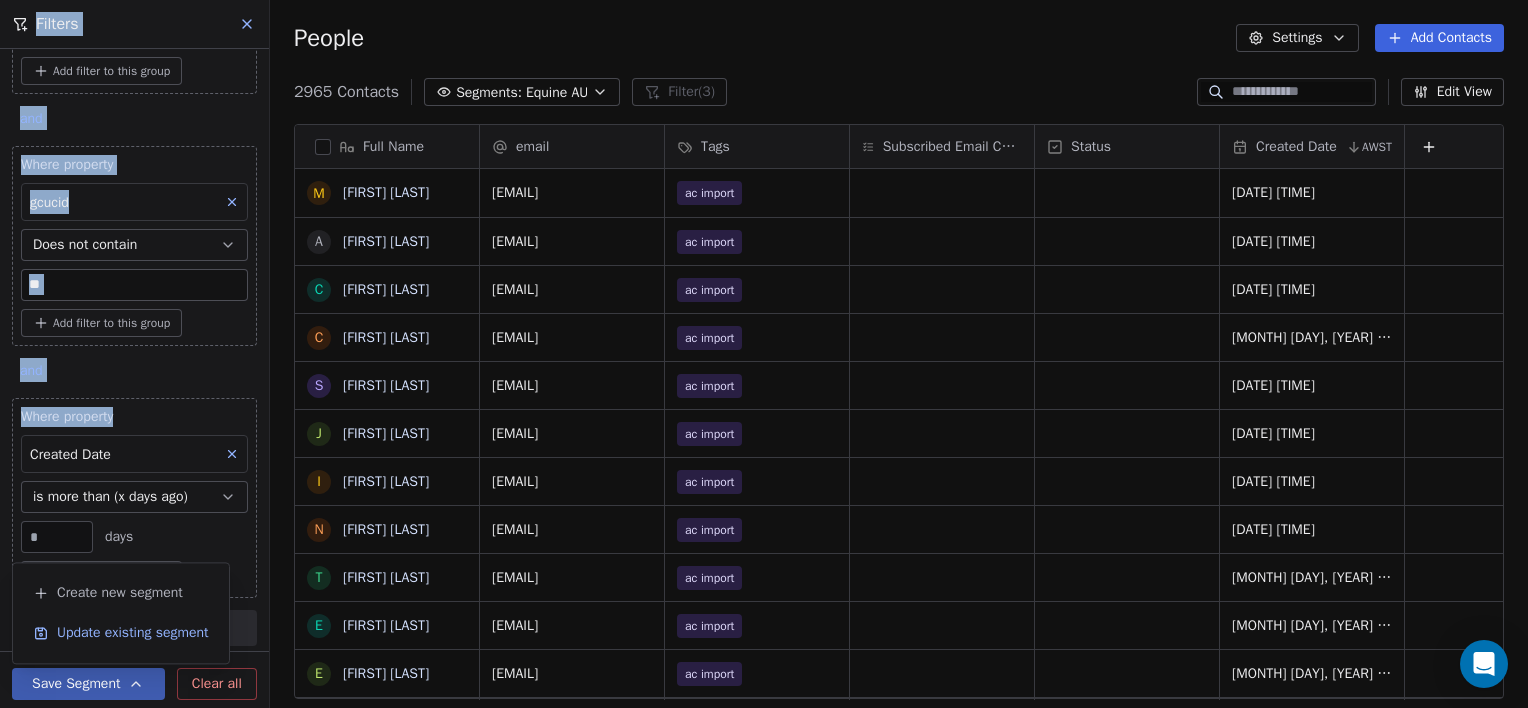 click on "Update existing segment" at bounding box center [133, 633] 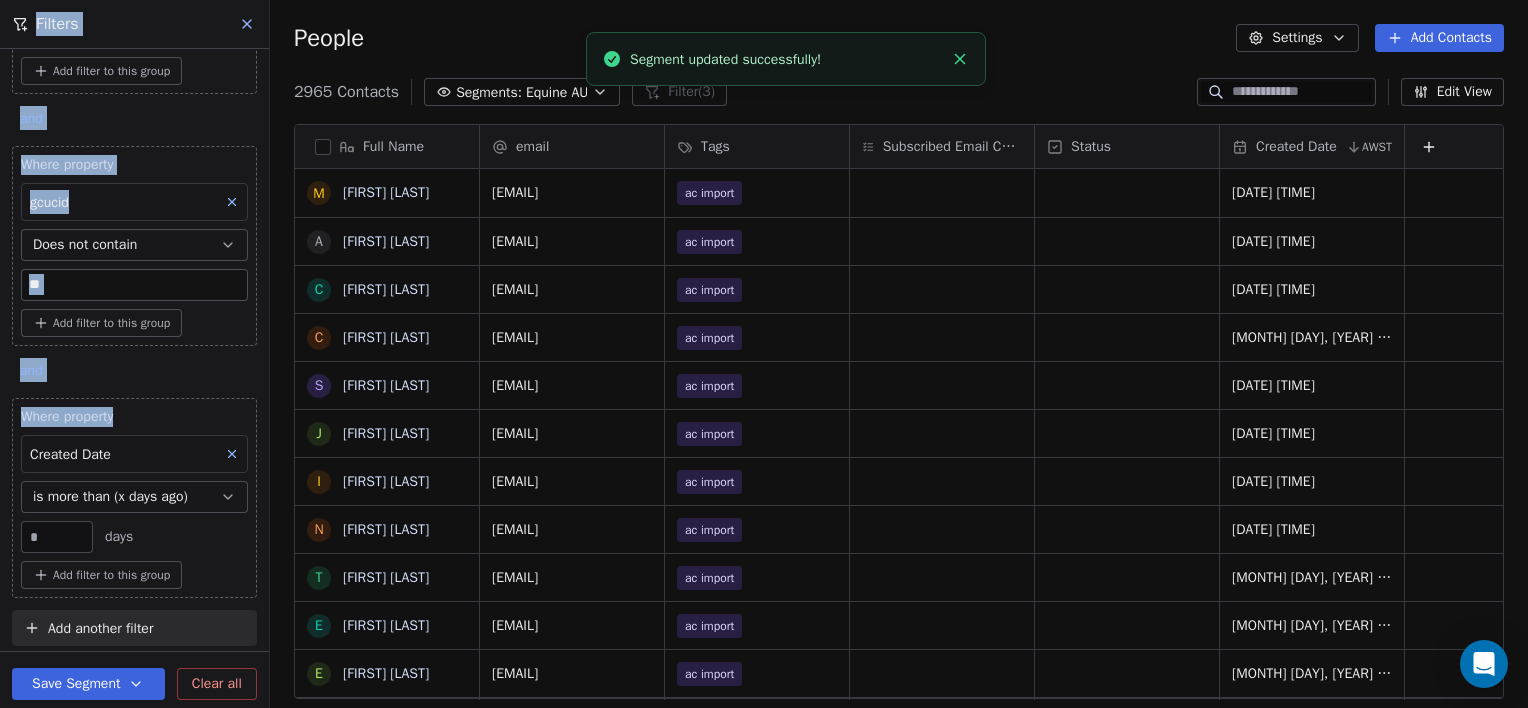 click on "Equine AU" at bounding box center [557, 92] 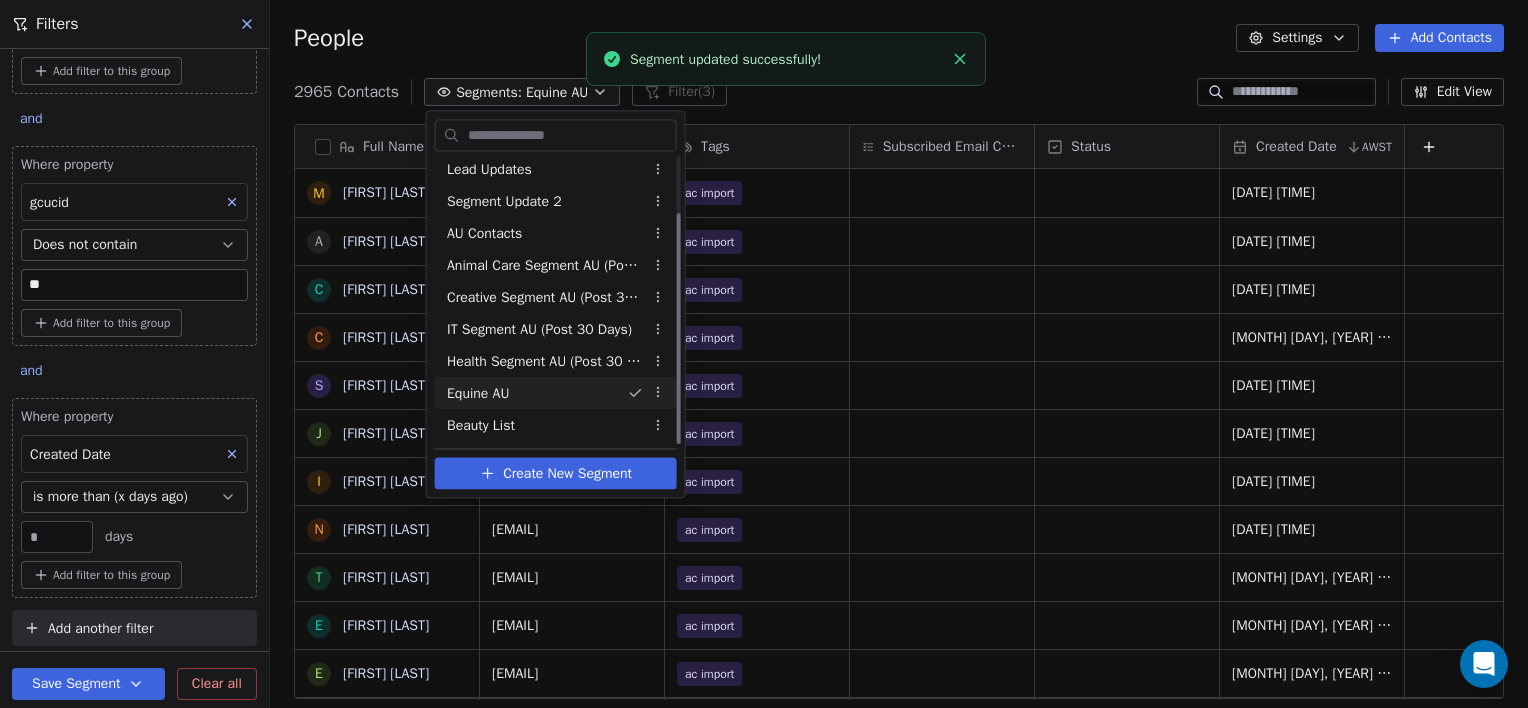 click on "Get Course Contacts People Marketing Workflows Campaigns Sales Pipelines Sequences Beta Tools Apps AI Agents Help & Support Filters Where property   course_of_interest   Contains ****** Add filter to this group and Where property   gcucid   Does not contain ** Add filter to this group and Where property   Created Date   is more than (x days ago) ** days Add filter to this group Add another filter Save Segment Clear all People Settings  Add Contacts 2965 Contacts Segments: Equine AU Filter  (3) Edit View Tag Add to Sequence Export Full Name M [FIRST] [LAST] A [FIRST] [LAST] C [FIRST] [LAST] C [FIRST] [LAST] S [FIRST] [LAST] J [FIRST] [LAST] I [FIRST] [LAST] N [FIRST] [LAST] T [FIRST] [LAST] E [FIRST] [LAST] E [FIRST] [LAST] A [FIRST] [LAST] F [FIRST] [LAST] G [FIRST] [LAST] J [FIRST] [LAST] S [FIRST] [LAST] S [FIRST] [LAST] L [FIRST] [LAST] P [FIRST] [LAST] S [FIRST] [LAST] A [FIRST] [LAST] J [FIRST] [LAST] C [FIRST] [LAST] J [FIRST] [LAST] K [FIRST] [LAST] M [FIRST] [LAST] D [FIRST] [LAST] K [FIRST] [LAST]" at bounding box center (764, 354) 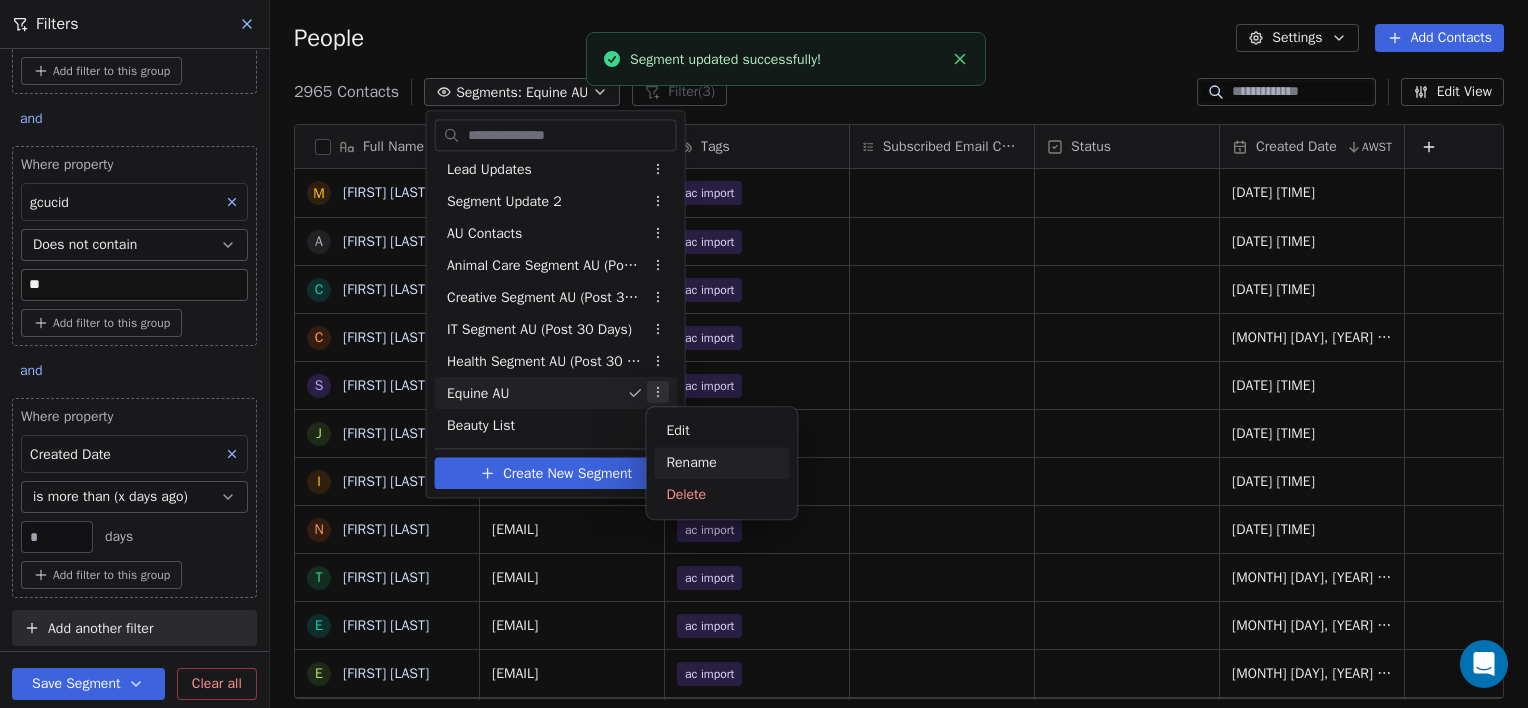 click on "Rename" at bounding box center [721, 463] 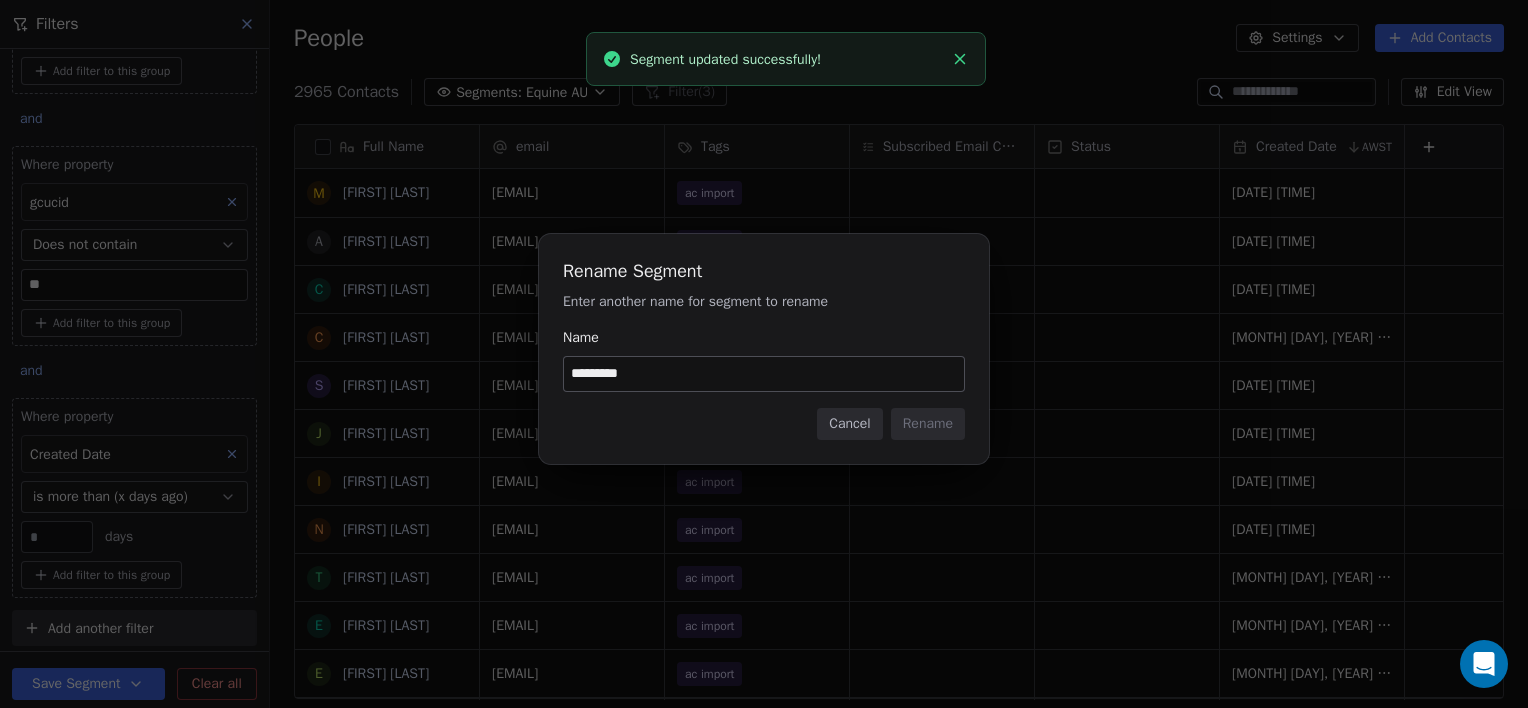 drag, startPoint x: 616, startPoint y: 372, endPoint x: 667, endPoint y: 359, distance: 52.63079 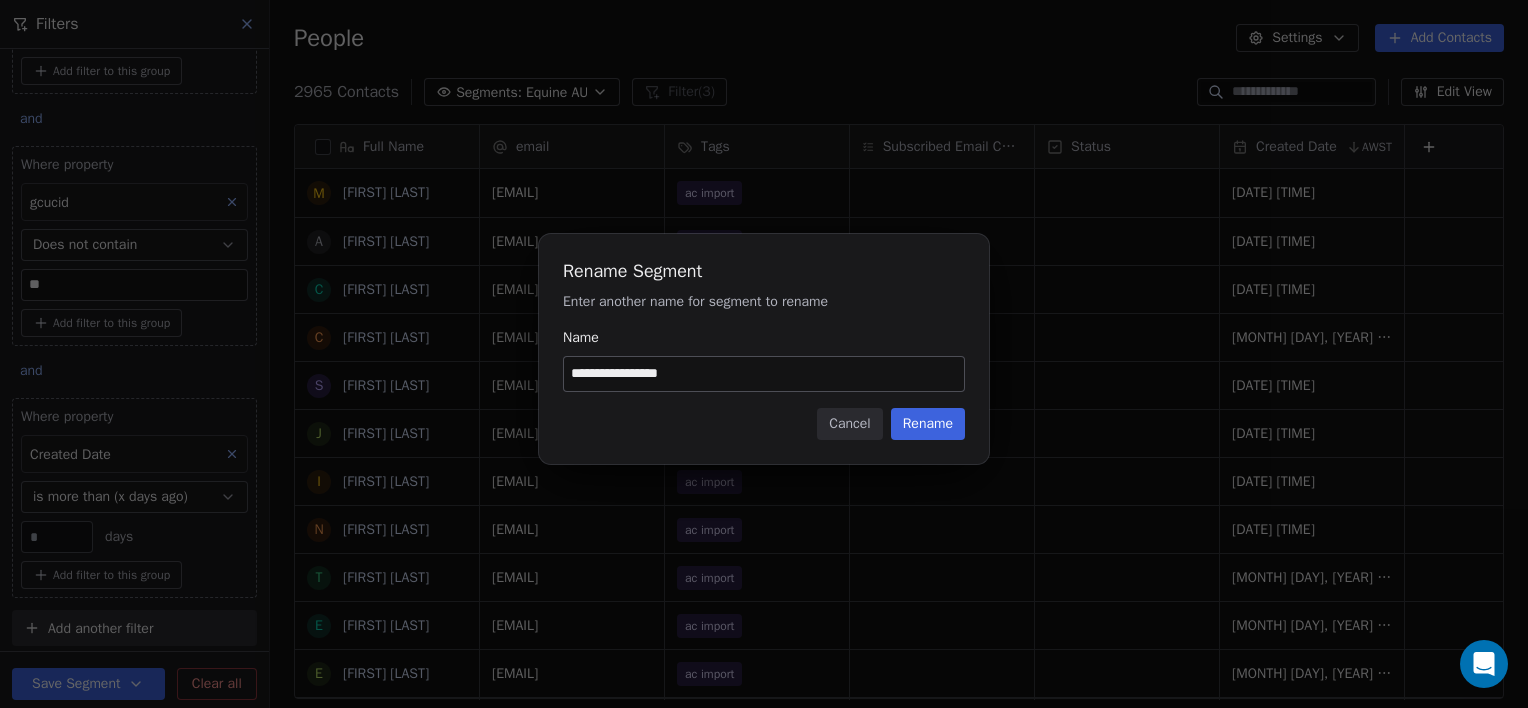 click on "**********" at bounding box center (764, 374) 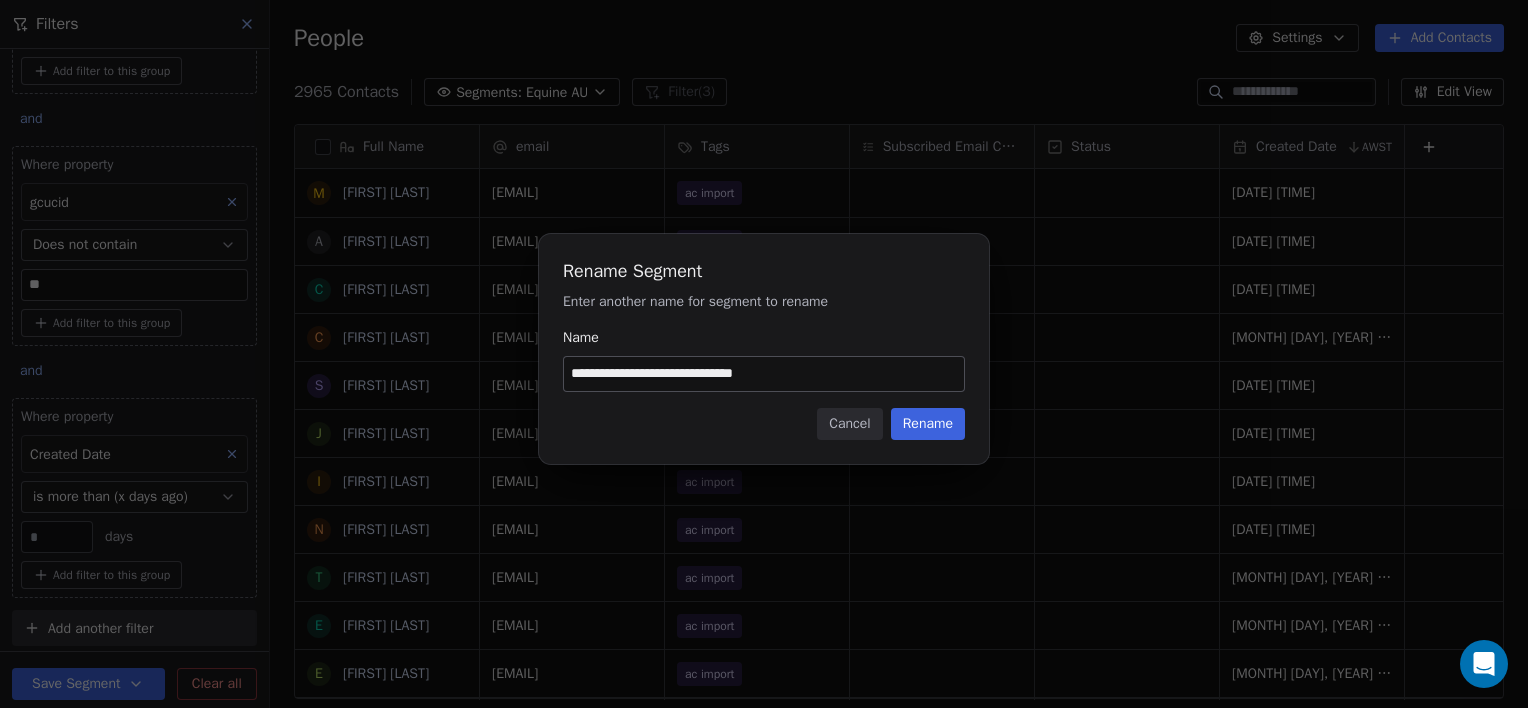 type on "**********" 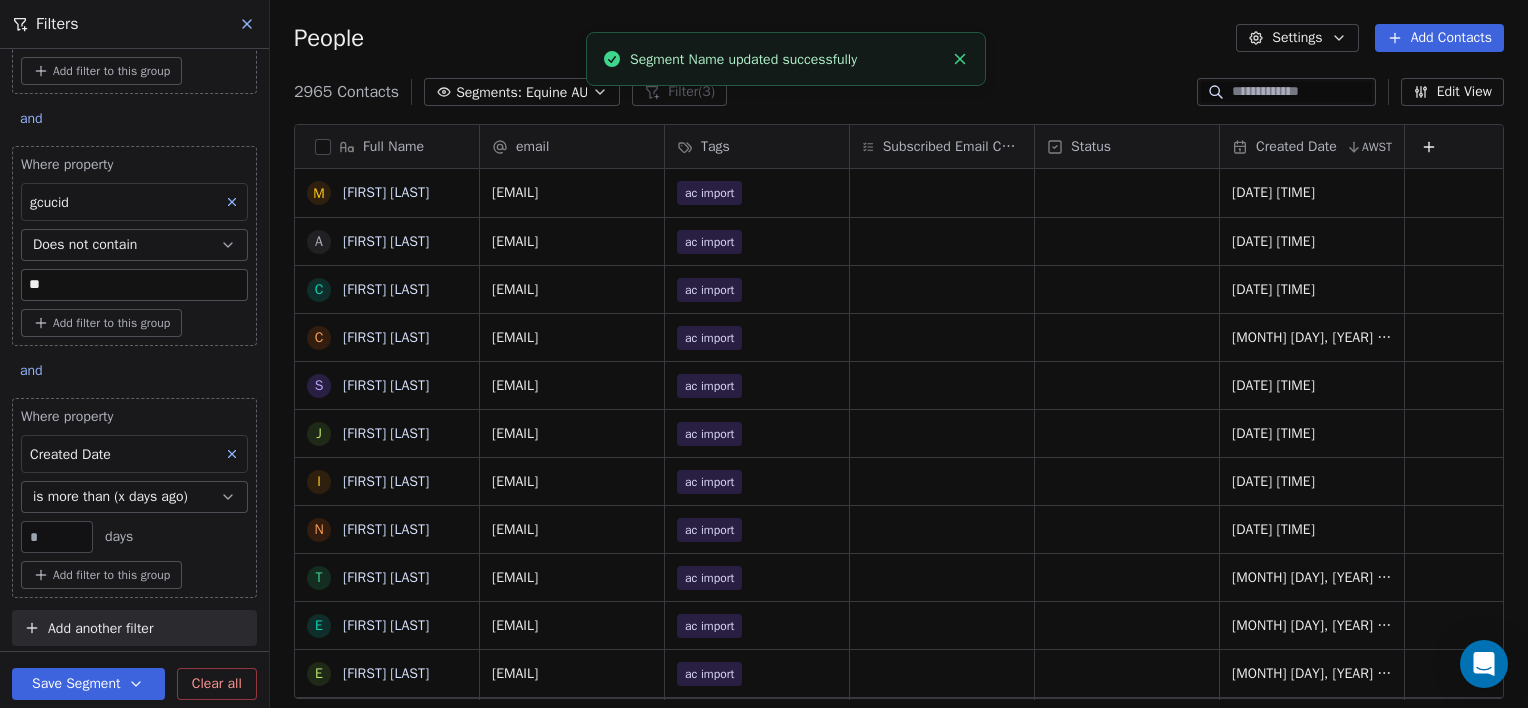click on "Segments:" at bounding box center (489, 92) 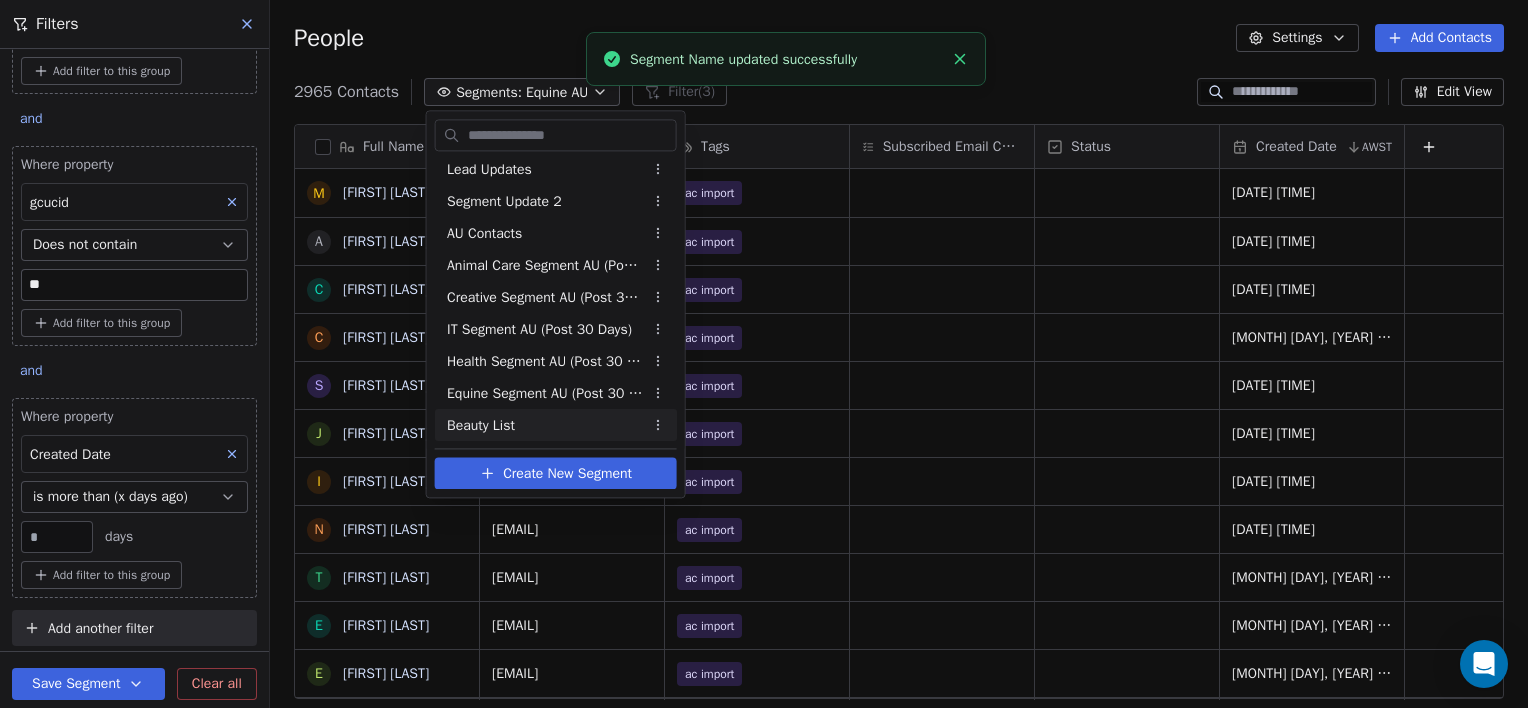 click on "Beauty List" at bounding box center [556, 425] 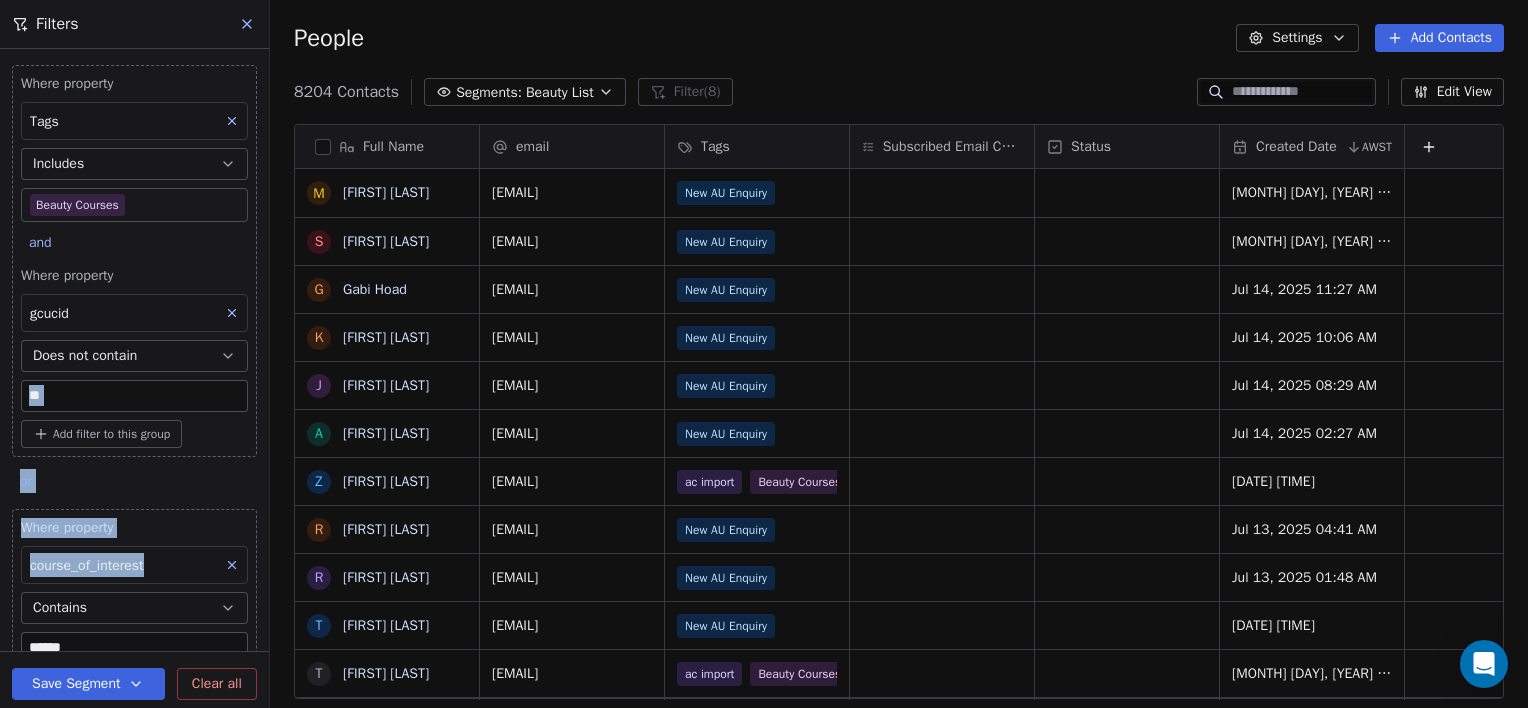 drag, startPoint x: 160, startPoint y: 558, endPoint x: 182, endPoint y: 359, distance: 200.21239 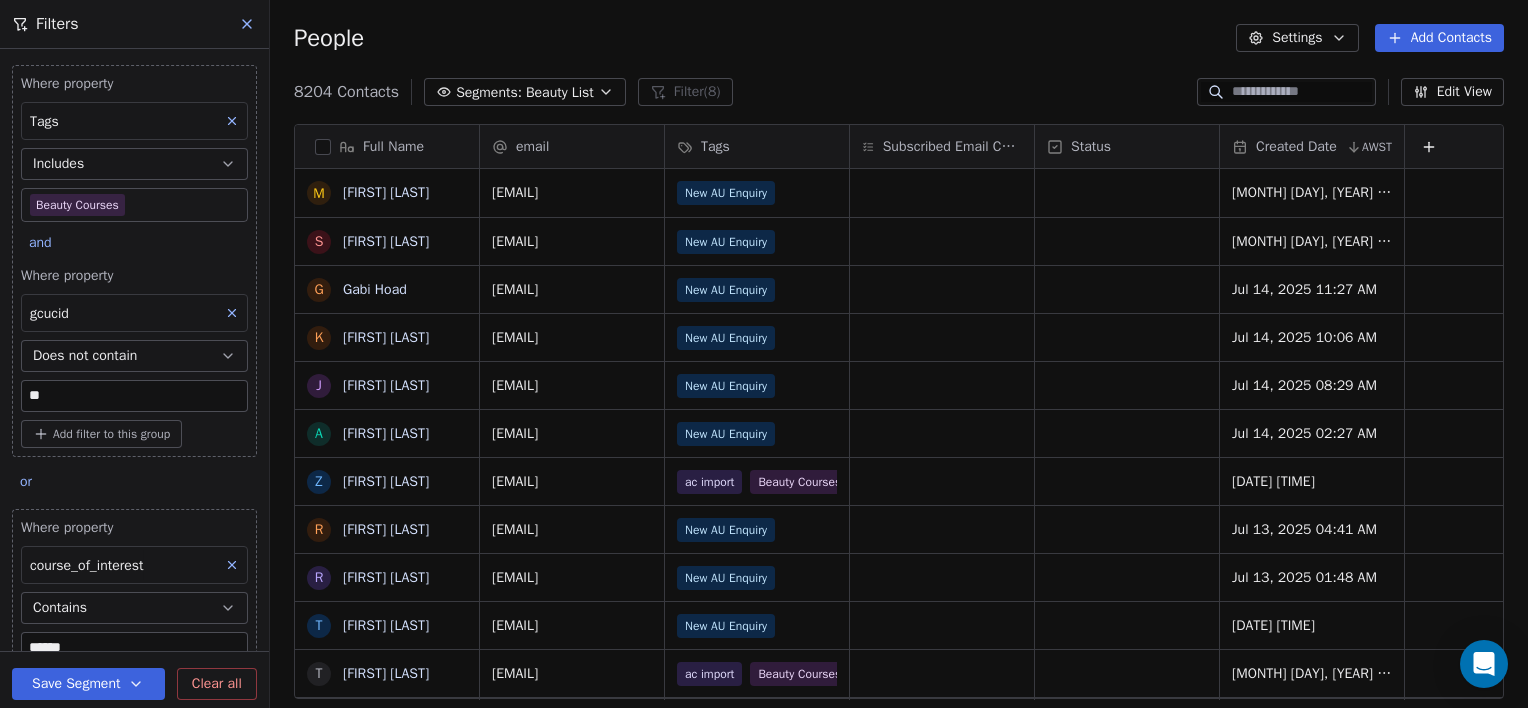 click on "Get Course Contacts People Marketing Workflows Campaigns Sales Pipelines Sequences Beta Tools Apps AI Agents Help & Support Filters Where property Tags Includes Beauty Courses and Where property gcucid Does not contain ** Add filter to this group or Where property course_of_interest Contains ****** and Where property gcucid Does not contain ** Add filter to this group or Where property course_of_interest Contains ******* and Where property gcucid Does not contain ** Add filter to this group or Where property course_of_interest Contains **** and Where property gcucid Does not contain ** Add filter to this group Add another filter Save Segment Clear all People Settings Add Contacts 8204 Contacts Segments: Beauty List Filter (8) Edit View Tag Add to Sequence Export Full Name M [FIRST] [LAST] S [FIRST] [LAST] G [FIRST] [LAST] K [FIRST] [LAST] J [FIRST] [LAST] A [FIRST] [LAST] Z [FIRST] [LAST] R [FIRST] [LAST] R [FIRST] [LAST] T [FIRST] [LAST] T [FIRST] [LAST] D [FIRST] [LAST] D B N M E C" at bounding box center [764, 354] 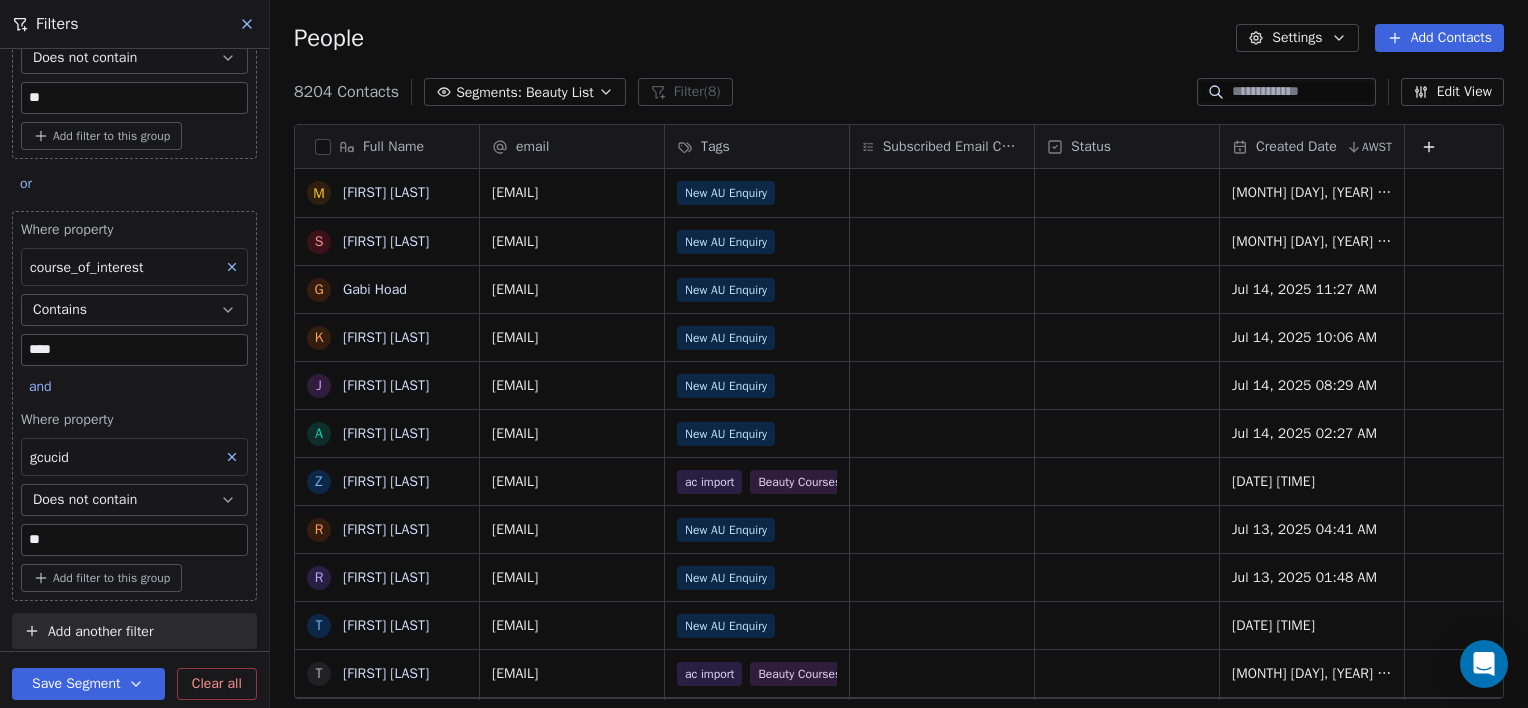 click 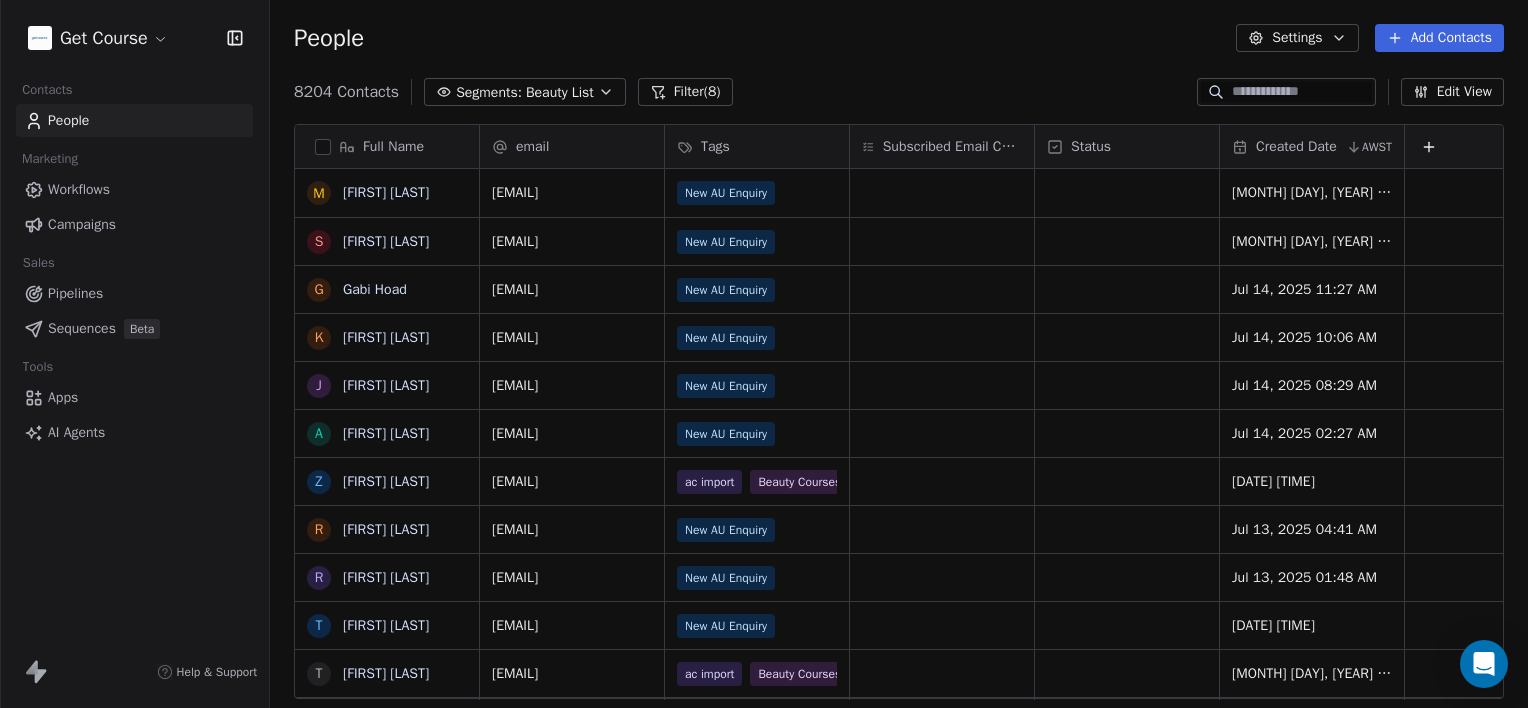 click on "Get Course Contacts People Marketing Workflows Campaigns Sales Pipelines Sequences Beta Tools Apps AI Agents Help & Support People Settings Add Contacts [NUMBER] Contacts Segments: Beauty List Filter ([NUMBER]) Edit View Tag Add to Sequence Export Full Name M [FIRST] [LAST] S [FIRST] [LAST] G [FIRST] [LAST] K [FIRST] [LAST] J [FIRST] [LAST] A [FIRST] [LAST] Z [FIRST] [LAST] R [FIRST] [LAST] R [FIRST] [LAST] T [FIRST] [LAST] T [FIRST] [LAST] D [FIRST] [LAST] D [FIRST] [LAST] N [FIRST] [LAST] M [FIRST] [LAST] E [FIRST] [LAST] C [FIRST] [LAST] T [FIRST] [LAST] C [FIRST] [LAST] T [FIRST] [LAST] E [FIRST] [LAST] M [FIRST] [LAST] J [FIRST] [LAST] L [FIRST] [LAST] S [FIRST] [LAST] H [FIRST] [LAST] J [FIRST] [LAST] K [FIRST] [LAST] email Tags Subscribed Email Categories Status Created Date AWST [EMAIL] New AU Enquiry [MONTH] [DAY], [YEAR] [HOUR]:[MINUTE] [AM/PM] [EMAIL] New AU Enquiry [MONTH] [DAY], [YEAR] [HOUR]:[MINUTE] [AM/PM] [EMAIL] New AU Enquiry [MONTH] [DAY], [YEAR] [HOUR]:[MINUTE] [AM/PM]" at bounding box center [764, 354] 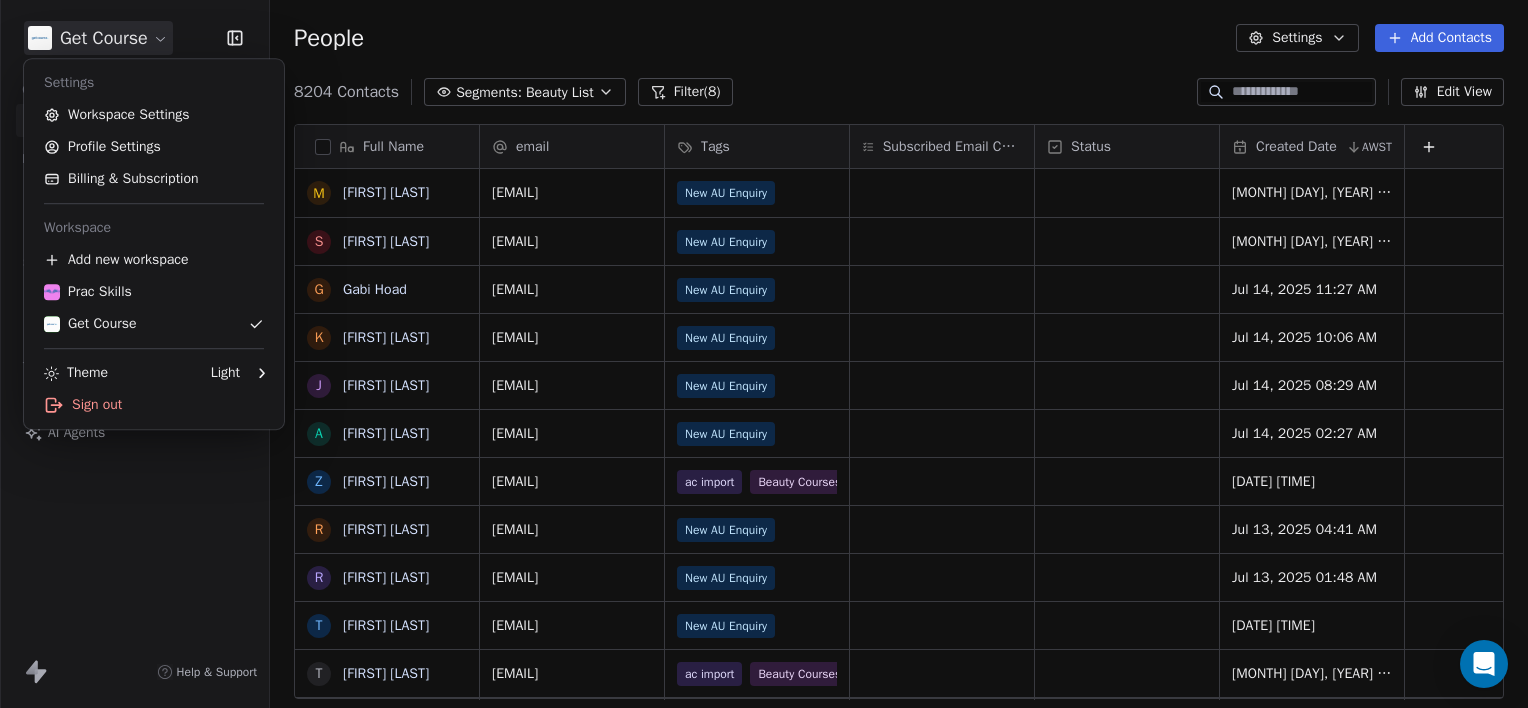 click on "Get Course Contacts People Marketing Workflows Campaigns Sales Pipelines Sequences Beta Tools Apps AI Agents Help & Support People Settings Add Contacts [NUMBER] Contacts Segments: Beauty List Filter ([NUMBER]) Edit View Tag Add to Sequence Export Full Name M [FIRST] [LAST] S [FIRST] [LAST] G [FIRST] [LAST] K [FIRST] [LAST] J [FIRST] [LAST] A [FIRST] [LAST] Z [FIRST] [LAST] R [FIRST] [LAST] R [FIRST] [LAST] T [FIRST] [LAST] T [FIRST] [LAST] D [FIRST] [LAST] D [FIRST] [LAST] N [FIRST] [LAST] M [FIRST] [LAST] E [FIRST] [LAST] C [FIRST] [LAST] T [FIRST] [LAST] C [FIRST] [LAST] T [FIRST] [LAST] E [FIRST] [LAST] M [FIRST] [LAST] J [FIRST] [LAST] L [FIRST] [LAST] S [FIRST] [LAST] H [FIRST] [LAST] J [FIRST] [LAST] K [FIRST] [LAST] email Tags Subscribed Email Categories Status Created Date AWST [EMAIL] New AU Enquiry [MONTH] [DAY], [YEAR] [HOUR]:[MINUTE] [AM/PM] [EMAIL] New AU Enquiry [MONTH] [DAY], [YEAR] [HOUR]:[MINUTE] [AM/PM] [EMAIL] New AU Enquiry [MONTH] [DAY], [YEAR] [HOUR]:[MINUTE] [AM/PM]" at bounding box center [764, 354] 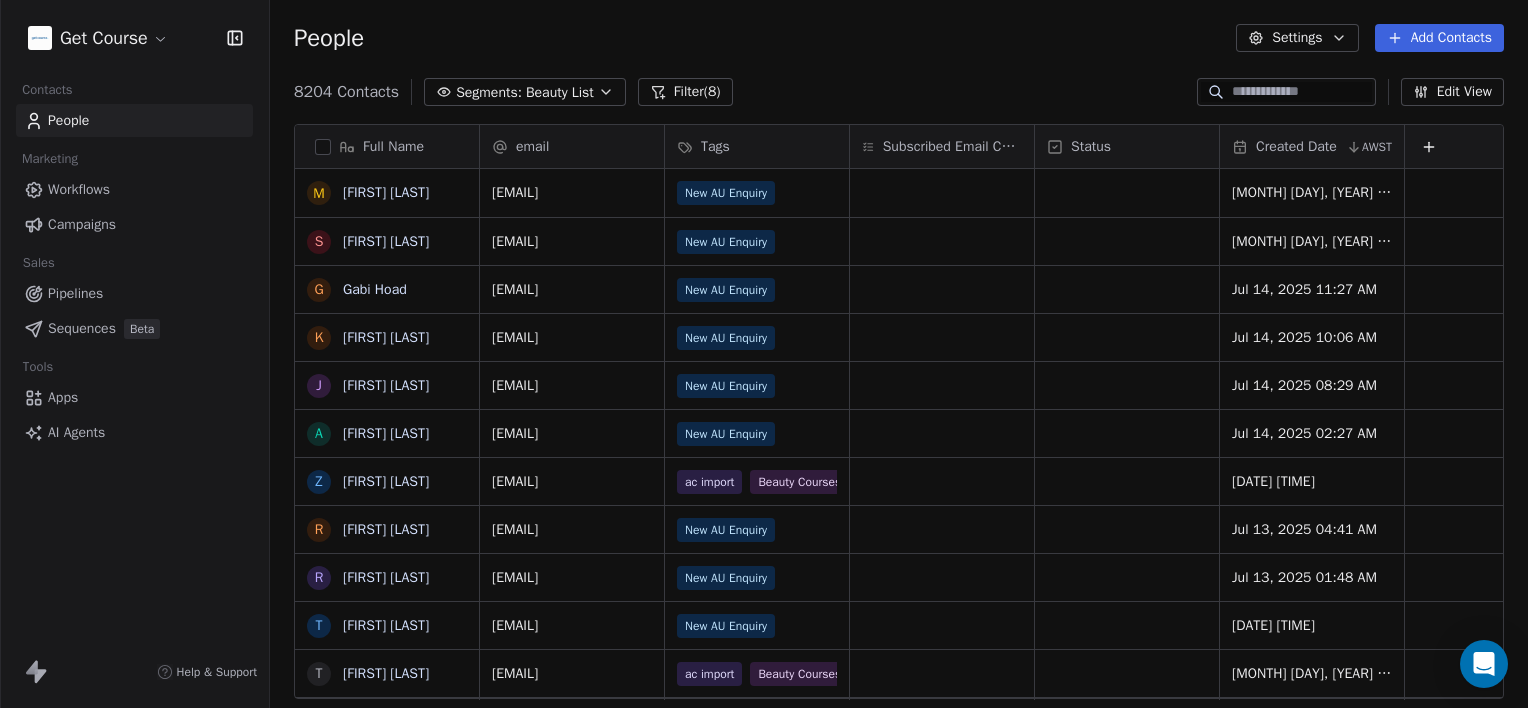 click on "Get Course Contacts People Marketing Workflows Campaigns Sales Pipelines Sequences Beta Tools Apps AI Agents Help & Support People Settings Add Contacts [NUMBER] Contacts Segments: Beauty List Filter ([NUMBER]) Edit View Tag Add to Sequence Export Full Name M [FIRST] [LAST] S [FIRST] [LAST] G [FIRST] [LAST] K [FIRST] [LAST] J [FIRST] [LAST] A [FIRST] [LAST] Z [FIRST] [LAST] R [FIRST] [LAST] R [FIRST] [LAST] T [FIRST] [LAST] T [FIRST] [LAST] D [FIRST] [LAST] D [FIRST] [LAST] N [FIRST] [LAST] M [FIRST] [LAST] E [FIRST] [LAST] C [FIRST] [LAST] T [FIRST] [LAST] C [FIRST] [LAST] T [FIRST] [LAST] E [FIRST] [LAST] M [FIRST] [LAST] J [FIRST] [LAST] L [FIRST] [LAST] S [FIRST] [LAST] H [FIRST] [LAST] J [FIRST] [LAST] K [FIRST] [LAST] email Tags Subscribed Email Categories Status Created Date AWST [EMAIL] New AU Enquiry [MONTH] [DAY], [YEAR] [HOUR]:[MINUTE] [AM/PM] [EMAIL] New AU Enquiry [MONTH] [DAY], [YEAR] [HOUR]:[MINUTE] [AM/PM] [EMAIL] New AU Enquiry [MONTH] [DAY], [YEAR] [HOUR]:[MINUTE] [AM/PM]" at bounding box center [764, 354] 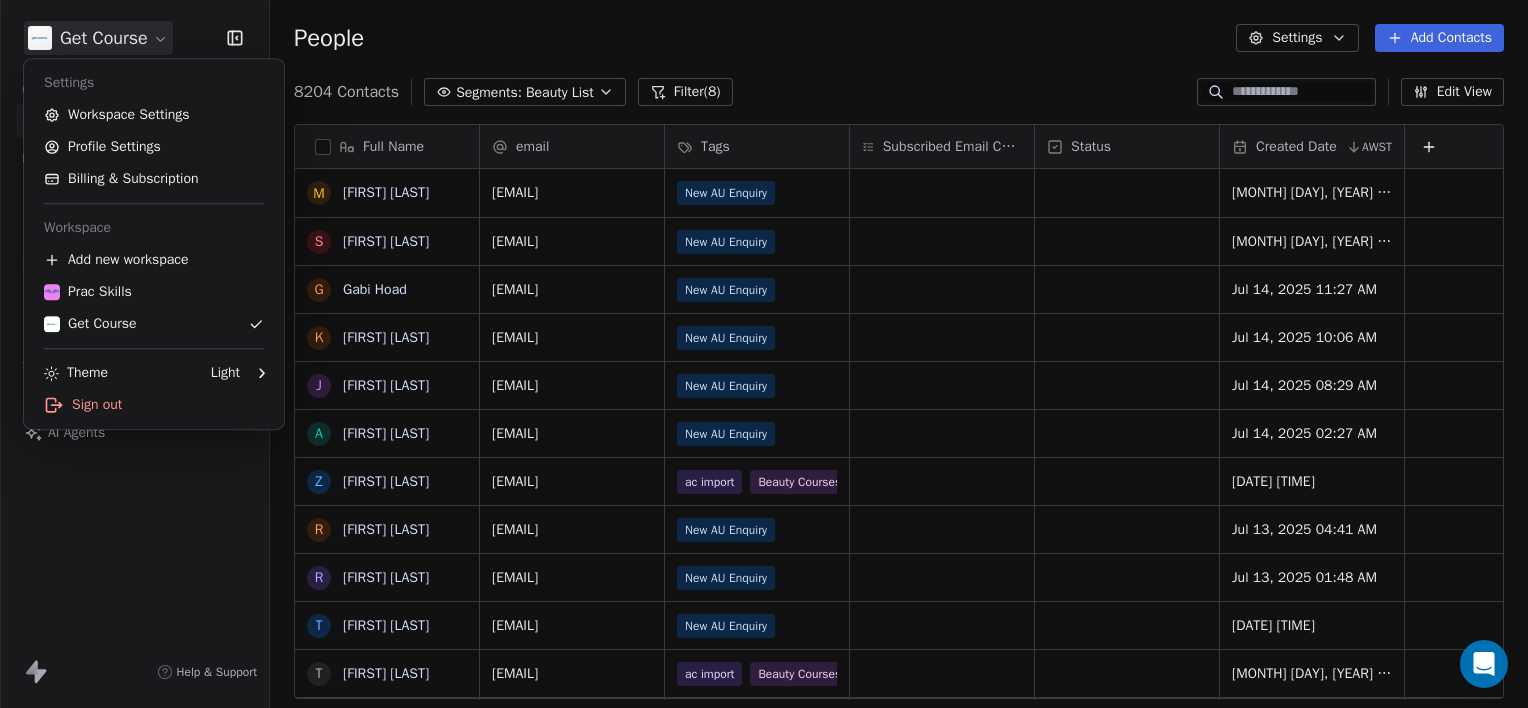 click on "Get Course Contacts People Marketing Workflows Campaigns Sales Pipelines Sequences Beta Tools Apps AI Agents Help & Support People Settings Add Contacts [NUMBER] Contacts Segments: Beauty List Filter ([NUMBER]) Edit View Tag Add to Sequence Export Full Name M [FIRST] [LAST] S [FIRST] [LAST] G [FIRST] [LAST] K [FIRST] [LAST] J [FIRST] [LAST] A [FIRST] [LAST] Z [FIRST] [LAST] R [FIRST] [LAST] R [FIRST] [LAST] T [FIRST] [LAST] T [FIRST] [LAST] D [FIRST] [LAST] D [FIRST] [LAST] N [FIRST] [LAST] M [FIRST] [LAST] E [FIRST] [LAST] C [FIRST] [LAST] T [FIRST] [LAST] C [FIRST] [LAST] T [FIRST] [LAST] E [FIRST] [LAST] M [FIRST] [LAST] J [FIRST] [LAST] L [FIRST] [LAST] S [FIRST] [LAST] H [FIRST] [LAST] J [FIRST] [LAST] K [FIRST] [LAST] email Tags Subscribed Email Categories Status Created Date AWST [EMAIL] New AU Enquiry [MONTH] [DAY], [YEAR] [HOUR]:[MINUTE] [AM/PM] [EMAIL] New AU Enquiry [MONTH] [DAY], [YEAR] [HOUR]:[MINUTE] [AM/PM] [EMAIL] New AU Enquiry [MONTH] [DAY], [YEAR] [HOUR]:[MINUTE] [AM/PM]" at bounding box center [764, 354] 